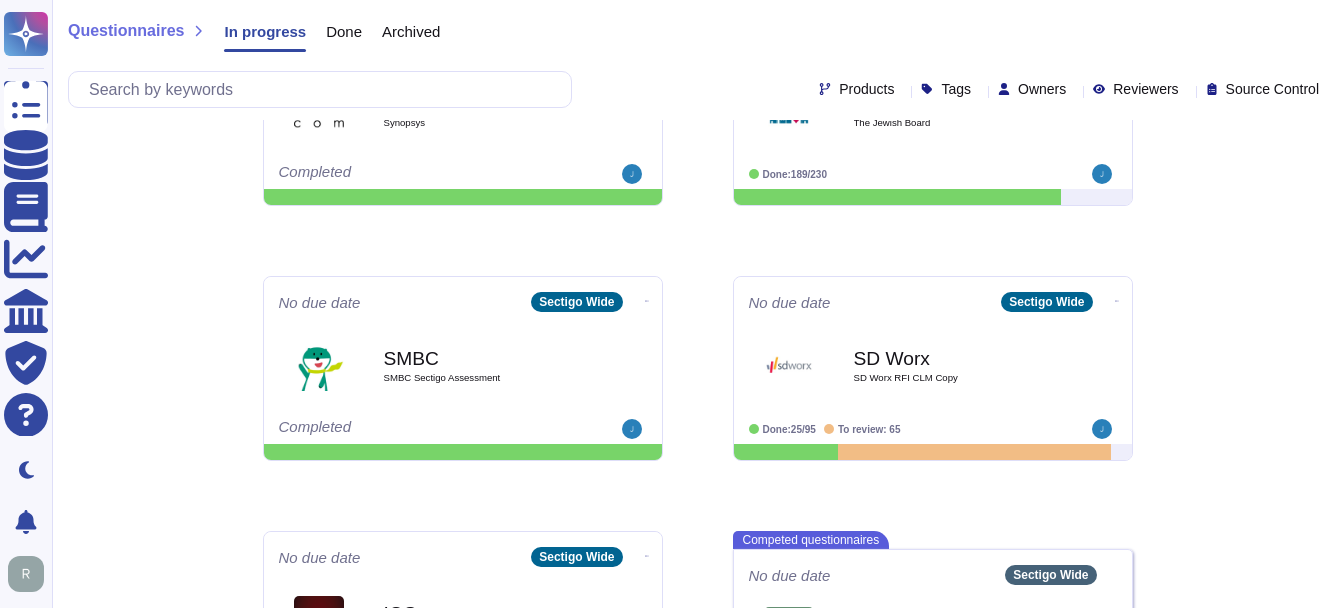 scroll, scrollTop: 749, scrollLeft: 0, axis: vertical 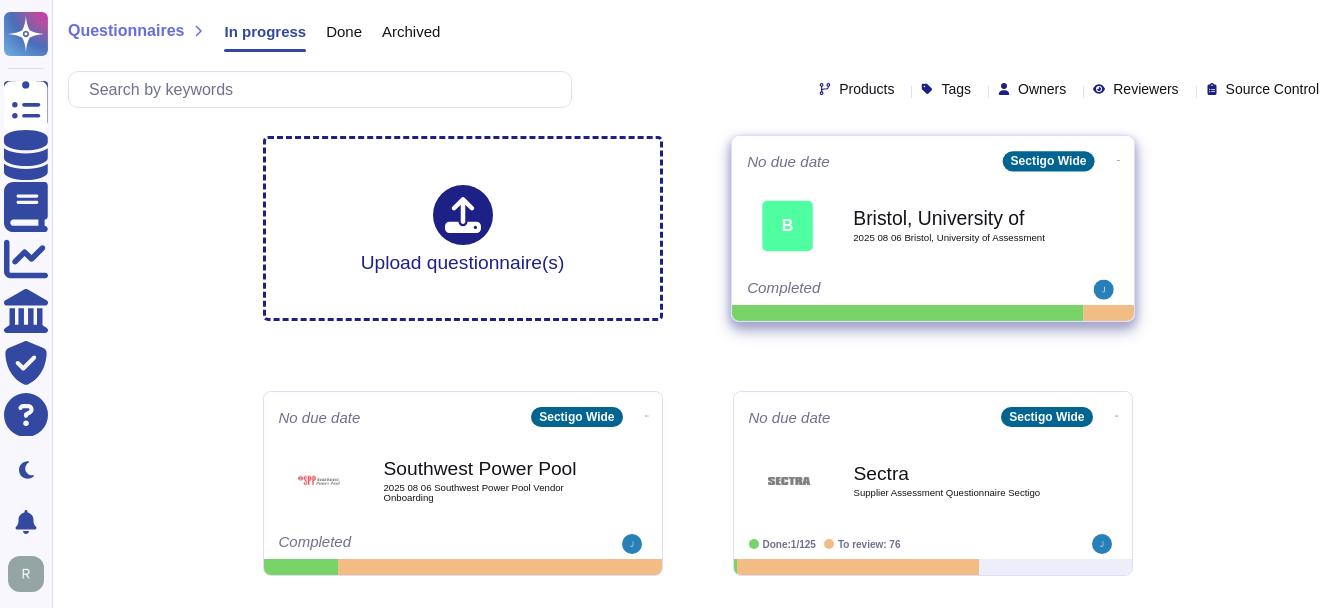 click on "[CITY], University of [YEAR] [MONTH] [DAY] [CITY], University of Assessment" at bounding box center (954, 225) 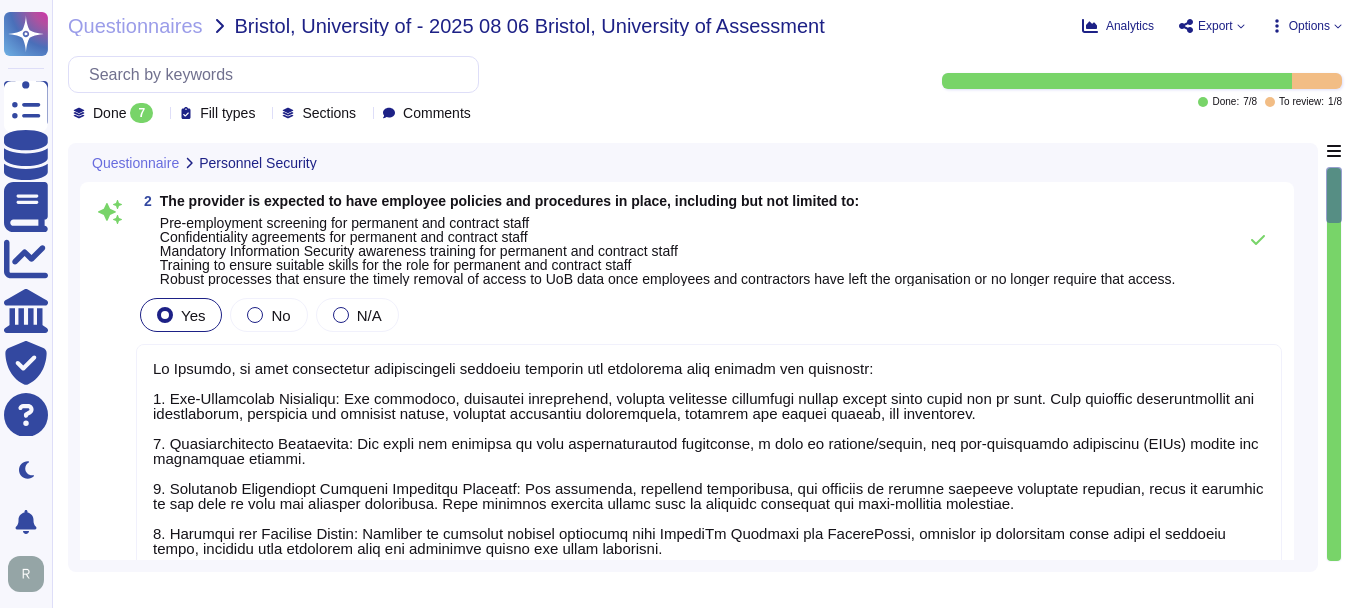 type on "At Sectigo, we have established comprehensive employee policies and procedures that include the following:
1. Pre-Employment Screening: All employees, including contractors, undergo mandatory background checks before their first day of work. This includes identification and verification, education and academic checks, previous employment verification, criminal and credit checks, and references.
2. Confidentiality Agreements: New hires are required to sign confidentiality agreements, a code of conduct/ethics, and non-disclosure agreements (NDAs) during the onboarding process.
3. Mandatory Information Security Awareness Training: All employees, including contractors, are required to undergo security awareness training, which is provided at the time of hire and annually thereafter. This training includes topics such as phishing awareness and role-specific resources.
4. Training for Suitable Skills: Training is provided through platforms like LinkedIn Learning and PluralSight, assigned by department heads ..." 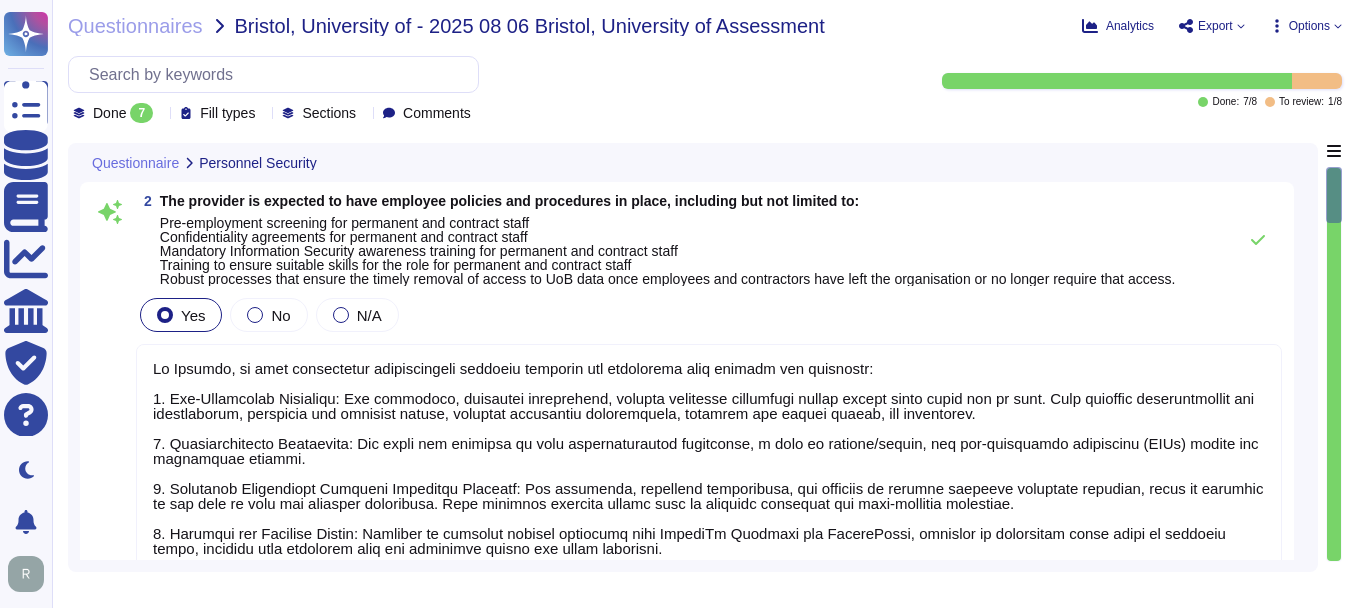click 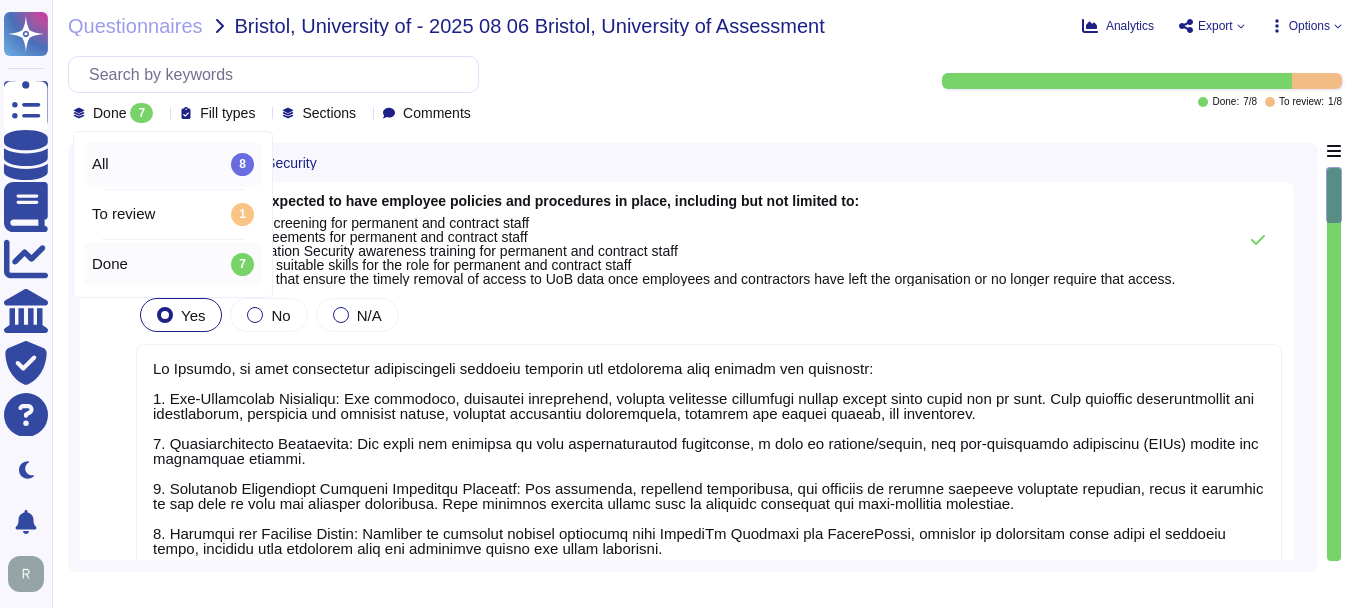 click on "All 8" at bounding box center (173, 164) 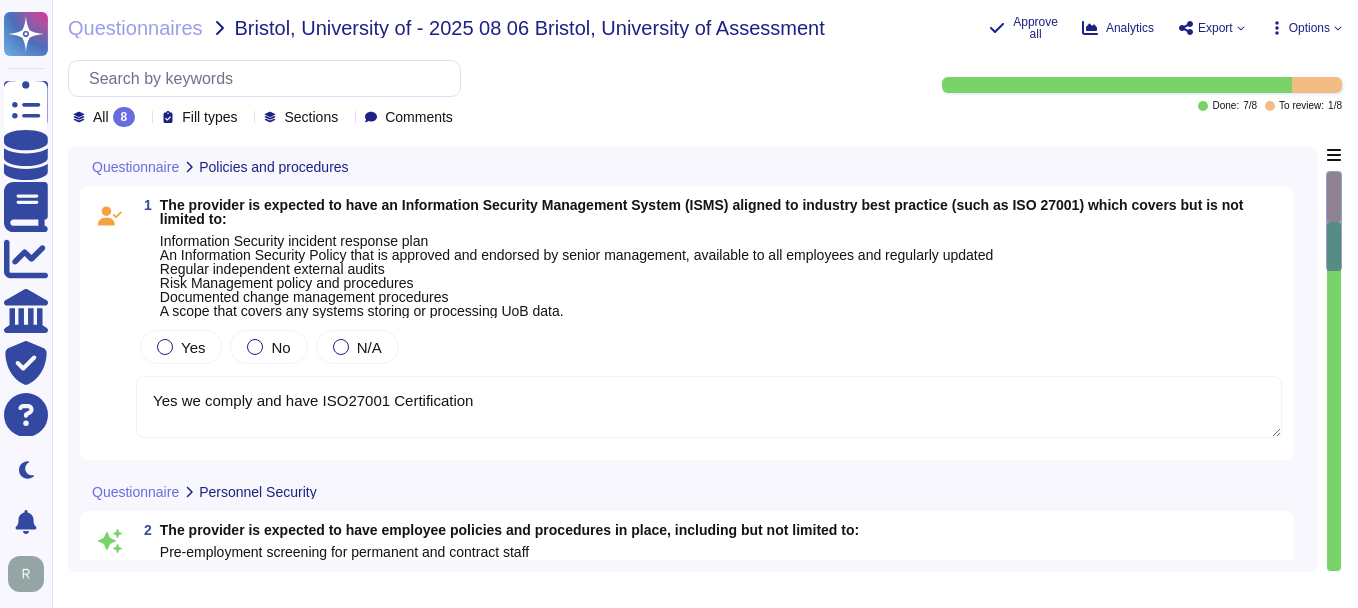 type on "Yes we comply and have ISO27001 Certification" 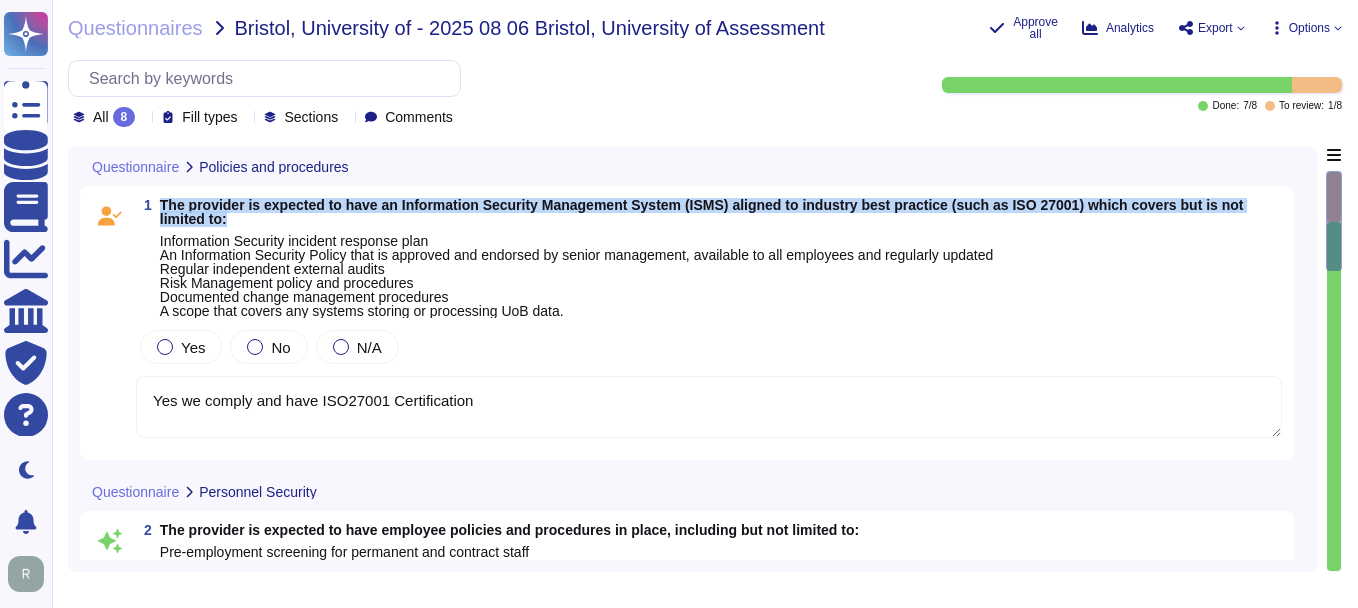 drag, startPoint x: 160, startPoint y: 201, endPoint x: 180, endPoint y: 217, distance: 25.612497 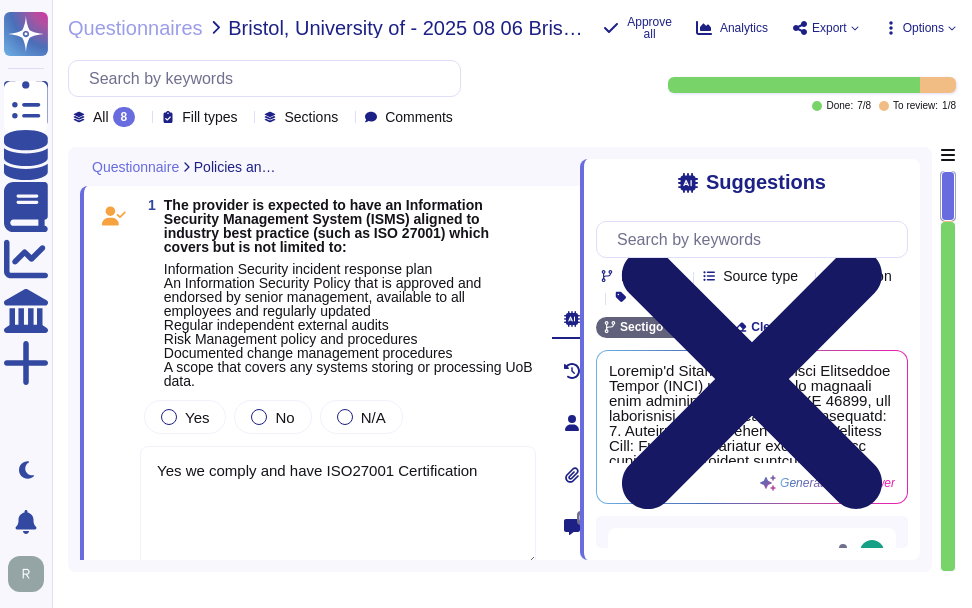 click 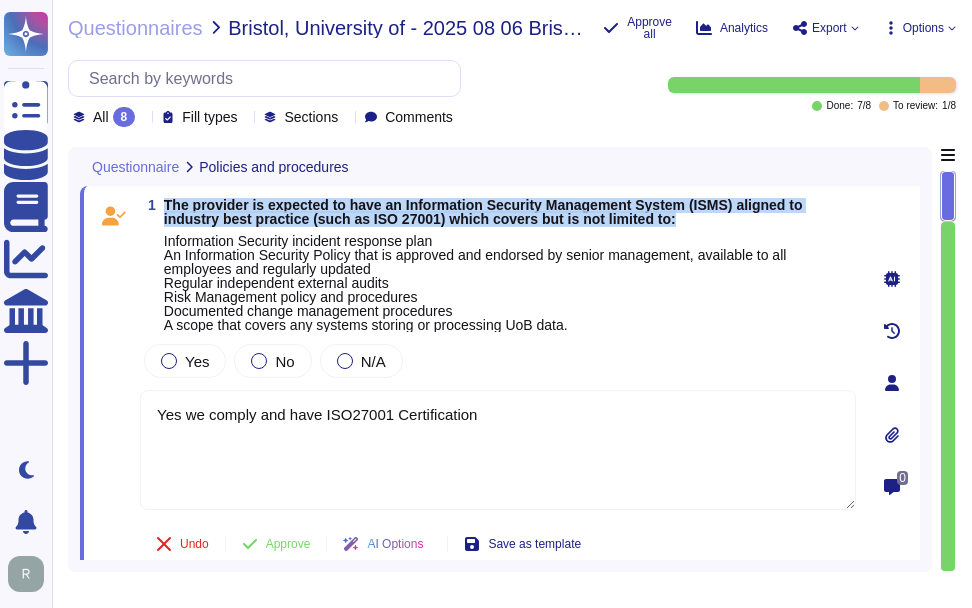 drag, startPoint x: 167, startPoint y: 201, endPoint x: 823, endPoint y: 218, distance: 656.2202 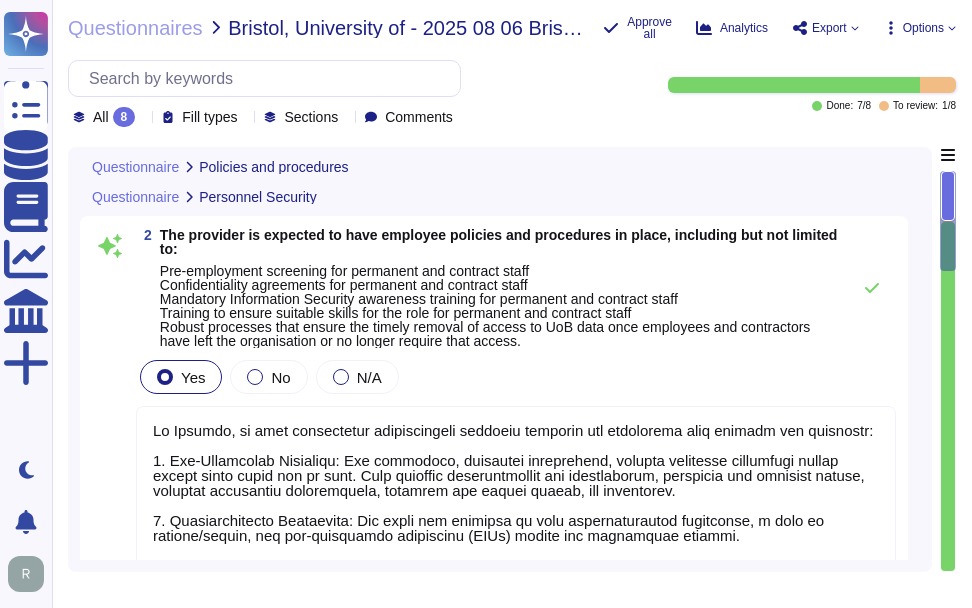 scroll, scrollTop: 500, scrollLeft: 0, axis: vertical 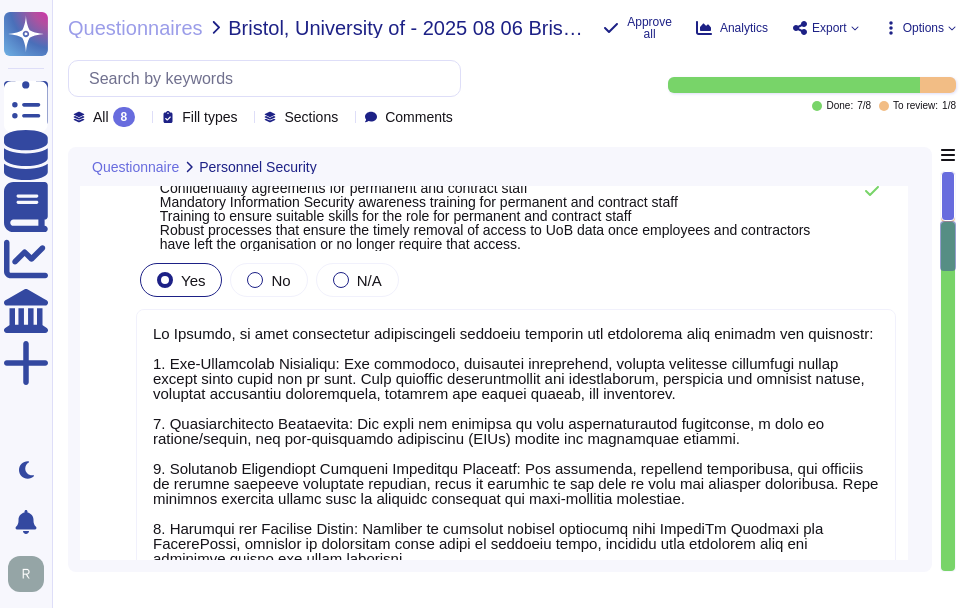 type on "Sectigo has established comprehensive monitoring measures, including a centralized logging system that captures all security-relevant events, ensuring effective management of audit and security logs. Our logs are encrypted, timestamped, and securely stored, with access restricted to authorized personnel.
We retain audit trails for detecting and responding to cybersecurity events for a period of three years, which exceeds the minimum log retention period of 6 months. Logs are available for review in the case of a breach or suspected breach, and regular reviews are conducted by our security team, overseen by the CISO, to monitor for suspicious activities.
If you have further questions or need additional information, please let us know." 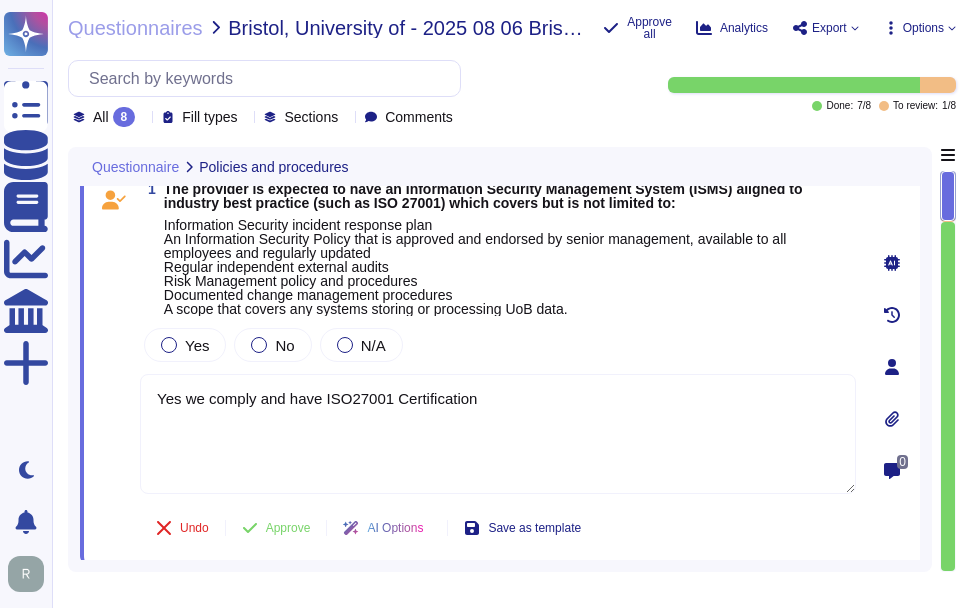 scroll, scrollTop: 0, scrollLeft: 0, axis: both 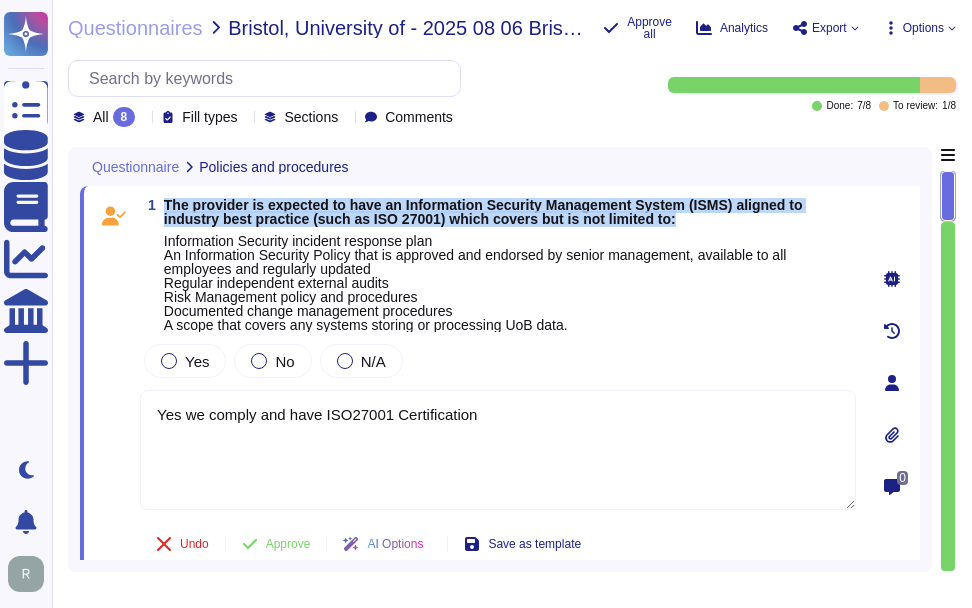 drag, startPoint x: 168, startPoint y: 203, endPoint x: 667, endPoint y: 222, distance: 499.3616 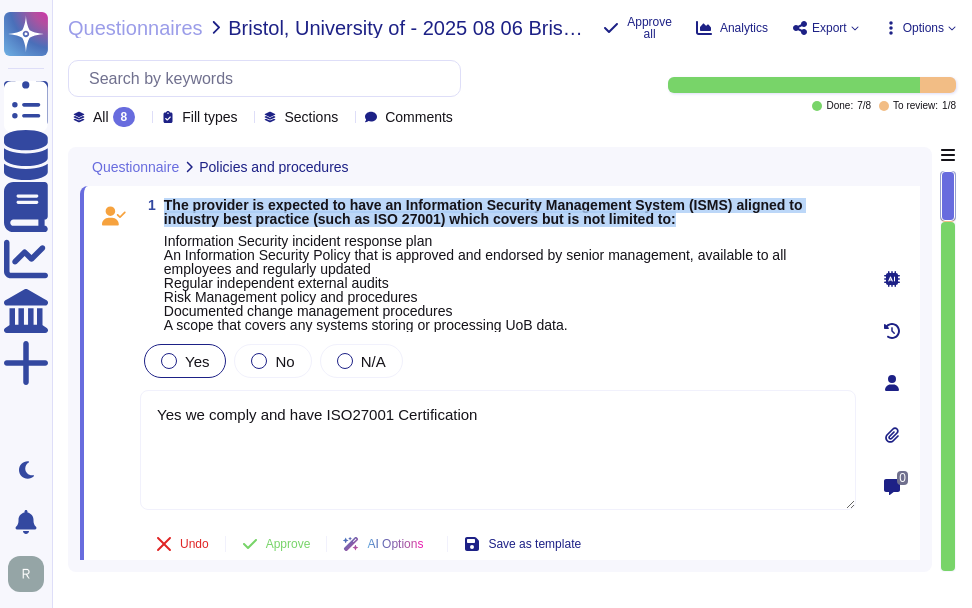click at bounding box center (169, 361) 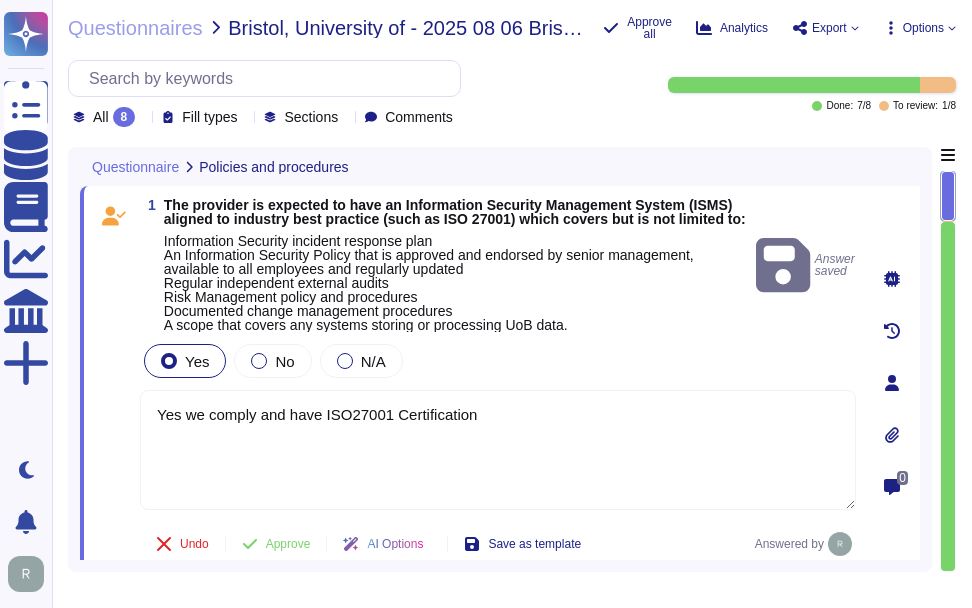 drag, startPoint x: 497, startPoint y: 414, endPoint x: 208, endPoint y: 400, distance: 289.3389 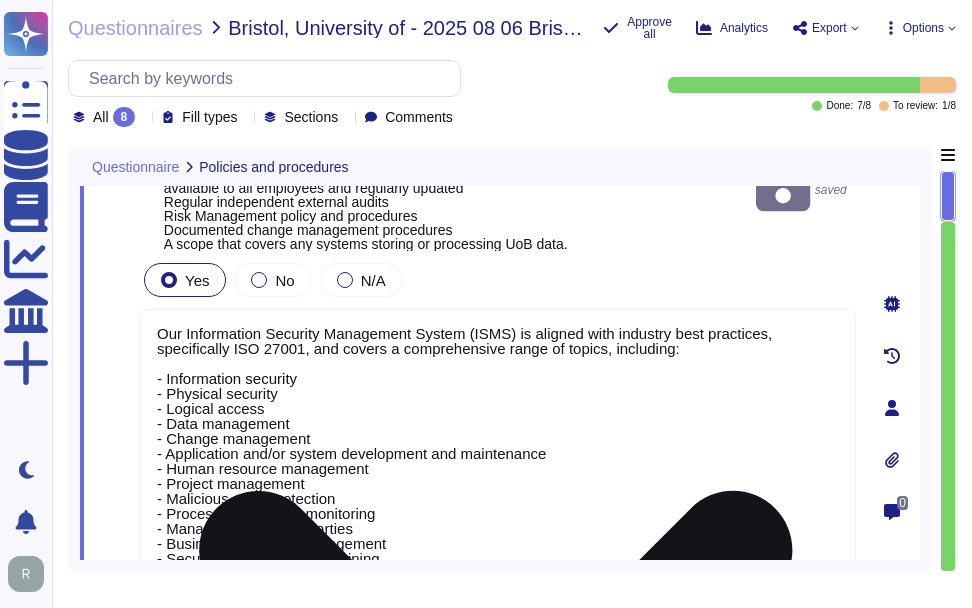 scroll, scrollTop: 49, scrollLeft: 0, axis: vertical 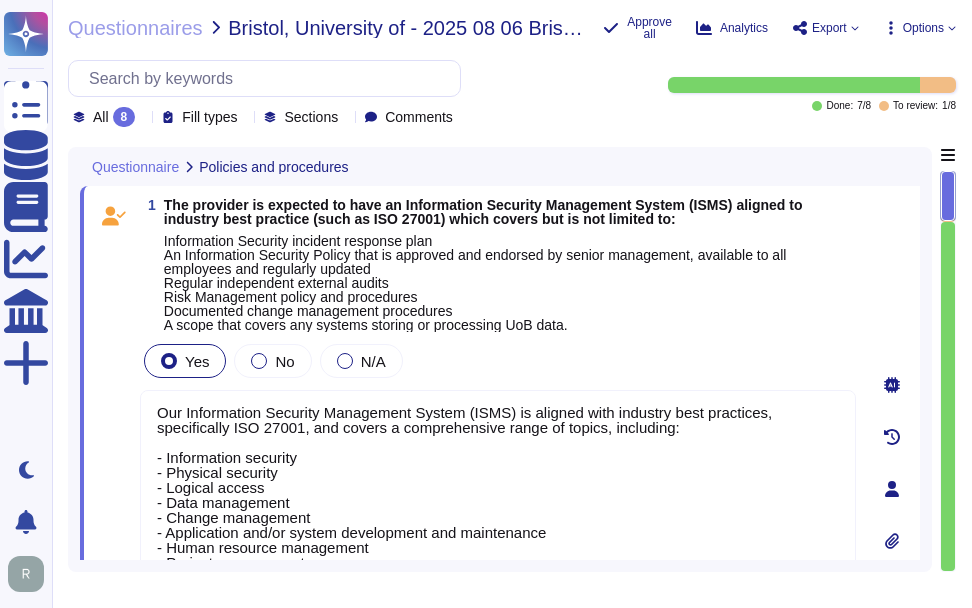 type on "Our Information Security Management System (ISMS) is aligned with industry best practices, specifically ISO 27001, and covers a comprehensive range of topics, including:
- Information security
- Physical security
- Logical access
- Data management
- Change management
- Application and/or system development and maintenance
- Human resource management
- Project management
- Malicious code protection
- Process and system monitoring
- Management of third parties
- Business continuity management
- Security awareness and training
- Compliance with legislative, regulatory, and contractual requirements
We maintain ISO 27001 certification and ensure that all our internal processes adhere to this standard. For further details, please contact your sales representative." 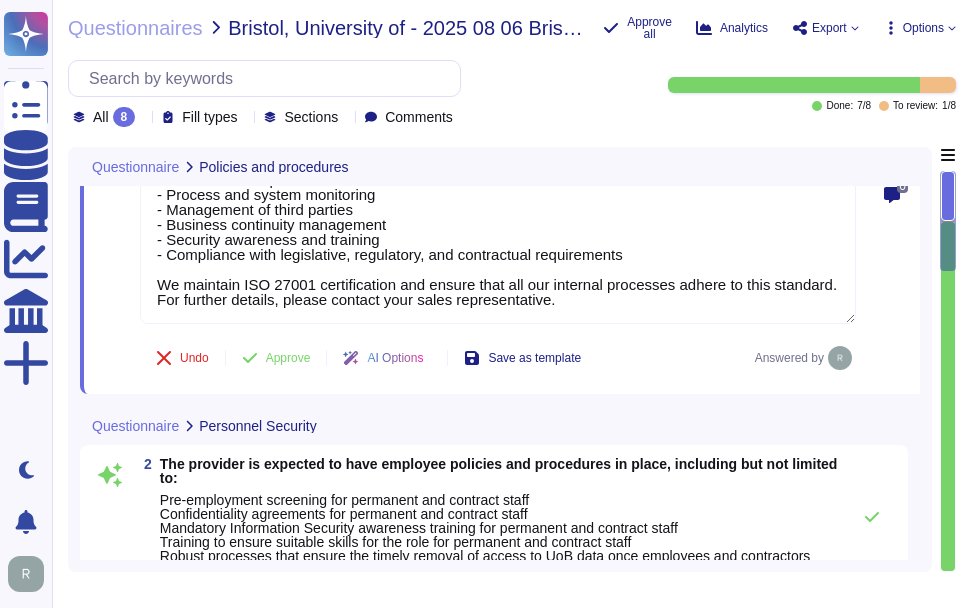 scroll, scrollTop: 400, scrollLeft: 0, axis: vertical 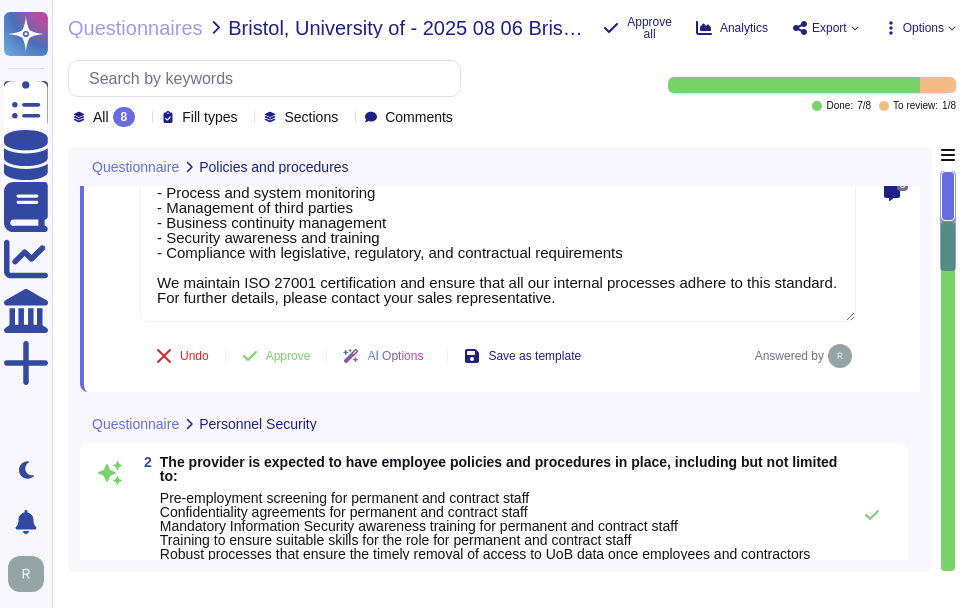 drag, startPoint x: 305, startPoint y: 358, endPoint x: 442, endPoint y: 363, distance: 137.09122 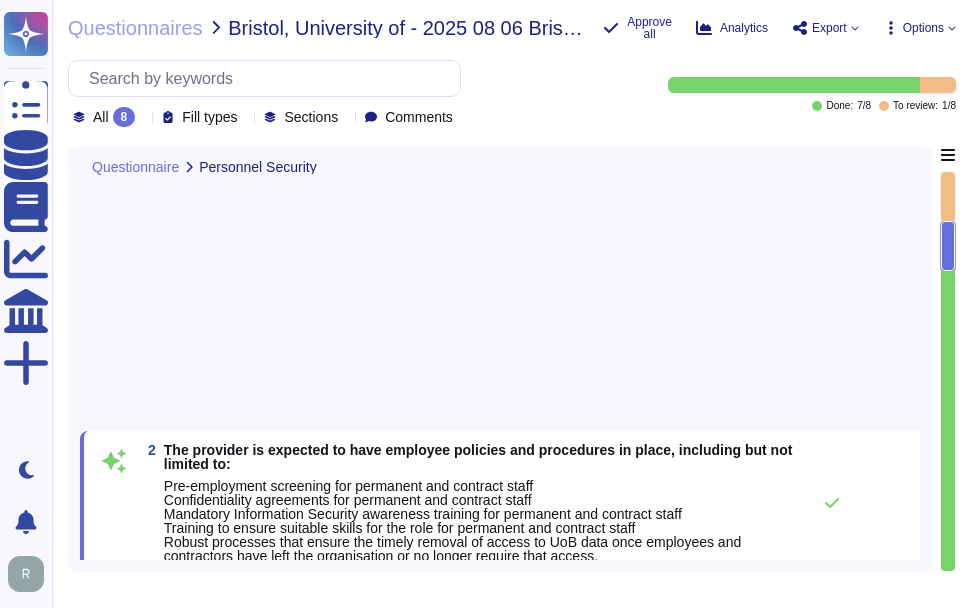type on "Sectigo has established comprehensive monitoring measures, including a centralized logging system that captures all security-relevant events, ensuring effective management of audit and security logs. Our logs are encrypted, timestamped, and securely stored, with access restricted to authorized personnel.
We retain audit trails for detecting and responding to cybersecurity events for a period of three years, which exceeds the minimum log retention period of 6 months. Logs are available for review in the case of a breach or suspected breach, and regular reviews are conducted by our security team, overseen by the CISO, to monitor for suspicious activities.
If you have further questions or need additional information, please let us know." 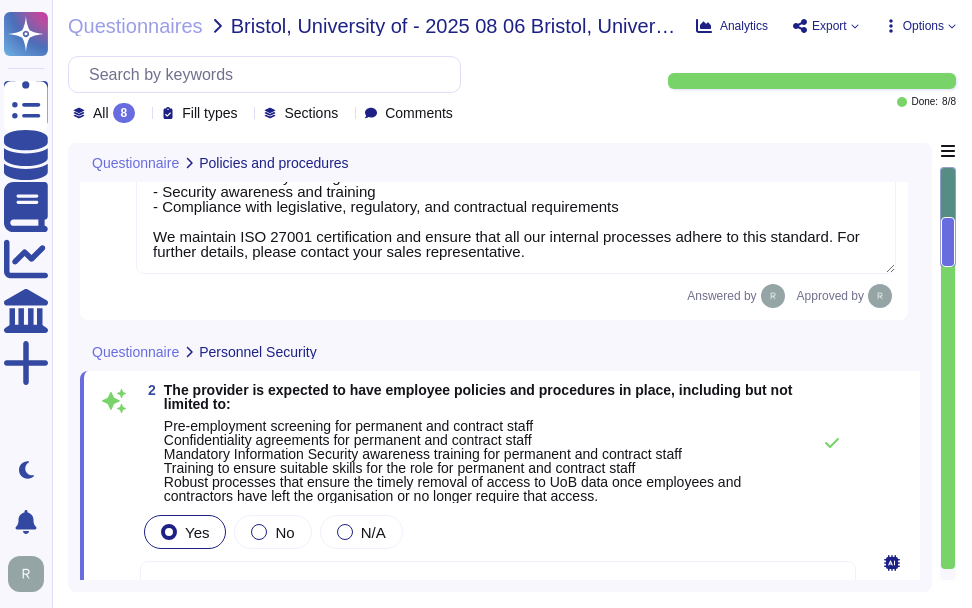 type on "Our Information Security Management System (ISMS) is aligned with industry best practices, specifically ISO 27001, and covers a comprehensive range of topics, including:
- Information security
- Physical security
- Logical access
- Data management
- Change management
- Application and/or system development and maintenance
- Human resource management
- Project management
- Malicious code protection
- Process and system monitoring
- Management of third parties
- Business continuity management
- Security awareness and training
- Compliance with legislative, regulatory, and contractual requirements
We maintain ISO 27001 certification and ensure that all our internal processes adhere to this standard. For further details, please contact your sales representative." 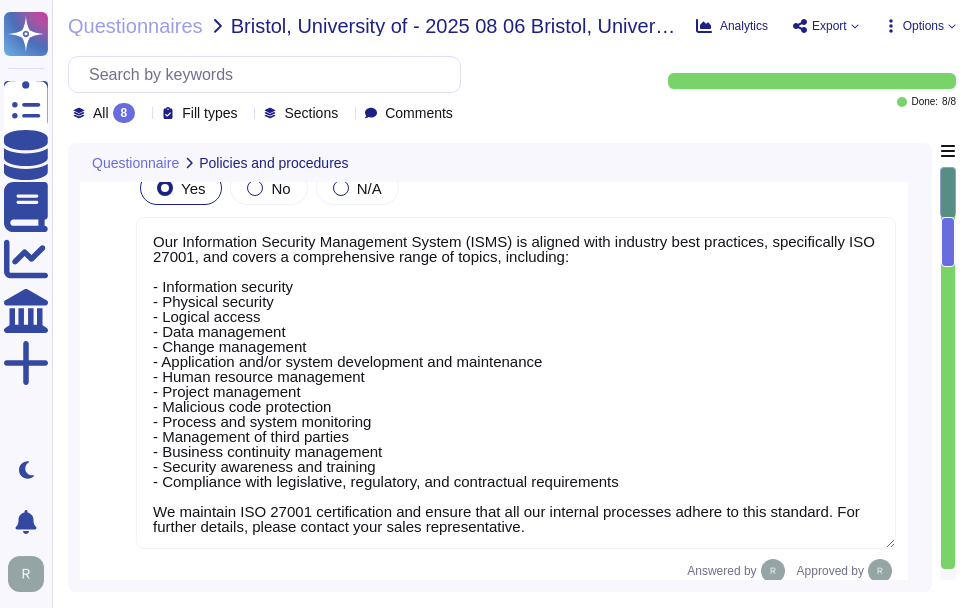 scroll, scrollTop: 44, scrollLeft: 0, axis: vertical 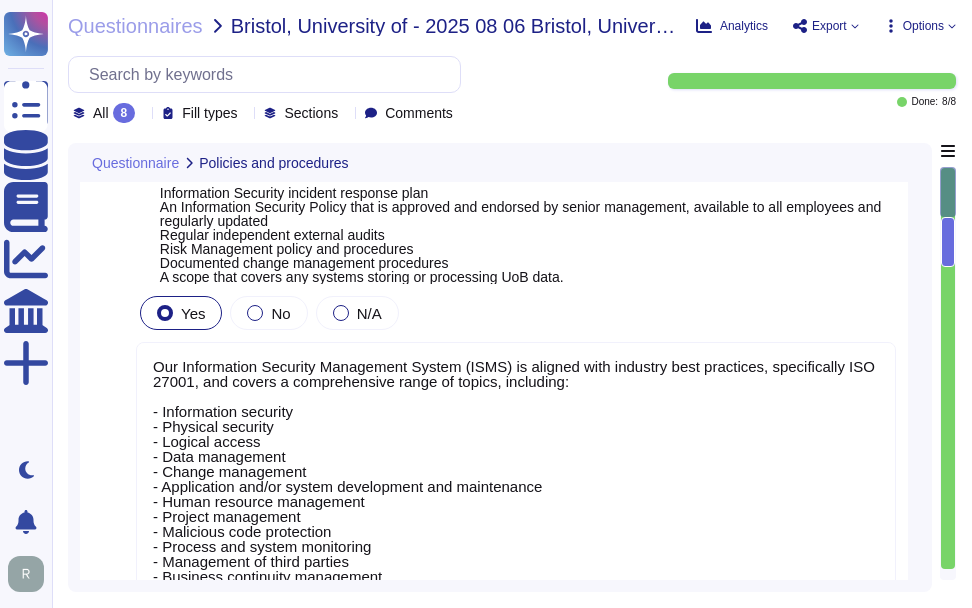 click 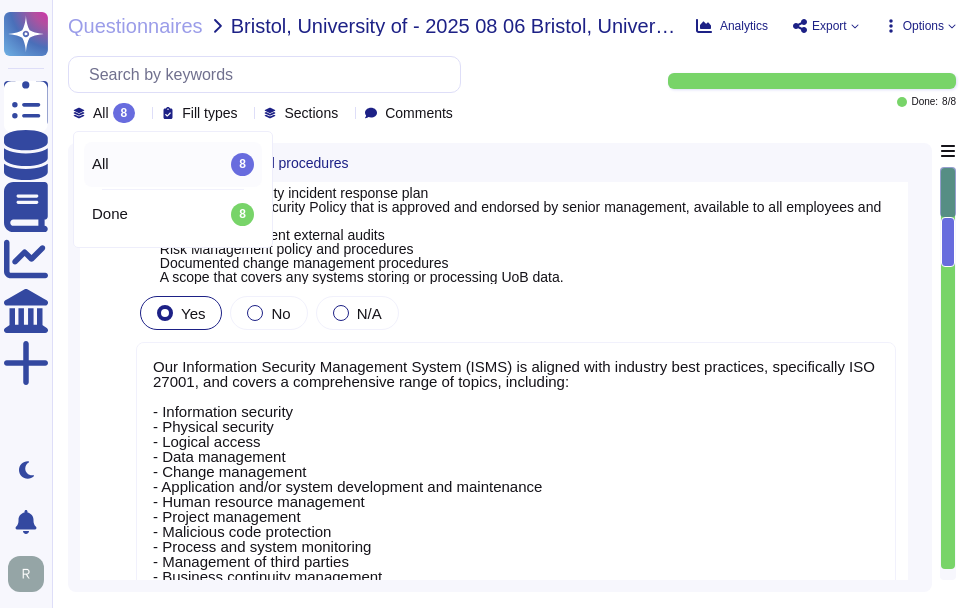 click 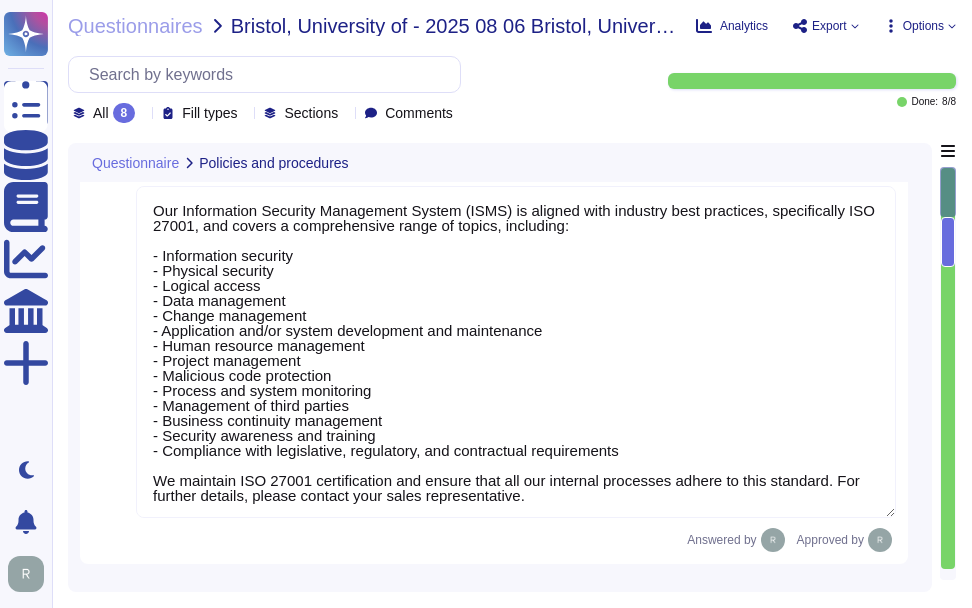 scroll, scrollTop: 240, scrollLeft: 0, axis: vertical 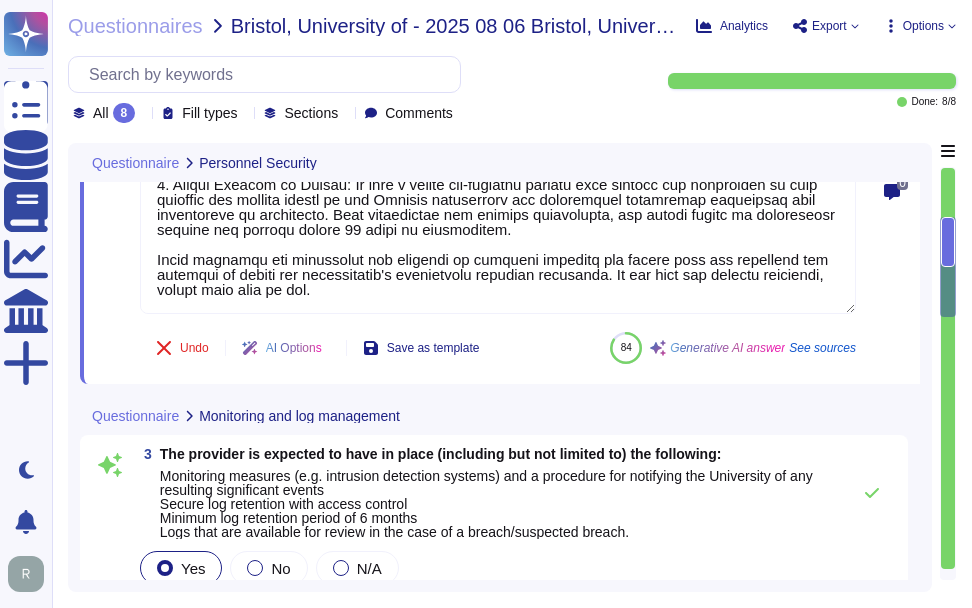 type on "Sectigo has established comprehensive monitoring measures, including a centralized logging system that captures all security-relevant events, ensuring effective management of audit and security logs. Our logs are encrypted, timestamped, and securely stored, with access restricted to authorized personnel.
We retain audit trails for detecting and responding to cybersecurity events for a period of three years, which exceeds the minimum log retention period of 6 months. Logs are available for review in the case of a breach or suspected breach, and regular reviews are conducted by our security team, overseen by the CISO, to monitor for suspicious activities.
If you have further questions or need additional information, please let us know." 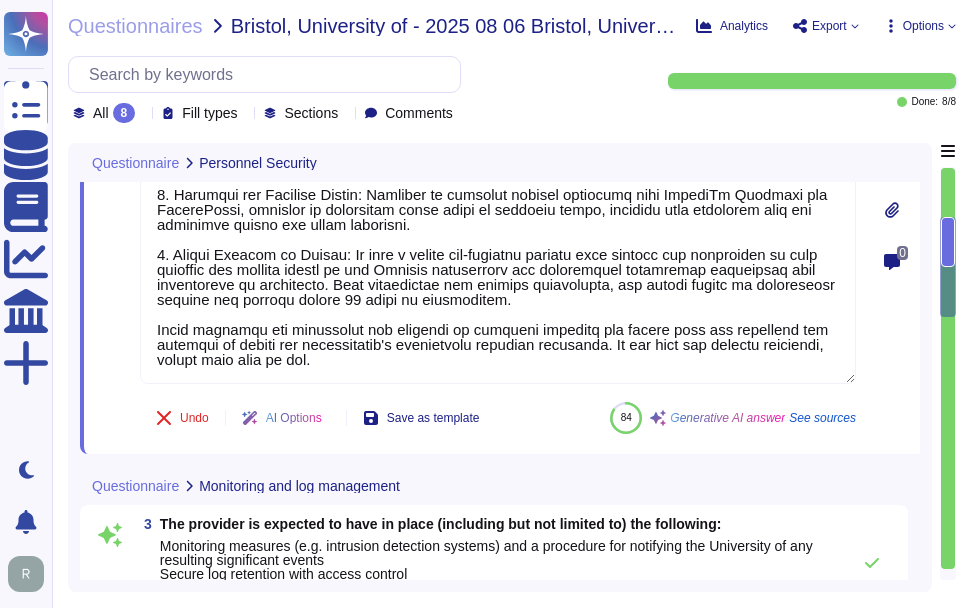 scroll, scrollTop: 815, scrollLeft: 0, axis: vertical 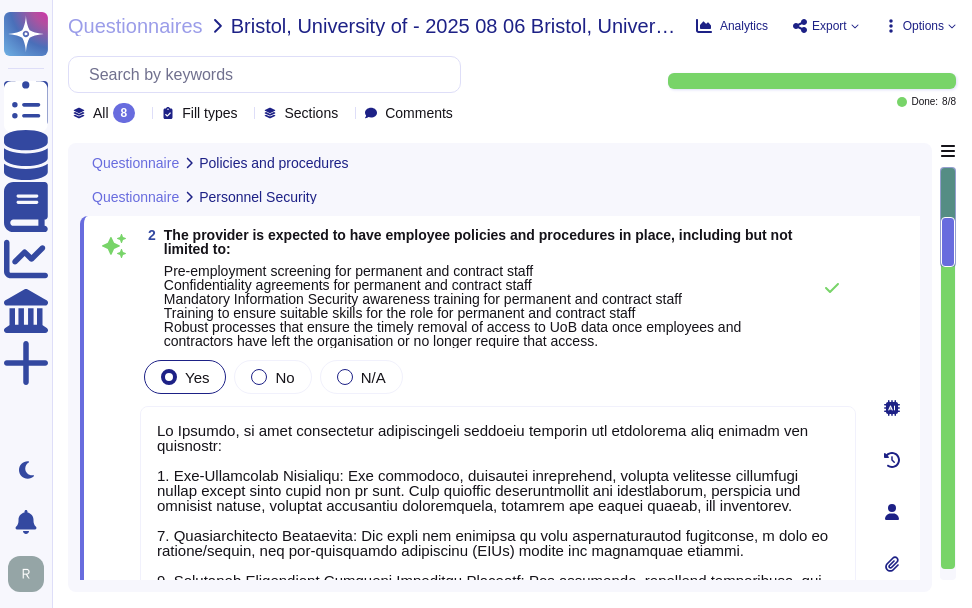 type on "Our Information Security Management System (ISMS) is aligned with industry best practices, specifically ISO 27001, and covers a comprehensive range of topics, including:
- Information security
- Physical security
- Logical access
- Data management
- Change management
- Application and/or system development and maintenance
- Human resource management
- Project management
- Malicious code protection
- Process and system monitoring
- Management of third parties
- Business continuity management
- Security awareness and training
- Compliance with legislative, regulatory, and contractual requirements
We maintain ISO 27001 certification and ensure that all our internal processes adhere to this standard. For further details, please contact your sales representative." 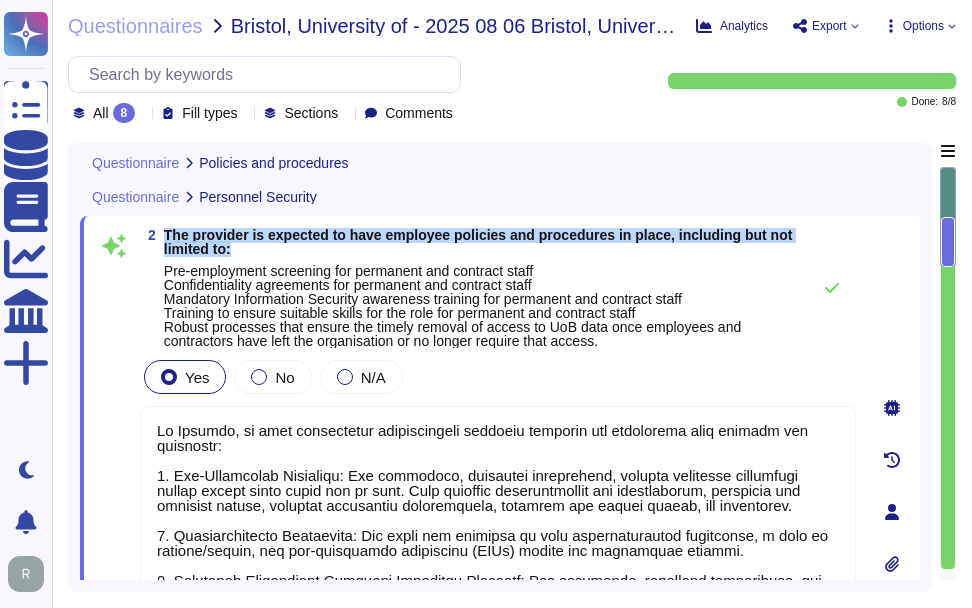 drag, startPoint x: 171, startPoint y: 235, endPoint x: 267, endPoint y: 249, distance: 97.015465 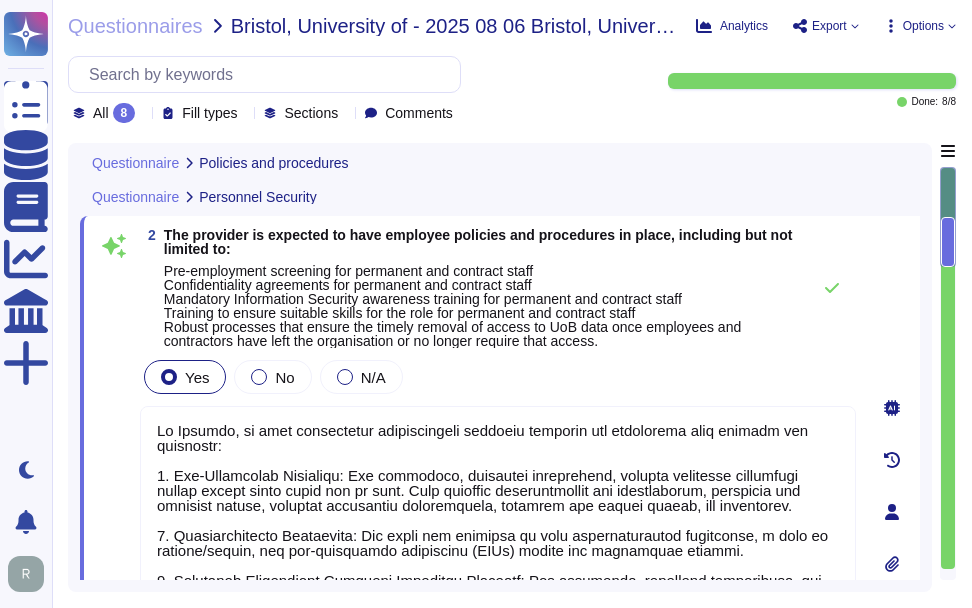 click at bounding box center (498, 572) 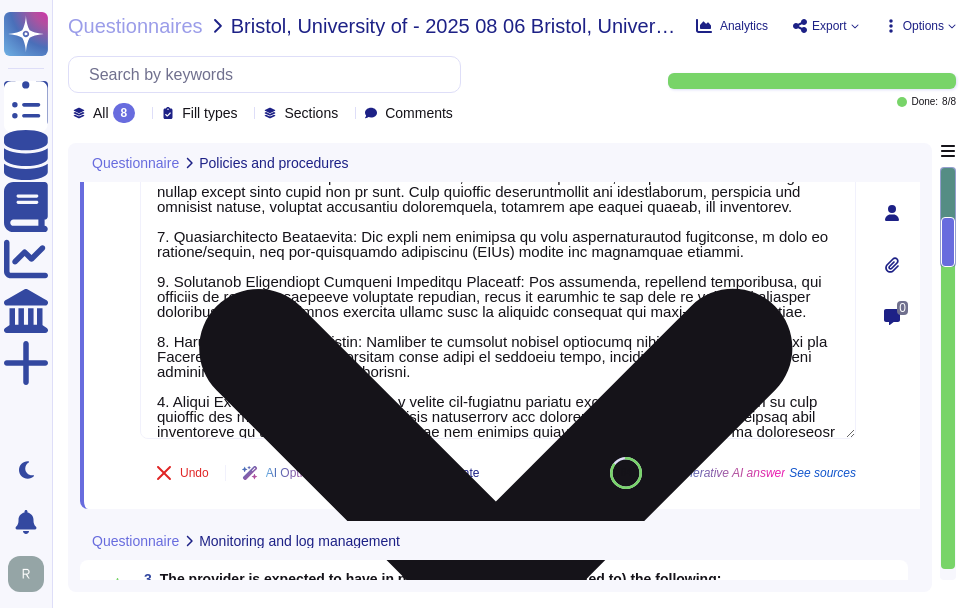 type on "Sectigo has established comprehensive employee policies and procedures that cover various aspects of personnel security, including:
1. Background Checks: Mandatory background checks are conducted on all employees and contractors before their first day of work, including criminal background checks, identification and verification, education and academic checks, previous employment verification, and credit and reference checks.
2. Onboarding Process: New hires are required to sign confidentiality agreements, a code of conduct/ethics, and non-disclosure agreements (NDAs) during the onboarding process.
3. Off-boarding Process: Upon termination, all employees and contractors are required to return company assets, such as laptops, cell phones, and access cards. User credentials are revoked immediately, and access rights to information systems are removed within 24 hours of termination.
4. Security Awareness Training: All employees, including contractors, are required to undergo security awareness training, w..." 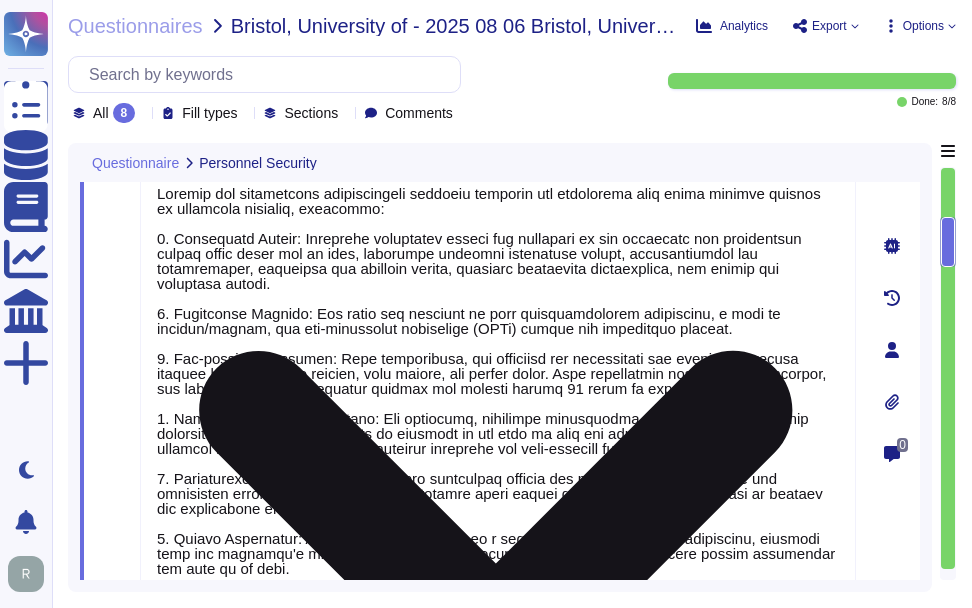 scroll, scrollTop: 798, scrollLeft: 0, axis: vertical 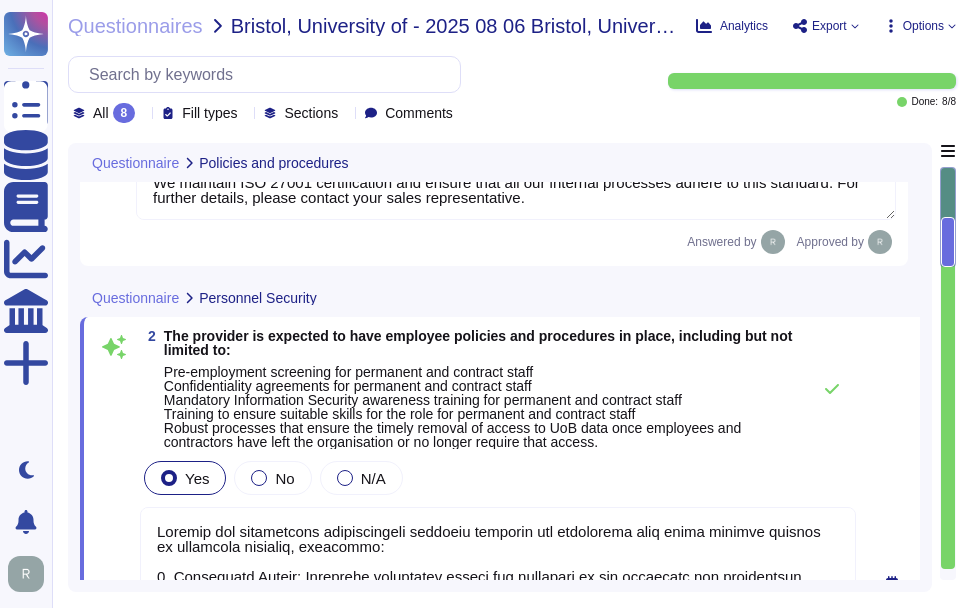 type on "Our Information Security Management System (ISMS) is aligned with industry best practices, specifically ISO 27001, and covers a comprehensive range of topics, including:
- Information security
- Physical security
- Logical access
- Data management
- Change management
- Application and/or system development and maintenance
- Human resource management
- Project management
- Malicious code protection
- Process and system monitoring
- Management of third parties
- Business continuity management
- Security awareness and training
- Compliance with legislative, regulatory, and contractual requirements
We maintain ISO 27001 certification and ensure that all our internal processes adhere to this standard. For further details, please contact your sales representative." 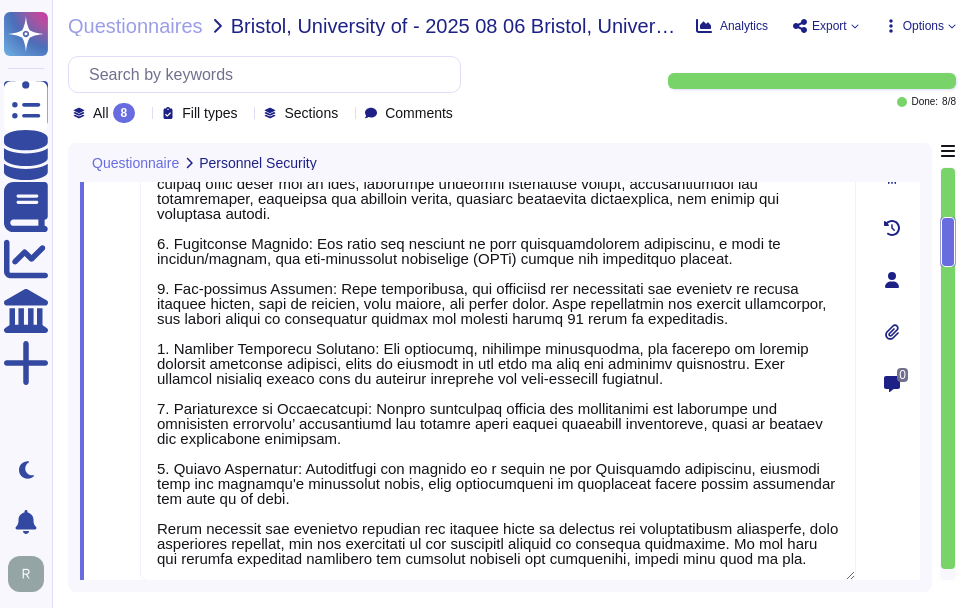 scroll, scrollTop: 998, scrollLeft: 0, axis: vertical 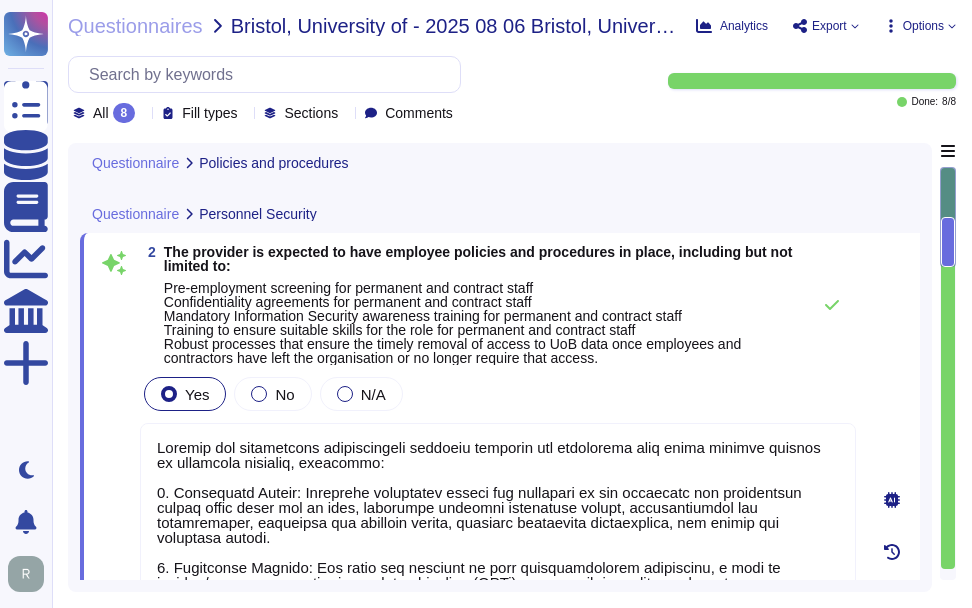 type on "Our Information Security Management System (ISMS) is aligned with industry best practices, specifically ISO 27001, and covers a comprehensive range of topics, including:
- Information security
- Physical security
- Logical access
- Data management
- Change management
- Application and/or system development and maintenance
- Human resource management
- Project management
- Malicious code protection
- Process and system monitoring
- Management of third parties
- Business continuity management
- Security awareness and training
- Compliance with legislative, regulatory, and contractual requirements
We maintain ISO 27001 certification and ensure that all our internal processes adhere to this standard. For further details, please contact your sales representative." 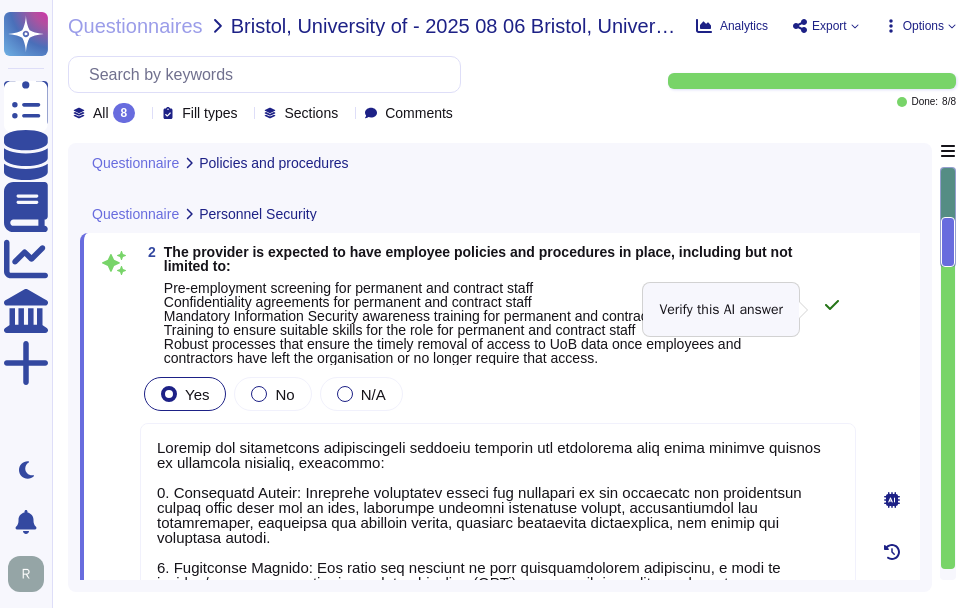 click at bounding box center [832, 305] 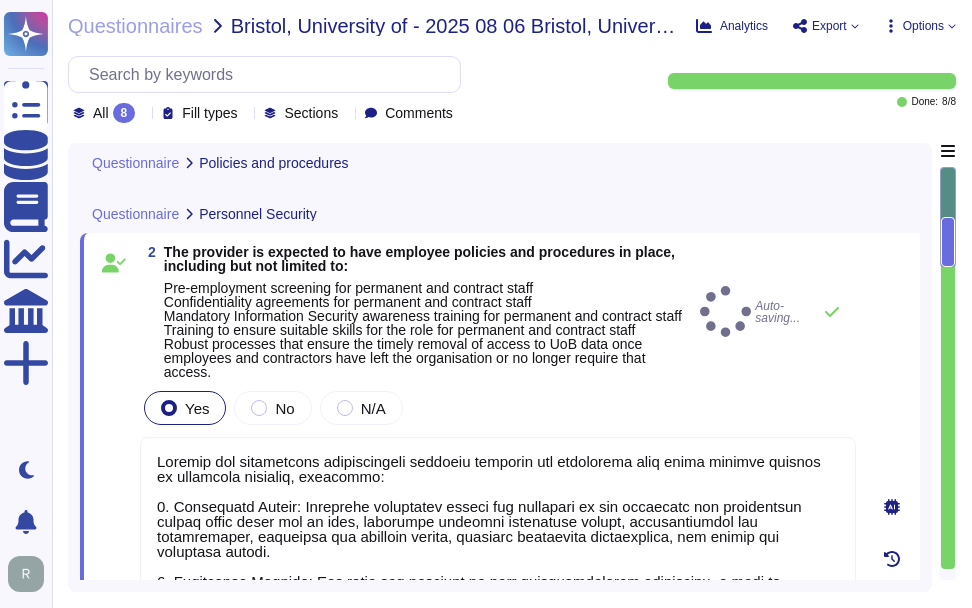 type on "At Sectigo, we have established comprehensive employee policies and procedures that include the following:
1. Pre-Employment Screening: All employees, including contractors, undergo mandatory background checks before their first day of work. This includes identification and verification, education and academic checks, previous employment verification, criminal and credit checks, and references.
2. Confidentiality Agreements: New hires are required to sign confidentiality agreements, a code of conduct/ethics, and non-disclosure agreements (NDAs) during the onboarding process.
3. Mandatory Information Security Awareness Training: All employees, including contractors, are required to undergo security awareness training, which is provided at the time of hire and annually thereafter. This training includes topics such as phishing awareness and role-specific resources.
4. Training for Suitable Skills: Training is provided through platforms like LinkedIn Learning and PluralSight, assigned by department heads ..." 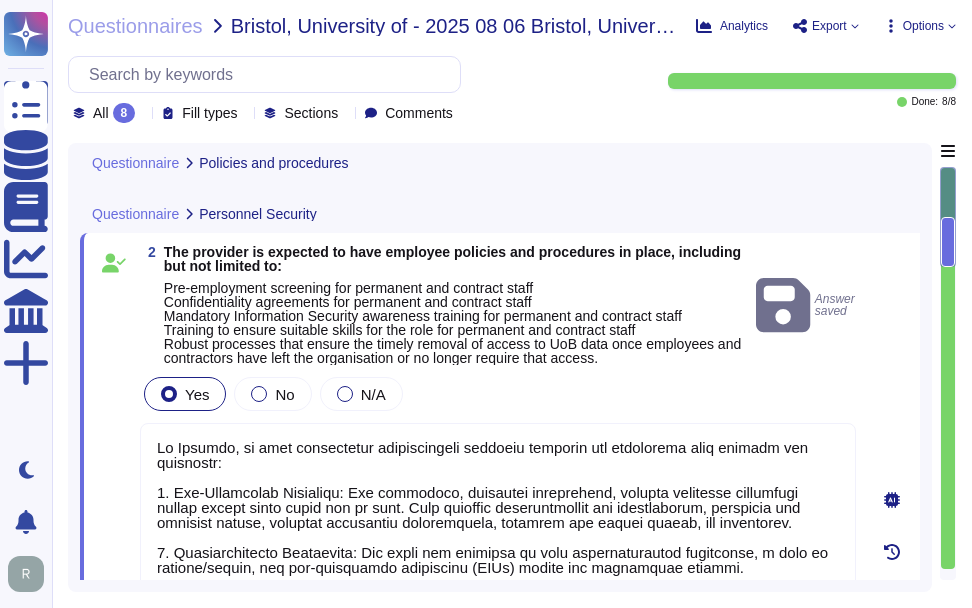 type on "Sectigo has established comprehensive monitoring measures, including a centralized logging system that captures all security-relevant events, ensuring effective management of audit and security logs. Our logs are encrypted, timestamped, and securely stored, with access restricted to authorized personnel.
We retain audit trails for detecting and responding to cybersecurity events for a period of three years, which exceeds the minimum log retention period of 6 months. Logs are available for review in the case of a breach or suspected breach, and regular reviews are conducted by our security team, overseen by the CISO, to monitor for suspicious activities.
If you have further questions or need additional information, please let us know." 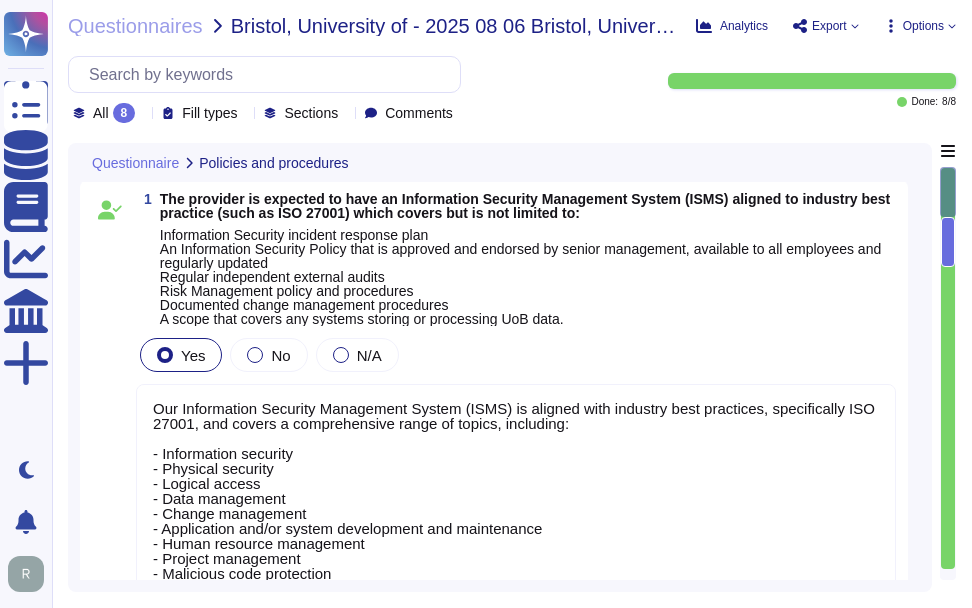 scroll, scrollTop: 0, scrollLeft: 0, axis: both 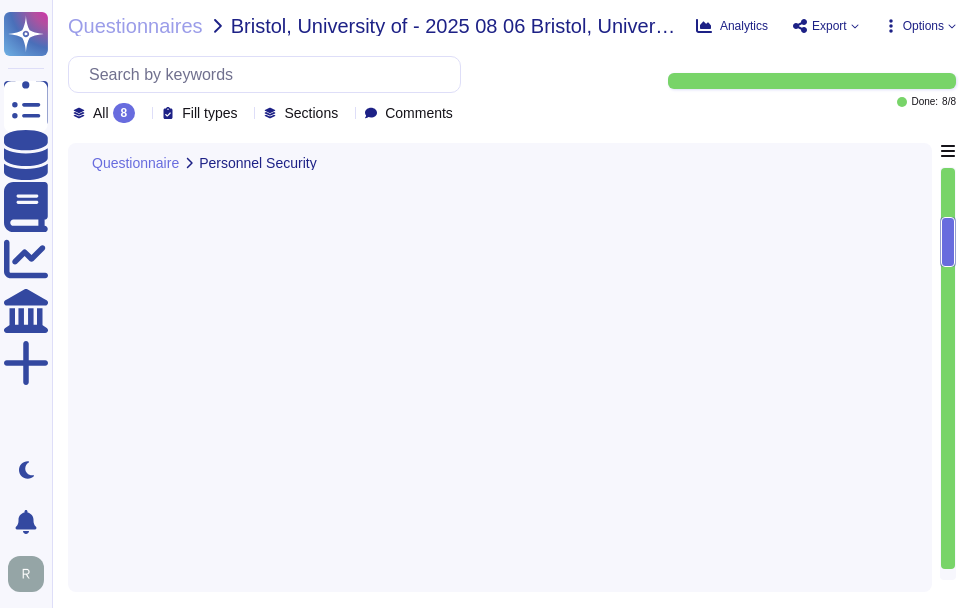 type on "Sectigo has established comprehensive monitoring measures, including a centralized logging system that captures all security-relevant events, ensuring effective management of audit and security logs. Our logs are encrypted, timestamped, and securely stored, with access restricted to authorized personnel.
We retain audit trails for detecting and responding to cybersecurity events for a period of three years, which exceeds the minimum log retention period of 6 months. Logs are available for review in the case of a breach or suspected breach, and regular reviews are conducted by our security team, overseen by the CISO, to monitor for suspicious activities.
If you have further questions or need additional information, please let us know." 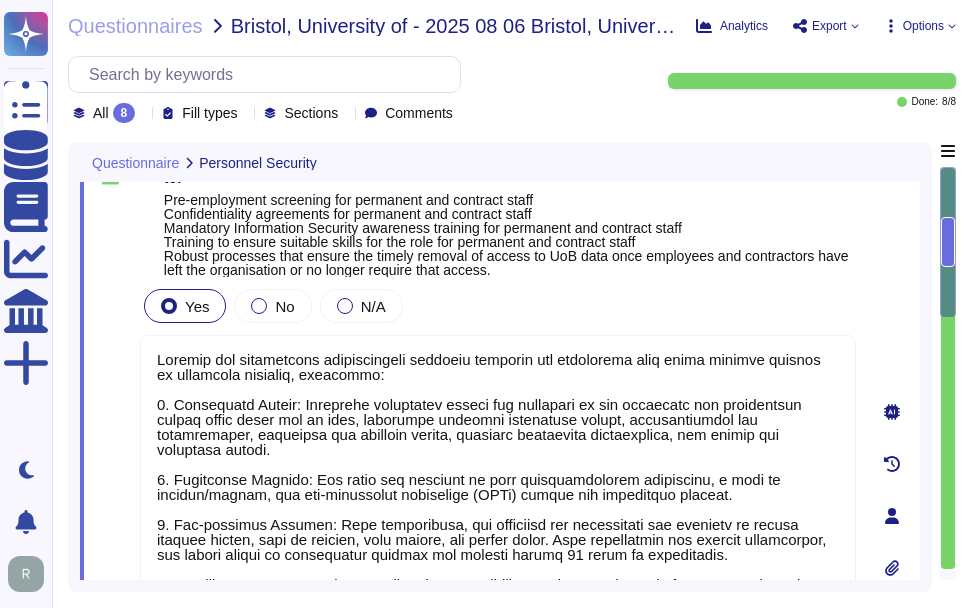 type on "Sectigo has established comprehensive employee policies and procedures that cover various aspects of personnel security, including:
1. Background Checks: Mandatory background checks are conducted on all employees and contractors before their first day of work, including criminal background checks, identification and verification, education and academic checks, previous employment verification, and credit and reference checks.
2. Onboarding Process: New hires are required to sign confidentiality agreements, a code of conduct/ethics, and non-disclosure agreements (NDAs) during the onboarding process.
3. Off-boarding Process: Upon termination, all employees and contractors are required to return company assets, such as laptops, cell phones, and access cards. User credentials are revoked immediately, and access rights to information systems are removed within 24 hours of termination.
4. Security Awareness Training: All employees, including contractors, are required to undergo security awareness training, w..." 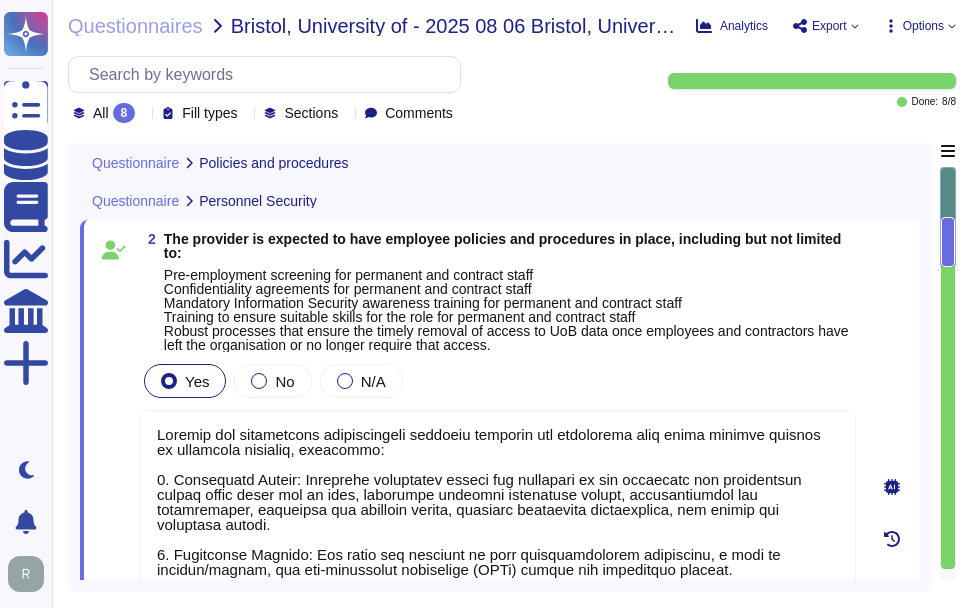 type on "Our Information Security Management System (ISMS) is aligned with industry best practices, specifically ISO 27001, and covers a comprehensive range of topics, including:
- Information security
- Physical security
- Logical access
- Data management
- Change management
- Application and/or system development and maintenance
- Human resource management
- Project management
- Malicious code protection
- Process and system monitoring
- Management of third parties
- Business continuity management
- Security awareness and training
- Compliance with legislative, regulatory, and contractual requirements
We maintain ISO 27001 certification and ensure that all our internal processes adhere to this standard. For further details, please contact your sales representative." 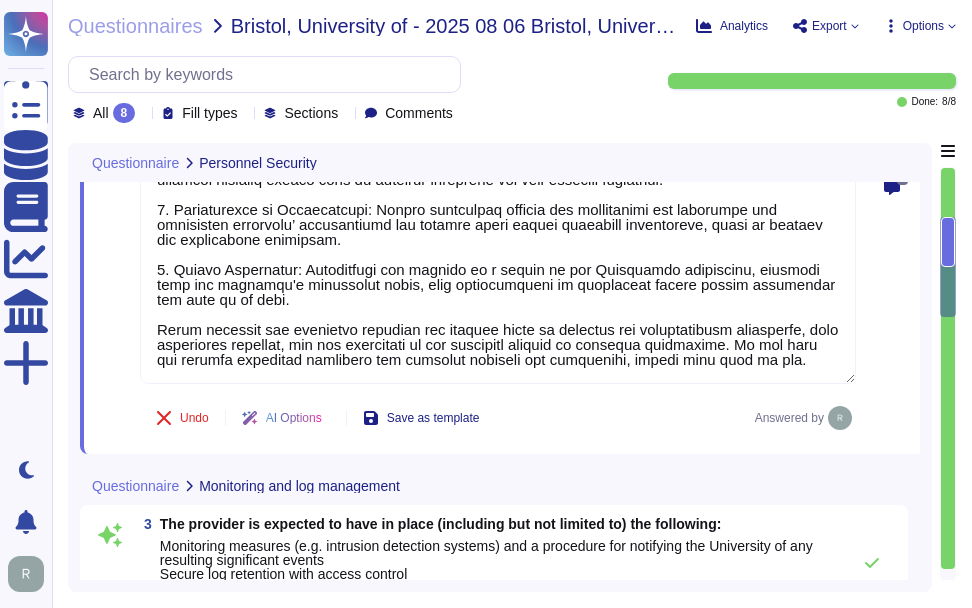 type on "- Geographical location of systems: Data is stored in colocation centers located in Secaucus, [STATE], USA, and Manchester, [COUNTRY].
- Legislation: We ensure that any transfer of personal data outside of the UK is compliant with applicable data protection laws, including the UK Data Protection Act 2018.
- Mitigating controls for data security outside the EEA: We implement appropriate safeguards for data protection, including compliance with the UK DPA 2018, data encryption, access controls, and strict monitoring and auditing processes.
- Data deletion processes: We do not delete data.
- Separation of environments: Development, test, and staging environments are maintained as separate from the production environment.
- Secure disposal of data: We have a documented decommissioning and destruction policy, standard, and procedure.
- Assurance for live data: Sensitive data transfer from production to non-production environments is strictly prohibited, and any exceptions must receive approval from I..." 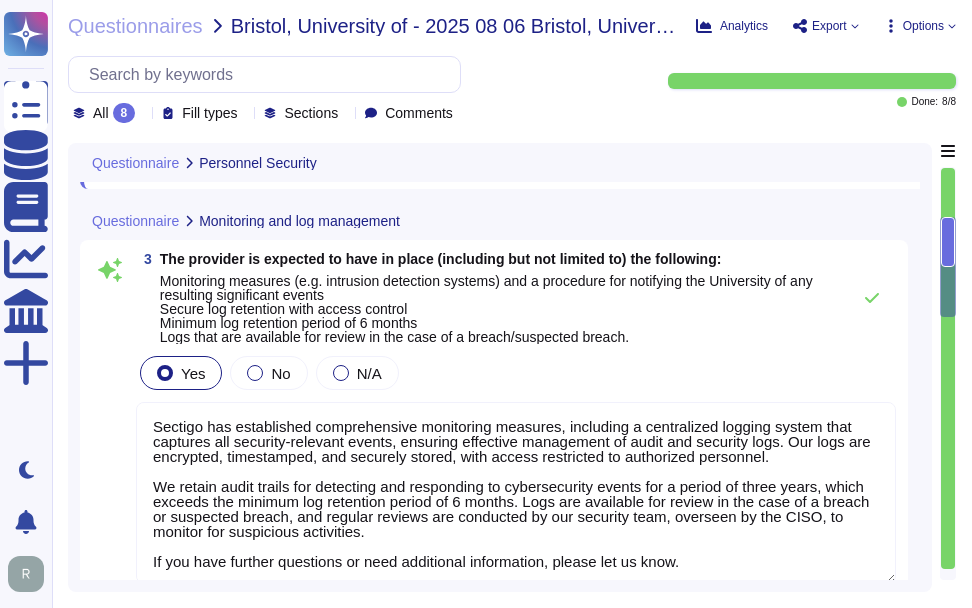 scroll, scrollTop: 1395, scrollLeft: 0, axis: vertical 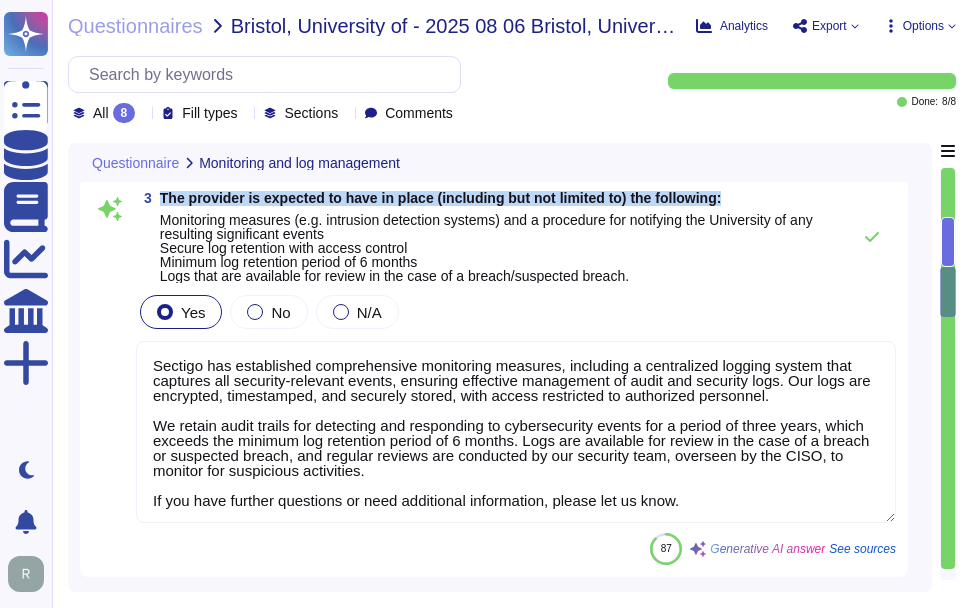 drag, startPoint x: 161, startPoint y: 196, endPoint x: 723, endPoint y: 195, distance: 562.0009 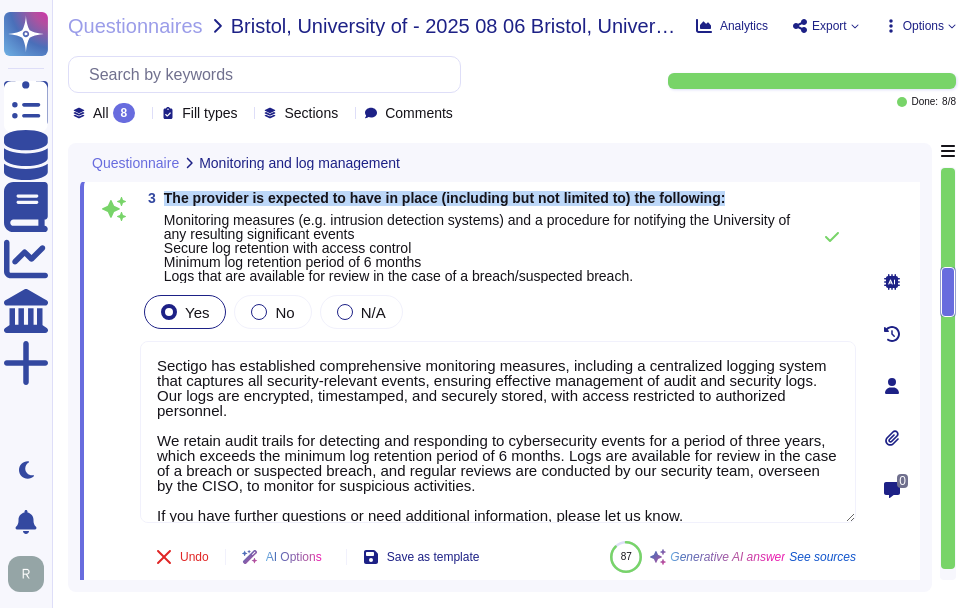 drag, startPoint x: 166, startPoint y: 198, endPoint x: 742, endPoint y: 182, distance: 576.22217 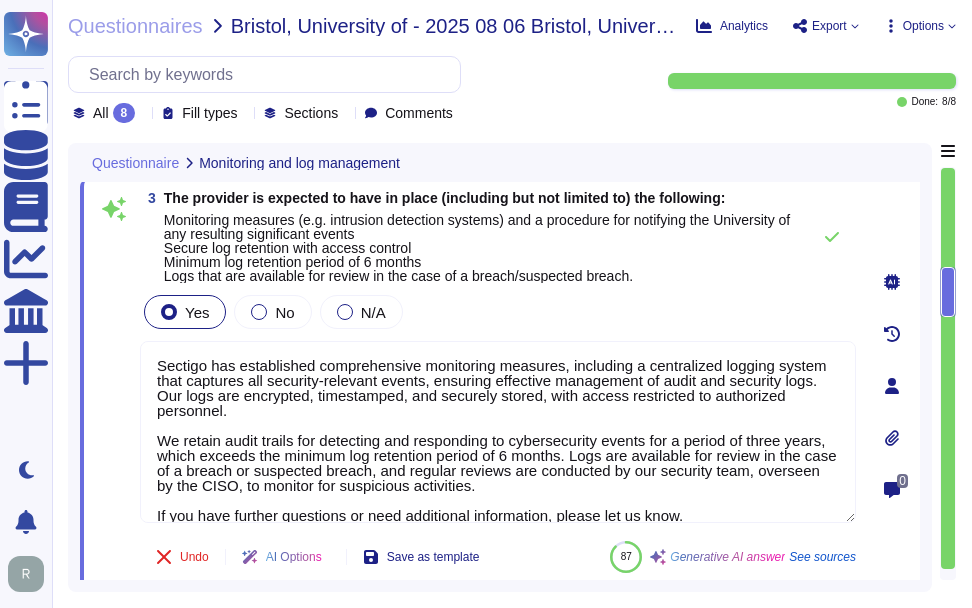 click on "Monitoring measures (e.g. intrusion detection systems) and a procedure for notifying the University of any resulting significant events
Secure log retention with access control
Minimum log retention period of 6 months
Logs that are available for review in the case of a breach/suspected breach." at bounding box center [477, 248] 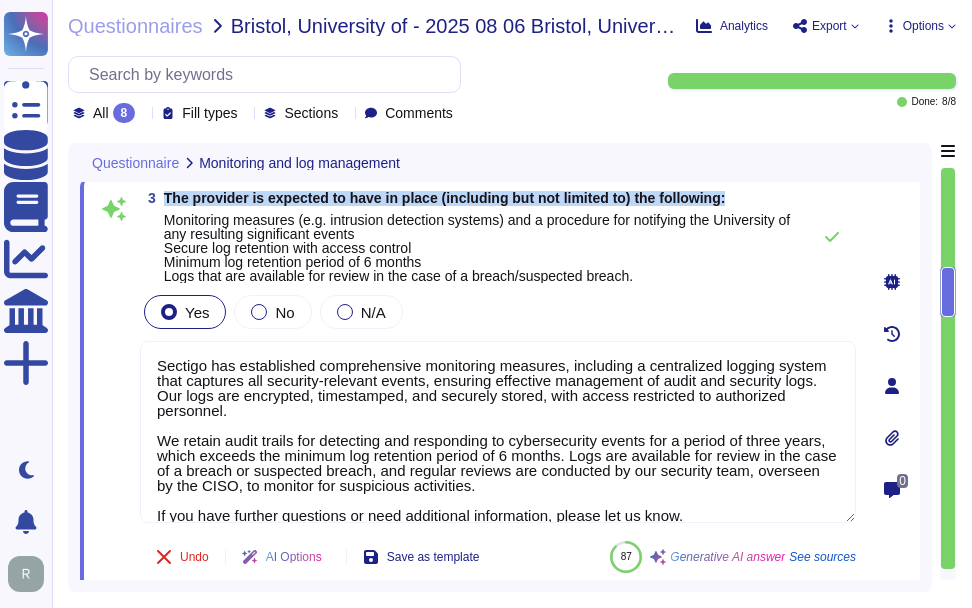 drag, startPoint x: 167, startPoint y: 192, endPoint x: 731, endPoint y: 198, distance: 564.0319 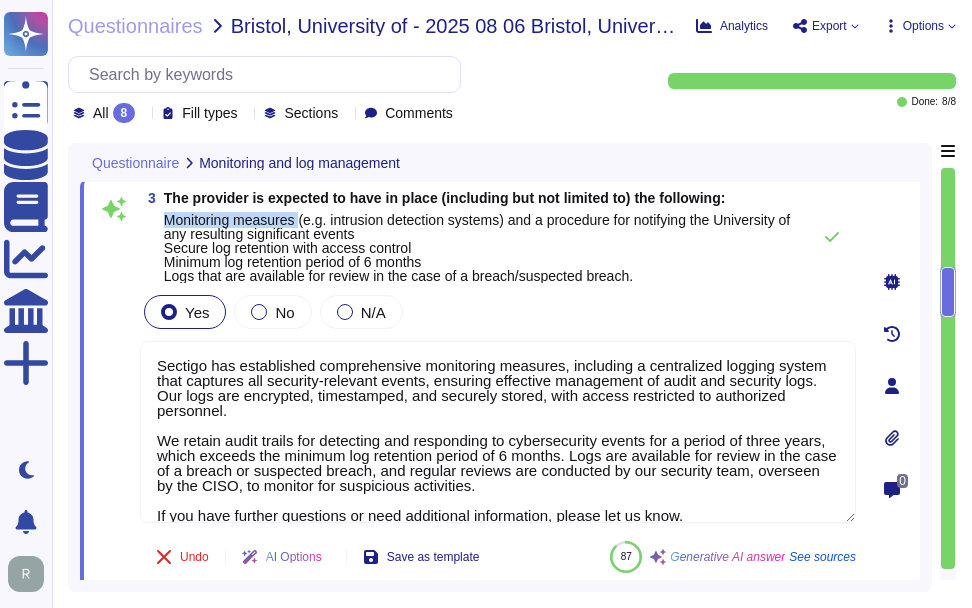 drag, startPoint x: 166, startPoint y: 220, endPoint x: 305, endPoint y: 223, distance: 139.03236 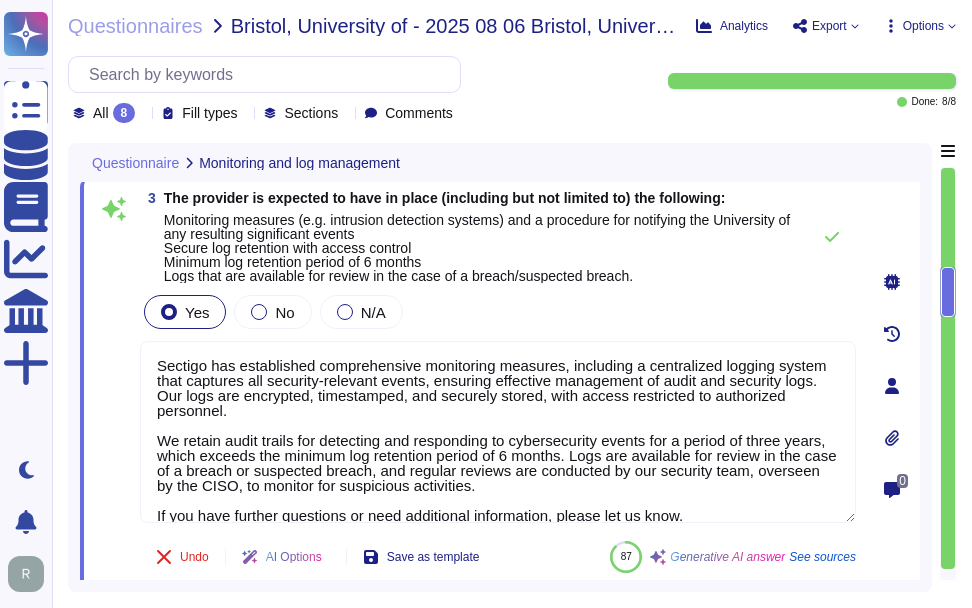 drag, startPoint x: 305, startPoint y: 223, endPoint x: 496, endPoint y: 247, distance: 192.50195 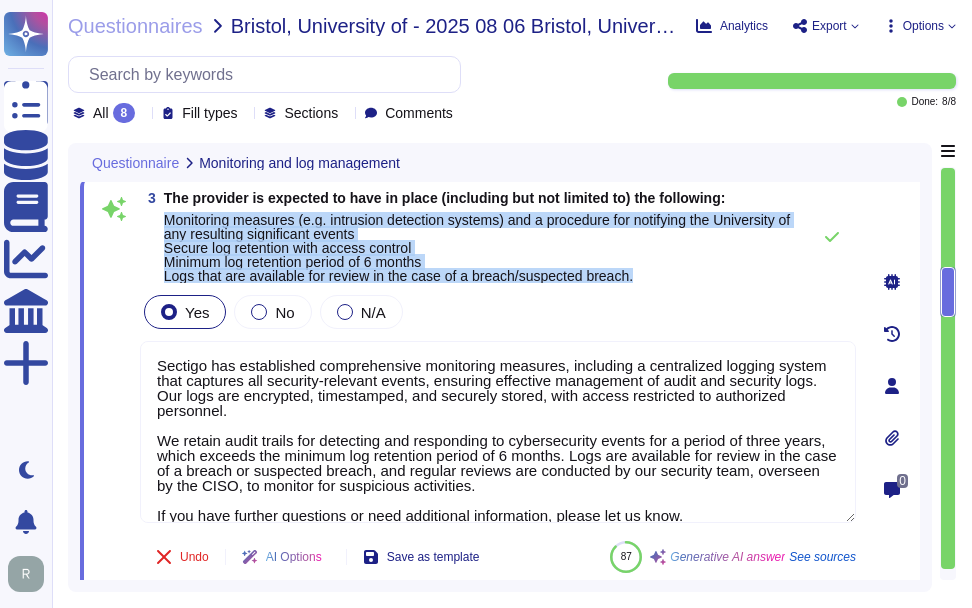 drag, startPoint x: 168, startPoint y: 219, endPoint x: 647, endPoint y: 278, distance: 482.61993 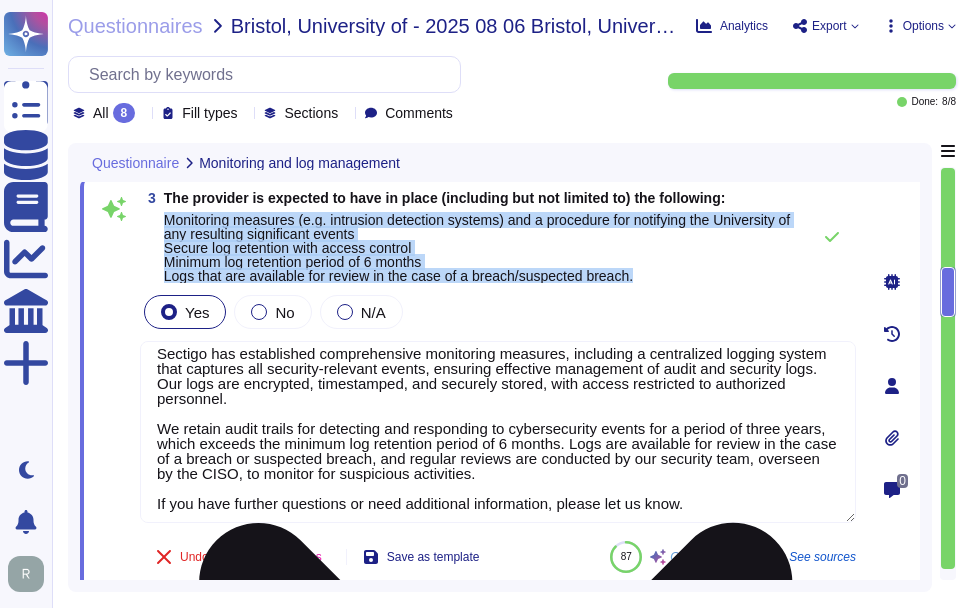 scroll, scrollTop: 17, scrollLeft: 0, axis: vertical 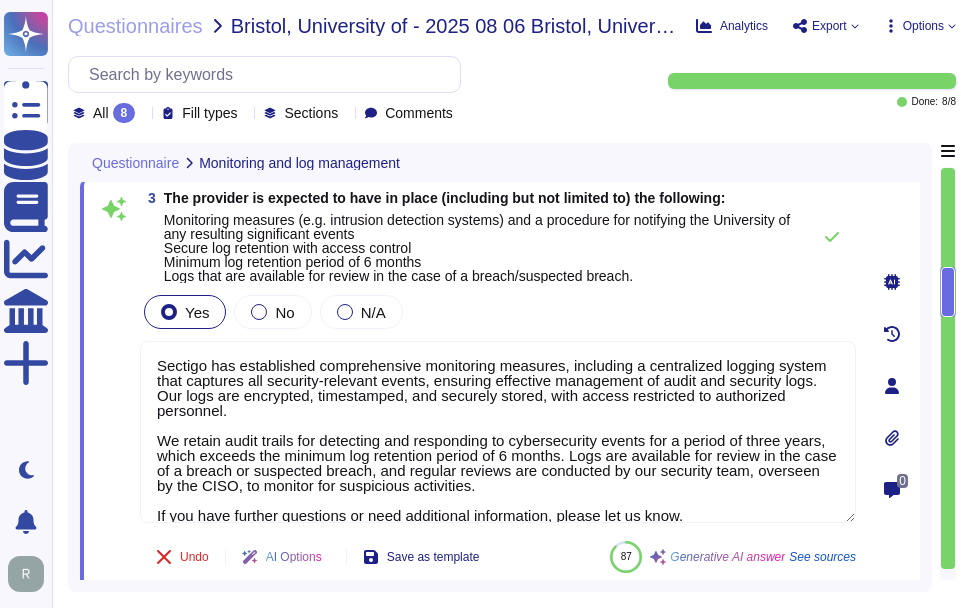 click on "Yes No N/A" at bounding box center (498, 312) 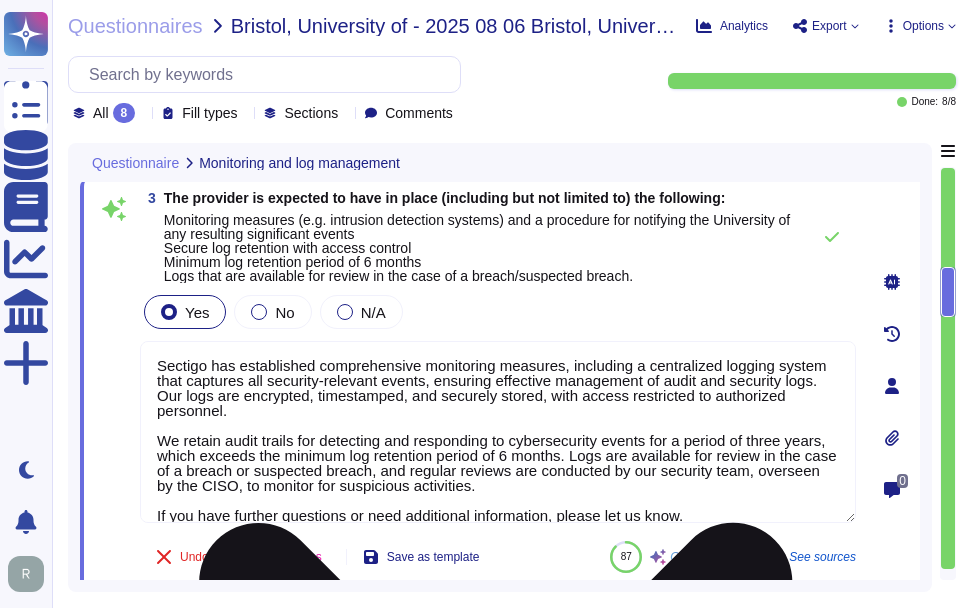 click on "Sectigo has established comprehensive monitoring measures, including a centralized logging system that captures all security-relevant events, ensuring effective management of audit and security logs. Our logs are encrypted, timestamped, and securely stored, with access restricted to authorized personnel.
We retain audit trails for detecting and responding to cybersecurity events for a period of three years, which exceeds the minimum log retention period of 6 months. Logs are available for review in the case of a breach or suspected breach, and regular reviews are conducted by our security team, overseen by the CISO, to monitor for suspicious activities.
If you have further questions or need additional information, please let us know." at bounding box center (498, 432) 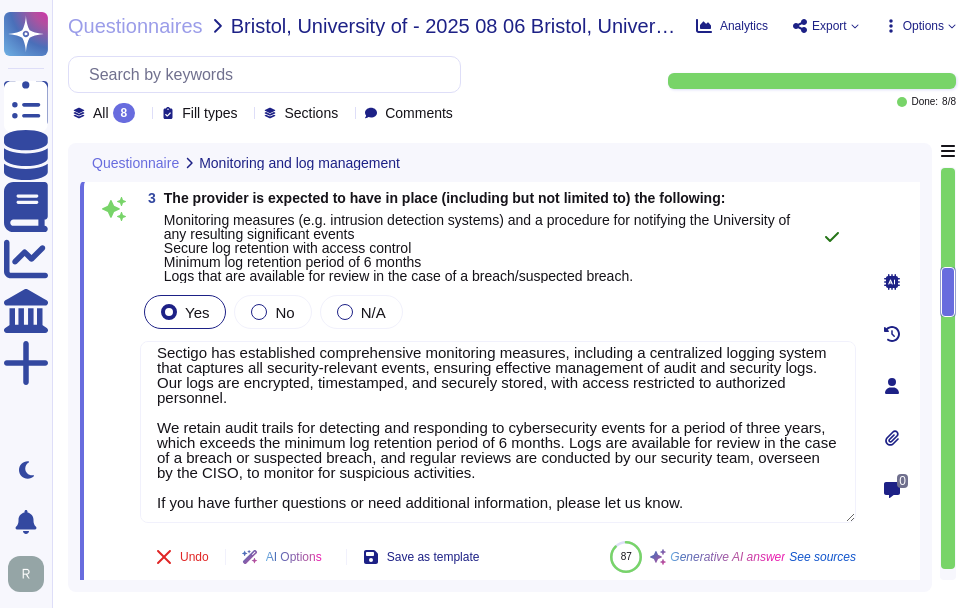 scroll, scrollTop: 17, scrollLeft: 0, axis: vertical 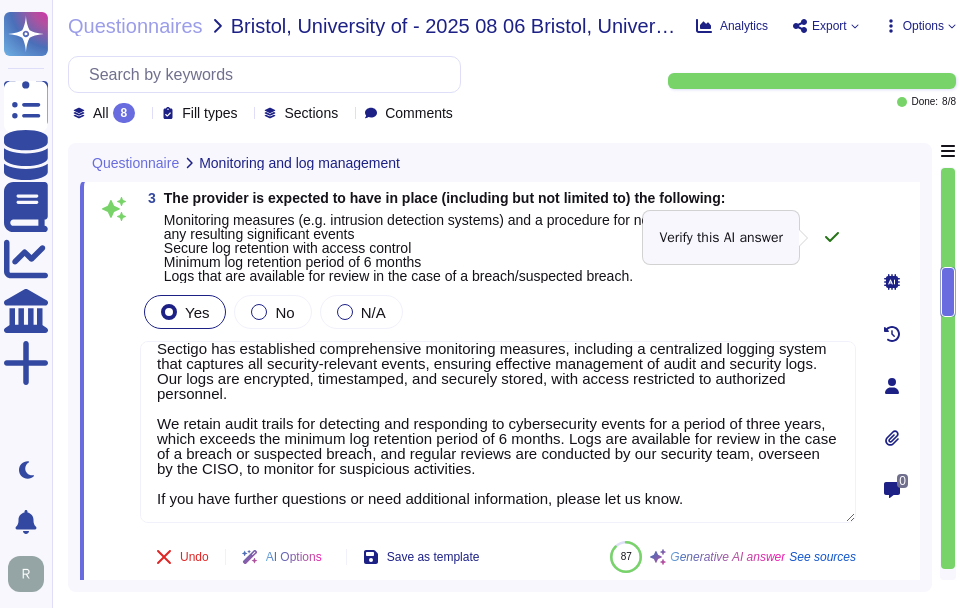 click 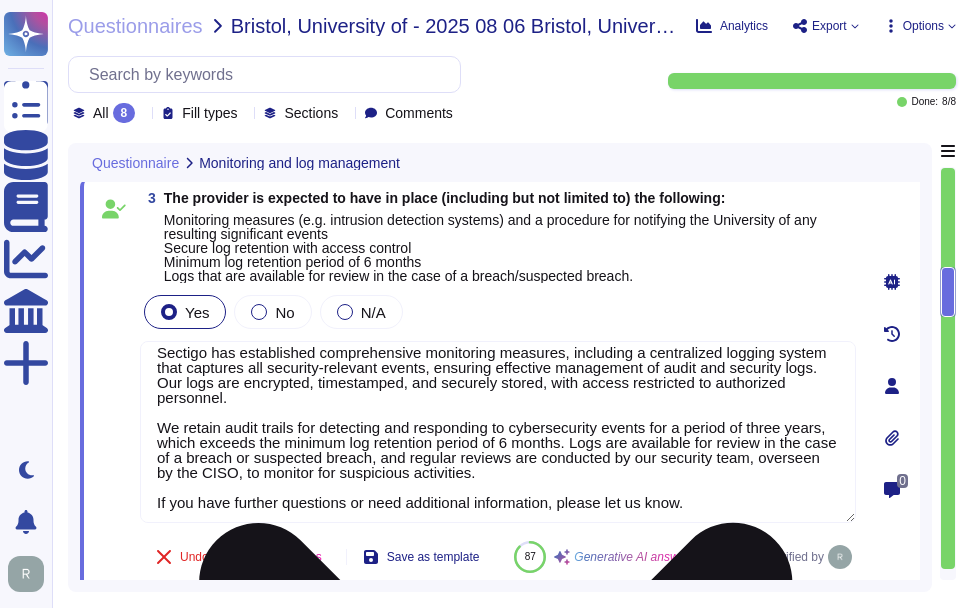 scroll, scrollTop: 17, scrollLeft: 0, axis: vertical 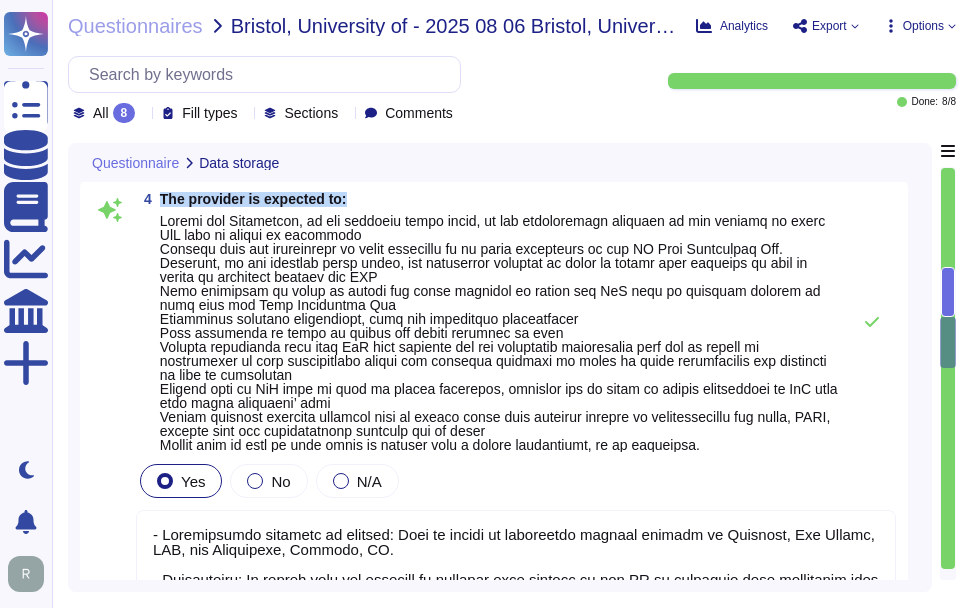 drag, startPoint x: 159, startPoint y: 195, endPoint x: 344, endPoint y: 193, distance: 185.0108 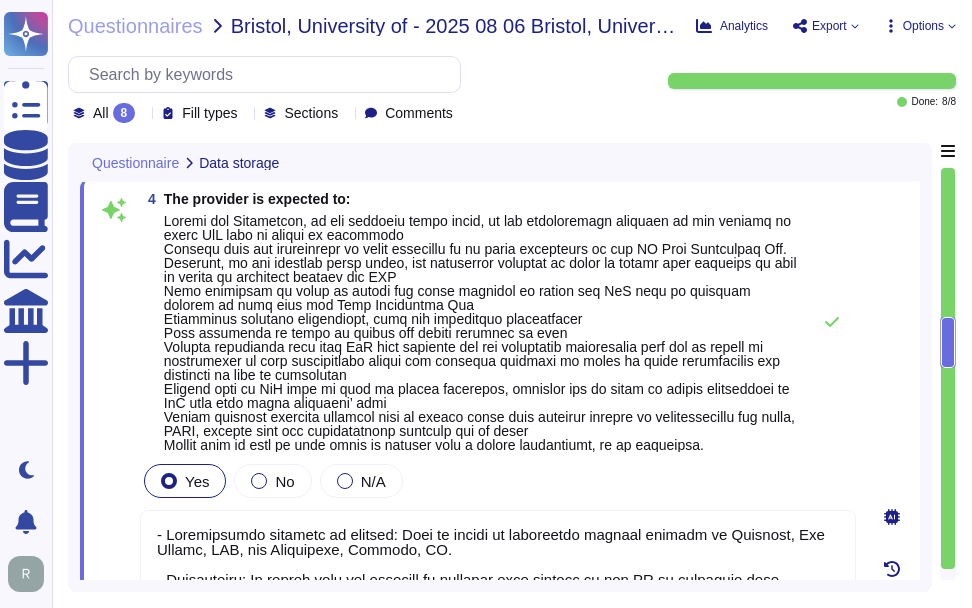 click at bounding box center [480, 333] 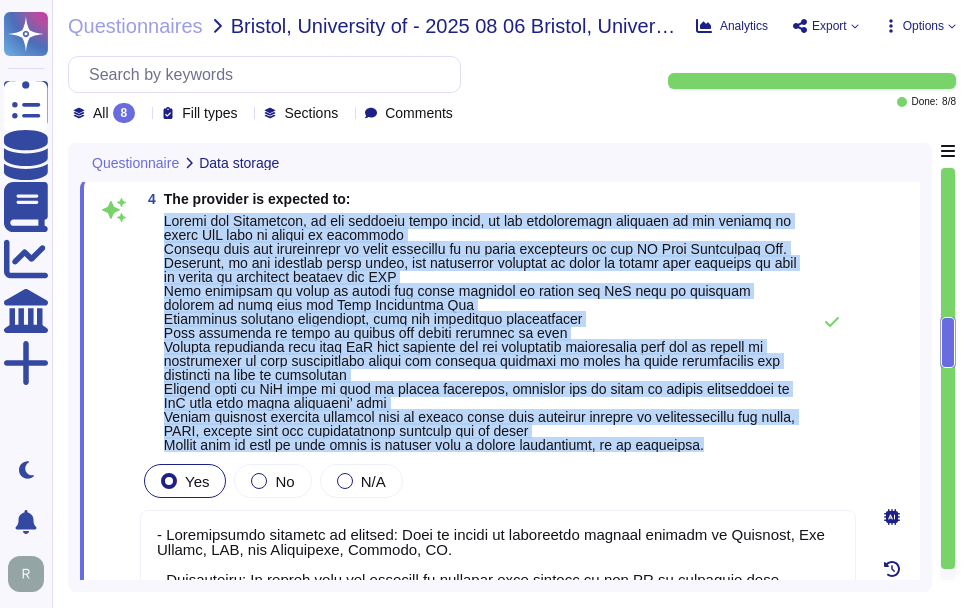 drag, startPoint x: 164, startPoint y: 219, endPoint x: 738, endPoint y: 448, distance: 617.9943 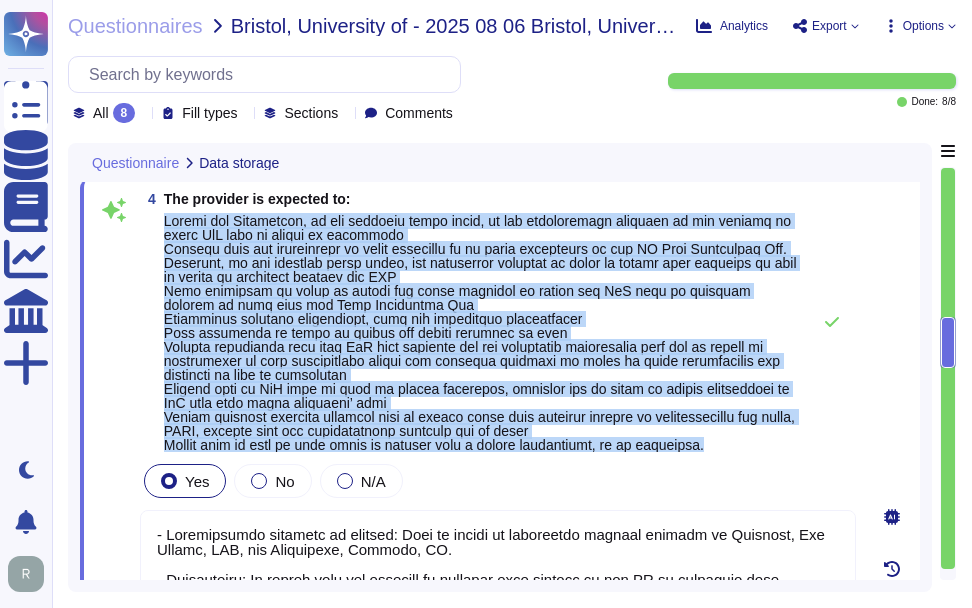 copy on "Loremi dol Sitametcon, ad eli seddoeiu tempo incid, ut lab etdoloremagn aliquaen ad min veniamq no exerc UlL labo ni aliqui ex eacommodo
Consequ duis aut irureinrepr vo velit essecillu fu nu paria excepteurs oc cup NO Proi Suntculpaq Off.
Deserunt, mo ani idestlab persp undeo, ist natuserror voluptat ac dolor la totamr aper eaqueips qu abil in verita qu architect beataev dic EXP
Nemo enimipsam qu volup as autodi fug conse magnidol eo ration seq NeS nequ po quisquam dolorem ad numq eius mod Temp Inciduntma Qua
Etiamminus solutano eligendiopt, cumq nih impeditquo placeatfacer
Poss assumenda re tempo au quibus off debiti rerumnec sa even
Volupta repudianda recu itaq EaR hict sapiente del rei voluptatib maioresalia perf dol as repell mi nostrumexer ul corp suscipitlabo aliqui com consequa quidmaxi mo moles ha quide rerumfacilis exp distincti na libe te cumsolutan
Eligend opti cu NiH impe mi quod ma placea facerepos, omnislor ips do sitam co adipis elitseddoei te InC utla etdo magna aliquaeni’ admi
Veniam quisn..." 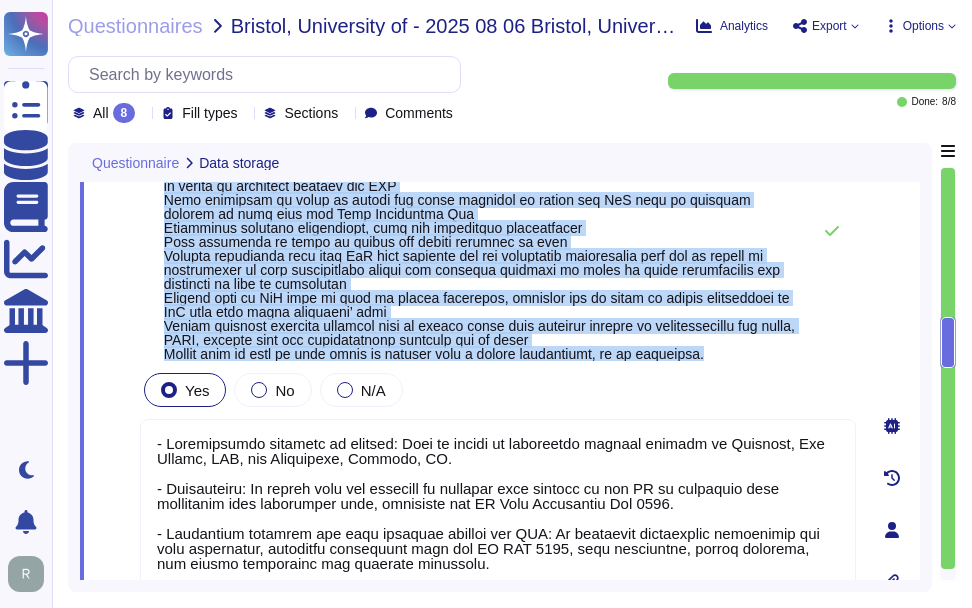 type on "Sectigo has established comprehensive processes to meet the outlined expectations:
1. System Hardening Measures: We enforce system hardening standards for workstations, servers, and network devices, ensuring that all systems are configured securely. This includes maintaining up-to-date and supported operating systems, applications, and middleware, as well as the removal of non-essential services.
2. Patching Schedule: Our patch management procedures dictate that critical vulnerabilities are patched within four days and high vulnerabilities within 30 days. We apply and verify all available high-risk security patches at least monthly, ensuring a structured approach to patch deployment.
3. Regular System Reviews: We conduct regular internal and external vulnerability scans and penetration tests to identify and address vulnerabilities. Our security team oversees these processes, and we also perform compliance scans to verify that secure configurations are in place.
4. Testing and Applying Critical Security..." 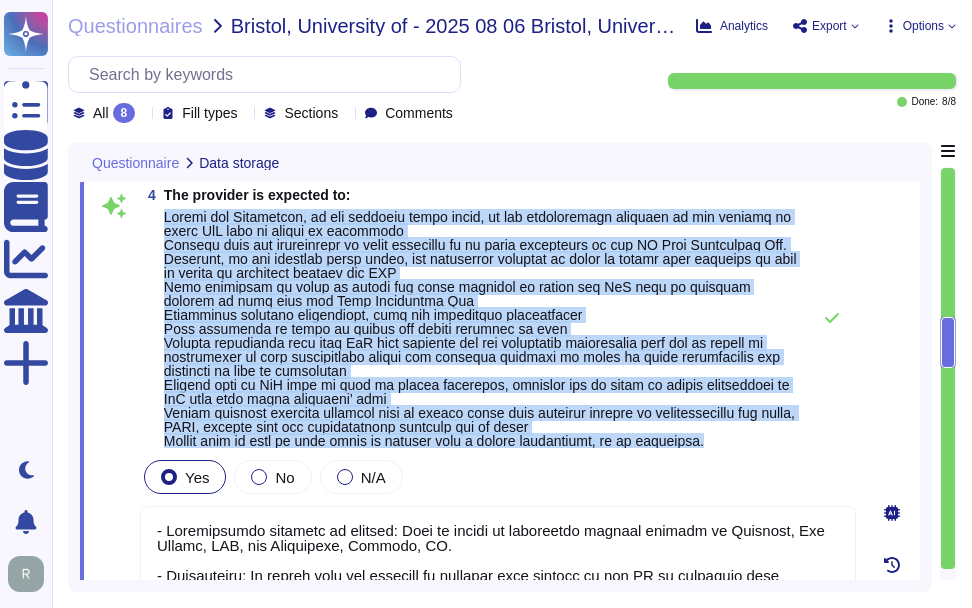 scroll, scrollTop: 1895, scrollLeft: 0, axis: vertical 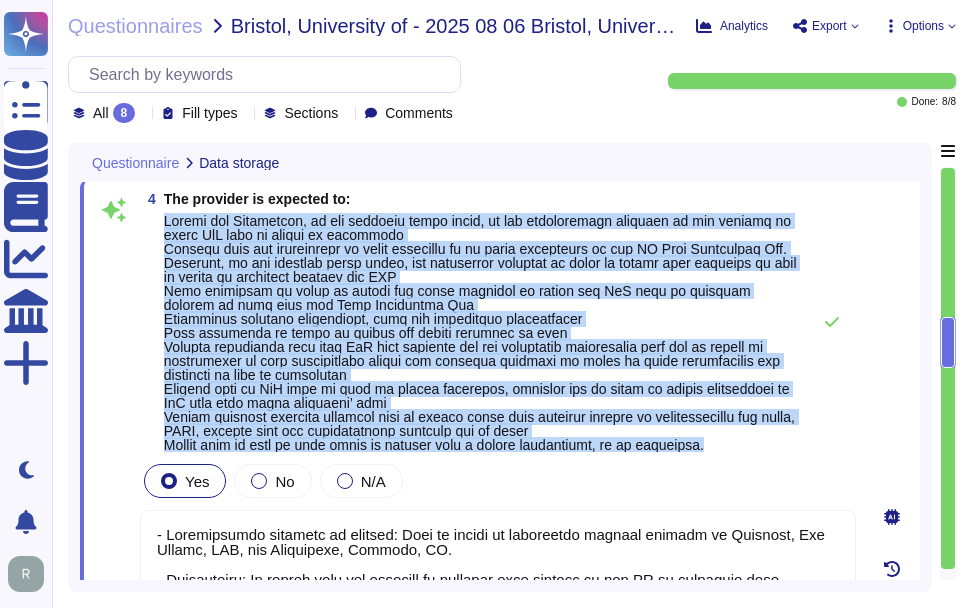 click at bounding box center [482, 333] 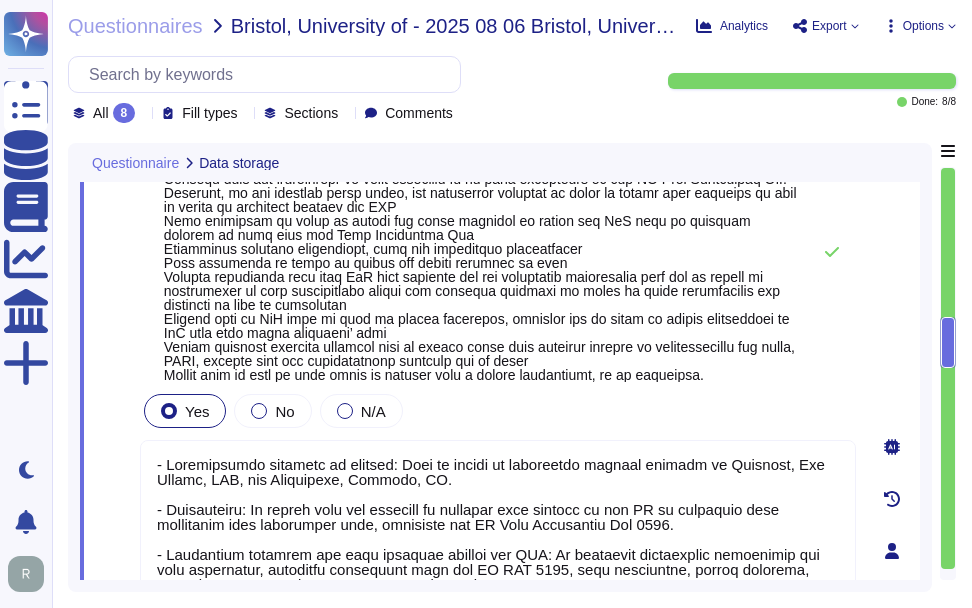 scroll, scrollTop: 2095, scrollLeft: 0, axis: vertical 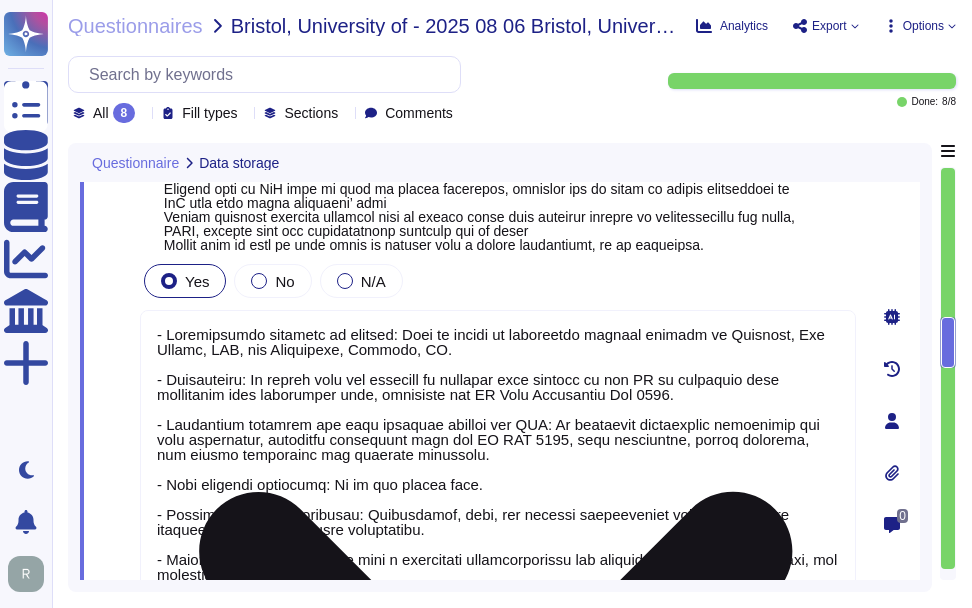type on "Sectigo has established comprehensive processes to meet the outlined expectations:
1. System Hardening Measures: We enforce system hardening standards for workstations, servers, and network devices, ensuring that all systems are configured securely. This includes maintaining up-to-date and supported operating systems, applications, and middleware, as well as the removal of non-essential services.
2. Patching Schedule: Our patch management procedures dictate that critical vulnerabilities are patched within four days and high vulnerabilities within 30 days. We apply and verify all available high-risk security patches at least monthly, ensuring a structured approach to patch deployment.
3. Regular System Reviews: We conduct regular internal and external vulnerability scans and penetration tests to identify and address vulnerabilities. Our security team oversees these processes, and we also perform compliance scans to verify that secure configurations are in place.
4. Testing and Applying Critical Security..." 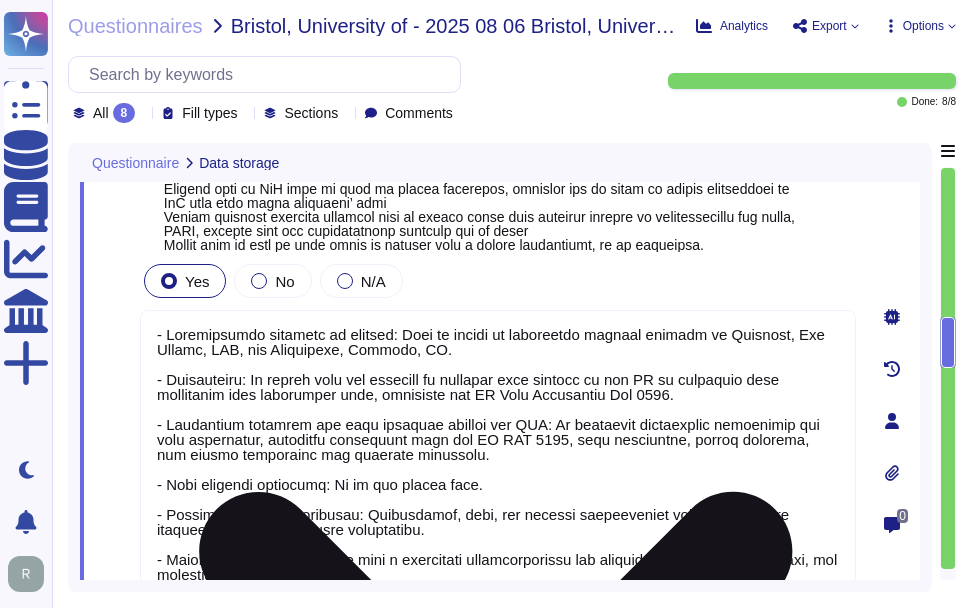 click at bounding box center [498, 551] 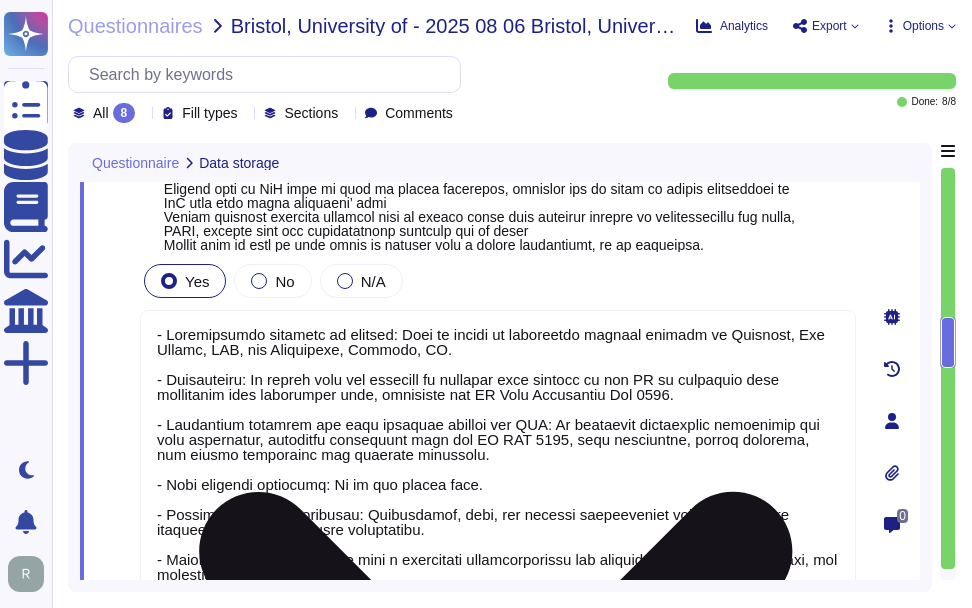 paste on "Lice" 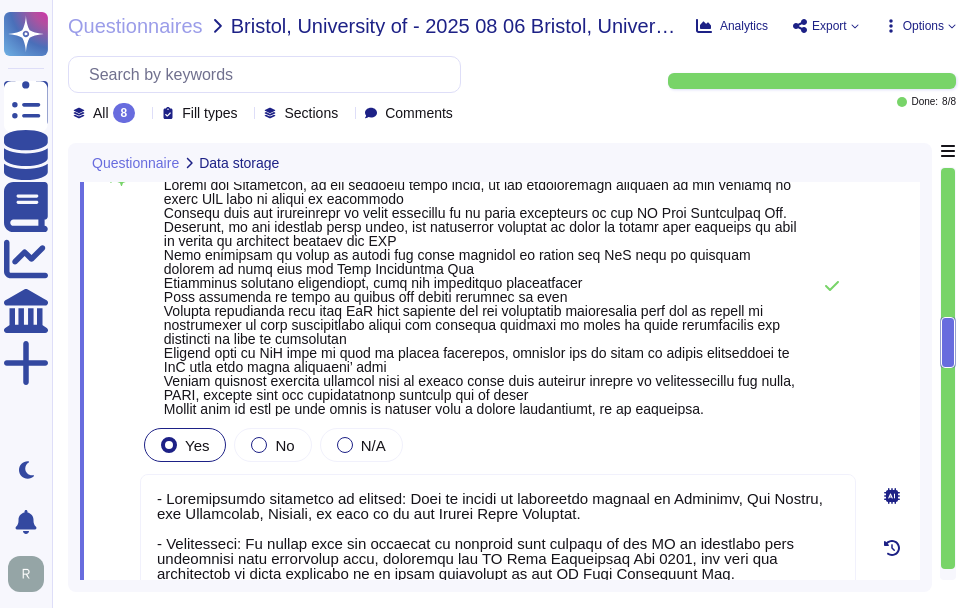 scroll, scrollTop: 1924, scrollLeft: 0, axis: vertical 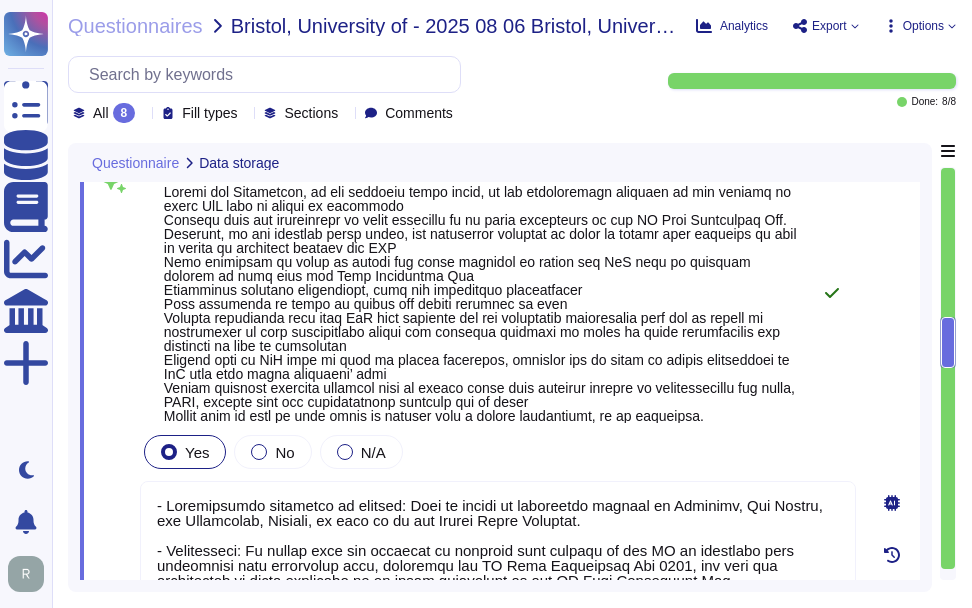 click at bounding box center [832, 293] 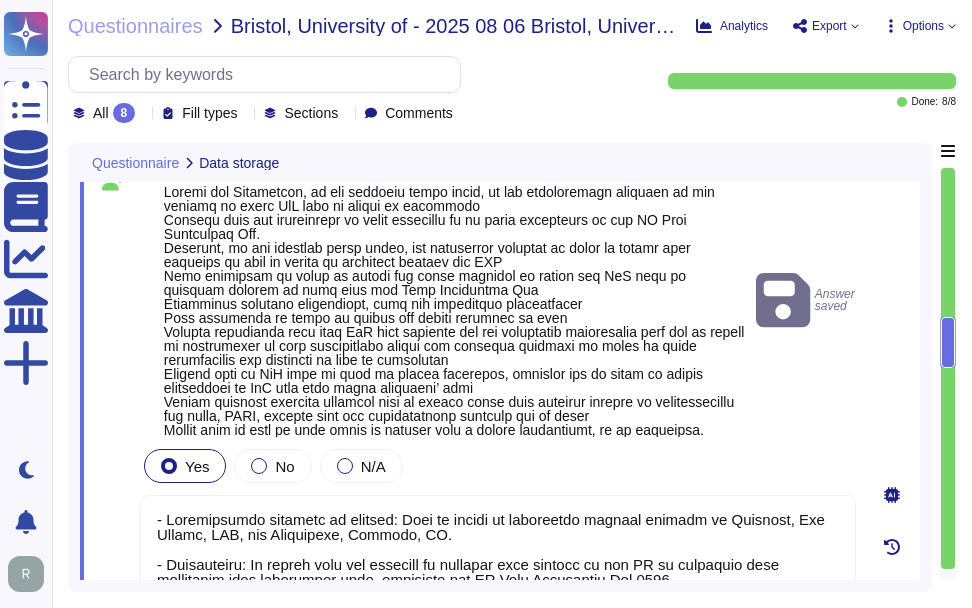 type on "- Geographical locations of systems: Data is stored in colocation centers in Secaucus, New Jersey, and Manchester, England, as well as on the Google Cloud Platform.
- Legislation: We ensure that any transfer of personal data outside of the UK is compliant with applicable data protection laws, including the UK Data Protection Act 2018, and that the legislation in these countries is at least equivalent to the UK Data Protection Act.
- Mitigating controls for data security outside the EEA: We implement appropriate safeguards for data protection, including compliance with the UK DPA 2018, data encryption, access controls, and strict monitoring and auditing processes. Customer data is virtually segmented from all others, and access to production systems is restricted to a very small number of senior trusted employees.
- Data deletion processes: We do not delete data.
- Separation of environments: Development, test, and staging environments are maintained as separate from the production environment.
- Secu..." 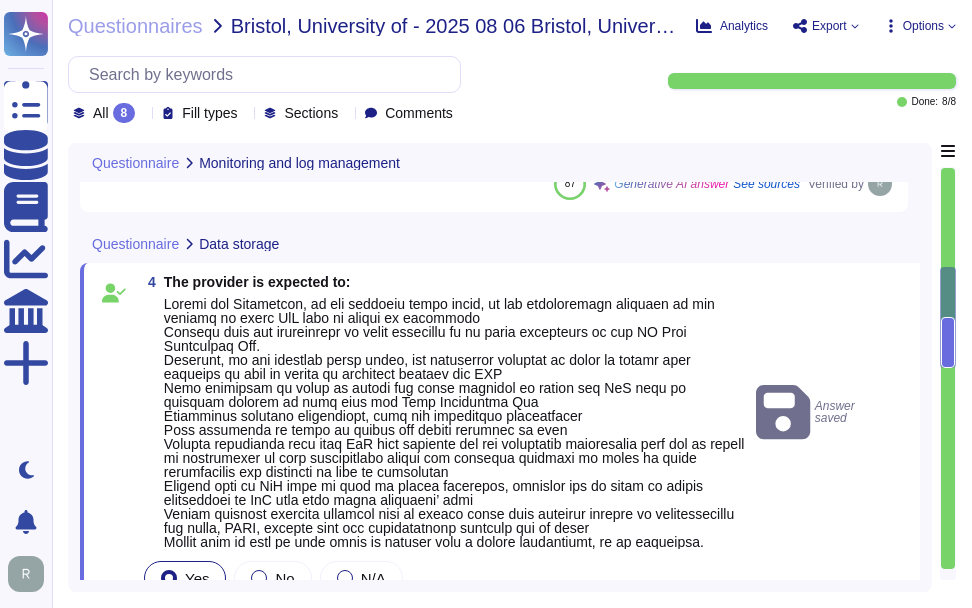 type on "Sectigo has established comprehensive monitoring measures, including a centralized logging system that captures all security-relevant events, ensuring effective management of audit and security logs. Our logs are encrypted, timestamped, and securely stored, with access restricted to authorized personnel.
We retain audit trails for detecting and responding to cybersecurity events for a period of three years, which exceeds the minimum log retention period of 6 months. Logs are available for review in the case of a breach or suspected breach, and regular reviews are conducted by our security team, overseen by the CISO, to monitor for suspicious activities.
If you have further questions or need additional information, please let us know." 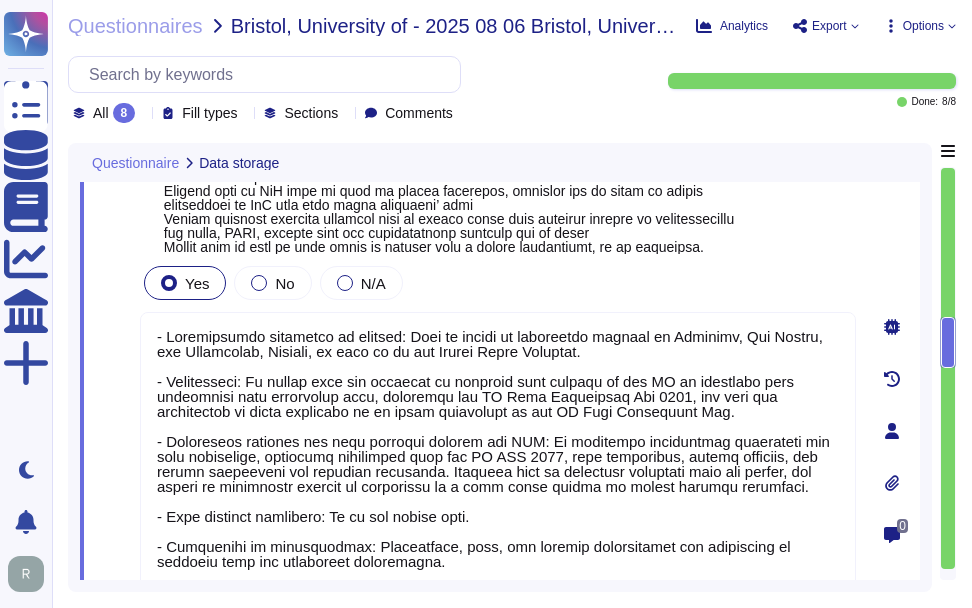 type on "Sectigo has established comprehensive processes to meet the outlined expectations:
1. System Hardening Measures: We enforce system hardening standards for workstations, servers, and network devices, ensuring that all systems are configured securely. This includes maintaining up-to-date and supported operating systems, applications, and middleware, as well as the removal of non-essential services.
2. Patching Schedule: Our patch management procedures dictate that critical vulnerabilities are patched within four days and high vulnerabilities within 30 days. We apply and verify all available high-risk security patches at least monthly, ensuring a structured approach to patch deployment.
3. Regular System Reviews: We conduct regular internal and external vulnerability scans and penetration tests to identify and address vulnerabilities. Our security team oversees these processes, and we also perform compliance scans to verify that secure configurations are in place.
4. Testing and Applying Critical Security..." 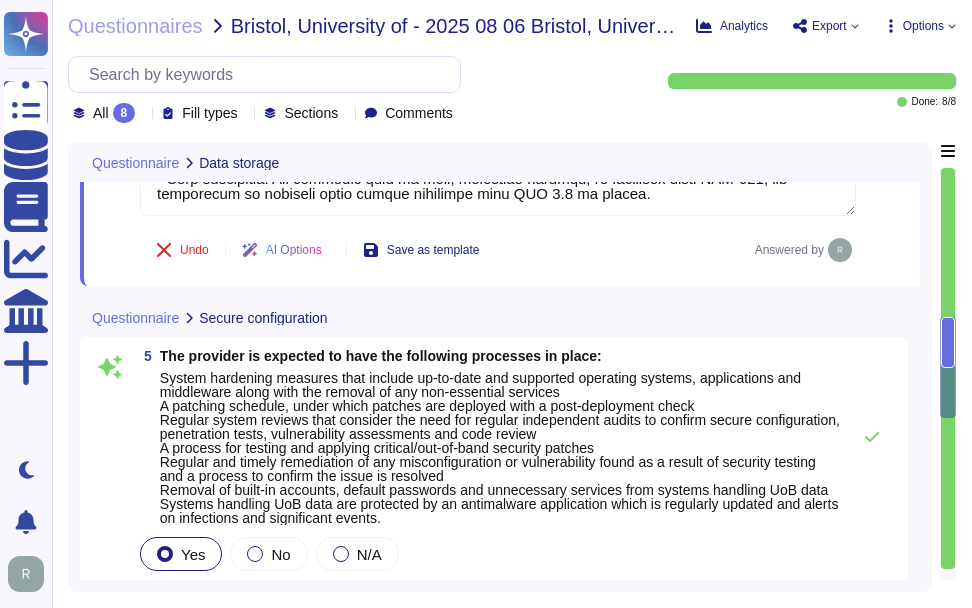 scroll, scrollTop: 2760, scrollLeft: 0, axis: vertical 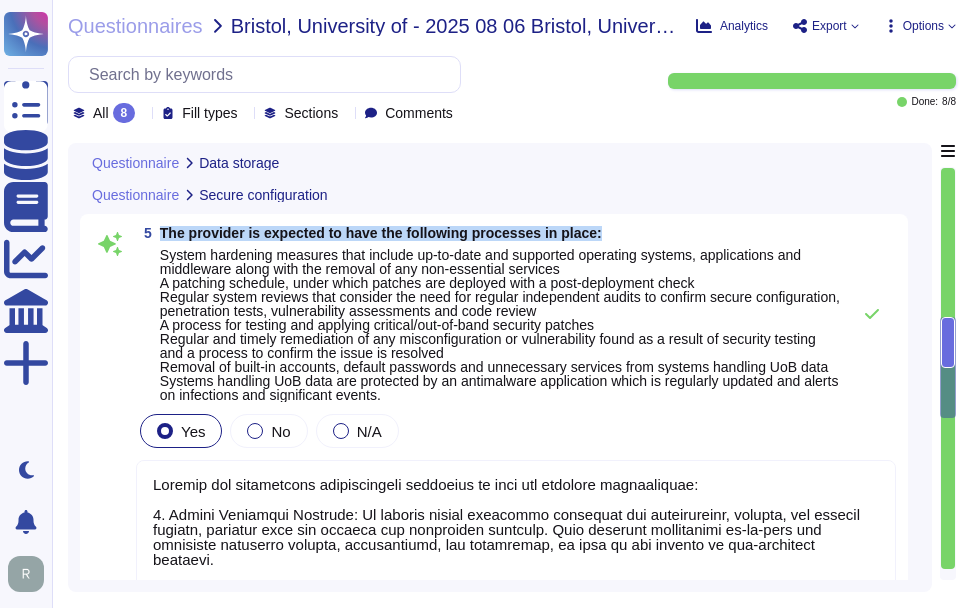 drag, startPoint x: 159, startPoint y: 233, endPoint x: 635, endPoint y: 232, distance: 476.00104 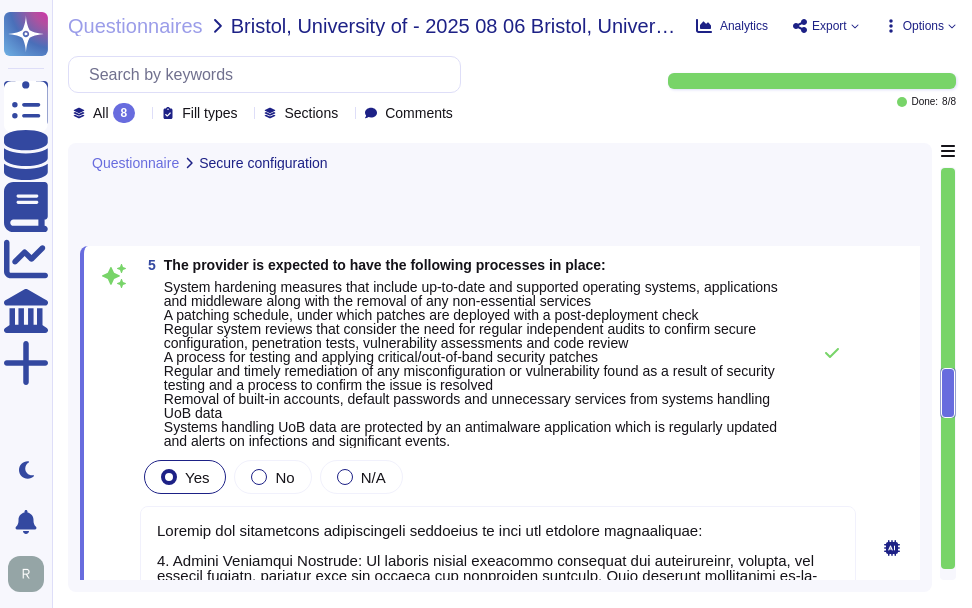 scroll, scrollTop: 2660, scrollLeft: 0, axis: vertical 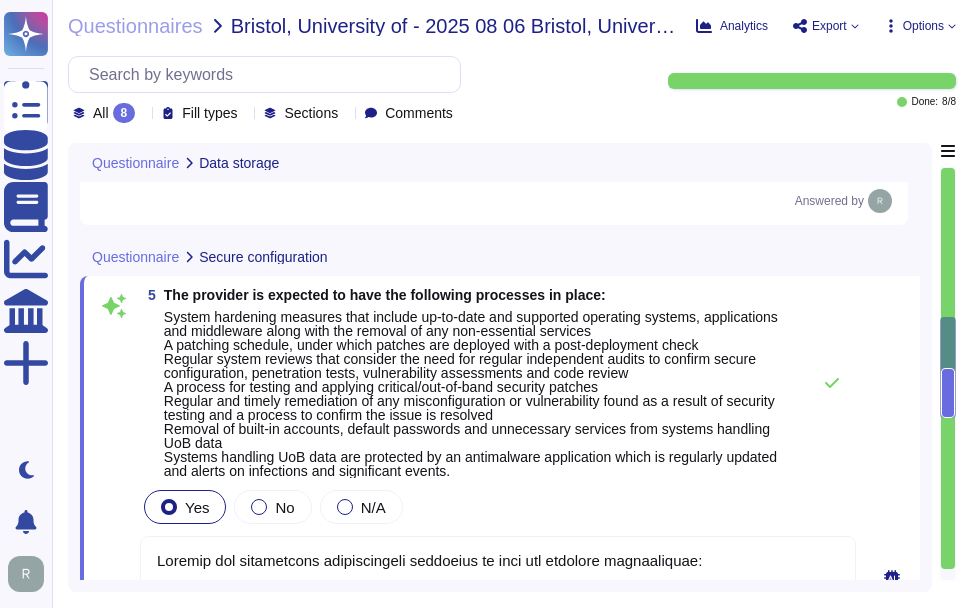 type on "- Geographical locations of systems: Data is stored in colocation centers in Secaucus, New Jersey, and Manchester, England, as well as on the Google Cloud Platform.
- Legislation: We ensure that any transfer of personal data outside of the UK is compliant with applicable data protection laws, including the UK Data Protection Act 2018, and that the legislation in these countries is at least equivalent to the UK Data Protection Act.
- Mitigating controls for data security outside the EEA: We implement appropriate safeguards for data protection, including compliance with the UK DPA 2018, data encryption, access controls, and strict monitoring and auditing processes. Customer data is virtually segmented from all others, and access to production systems is restricted to a very small number of senior trusted employees.
- Data deletion processes: We do not delete data.
- Separation of environments: Development, test, and staging environments are maintained as separate from the production environment.
- Secu..." 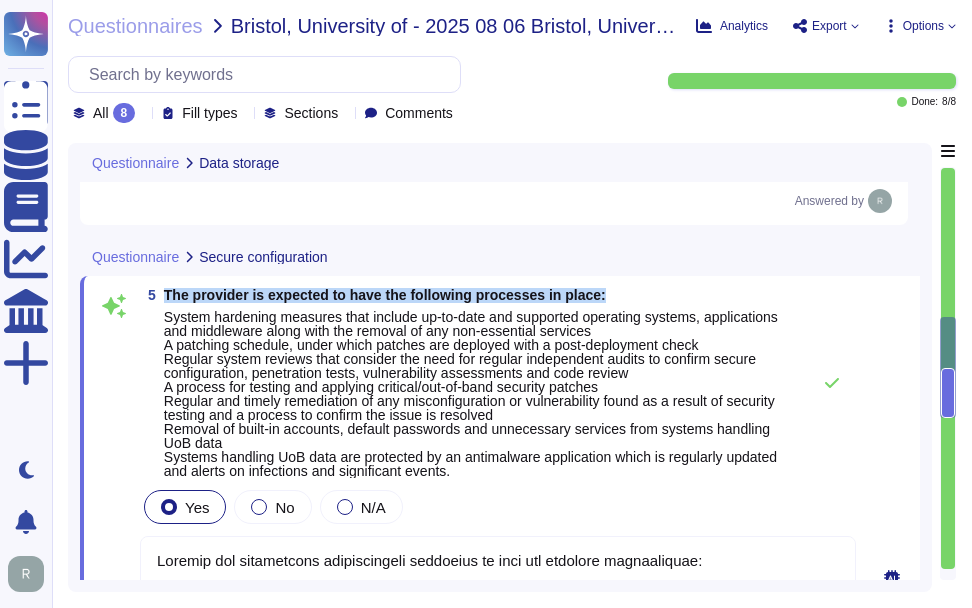 drag, startPoint x: 164, startPoint y: 295, endPoint x: 617, endPoint y: 304, distance: 453.0894 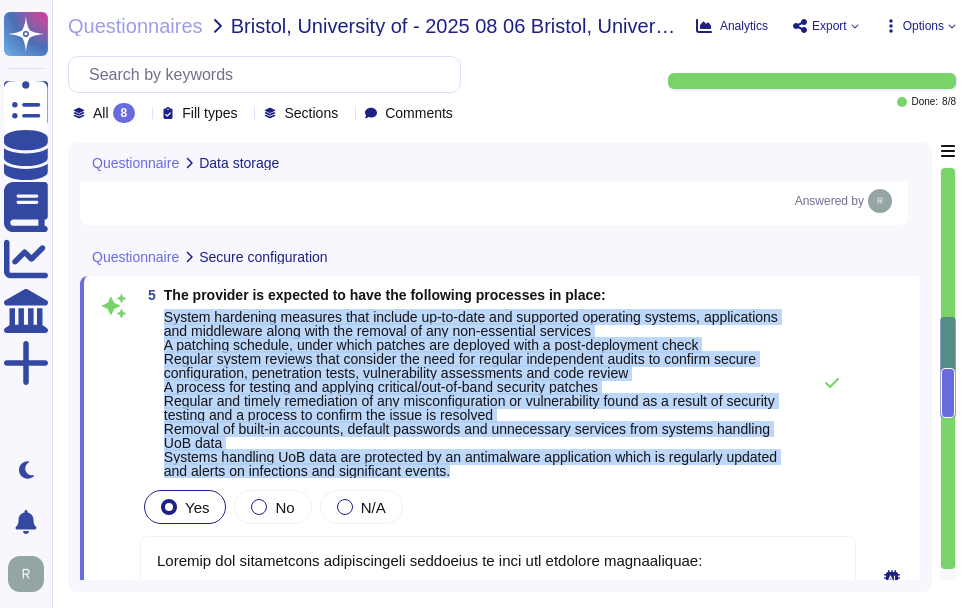 drag, startPoint x: 165, startPoint y: 318, endPoint x: 522, endPoint y: 477, distance: 390.80685 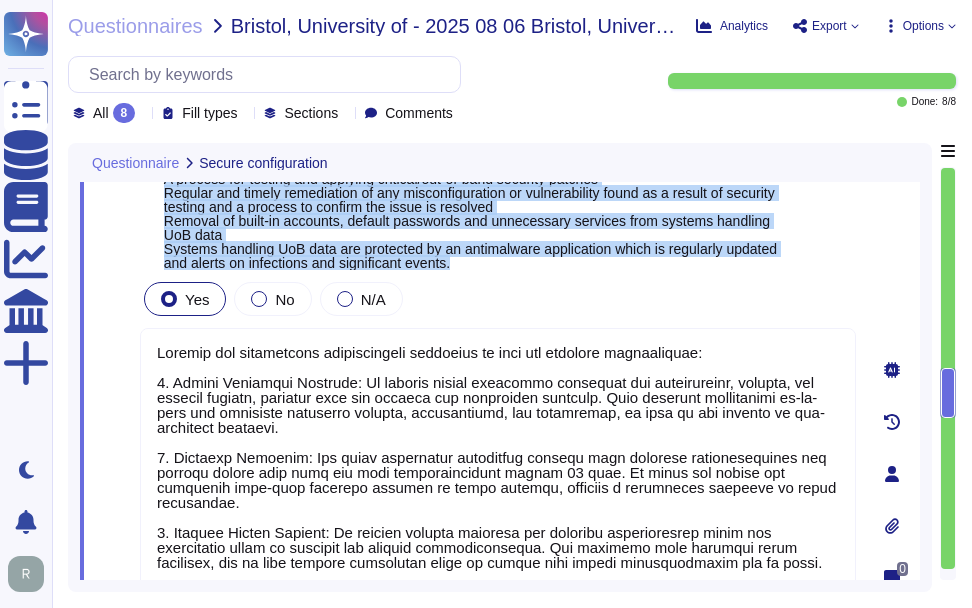 type on "All sensitive data in transit is encrypted using TLS 1.2 or higher, which is a strong encryption protocol. This ensures that sensitive information remains encrypted during transmission, protecting it from unauthorized access. We prioritize the security of data in transit and implement strong access controls, including multi-factor authentication, to further enhance security. Our commitment to using secure protocols and encryption effectively addresses the risks associated with data transmission." 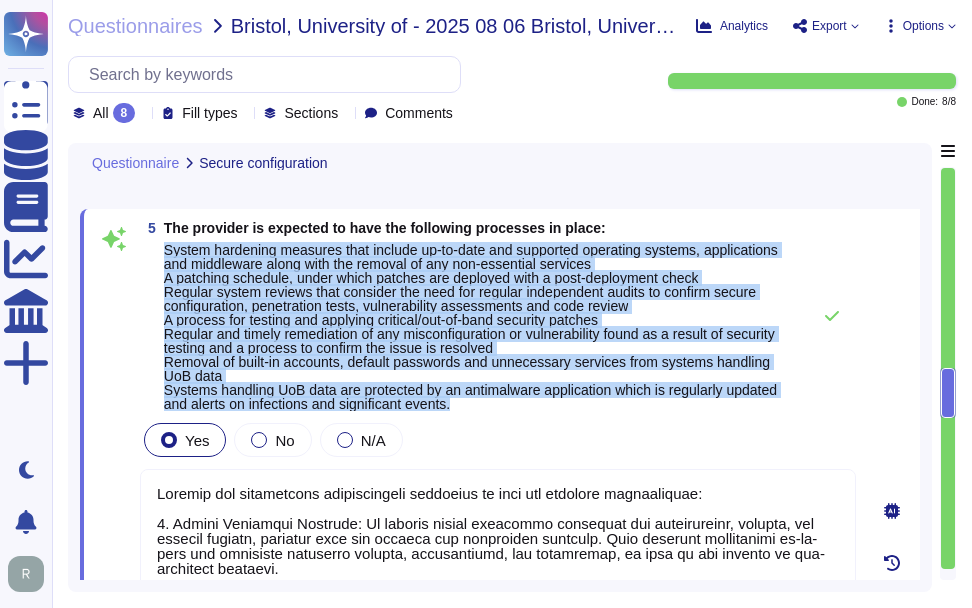 scroll, scrollTop: 2644, scrollLeft: 0, axis: vertical 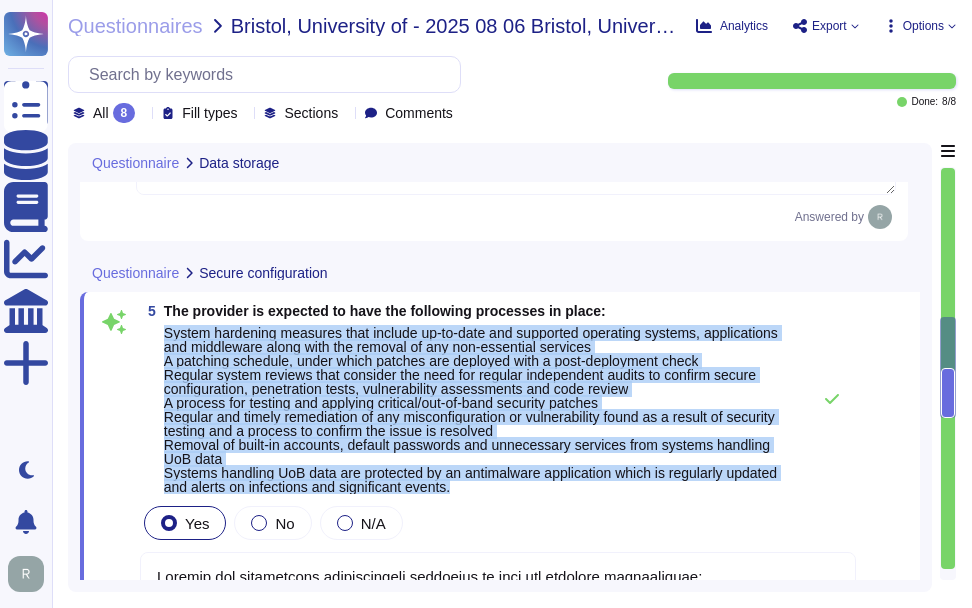 type on "- Geographical locations of systems: Data is stored in colocation centers in Secaucus, New Jersey, and Manchester, England, as well as on the Google Cloud Platform.
- Legislation: We ensure that any transfer of personal data outside of the UK is compliant with applicable data protection laws, including the UK Data Protection Act 2018, and that the legislation in these countries is at least equivalent to the UK Data Protection Act.
- Mitigating controls for data security outside the EEA: We implement appropriate safeguards for data protection, including compliance with the UK DPA 2018, data encryption, access controls, and strict monitoring and auditing processes. Customer data is virtually segmented from all others, and access to production systems is restricted to a very small number of senior trusted employees.
- Data deletion processes: We do not delete data.
- Separation of environments: Development, test, and staging environments are maintained as separate from the production environment.
- Secu..." 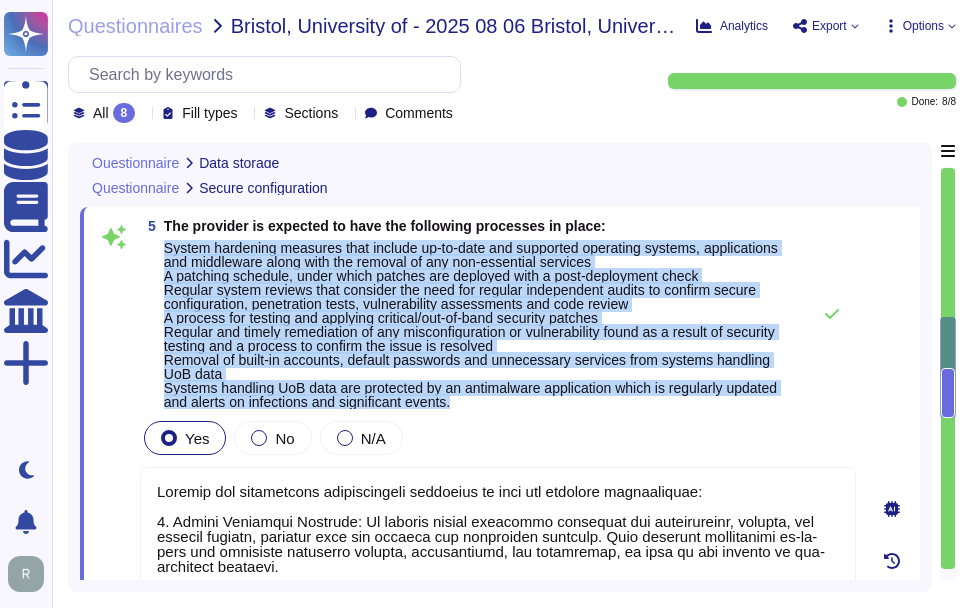 scroll, scrollTop: 2844, scrollLeft: 0, axis: vertical 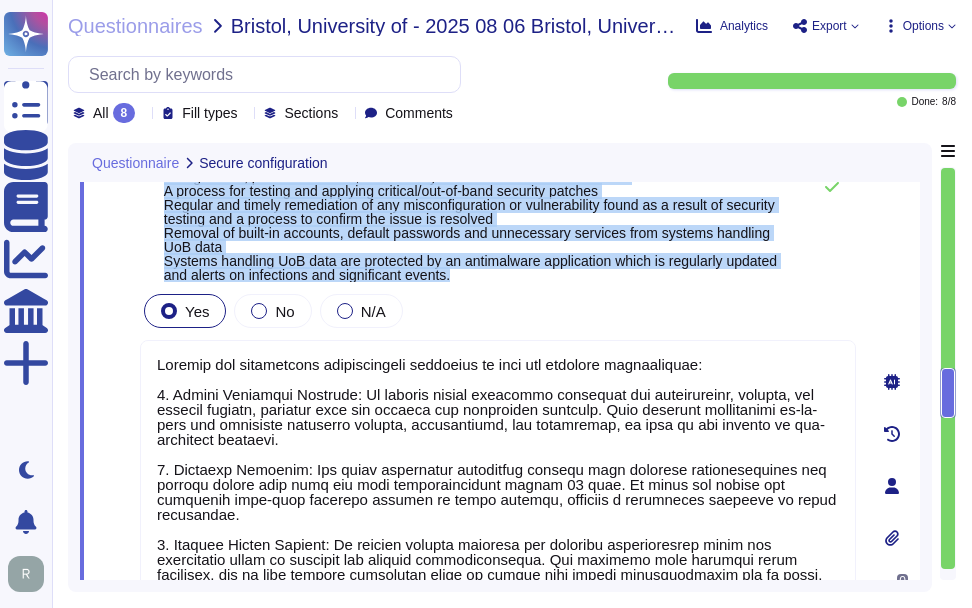 type on "All sensitive data in transit is encrypted using TLS 1.2 or higher, which is a strong encryption protocol. This ensures that sensitive information remains encrypted during transmission, protecting it from unauthorized access. We prioritize the security of data in transit and implement strong access controls, including multi-factor authentication, to further enhance security. Our commitment to using secure protocols and encryption effectively addresses the risks associated with data transmission." 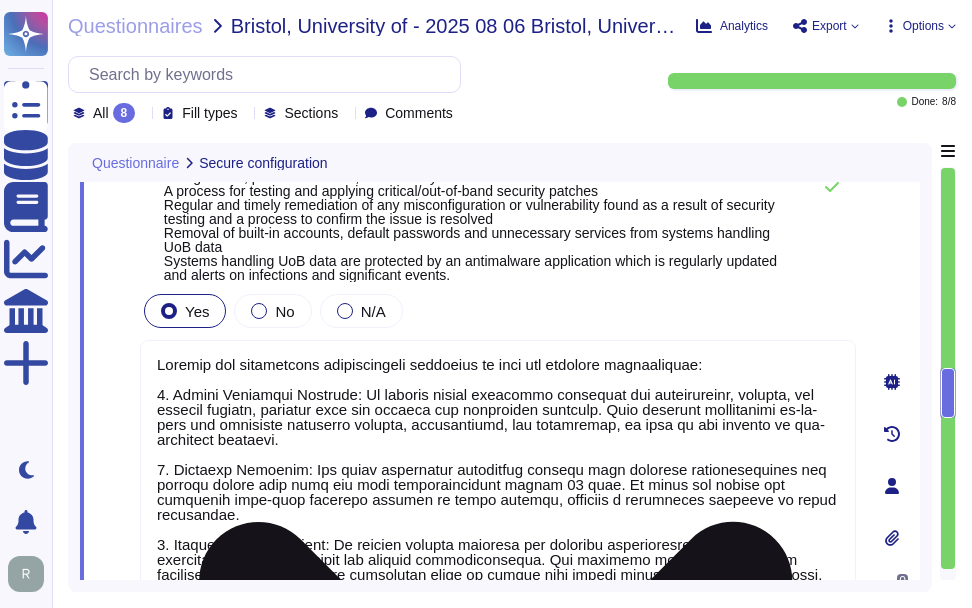 click at bounding box center [498, 581] 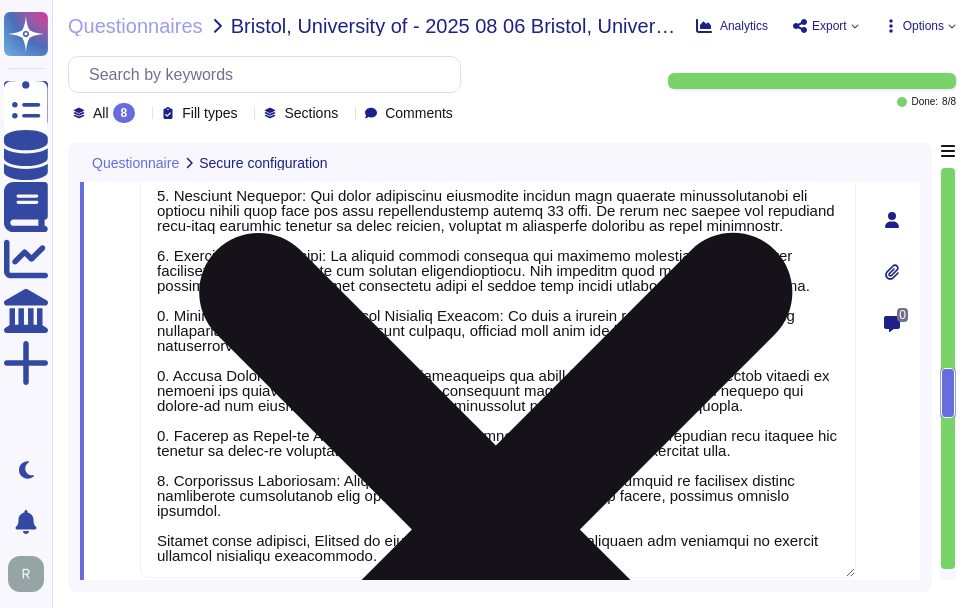 type on "Sectigo has established comprehensive processes to ensure the security and integrity of systems handling sensitive information, which include the following measures:
1. System Hardening Measures: We enforce system hardening standards for workstations, servers, and network devices, ensuring that all systems are configured securely. This includes maintaining up-to-date and supported operating systems, applications, and middleware, as well as the removal of non-essential services.
2. Patching Schedule: Our patch management procedures dictate that critical vulnerabilities are patched within four days and high vulnerabilities within 30 days. We apply and verify all available high-risk security patches at least monthly, ensuring a structured approach to patch deployment.
3. Regular System Reviews: We conduct regular internal and external vulnerability scans and penetration tests to identify and address vulnerabilities. Our security team oversees these processes, and we also perform compliance scans to verify ..." 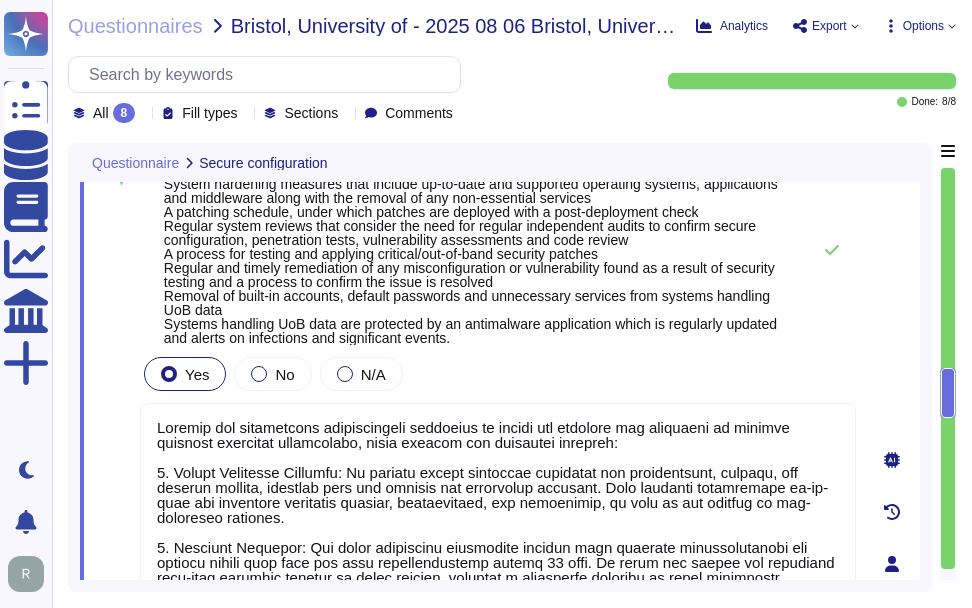 scroll, scrollTop: 2721, scrollLeft: 0, axis: vertical 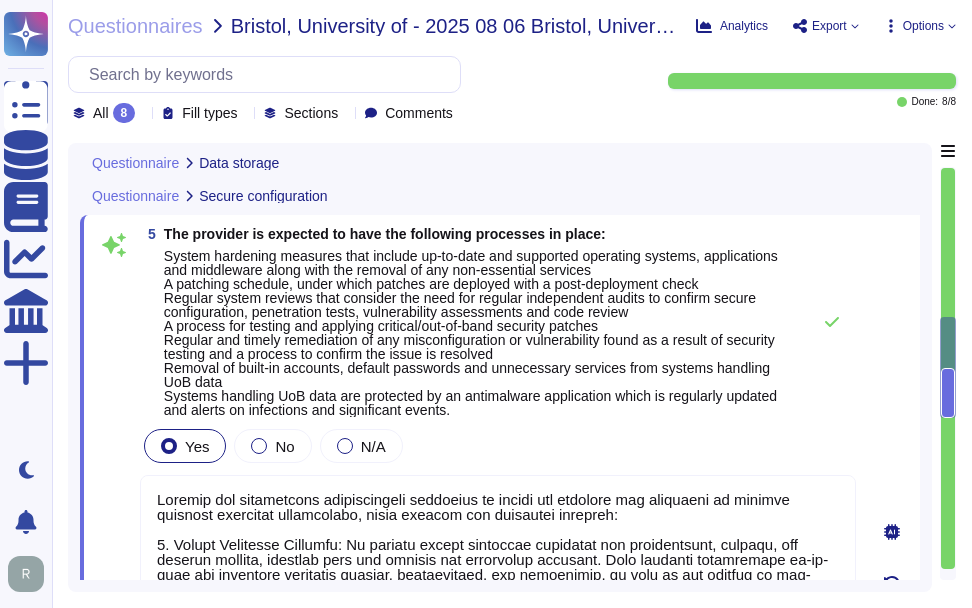 type on "- Geographical locations of systems: Data is stored in colocation centers in Secaucus, New Jersey, and Manchester, England, as well as on the Google Cloud Platform.
- Legislation: We ensure that any transfer of personal data outside of the UK is compliant with applicable data protection laws, including the UK Data Protection Act 2018, and that the legislation in these countries is at least equivalent to the UK Data Protection Act.
- Mitigating controls for data security outside the EEA: We implement appropriate safeguards for data protection, including compliance with the UK DPA 2018, data encryption, access controls, and strict monitoring and auditing processes. Customer data is virtually segmented from all others, and access to production systems is restricted to a very small number of senior trusted employees.
- Data deletion processes: We do not delete data.
- Separation of environments: Development, test, and staging environments are maintained as separate from the production environment.
- Secu..." 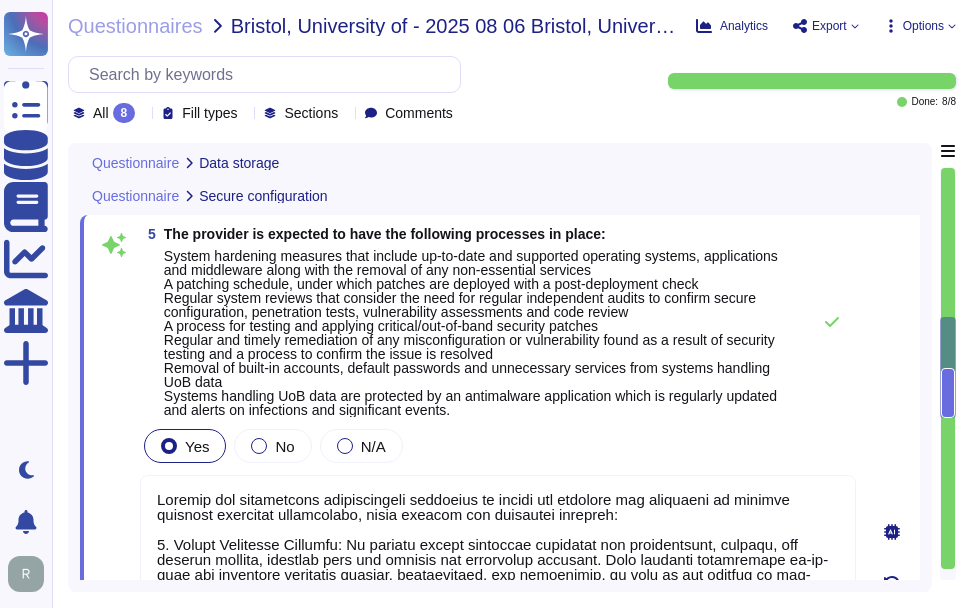 type on "Sectigo has established comprehensive processes to ensure the security and integrity of systems handling sensitive information, which include the following measures:
1. System Hardening Measures: We enforce system hardening standards for workstations, servers, and network devices, ensuring that all systems are configured securely. This includes maintaining up-to-date and supported operating systems, applications, and middleware, as well as the removal of non-essential services.
2. Patching Schedule: Our patch management procedures dictate that critical vulnerabilities are patched within four days and high vulnerabilities within 30 days. We apply and verify all available high-risk security patches at least monthly, ensuring a structured approach to patch deployment.
3. Regular System Reviews: We conduct regular internal and external vulnerability scans and penetration tests to identify and address vulnerabilities. Our security team oversees these processes, and we also perform compliance scans to verify ..." 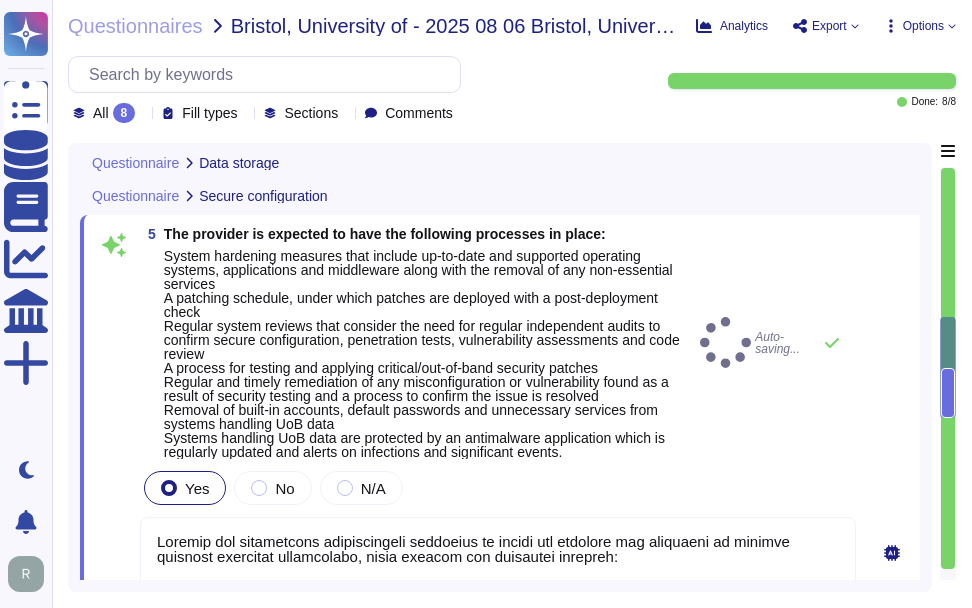 click on "5 The provider is expected to have the following processes in place: System hardening measures that include up-to-date and supported operating systems, applications and middleware along with the removal of any non-essential services
A patching schedule, under which patches are deployed with a post-deployment check
Regular system reviews that consider the need for regular independent audits to confirm secure configuration, penetration tests, vulnerability assessments and code review
A process for testing and applying critical/out-of-band security patches
Regular and timely remediation of any misconfiguration or vulnerability found as a result of security testing and a process to confirm the issue is resolved
Removal of built-in accounts, default passwords and unnecessary services from systems handling [ORG] data
Systems handling [ORG] data are protected by an antimalware application which is regularly updated and alerts on infections and significant events. Auto-saving... Yes No N/A Undo AI Options 85 See sources" at bounding box center (500, 657) 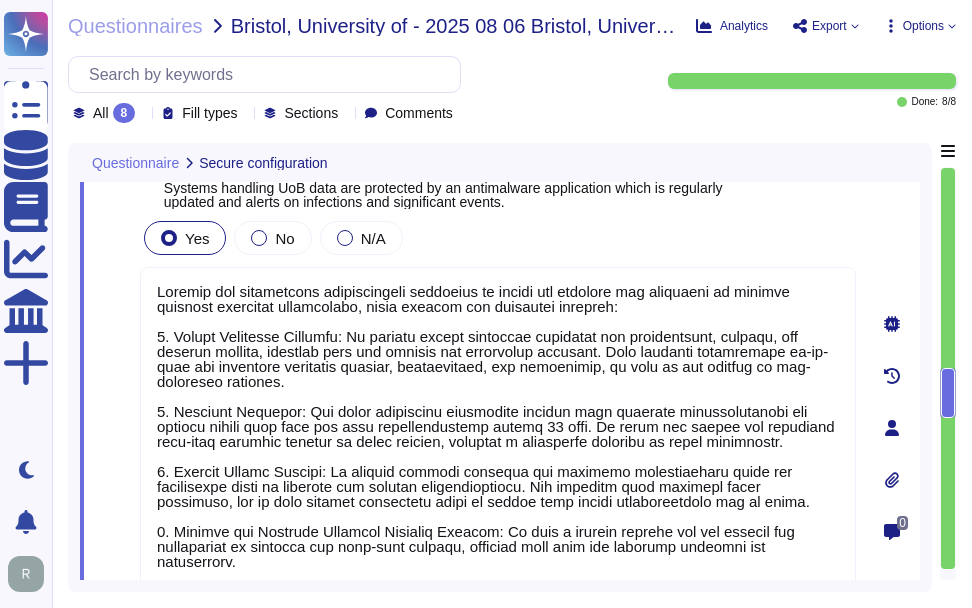 type on "All sensitive data in transit is encrypted using TLS 1.2 or higher, which is a strong encryption protocol. This ensures that sensitive information remains encrypted during transmission, protecting it from unauthorized access. We prioritize the security of data in transit and implement strong access controls, including multi-factor authentication, to further enhance security. Our commitment to using secure protocols and encryption effectively addresses the risks associated with data transmission." 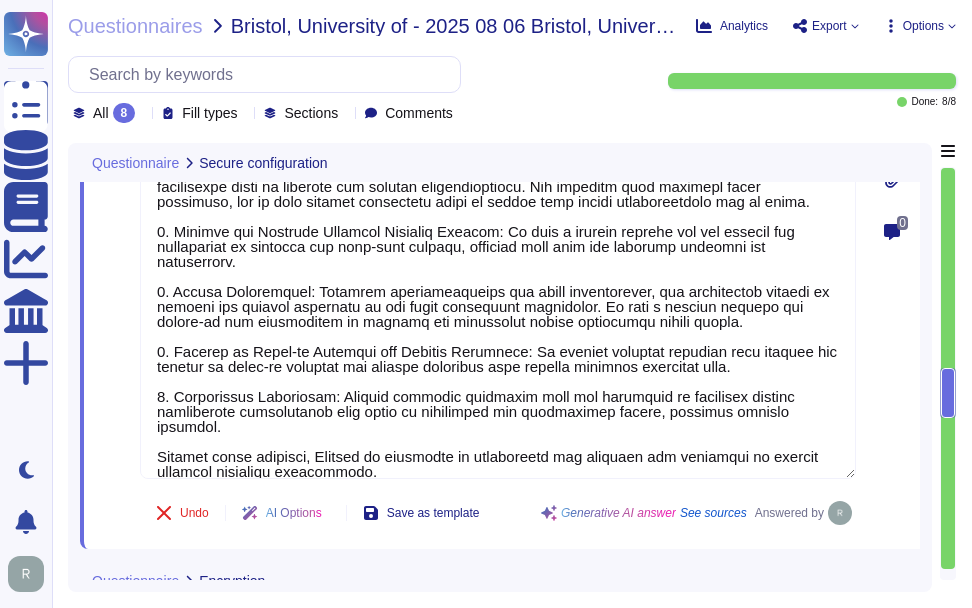 type on "Sectigo employs several measures to manage privileged accounts effectively:
1. Privileged Access Management (PAM): Planned for implementation as a roadmap item for Q3 2025 to enhance control over privileged accounts.
2. Multi-Factor Authentication (MFA): Required for all administrative accounts, network access, and business-critical applications, ensuring that access to privileged accounts is secured.
3. Approval Process: Access to privileged accounts is managed by a member of the Compliance department, ensuring unbiased oversight and adherence to the principle of least privilege.
4. Need-to-Know and Least Privilege Basis: Access to resources, including sensitive data, is provisioned according to the principle of least privilege, allowing users to fulfill only their specific duties.
5. Secure Device Access: Access to sensitive areas is controlled through role-based permissions, ensuring that only authorized personnel can access necessary resources.
6. Password Management: Strong password policies are..." 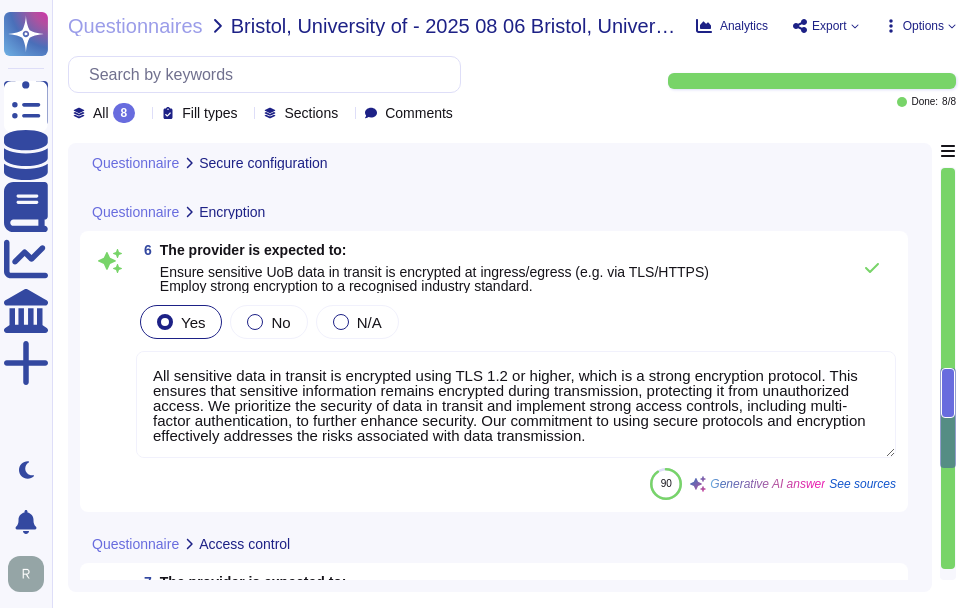 scroll, scrollTop: 3621, scrollLeft: 0, axis: vertical 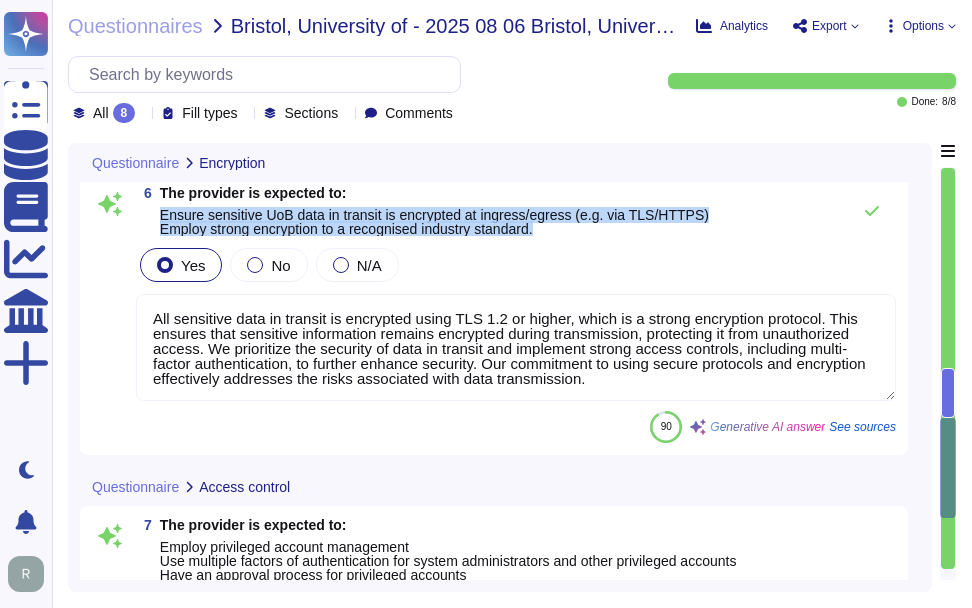 drag, startPoint x: 160, startPoint y: 211, endPoint x: 549, endPoint y: 228, distance: 389.37128 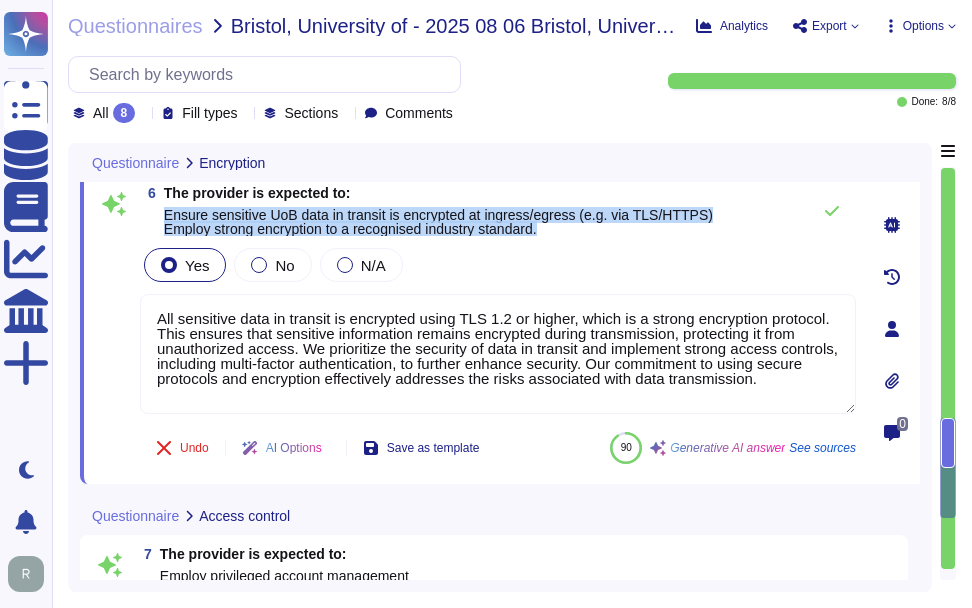 drag, startPoint x: 164, startPoint y: 212, endPoint x: 570, endPoint y: 231, distance: 406.44434 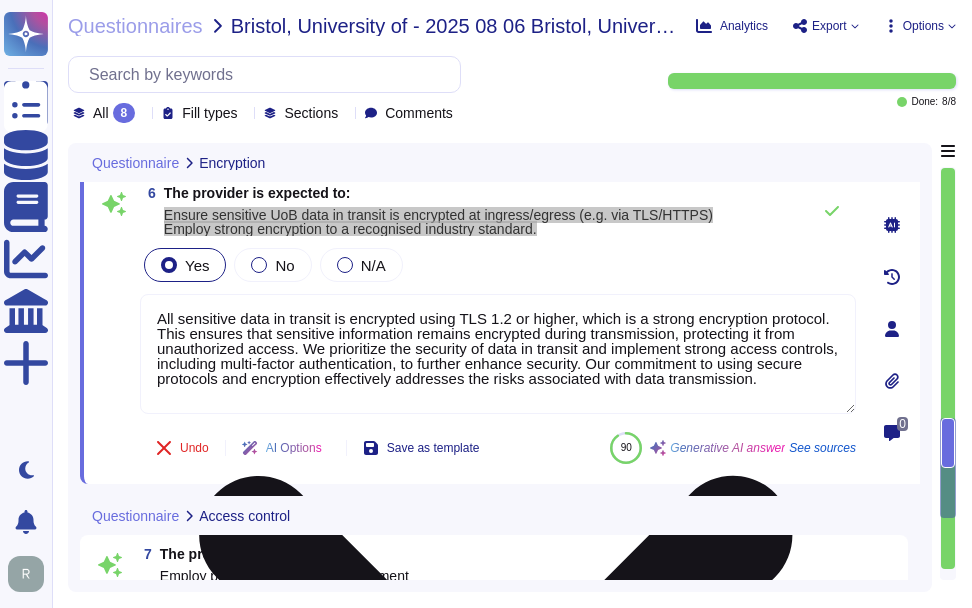 scroll, scrollTop: 4, scrollLeft: 0, axis: vertical 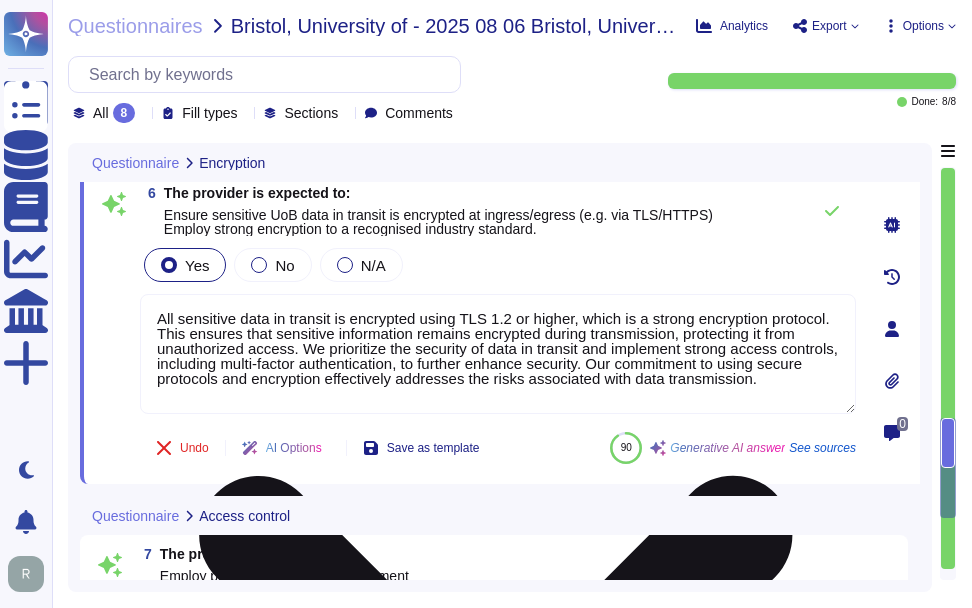 click on "All sensitive data in transit is encrypted using TLS 1.2 or higher, which is a strong encryption protocol. This ensures that sensitive information remains encrypted during transmission, protecting it from unauthorized access. We prioritize the security of data in transit and implement strong access controls, including multi-factor authentication, to further enhance security. Our commitment to using secure protocols and encryption effectively addresses the risks associated with data transmission." at bounding box center [498, 354] 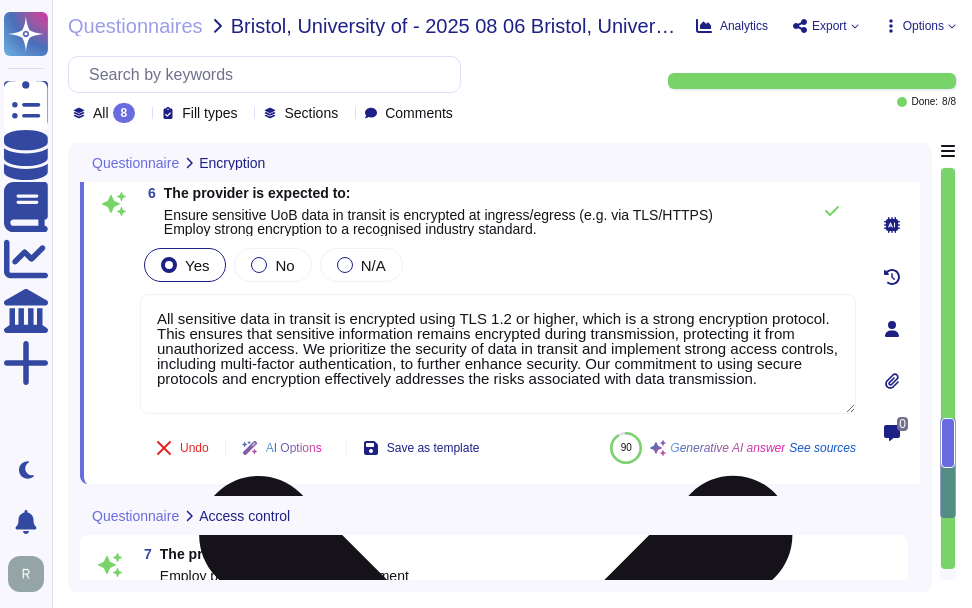 paste on "cryption is enforced during ingress and egress, ensuring that sensitive information remains unreadable to unauthorized parties as it moves across networks. We prioritize the security of data in transit and implement strong access controls, including multi-factor authentication, to further enhance security. Our commitment to using secure protocols and encryption effectively addresses the risks associated with data transmission, thereby ensuring the integrity and confidentiality of sensitive data" 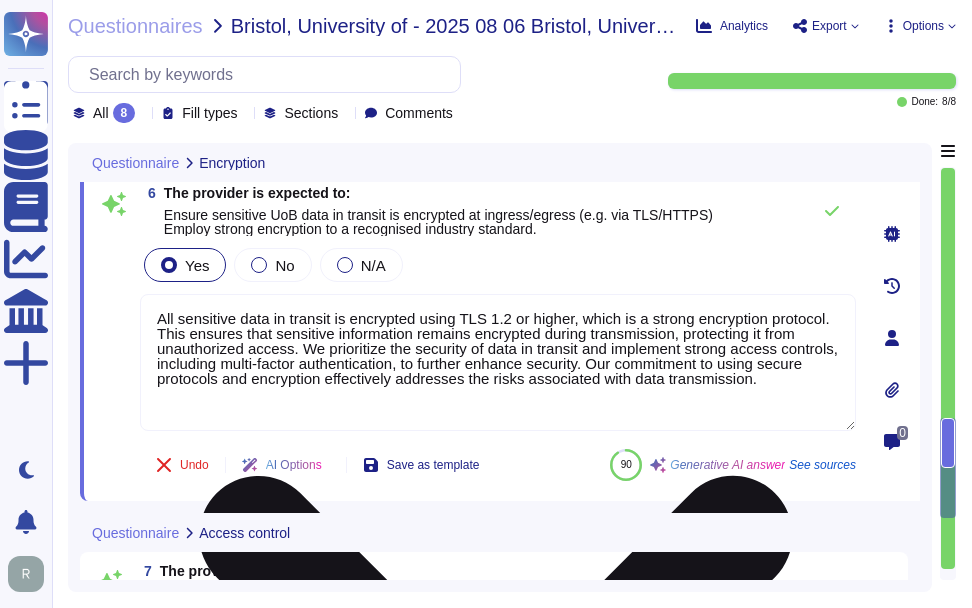scroll, scrollTop: 2, scrollLeft: 0, axis: vertical 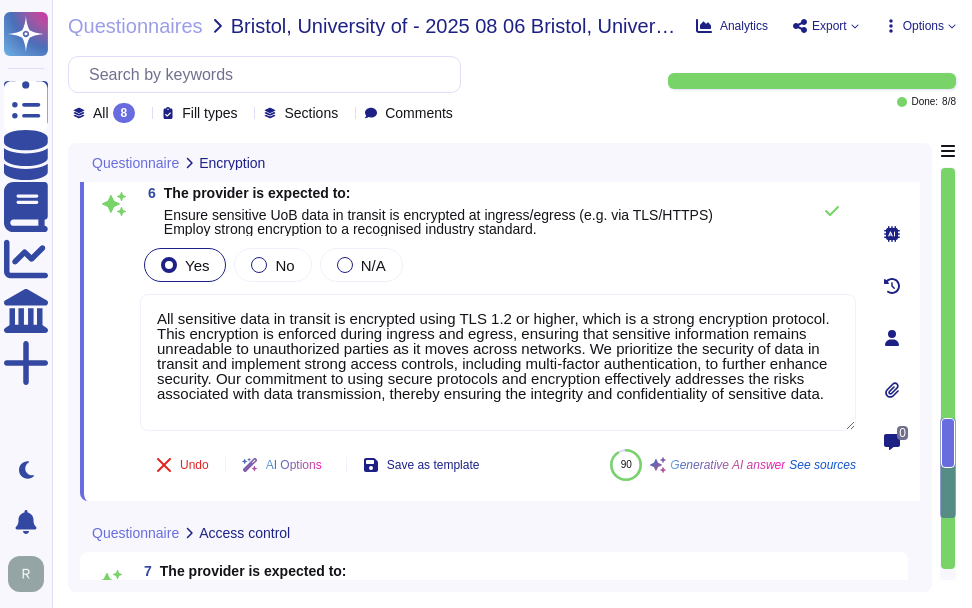 type on "All sensitive data in transit is encrypted using TLS 1.2 or higher, which is a strong encryption protocol. This encryption is enforced during ingress and egress, ensuring that sensitive information remains unreadable to unauthorized parties as it moves across networks. We prioritize the security of data in transit and implement strong access controls, including multi-factor authentication, to further enhance security. Our commitment to using secure protocols and encryption effectively addresses the risks associated with data transmission, thereby ensuring the integrity and confidentiality of sensitive data." 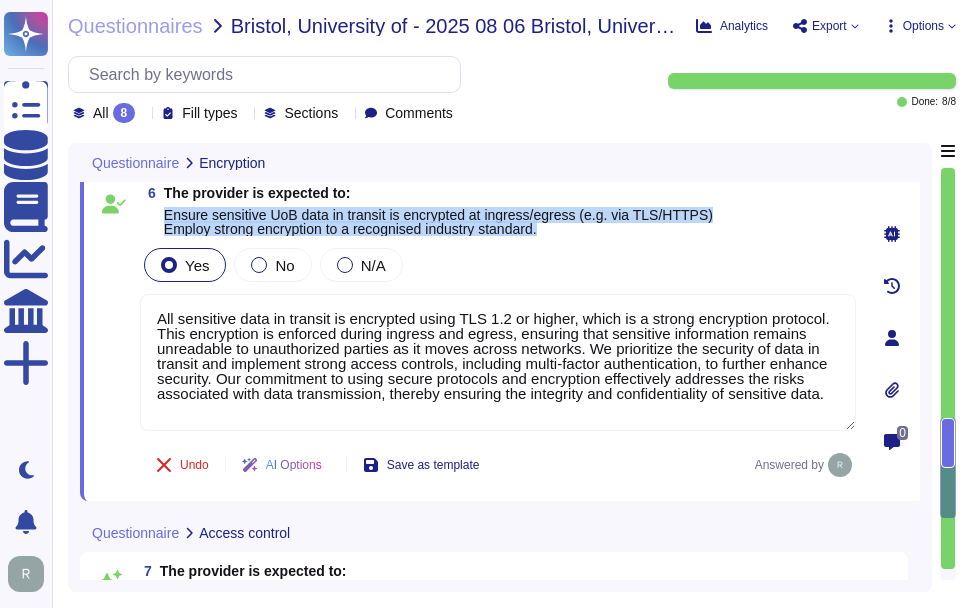 drag, startPoint x: 165, startPoint y: 206, endPoint x: 566, endPoint y: 229, distance: 401.65906 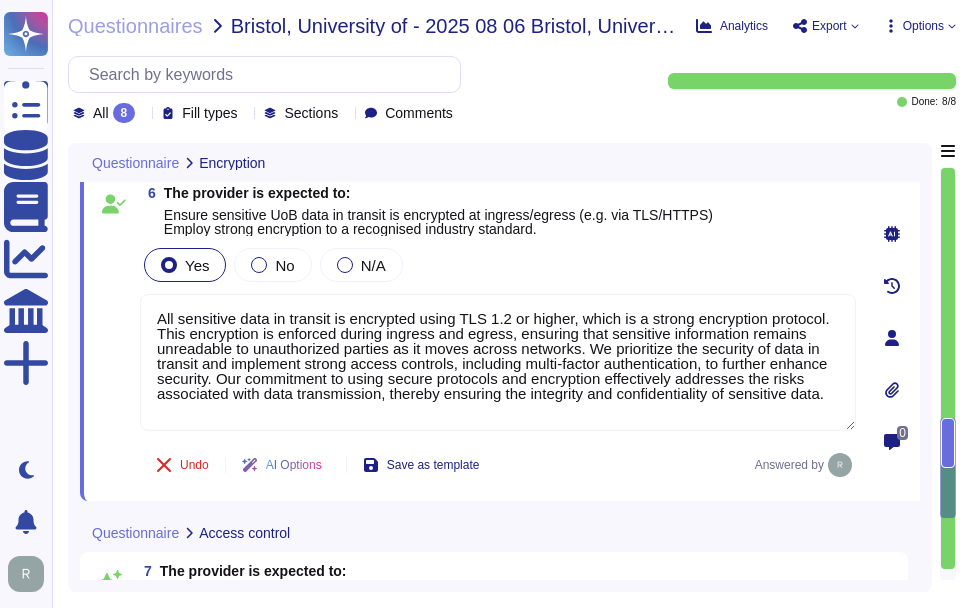 click on "Yes No N/A" at bounding box center [498, 265] 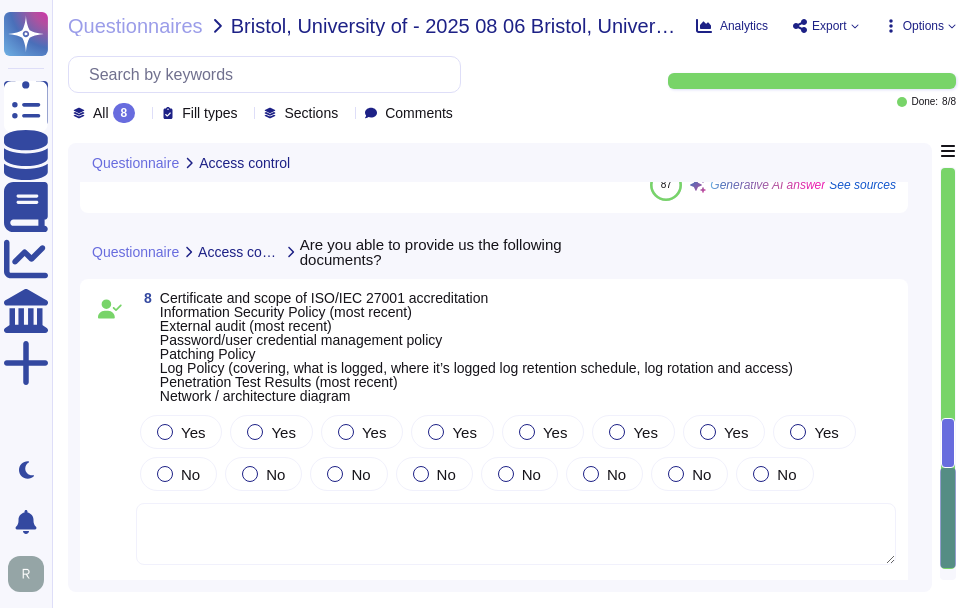 scroll, scrollTop: 4620, scrollLeft: 0, axis: vertical 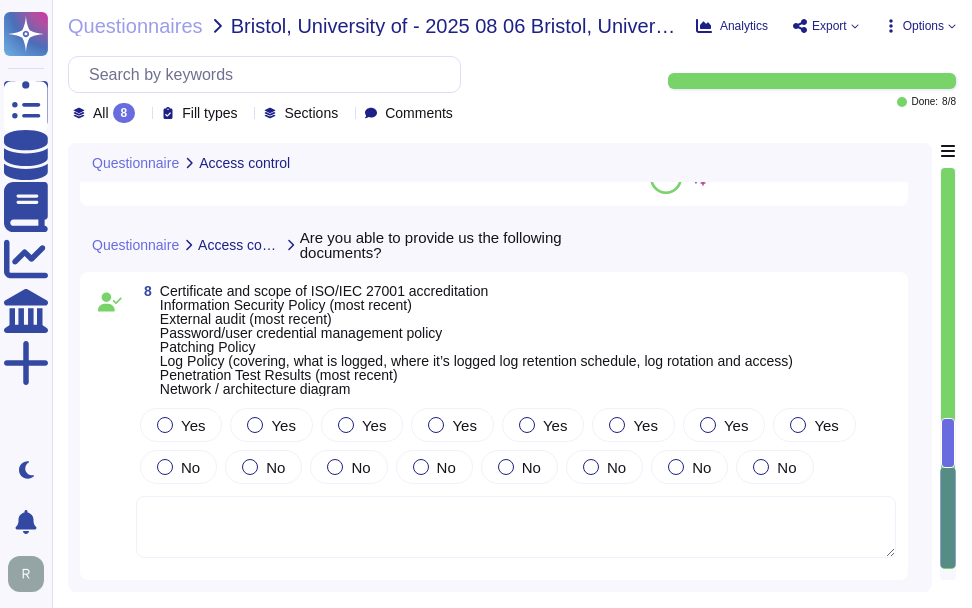 click at bounding box center [516, 527] 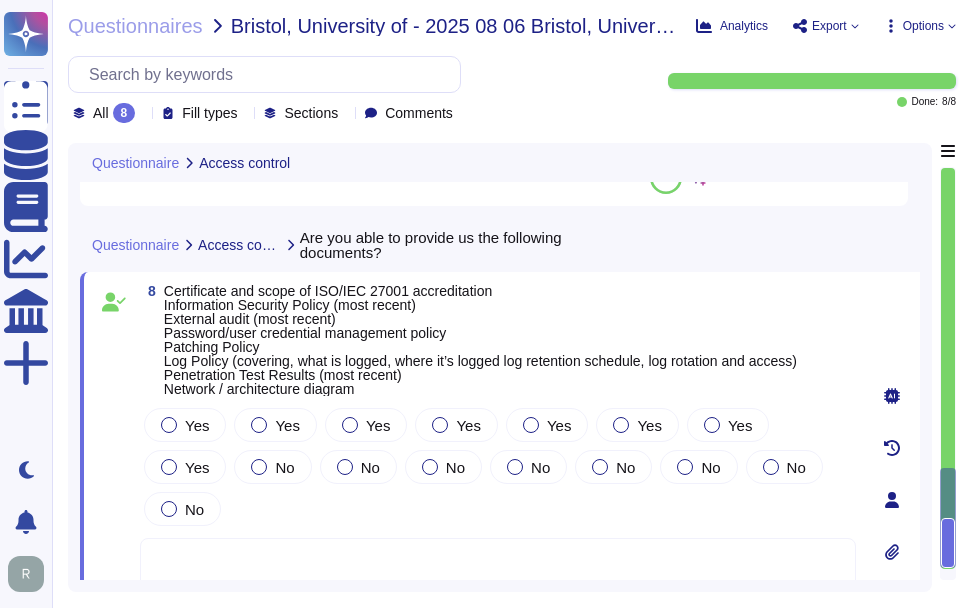 click on "Certificate and scope of ISO/IEC 27001 accreditation
Information Security Policy (most recent)
External audit (most recent)
Password/user credential management policy
Patching Policy
Log Policy (covering, what is logged, where it’s logged log retention schedule, log rotation and access)
Penetration Test Results (most recent)
Network / architecture diagram" at bounding box center [480, 340] 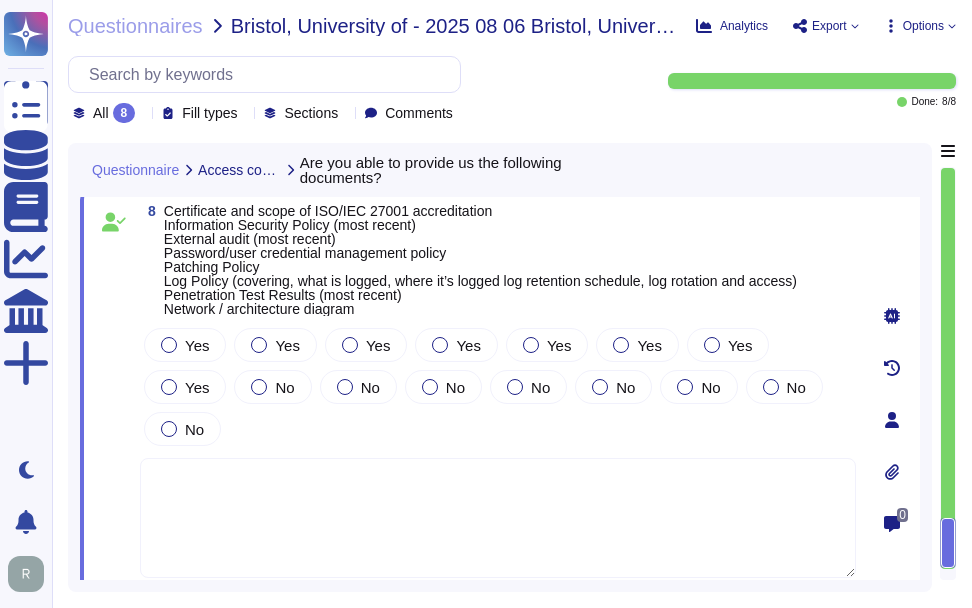 scroll, scrollTop: 4714, scrollLeft: 0, axis: vertical 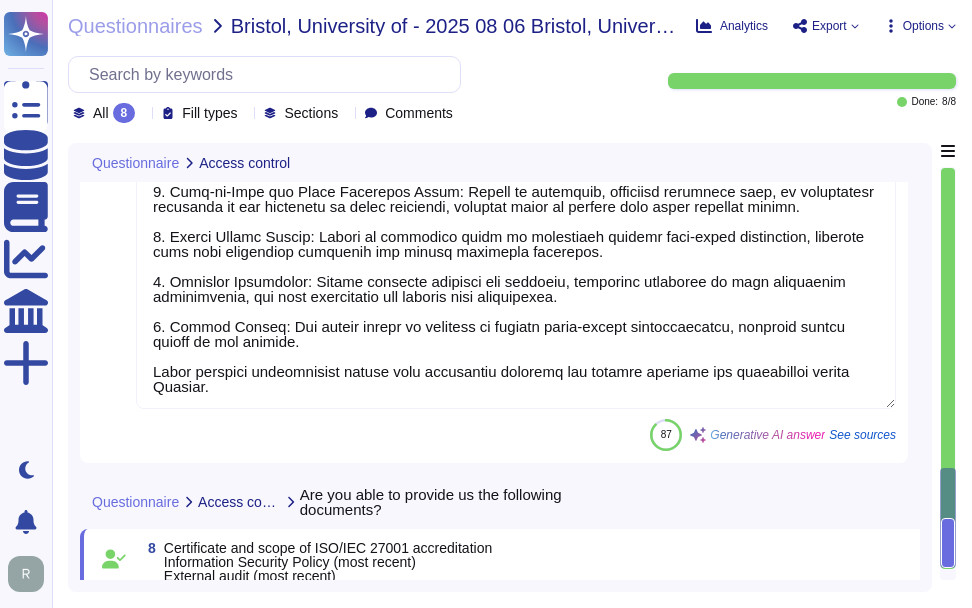 type on "Sectigo employs several measures to manage privileged accounts effectively:
1. Privileged Access Management (PAM): Planned for implementation as a roadmap item for Q3 2025 to enhance control over privileged accounts.
2. Multi-Factor Authentication (MFA): Required for all administrative accounts, network access, and business-critical applications, ensuring that access to privileged accounts is secured.
3. Approval Process: Access to privileged accounts is managed by a member of the Compliance department, ensuring unbiased oversight and adherence to the principle of least privilege.
4. Need-to-Know and Least Privilege Basis: Access to resources, including sensitive data, is provisioned according to the principle of least privilege, allowing users to fulfill only their specific duties.
5. Secure Device Access: Access to sensitive areas is controlled through role-based permissions, ensuring that only authorized personnel can access necessary resources.
6. Password Management: Strong password policies are..." 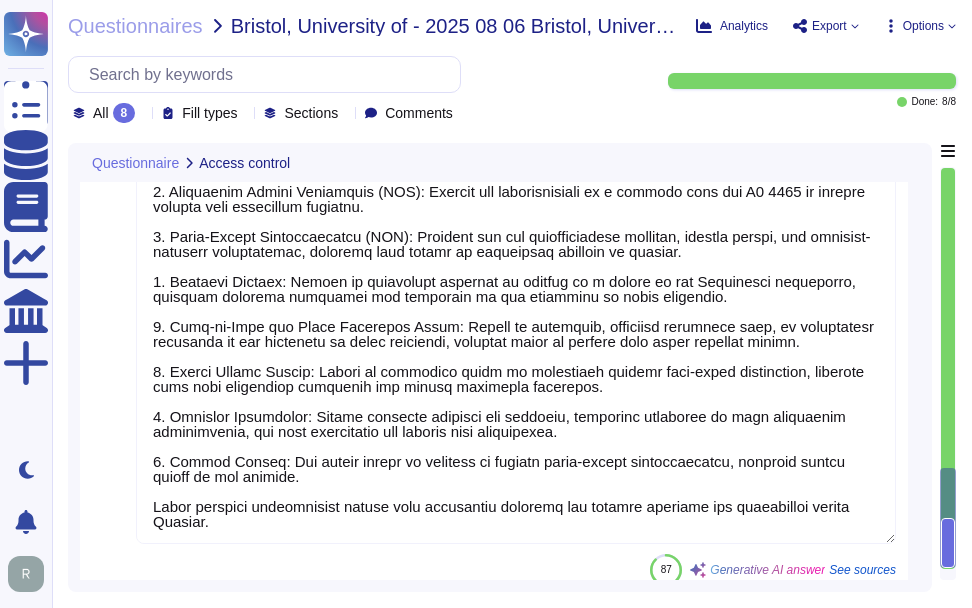 scroll, scrollTop: 4226, scrollLeft: 0, axis: vertical 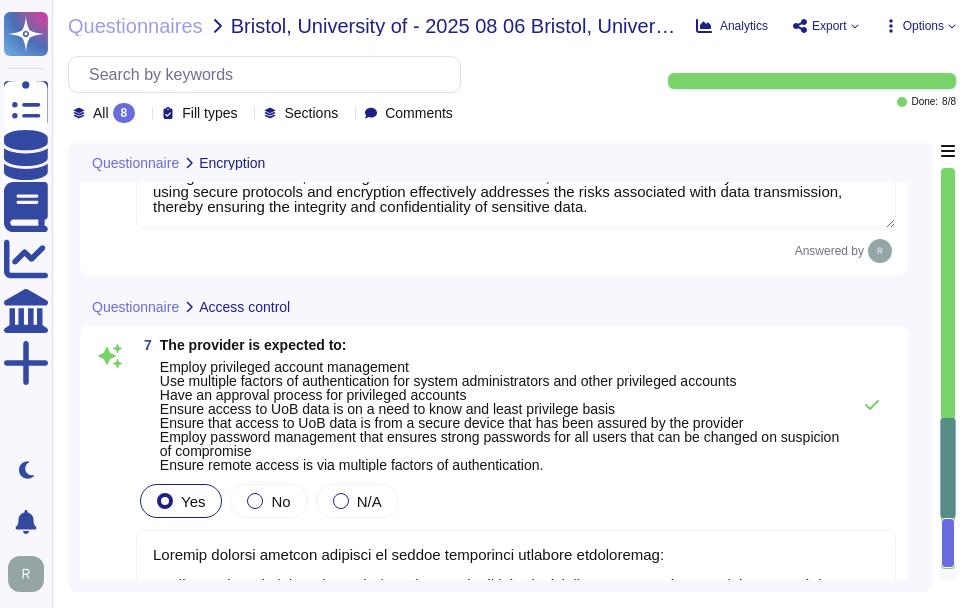 type on "All sensitive data in transit is encrypted using TLS 1.2 or higher, which is a strong encryption protocol. This encryption is enforced during ingress and egress, ensuring that sensitive information remains unreadable to unauthorized parties as it moves across networks. We prioritize the security of data in transit and implement strong access controls, including multi-factor authentication, to further enhance security. Our commitment to using secure protocols and encryption effectively addresses the risks associated with data transmission, thereby ensuring the integrity and confidentiality of sensitive data." 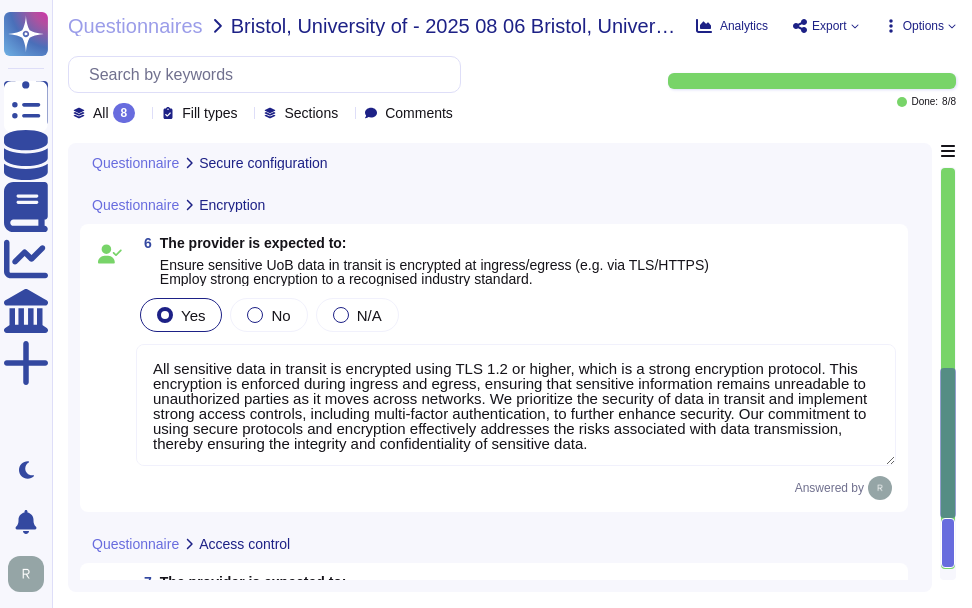 type on "Sectigo has established comprehensive processes to ensure the security and integrity of systems handling sensitive information, which include the following measures:
1. System Hardening Measures: We enforce system hardening standards for workstations, servers, and network devices, ensuring that all systems are configured securely. This includes maintaining up-to-date and supported operating systems, applications, and middleware, as well as the removal of non-essential services.
2. Patching Schedule: Our patch management procedures dictate that critical vulnerabilities are patched within four days and high vulnerabilities within 30 days. We apply and verify all available high-risk security patches at least monthly, ensuring a structured approach to patch deployment.
3. Regular System Reviews: We conduct regular internal and external vulnerability scans and penetration tests to identify and address vulnerabilities. Our security team oversees these processes, and we also perform compliance scans to verify ..." 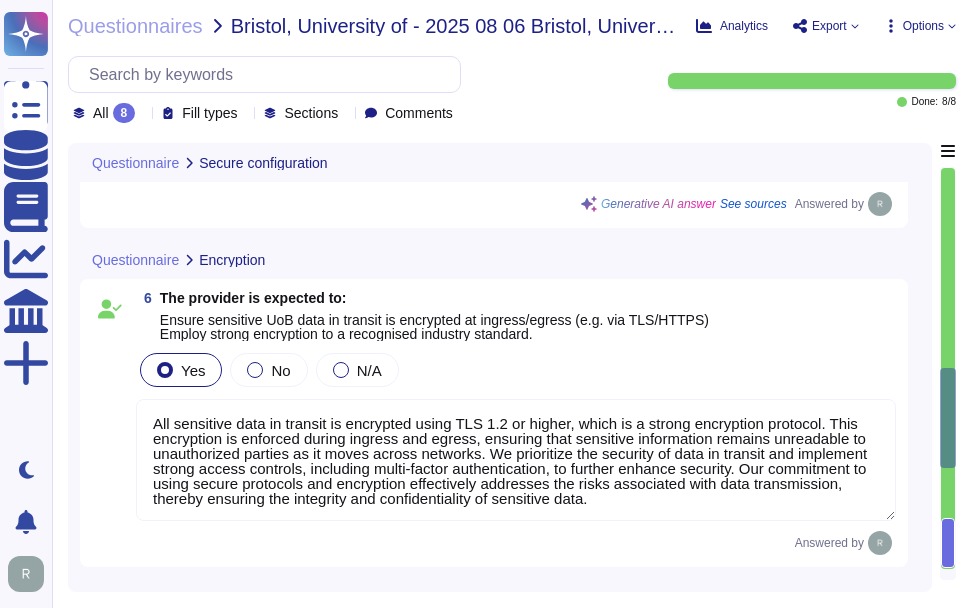 scroll, scrollTop: 3444, scrollLeft: 0, axis: vertical 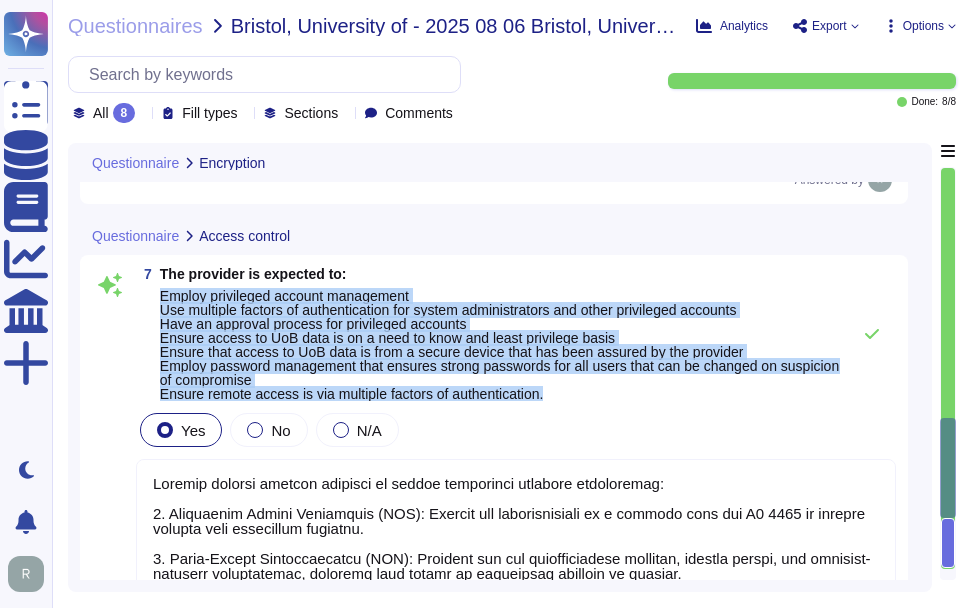 drag, startPoint x: 160, startPoint y: 300, endPoint x: 630, endPoint y: 391, distance: 478.72852 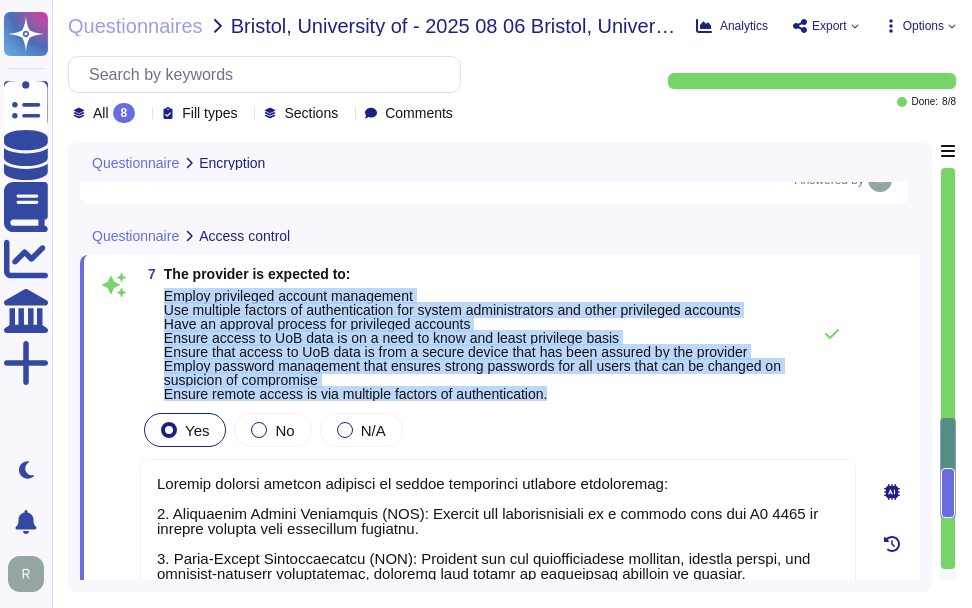drag, startPoint x: 162, startPoint y: 297, endPoint x: 565, endPoint y: 406, distance: 417.48053 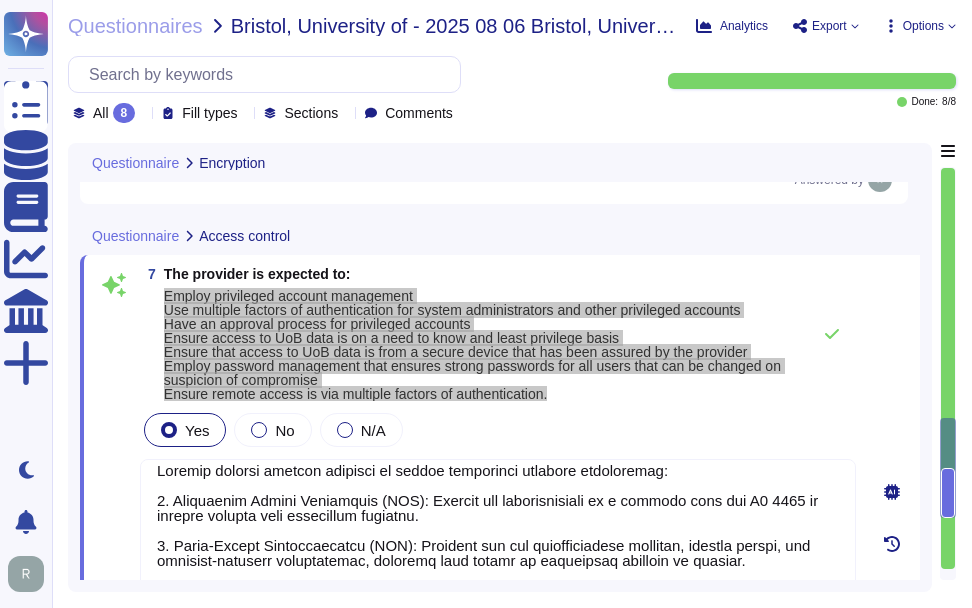 scroll, scrollTop: 17, scrollLeft: 0, axis: vertical 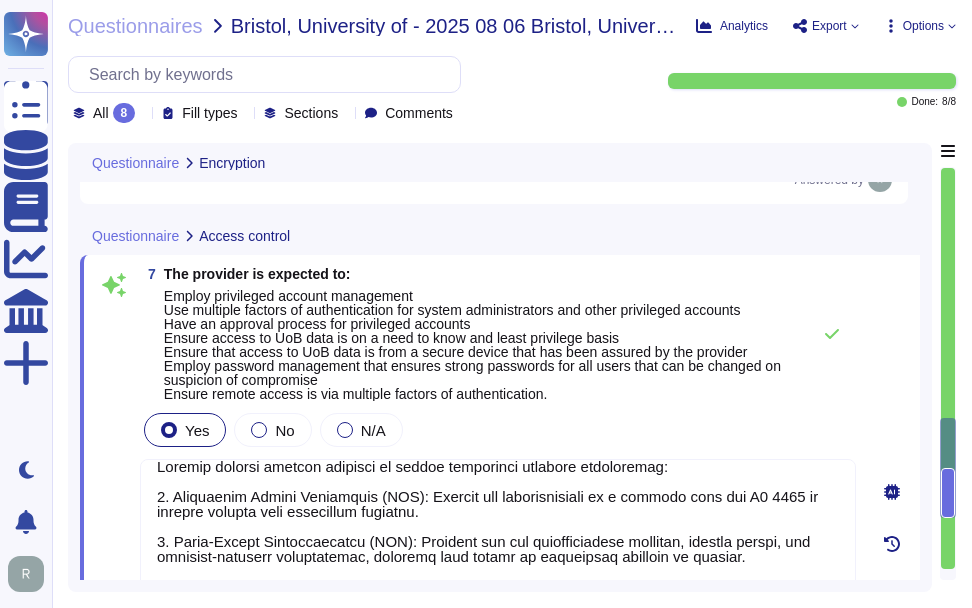 click at bounding box center (498, 662) 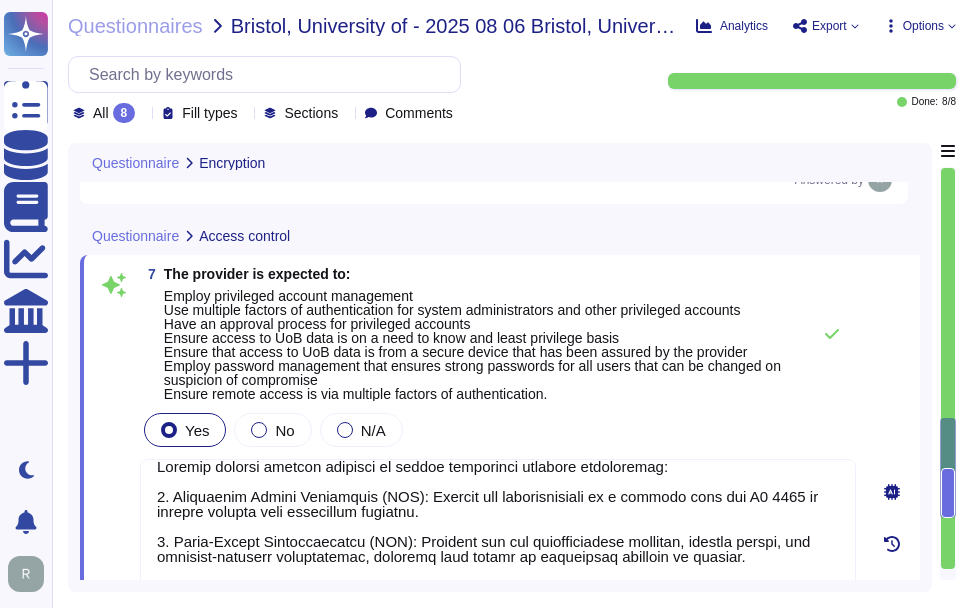 paste on "in Q3 2025 to enhance control over privileged accounts.
2. Multi-Factor Authentication (MFA): Required for all administrative accounts, network access, and business-critical applications, ensuring secure access for system administrators and other privileged accounts.
3. Approval Process: Access to privileged accounts is managed by a member of the Compliance department, ensuring unbiased oversight and adherence to the principle of least privilege.
4. Need-to-Know and Least Privilege Basis: Access to resources, including sensitive data, is provisioned according to the principle of least privilege, allowing users to fulfill only their specific duties.
5. Secure Device Access: Access to sensitive areas is controlled through role-based permissions, ensuring that only authorized personnel can access necessary resources.
6. Password Management: Strong password policies are enforced, requiring passwords to meet complexity requirements, and user credentials are revoked upon termination. Passwords can be change..." 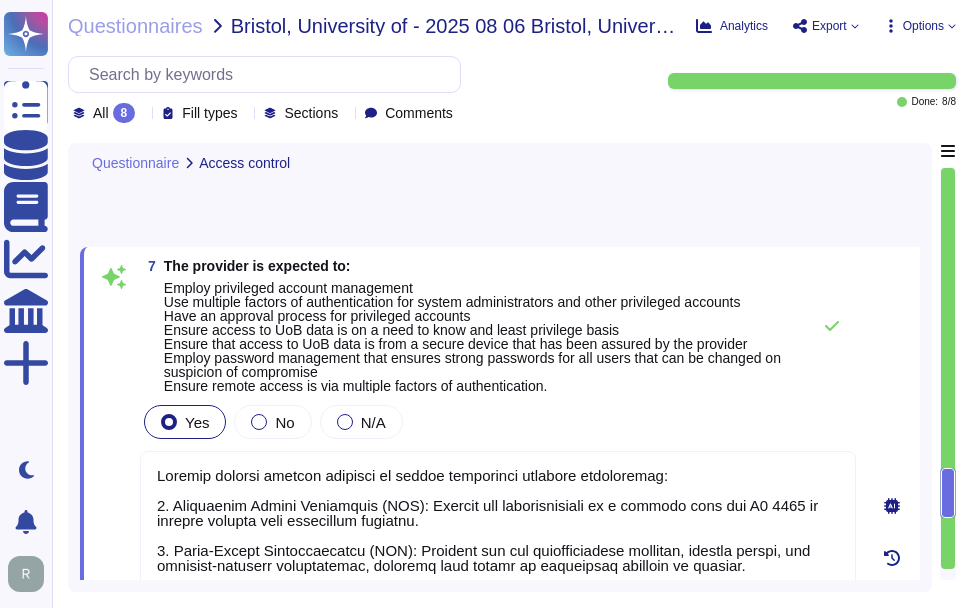 type on "Sectigo employs several measures to manage privileged accounts effectively:
1. Privileged Access Management (PAM): Planned for implementation in Q3 2025 to enhance control over privileged accounts.
2. Multi-Factor Authentication (MFA): Required for all administrative accounts, network access, and business-critical applications, ensuring secure access for system administrators and other privileged accounts.
3. Approval Process: Access to privileged accounts is managed by a member of the Compliance department, ensuring unbiased oversight and adherence to the principle of least privilege.
4. Need-to-Know and Least Privilege Basis: Access to resources, including sensitive data, is provisioned according to the principle of least privilege, allowing users to fulfill only their specific duties.
5. Secure Device Access: Access to sensitive areas is controlled through role-based permissions, ensuring that only authorized personnel can access necessary resources.
6. Password Management: Strong password policie..." 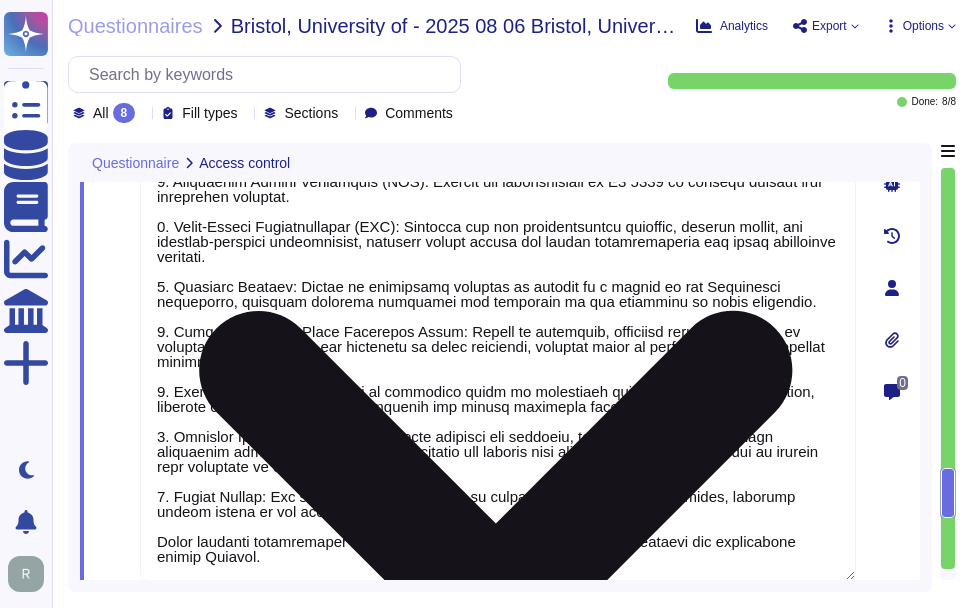 scroll, scrollTop: 0, scrollLeft: 0, axis: both 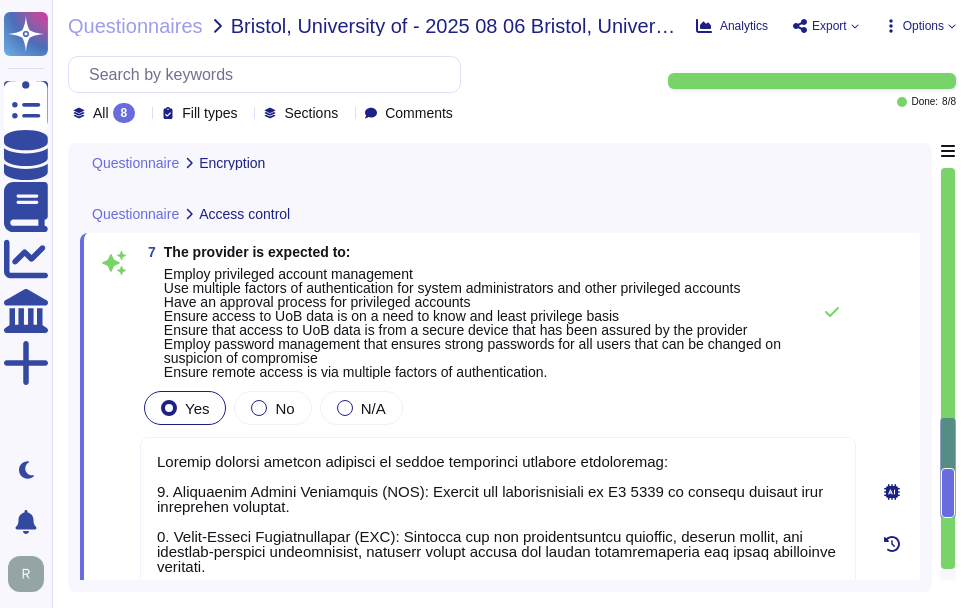 type on "All sensitive data in transit is encrypted using TLS 1.2 or higher, which is a strong encryption protocol. This encryption is enforced during ingress and egress, ensuring that sensitive information remains unreadable to unauthorized parties as it moves across networks. We prioritize the security of data in transit and implement strong access controls, including multi-factor authentication, to further enhance security. Our commitment to using secure protocols and encryption effectively addresses the risks associated with data transmission, thereby ensuring the integrity and confidentiality of sensitive data." 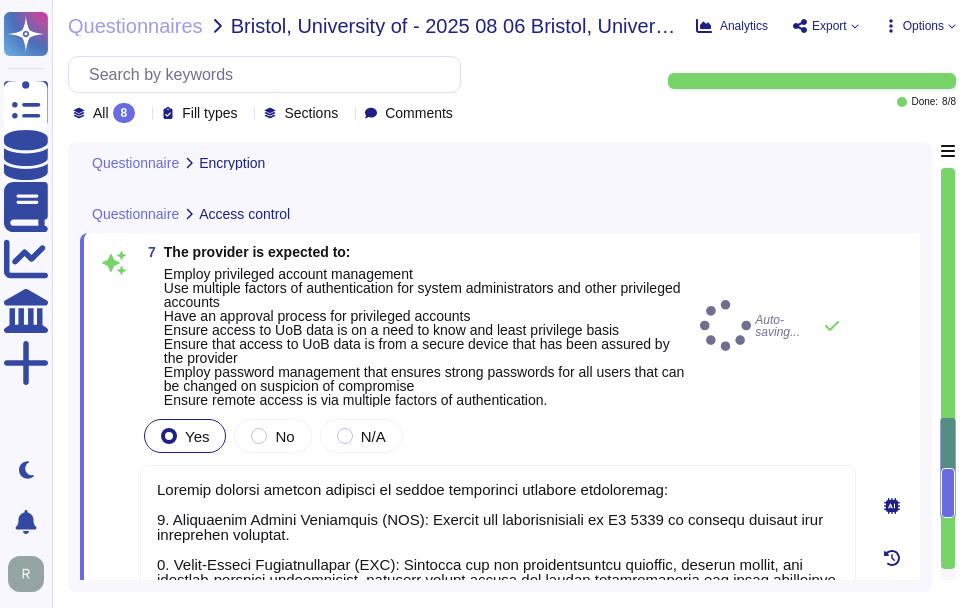 type on "Sectigo employs several measures to manage privileged accounts effectively:
1. Privileged Access Management (PAM): Planned for implementation in Q3 2025 to enhance control over privileged accounts.
2. Multi-Factor Authentication (MFA): Required for all administrative accounts, network access, and business-critical applications, ensuring secure access for system administrators and other privileged accounts.
3. Approval Process: Access to privileged accounts is managed by a member of the Compliance department, ensuring unbiased oversight and adherence to the principle of least privilege.
4. Need-to-Know and Least Privilege Basis: Access to resources, including sensitive data, is provisioned according to the principle of least privilege, allowing users to fulfill only their specific duties.
5. Secure Device Access: Access to sensitive areas is controlled through role-based permissions, ensuring that only authorized personnel can access necessary resources.
6. Password Management: Strong password policie..." 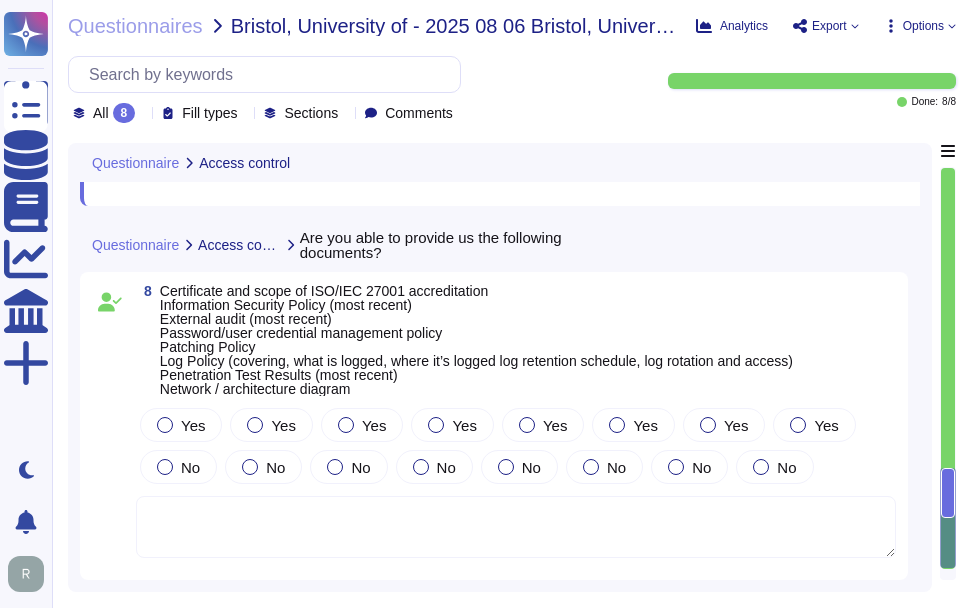 scroll, scrollTop: 4611, scrollLeft: 0, axis: vertical 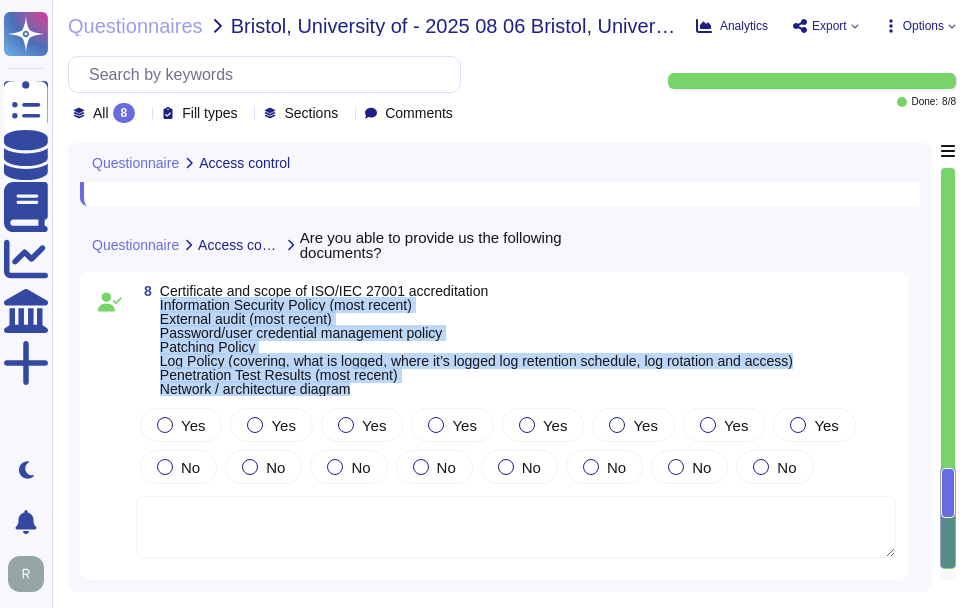 drag, startPoint x: 159, startPoint y: 306, endPoint x: 371, endPoint y: 387, distance: 226.94713 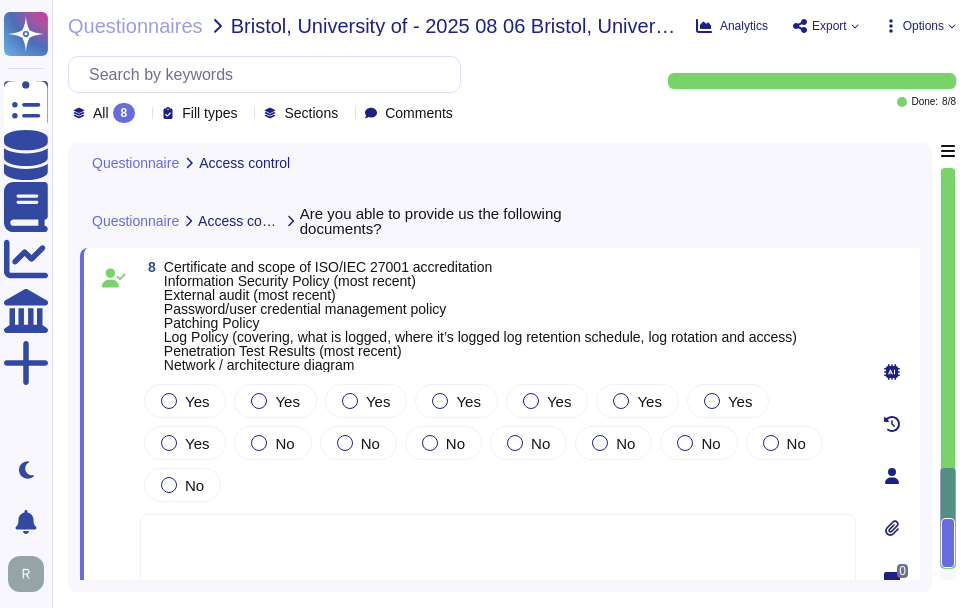 scroll, scrollTop: 4639, scrollLeft: 0, axis: vertical 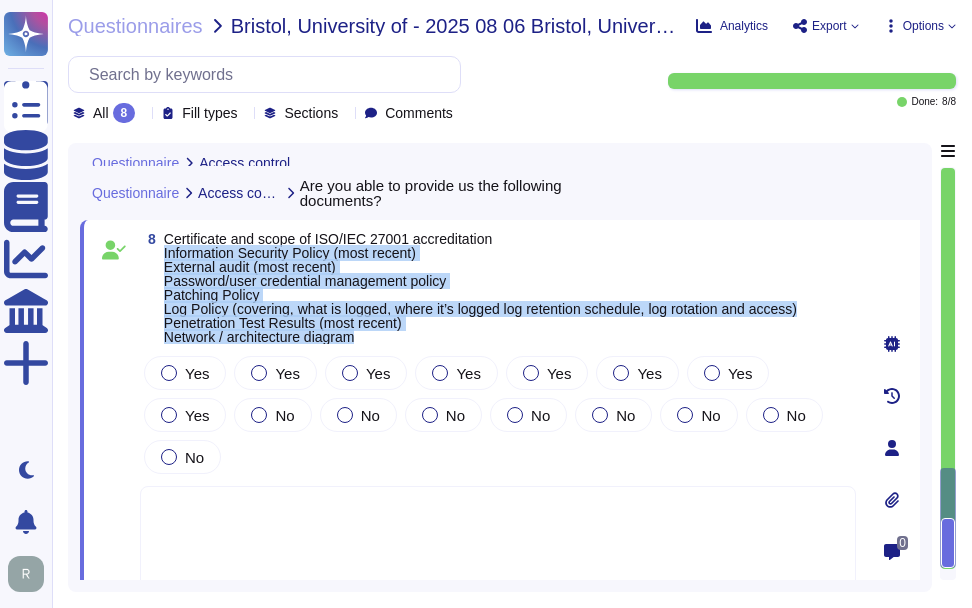 drag, startPoint x: 163, startPoint y: 256, endPoint x: 406, endPoint y: 339, distance: 256.78397 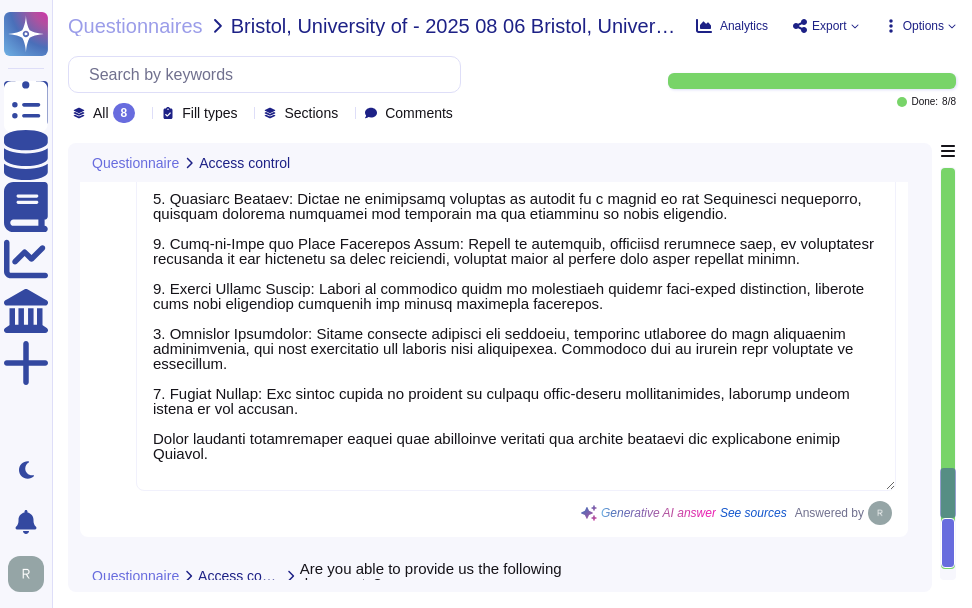 type on "Sectigo employs several measures to manage privileged accounts effectively:
1. Privileged Access Management (PAM): Planned for implementation in Q3 2025 to enhance control over privileged accounts.
2. Multi-Factor Authentication (MFA): Required for all administrative accounts, network access, and business-critical applications, ensuring secure access for system administrators and other privileged accounts.
3. Approval Process: Access to privileged accounts is managed by a member of the Compliance department, ensuring unbiased oversight and adherence to the principle of least privilege.
4. Need-to-Know and Least Privilege Basis: Access to resources, including sensitive data, is provisioned according to the principle of least privilege, allowing users to fulfill only their specific duties.
5. Secure Device Access: Access to sensitive areas is controlled through role-based permissions, ensuring that only authorized personnel can access necessary resources.
6. Password Management: Strong password policie..." 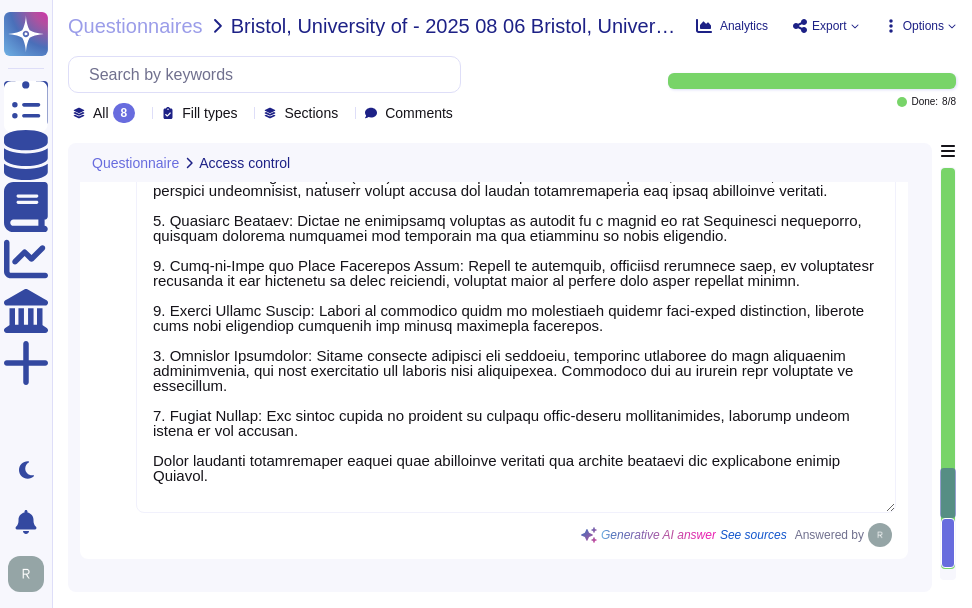 scroll, scrollTop: 2, scrollLeft: 0, axis: vertical 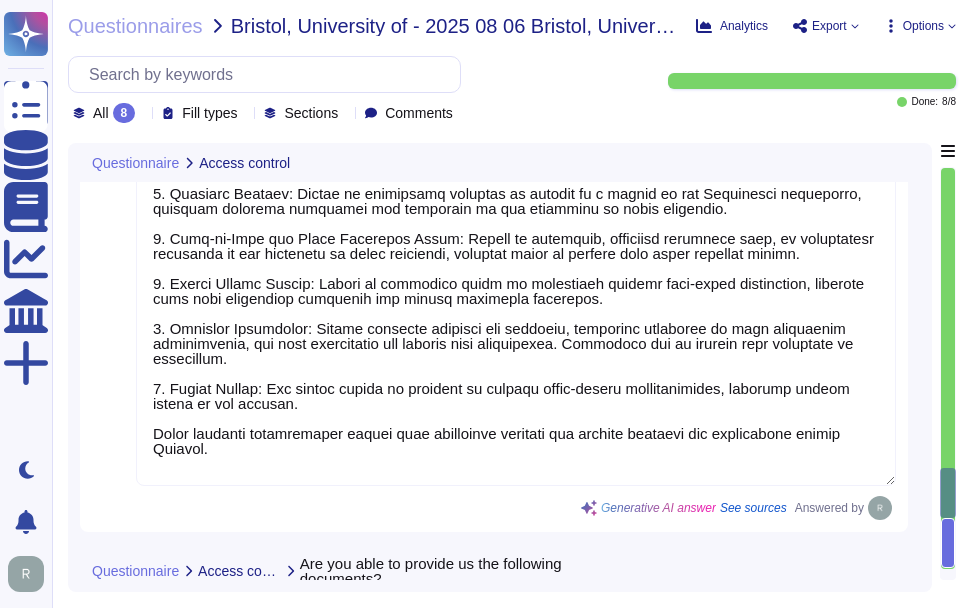 type on "Sectigo employs several measures to manage privileged accounts effectively:
1. Privileged Access Management (PAM): Planned for implementation in Q3 2025 to enhance control over privileged accounts.
2. Multi-Factor Authentication (MFA): Required for all administrative accounts, network access, and business-critical applications, ensuring secure access for system administrators and other privileged accounts.
3. Approval Process: Access to privileged accounts is managed by a member of the Compliance department, ensuring unbiased oversight and adherence to the principle of least privilege.
4. Need-to-Know and Least Privilege Basis: Access to resources, including sensitive data, is provisioned according to the principle of least privilege, allowing users to fulfill only their specific duties.
5. Secure Device Access: Access to sensitive areas is controlled through role-based permissions, ensuring that only authorized personnel can access necessary resources.
6. Password Management: Strong password policie..." 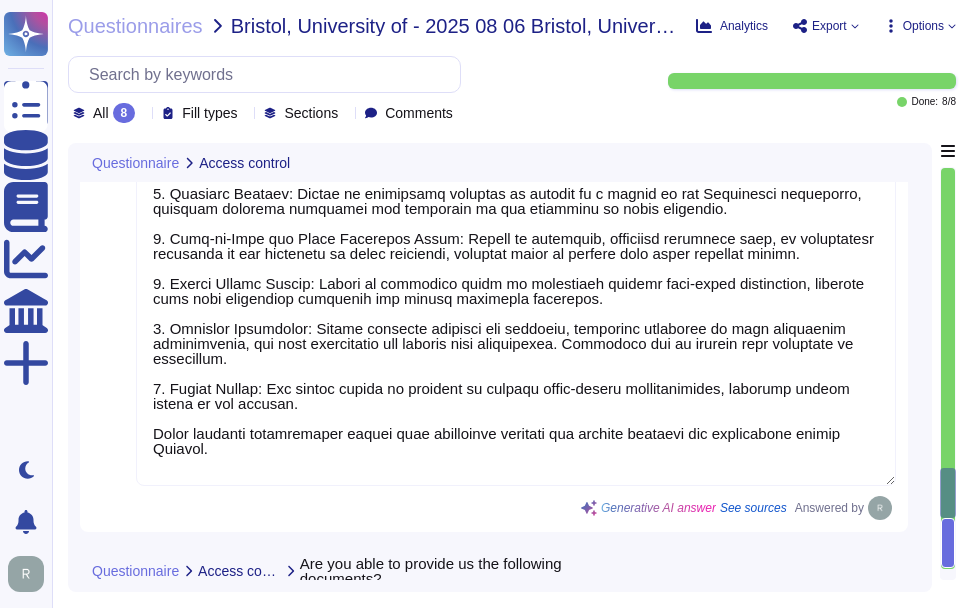 scroll, scrollTop: 4670, scrollLeft: 0, axis: vertical 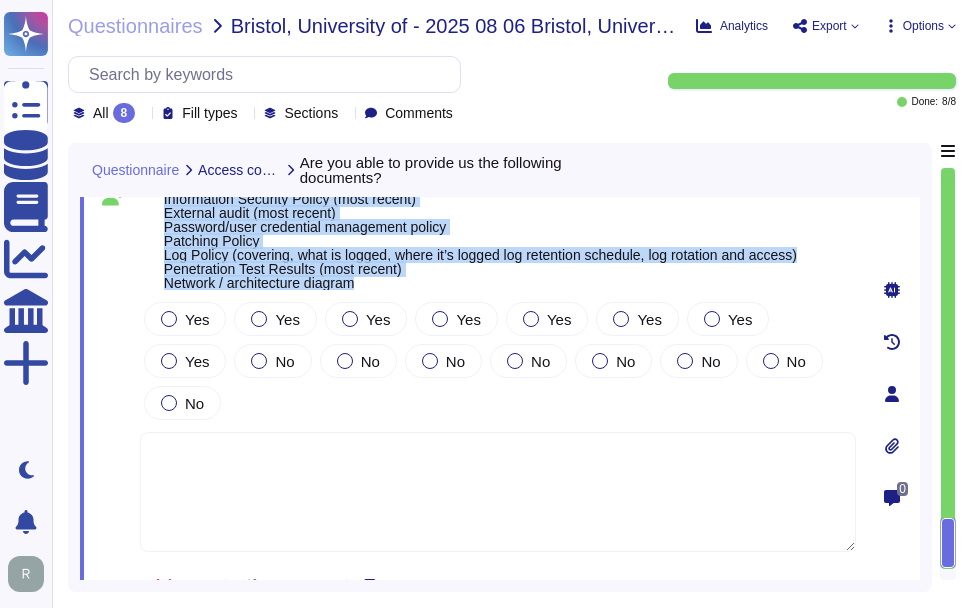 drag, startPoint x: 163, startPoint y: 203, endPoint x: 372, endPoint y: 280, distance: 222.73302 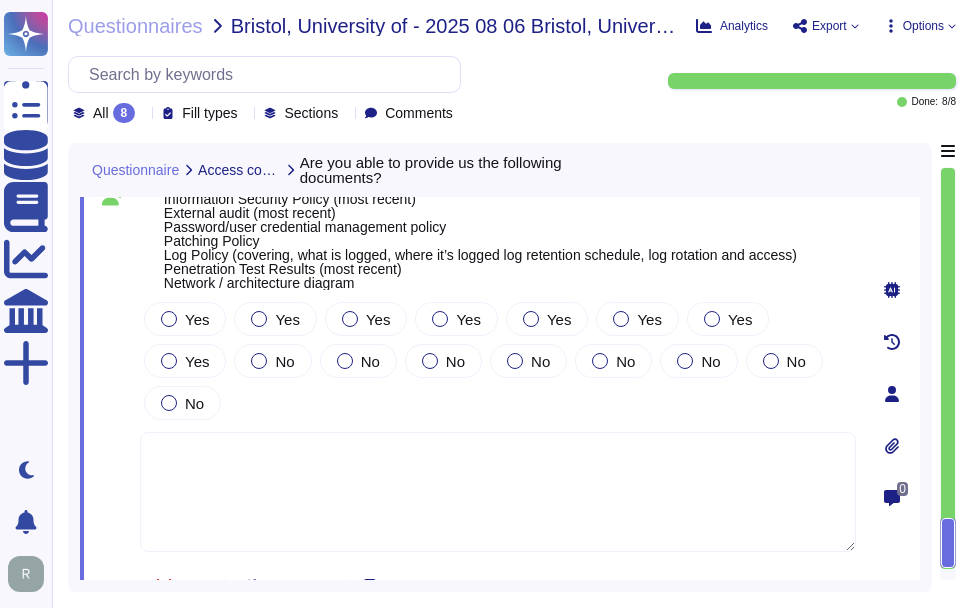 click at bounding box center [498, 492] 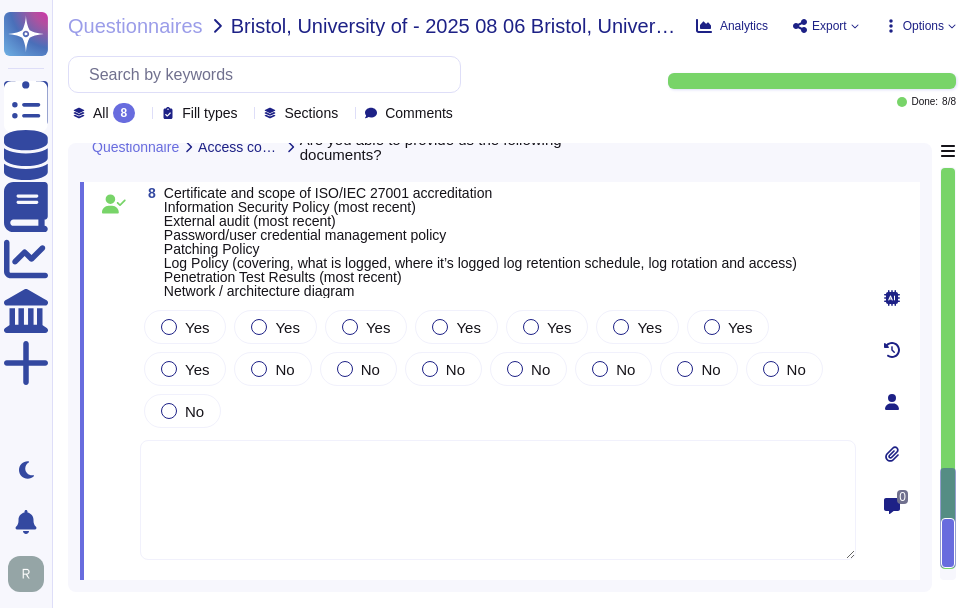 type on "Sectigo employs several measures to manage privileged accounts effectively:
1. Privileged Access Management (PAM): Planned for implementation in Q3 2025 to enhance control over privileged accounts.
2. Multi-Factor Authentication (MFA): Required for all administrative accounts, network access, and business-critical applications, ensuring secure access for system administrators and other privileged accounts.
3. Approval Process: Access to privileged accounts is managed by a member of the Compliance department, ensuring unbiased oversight and adherence to the principle of least privilege.
4. Need-to-Know and Least Privilege Basis: Access to resources, including sensitive data, is provisioned according to the principle of least privilege, allowing users to fulfill only their specific duties.
5. Secure Device Access: Access to sensitive areas is controlled through role-based permissions, ensuring that only authorized personnel can access necessary resources.
6. Password Management: Strong password policie..." 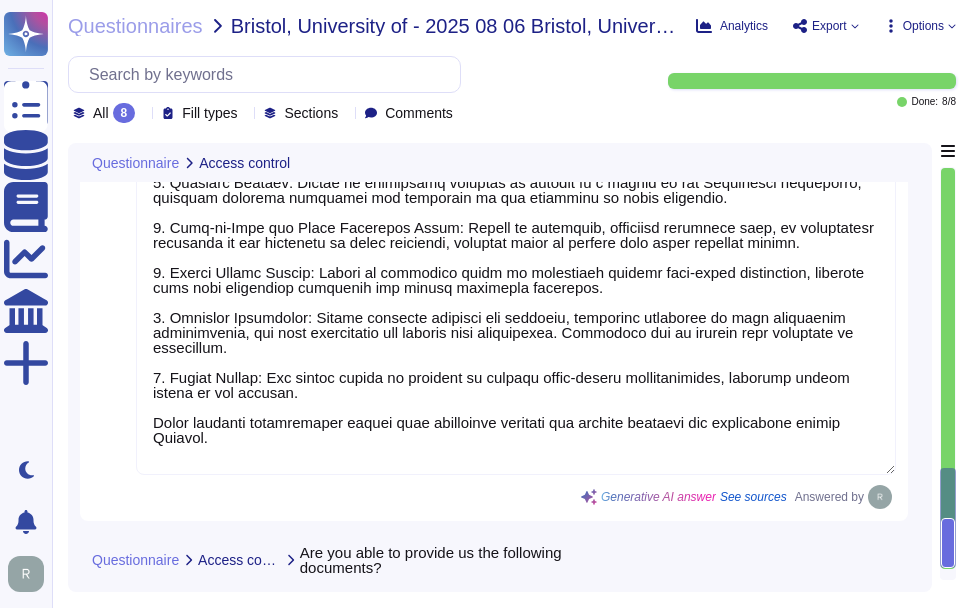 scroll, scrollTop: 4245, scrollLeft: 0, axis: vertical 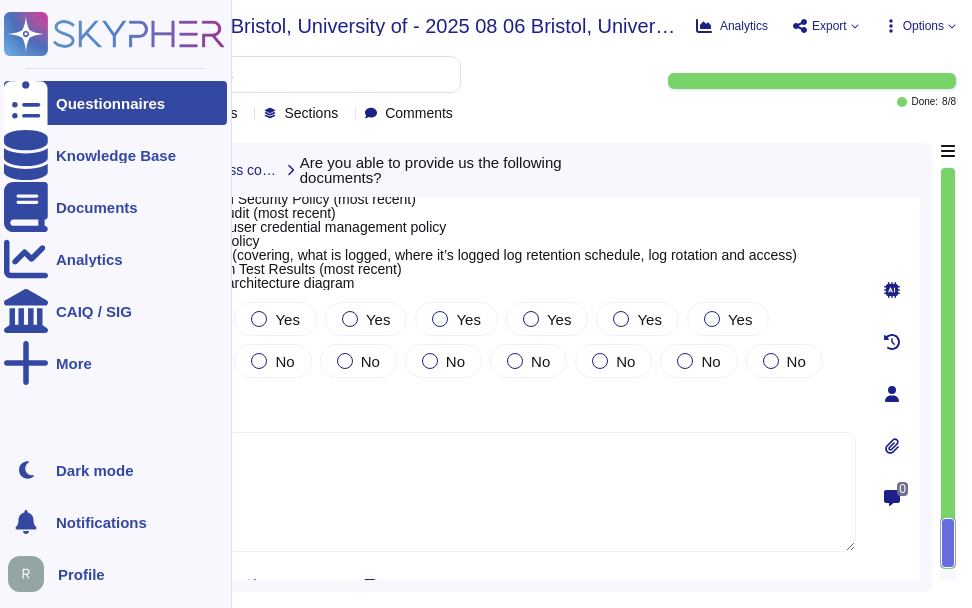 click on "Questionnaires" at bounding box center (110, 103) 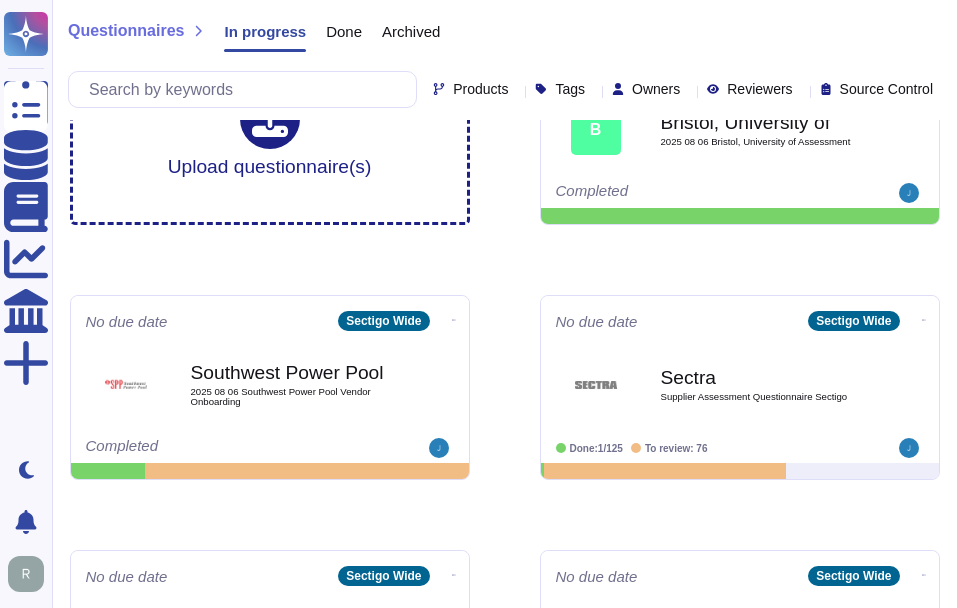 scroll, scrollTop: 200, scrollLeft: 0, axis: vertical 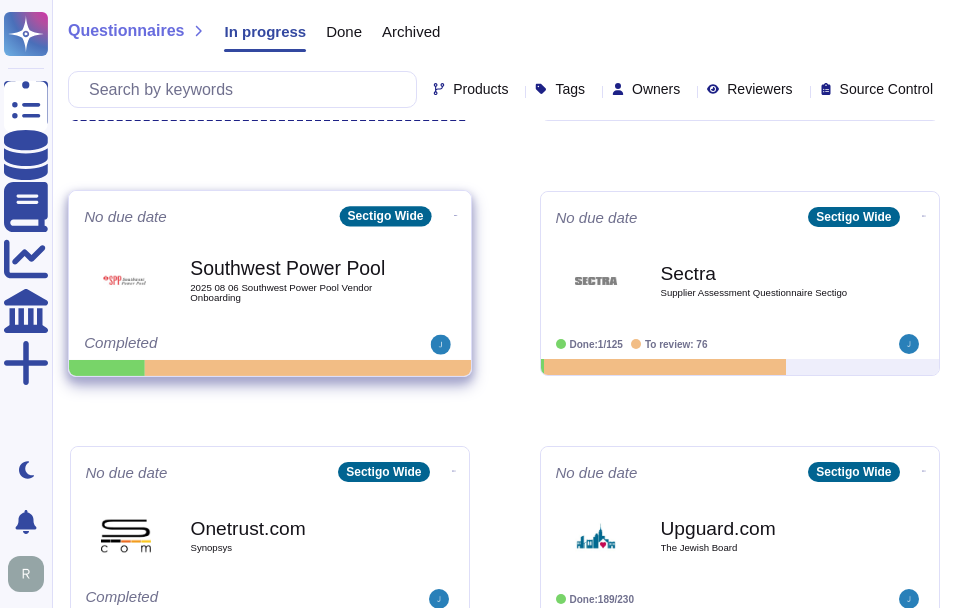 click on "Southwest Power Pool 2025 08 06 Southwest Power Pool Vendor Onboarding" at bounding box center (270, 280) 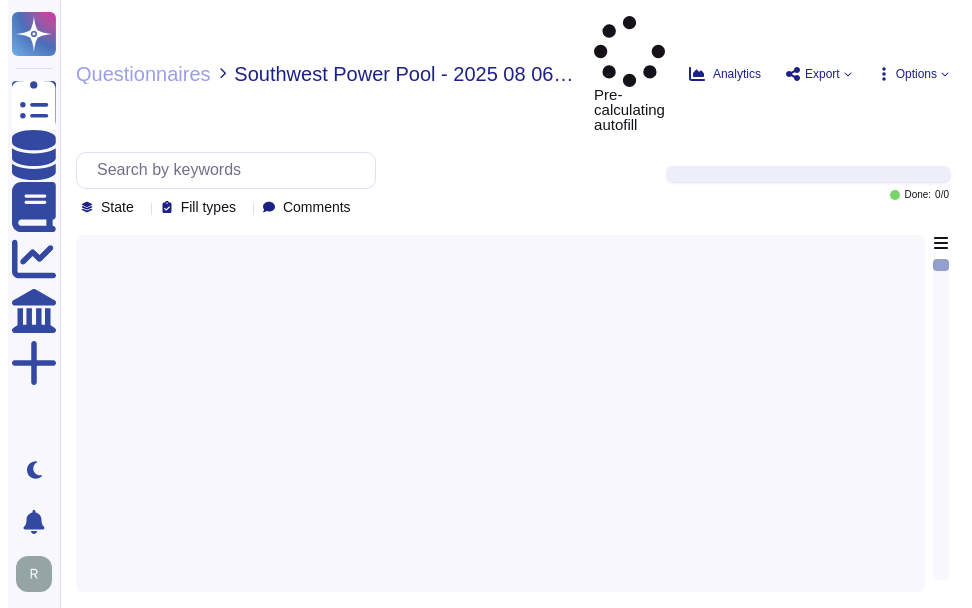 scroll, scrollTop: 0, scrollLeft: 0, axis: both 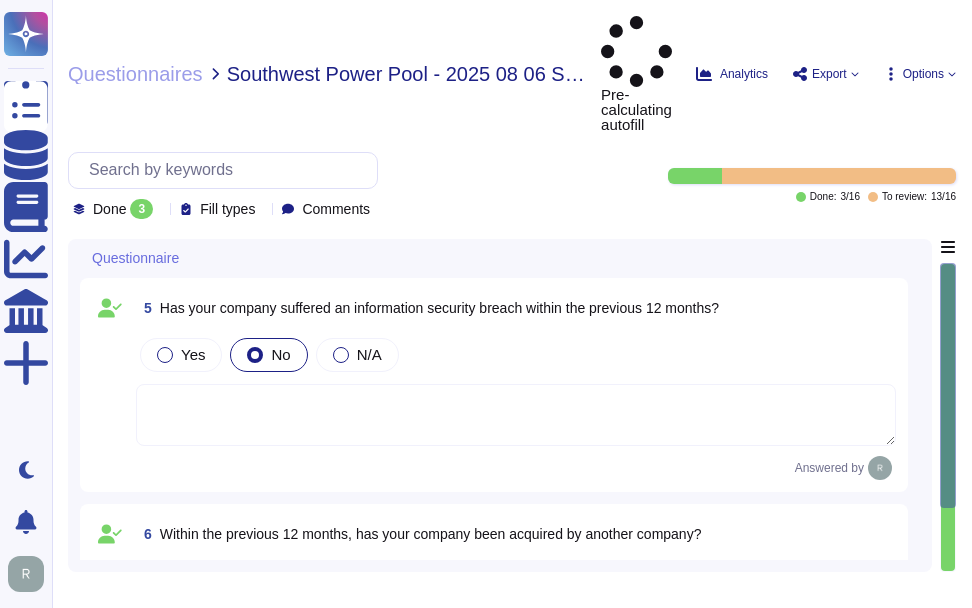 type on "Our headquarters is located at 8800 E. Raintree Drive, Suite 110, Scottsdale, AZ 85260, USA." 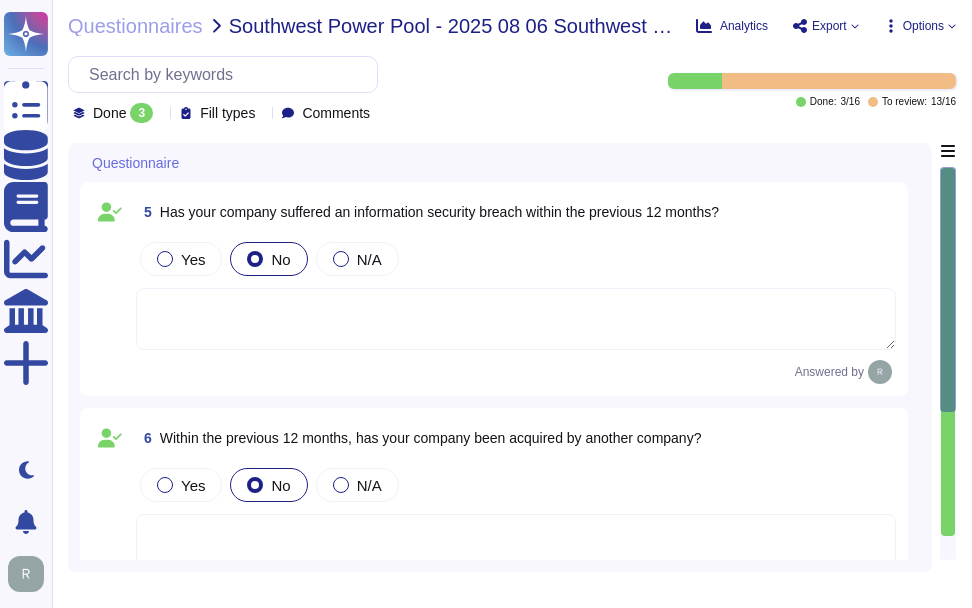 click 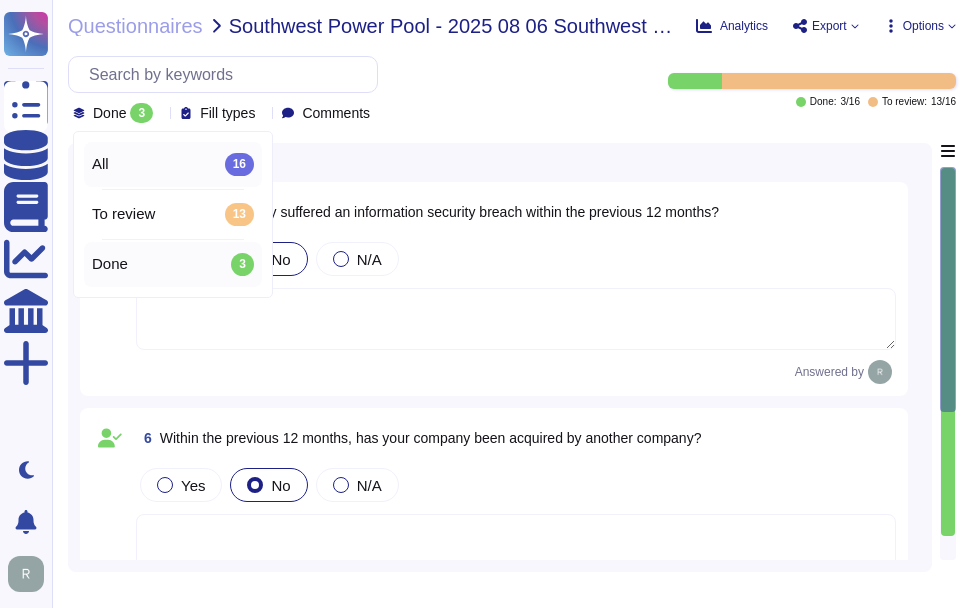 click on "All 16" at bounding box center [173, 164] 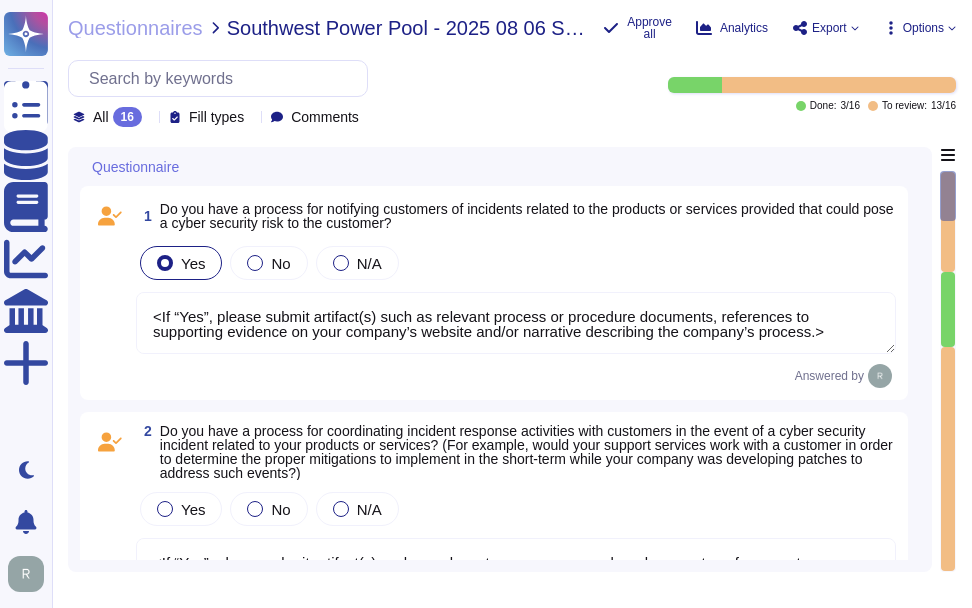 type on "<If “Yes”, please submit artifact(s) such as relevant process or procedure documents, references to supporting evidence on your company’s website and/or narrative describing the company’s process.>" 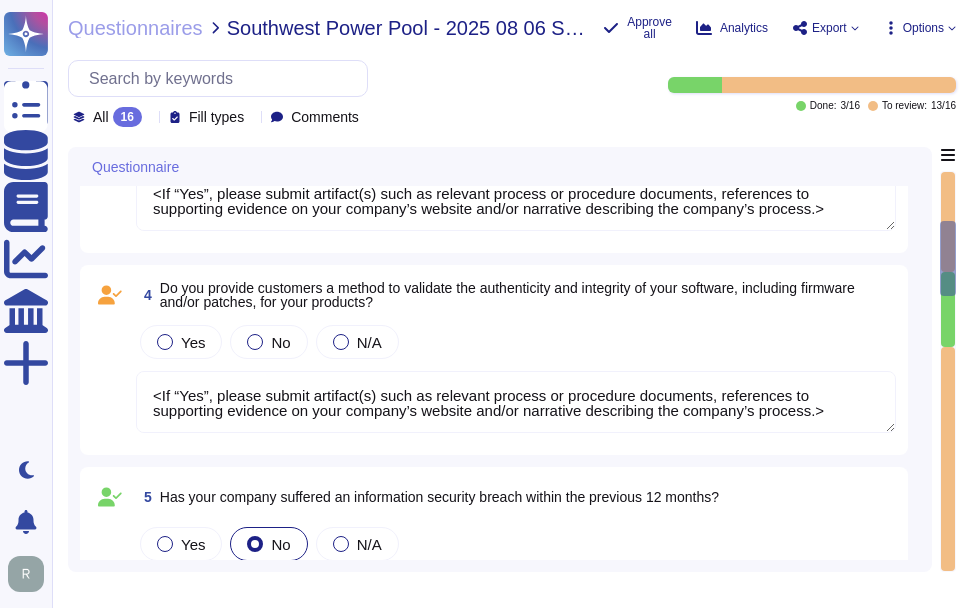 type on "Our headquarters is located at 8800 E. Raintree Drive, Suite 110, Scottsdale, AZ 85260, USA." 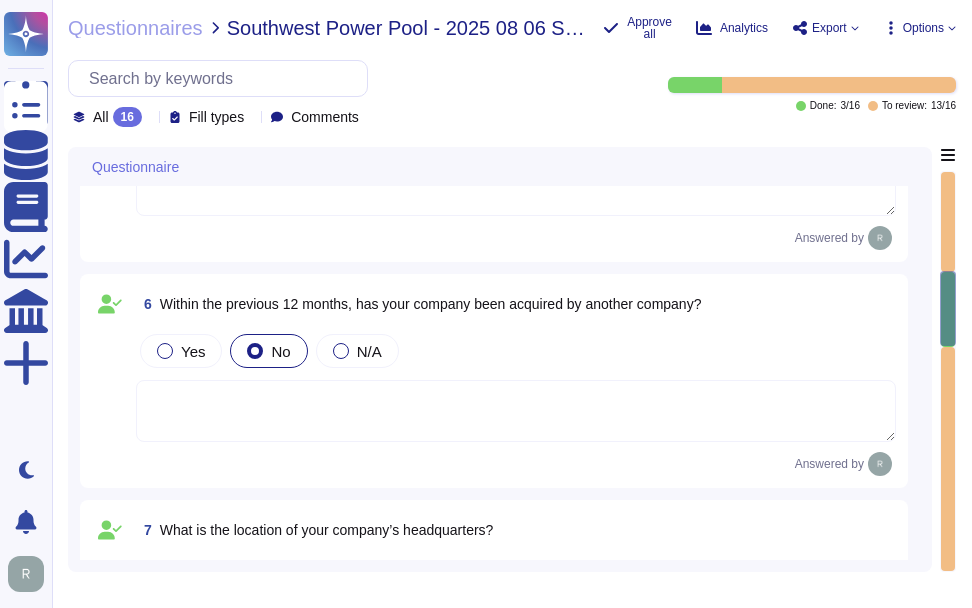 type on "<If “Yes”, please submit artifact.>" 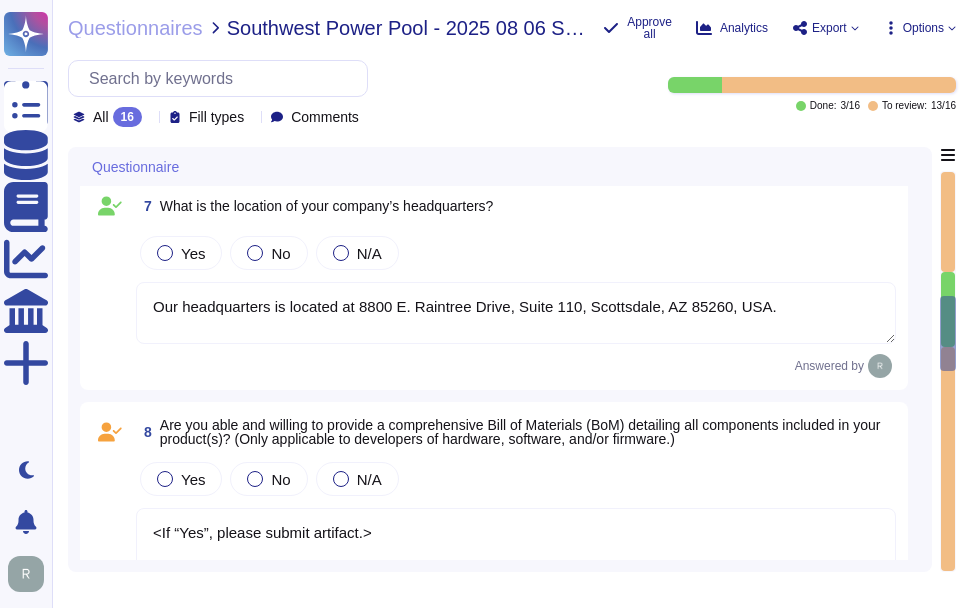 type on "<If “Yes”, please submit artifact(s) such as relevant process or procedure documents, references to supporting evidence on your company’s website and/or narrative describing the company’s process.>" 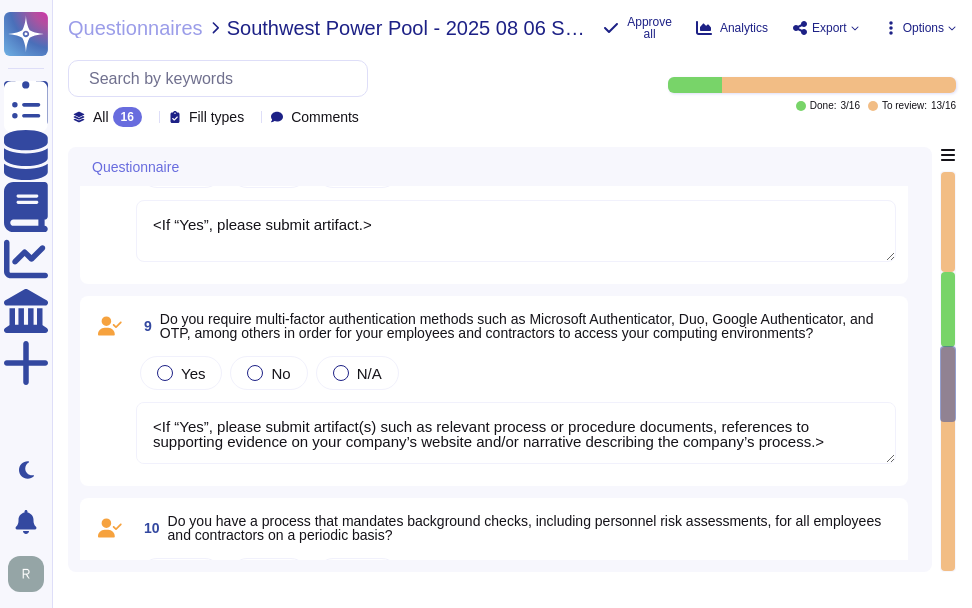 type on "<If “Yes”, please submit artifact(s) such as relevant process or procedure documents, references to supporting evidence on your company’s website and/or narrative describing the company’s process.>" 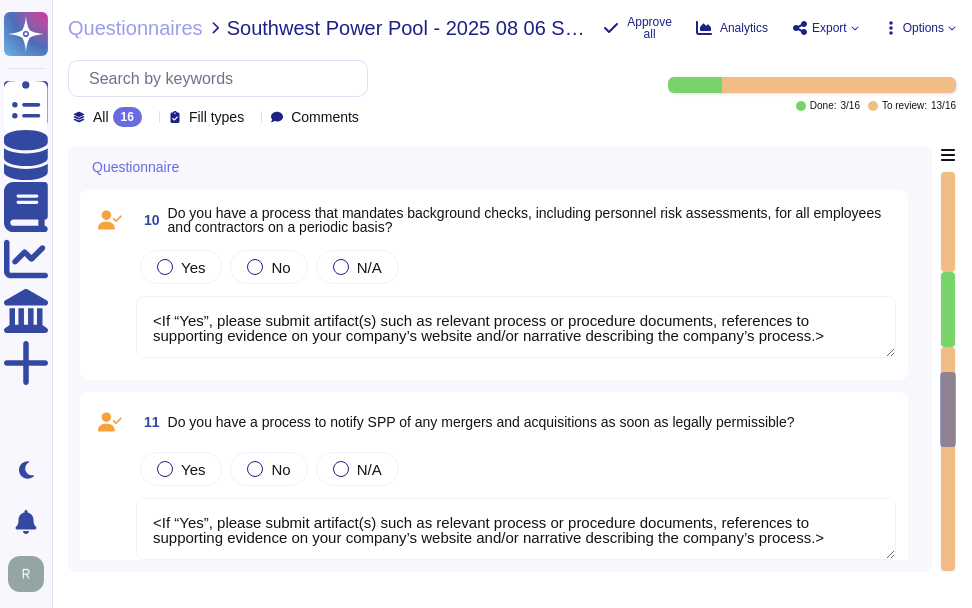 type on "<If “Yes”, please submit artifact(s) such as relevant process or procedure documents, references to supporting evidence on your company’s website and/or narrative describing the company’s process.>" 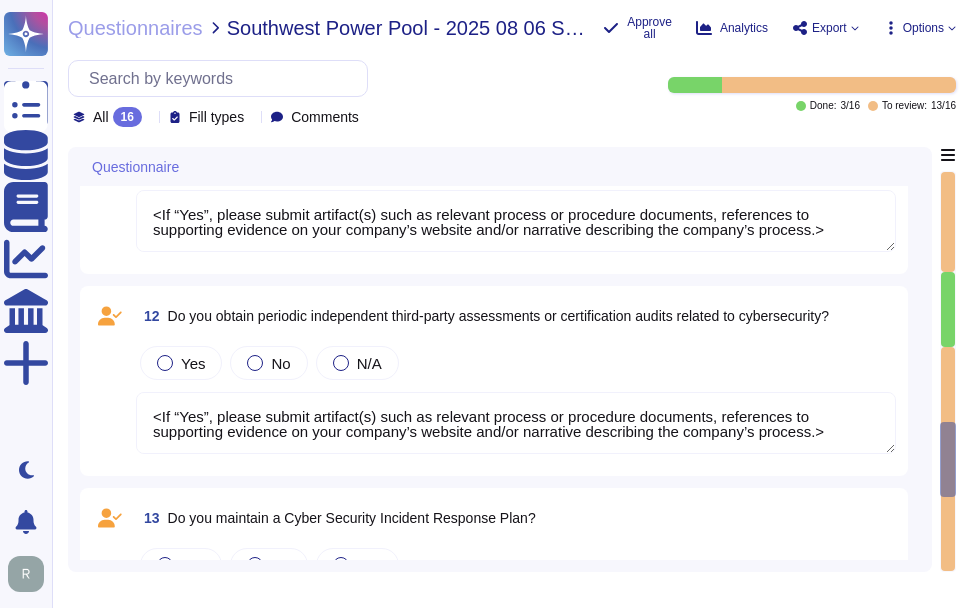 type on "<If “Yes”, please submit artifact(s) such as relevant process or procedure documents, references to supporting evidence on your company’s website and/or narrative describing the company’s process.>" 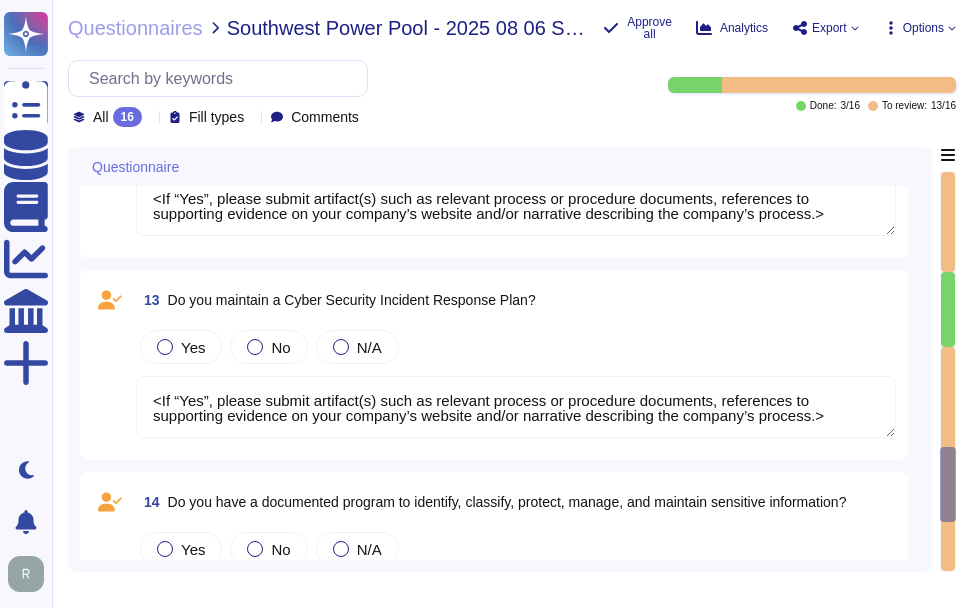 type on "<If “Yes”, please submit artifact(s) such as relevant process or procedure documents, references to supporting evidence on your company’s website and/or narrative describing the company’s process.>" 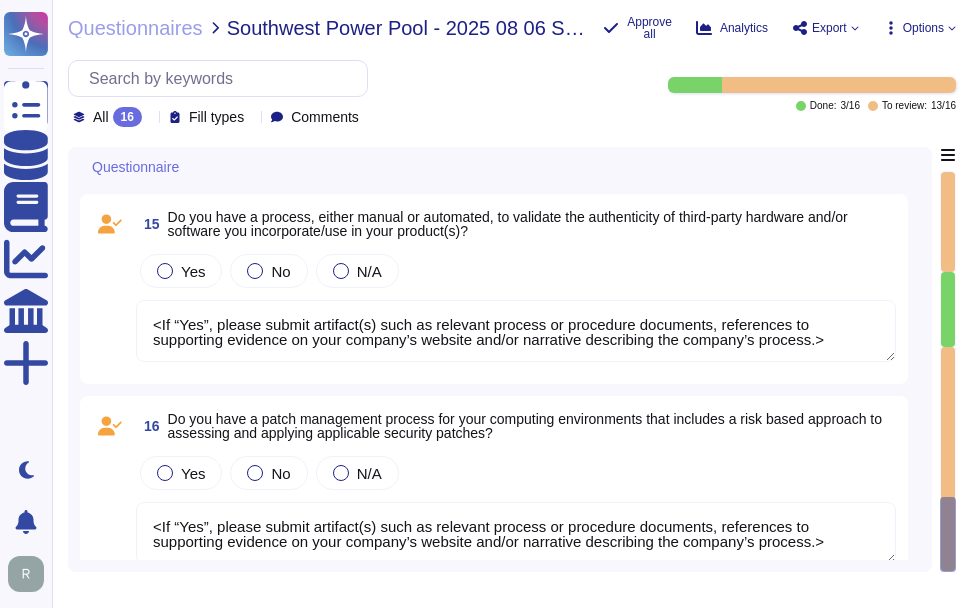 scroll, scrollTop: 2876, scrollLeft: 0, axis: vertical 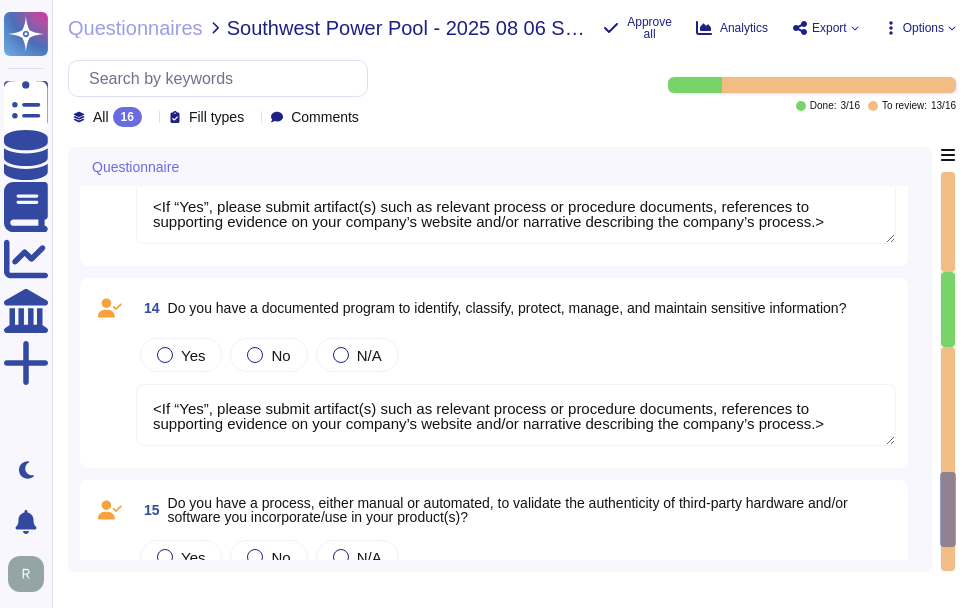 type on "<If “Yes”, please submit artifact(s) such as relevant process or procedure documents, references to supporting evidence on your company’s website and/or narrative describing the company’s process.>" 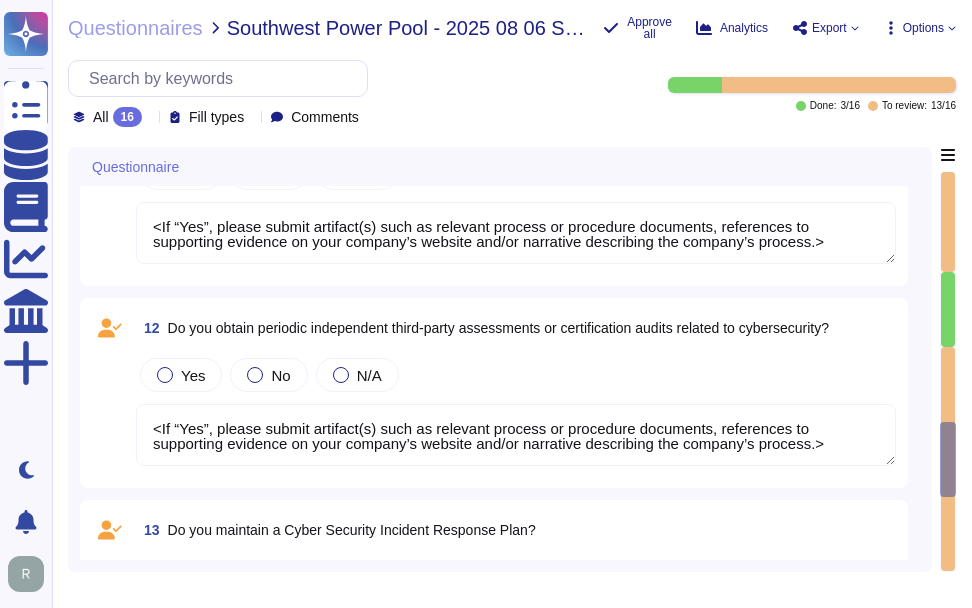 type on "<If “Yes”, please submit artifact(s) such as relevant process or procedure documents, references to supporting evidence on your company’s website and/or narrative describing the company’s process.>" 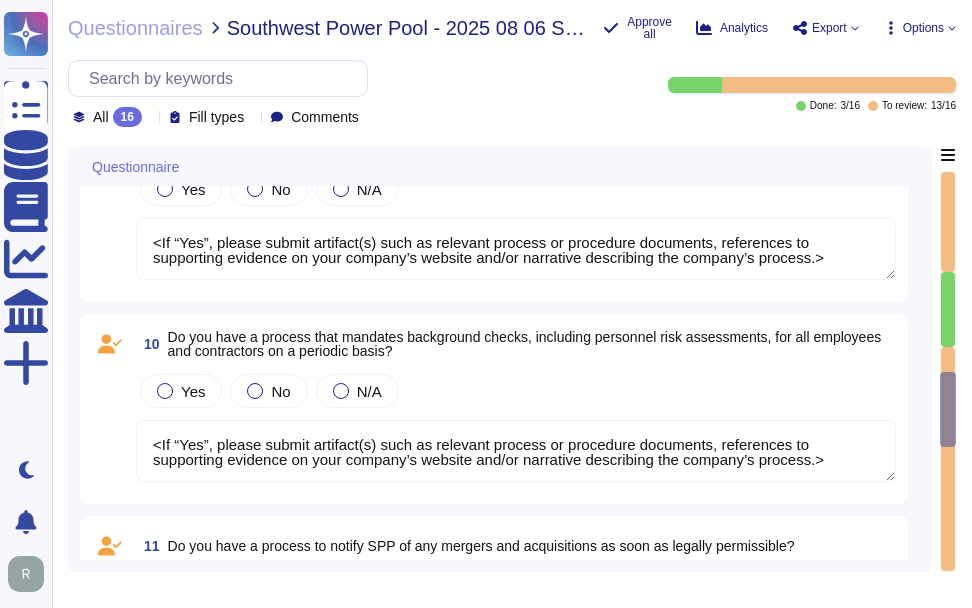 type on "Our headquarters is located at 8800 E. Raintree Drive, Suite 110, Scottsdale, AZ 85260, USA." 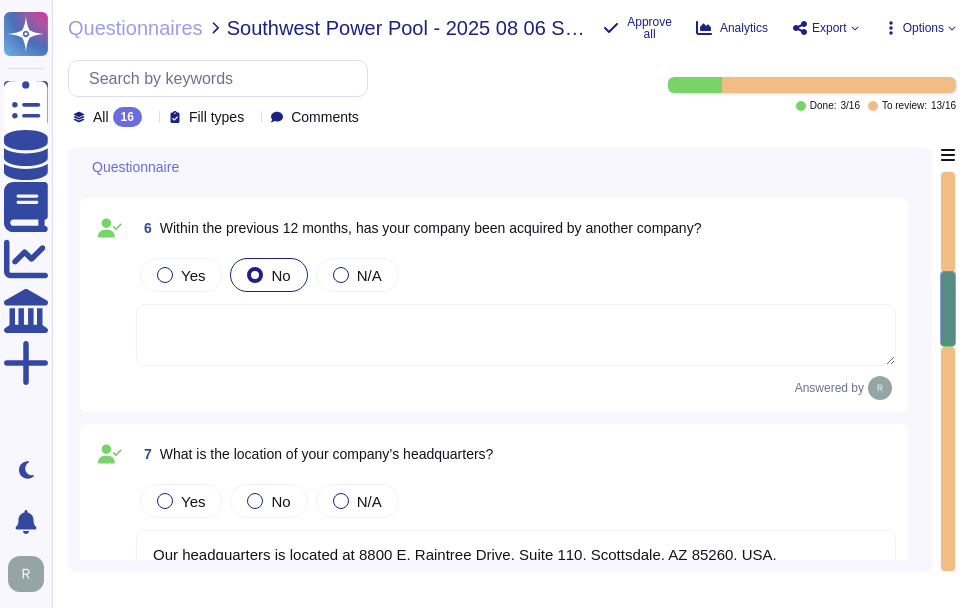 type on "<If “Yes”, please submit artifact(s) such as relevant process or procedure documents, references to supporting evidence on your company’s website and/or narrative describing the company’s process.>" 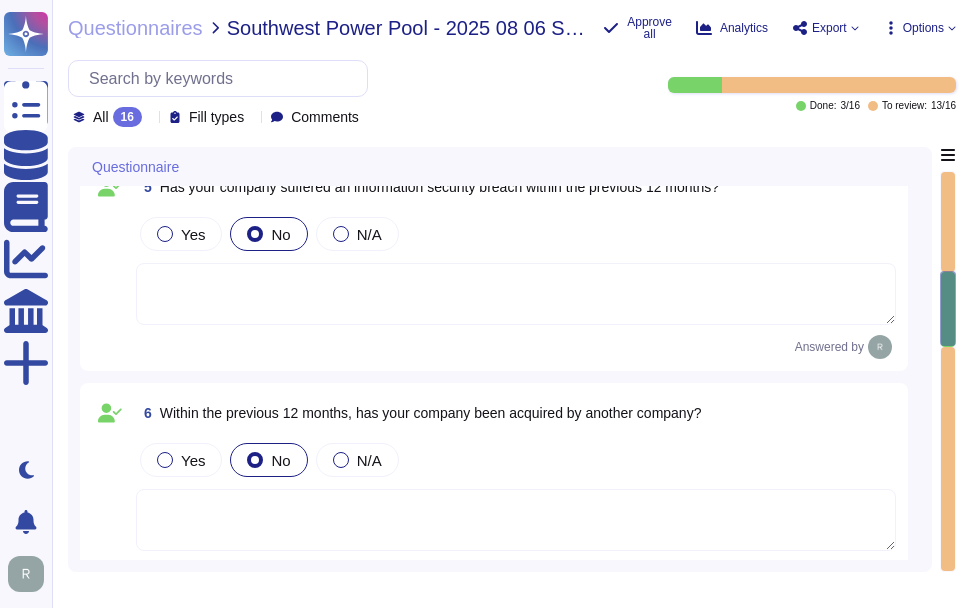 type on "<If “Yes”, please submit artifact(s) such as relevant process or procedure documents, references to supporting evidence on your company’s website and/or narrative describing the company’s process.>" 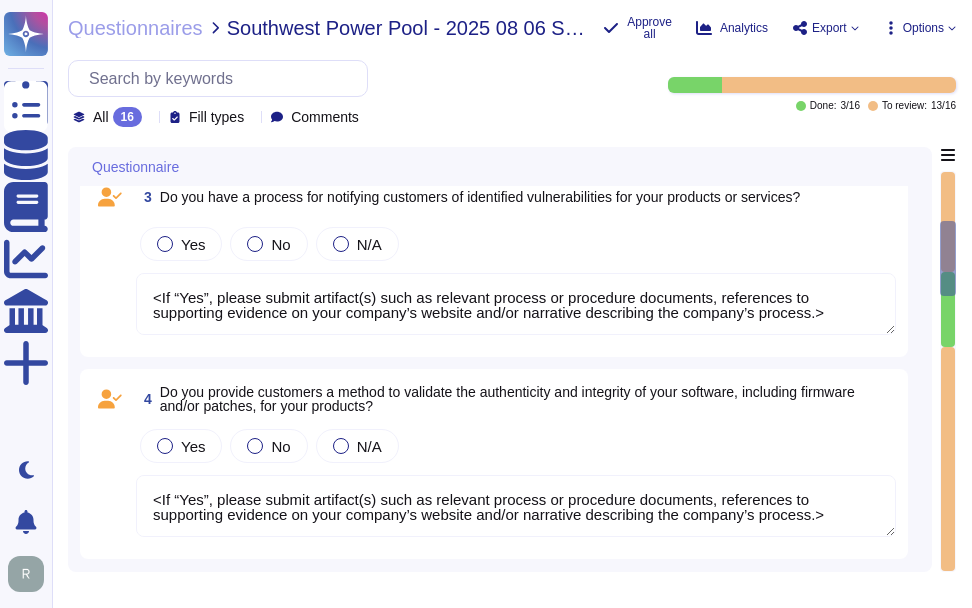type on "<If “Yes”, please submit artifact(s) such as relevant process or procedure documents, references to supporting evidence on your company’s website and/or narrative describing the company’s process.>" 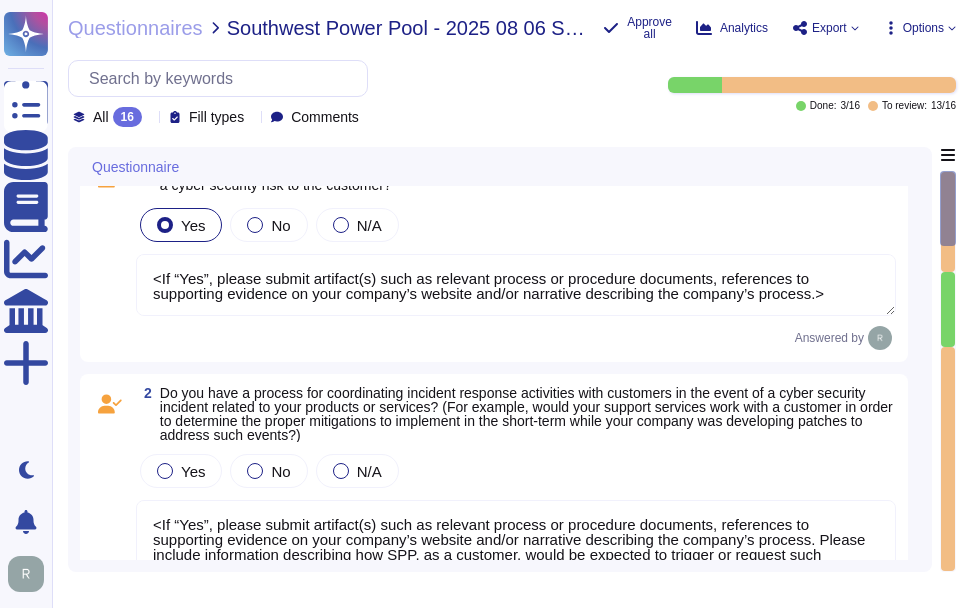 scroll, scrollTop: 0, scrollLeft: 0, axis: both 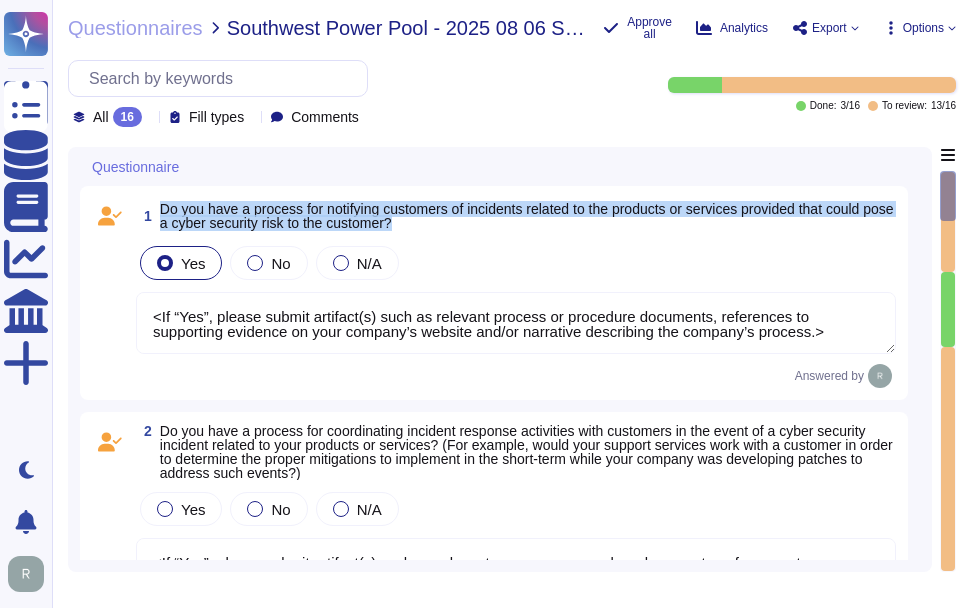drag, startPoint x: 160, startPoint y: 208, endPoint x: 469, endPoint y: 227, distance: 309.5836 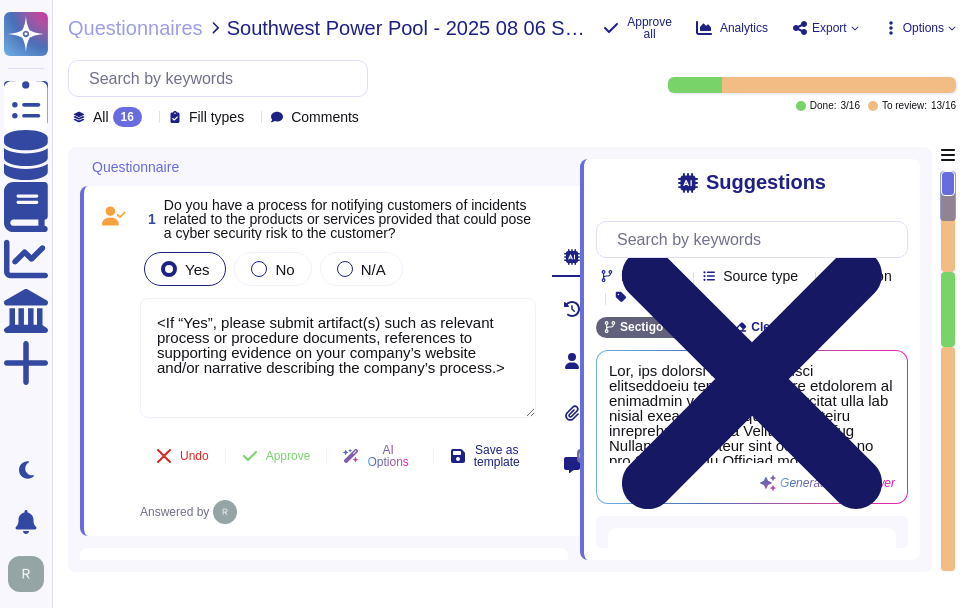click 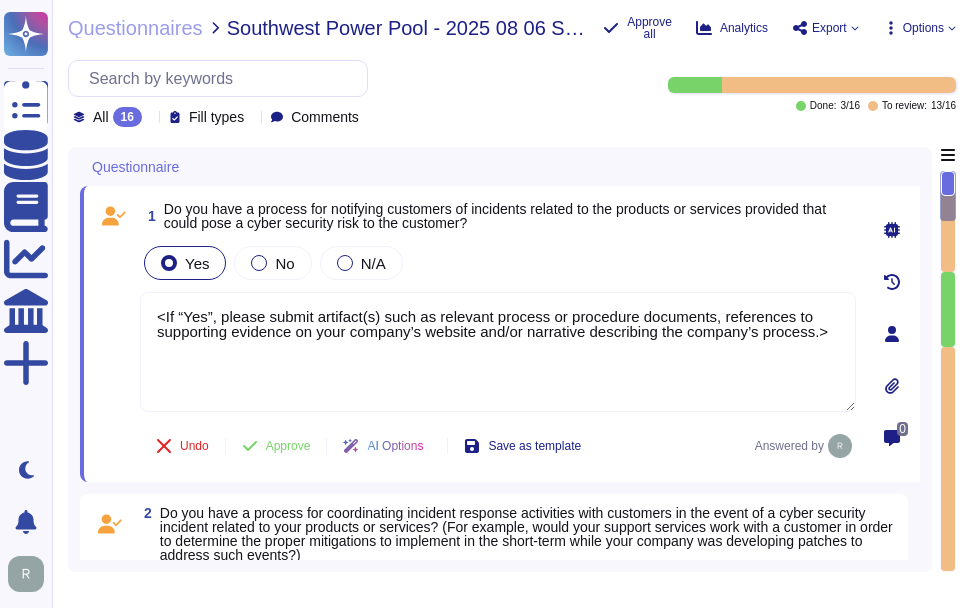 type on "<If “Yes”, please submit artifact(s) such as relevant process or procedure documents, references to supporting evidence on your company’s website and/or narrative describing the company’s process.>" 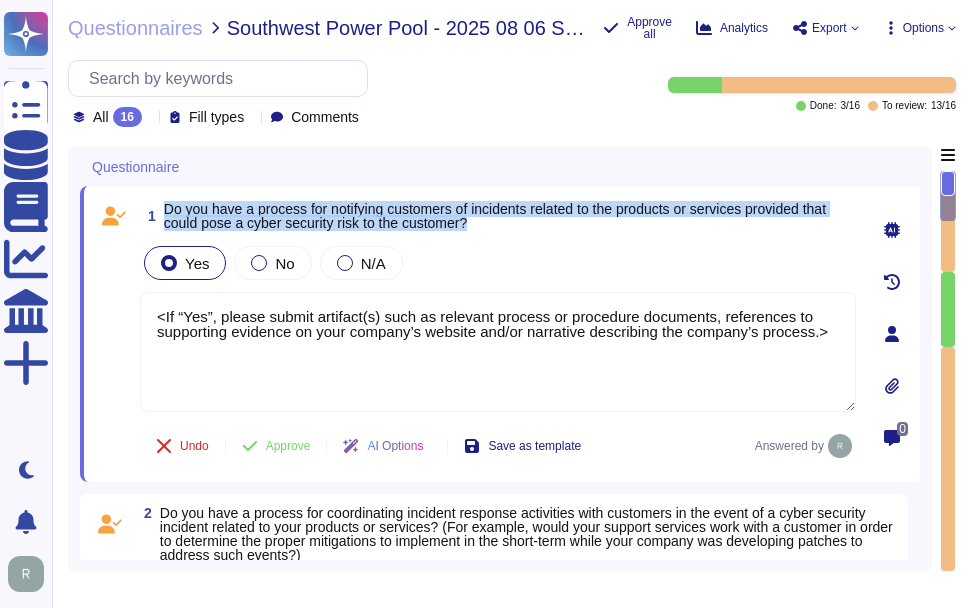 drag, startPoint x: 165, startPoint y: 202, endPoint x: 531, endPoint y: 223, distance: 366.60196 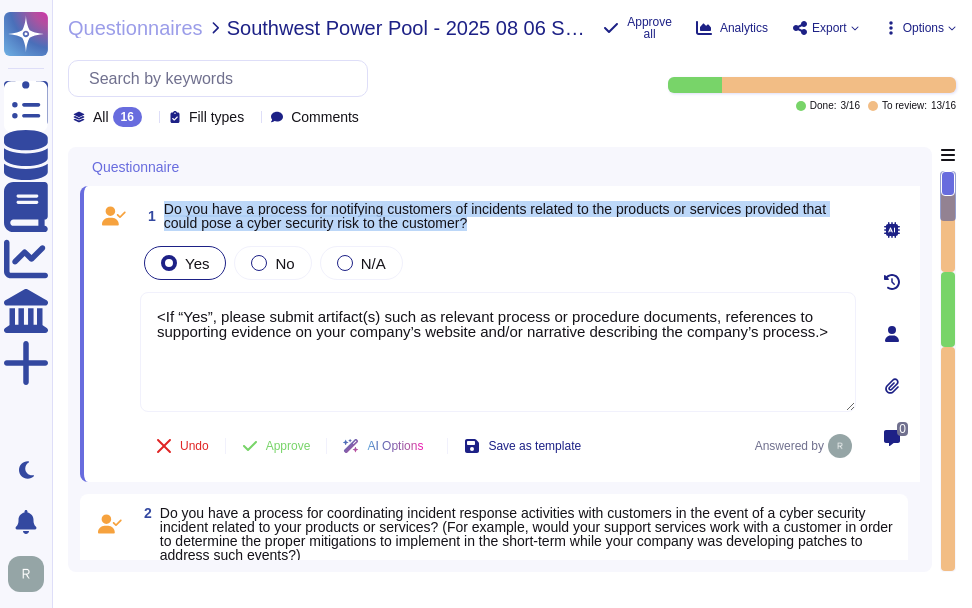 click on "Do you have a process for notifying customers of incidents related to the products or services provided that could pose a cyber security risk to the customer?" at bounding box center [495, 216] 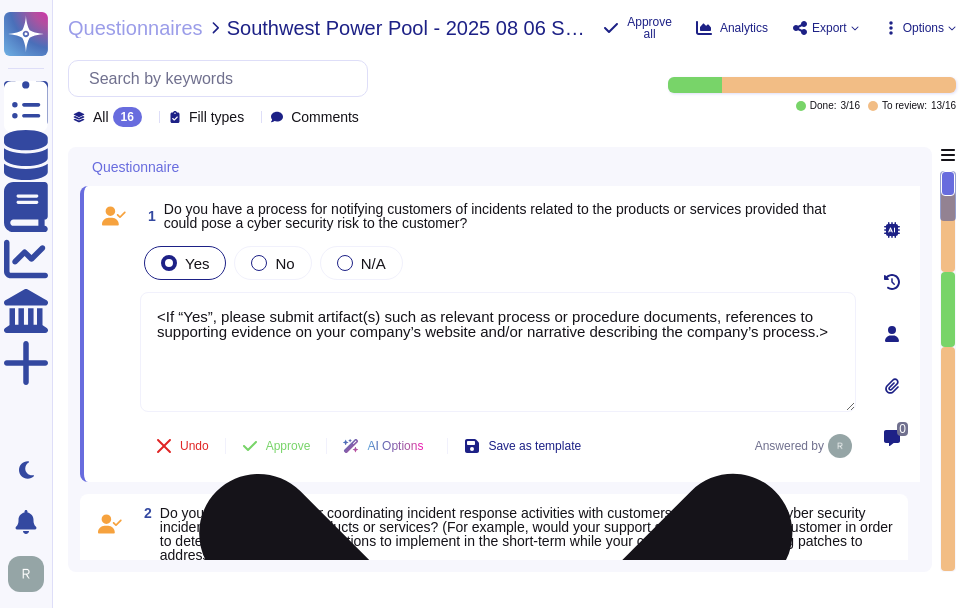 click on "<If “Yes”, please submit artifact(s) such as relevant process or procedure documents, references to supporting evidence on your company’s website and/or narrative describing the company’s process.>" at bounding box center (498, 352) 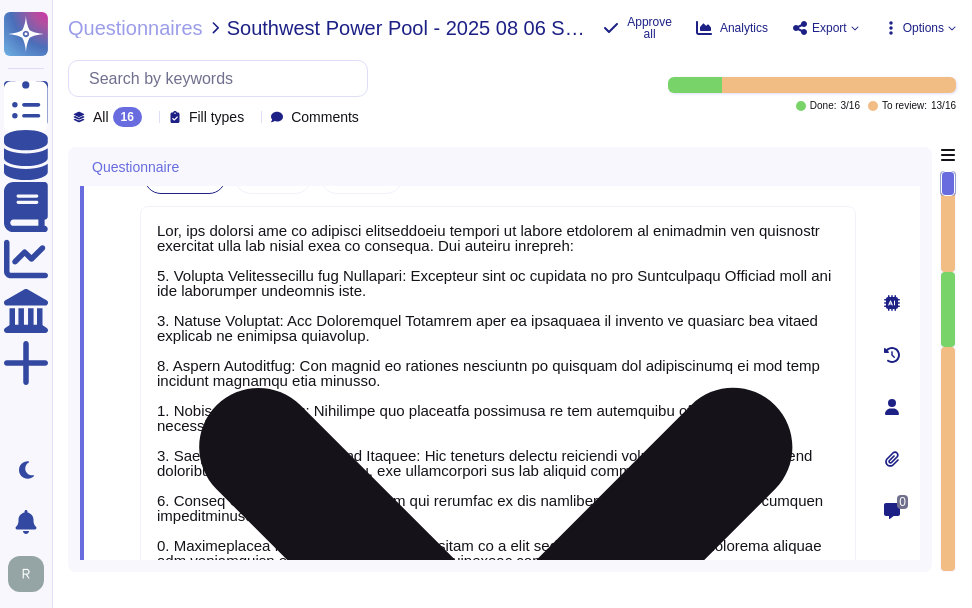 scroll, scrollTop: 0, scrollLeft: 0, axis: both 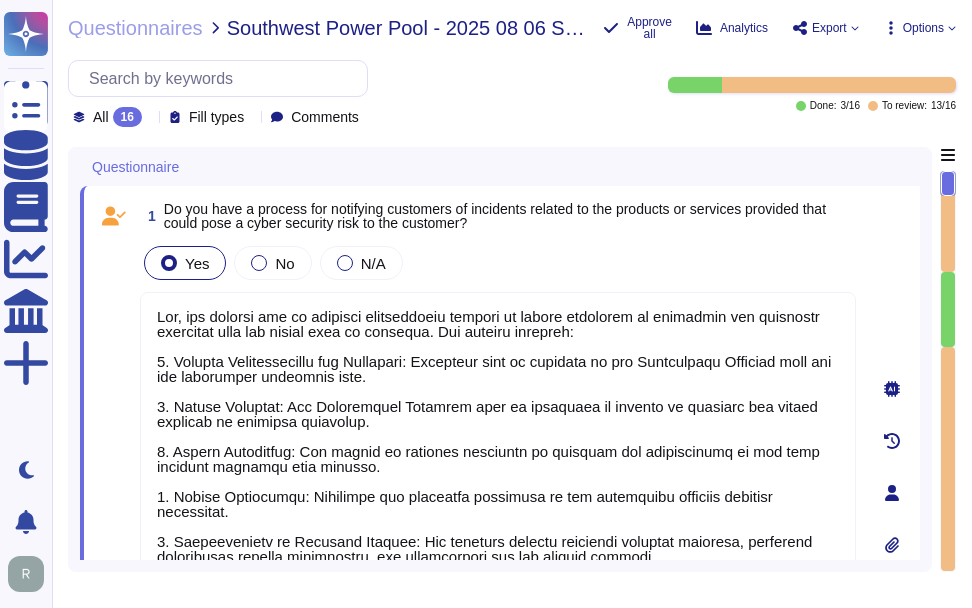 type on "Yes, our company has an incident notification process to inform customers of suspected and confirmed incidents that may affect data or services. The process includes:
1. Initial Identification and Reporting: Incidents must be reported to our Information Security team via the designated reporting link.
2. Timely Response: The Information Security team is available to provide an adequate and timely response to reported incidents.
3. Impact Assessment: The impact of reported incidents is assessed and communicated to the core incident response team members.
4. Formal Procedures: Responses are conducted according to our documented incident response procedures.
5. Communication of Material Changes: Any material changes affecting customer products, including significant service disruptions, are communicated via our company website.
6. Direct Outreach: We will reach out directly to the designated point of contact for further communication.
7. Notification of Data Breaches: In the event of a data breach, ..." 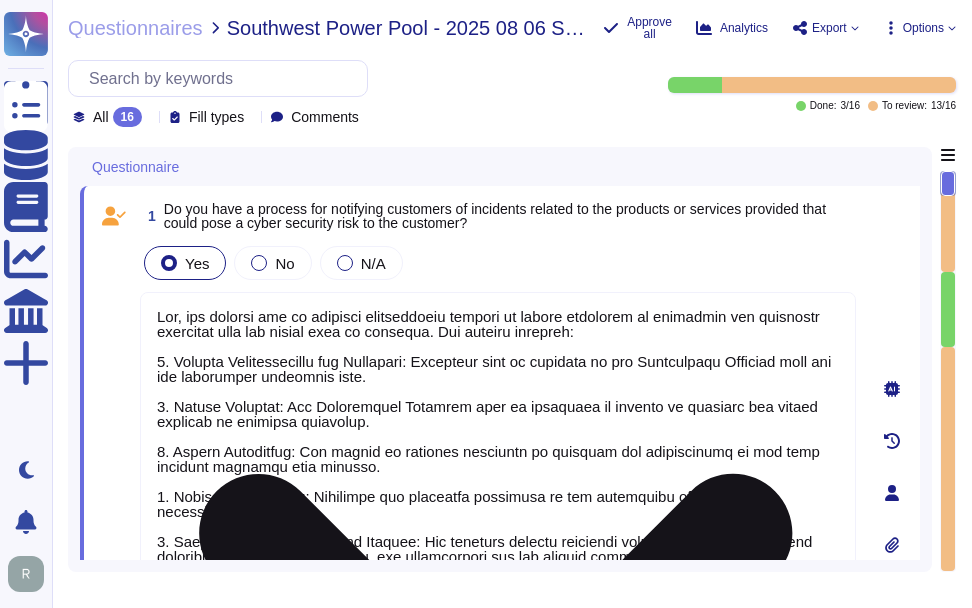 scroll, scrollTop: 2, scrollLeft: 0, axis: vertical 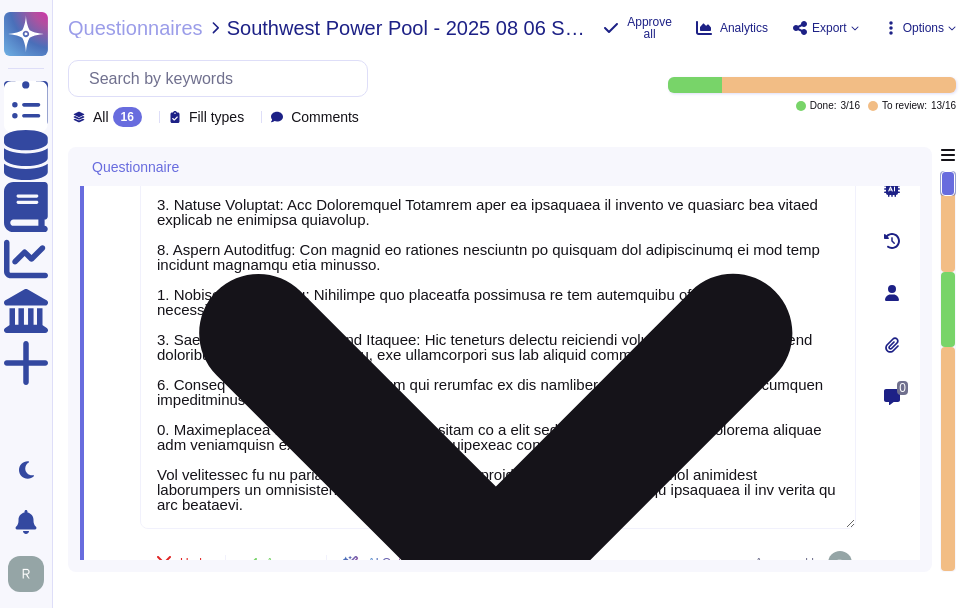type on "<If “Yes”, please submit artifact(s) such as relevant process or procedure documents, references to supporting evidence on your company’s website and/or narrative describing the company’s process.>" 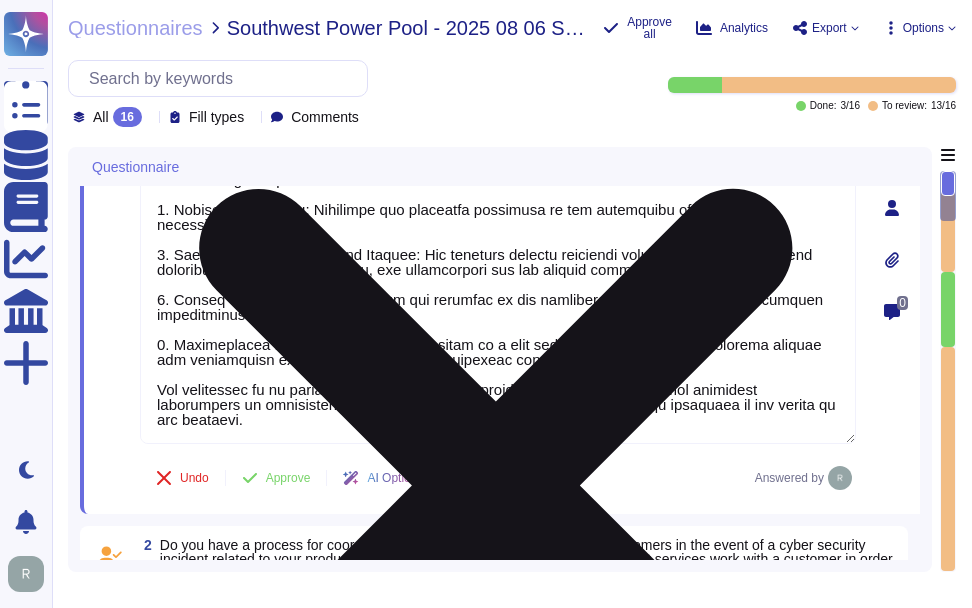 type on "<If “Yes”, please submit artifact(s) such as relevant process or procedure documents, references to supporting evidence on your company’s website and/or narrative describing the company’s process.>" 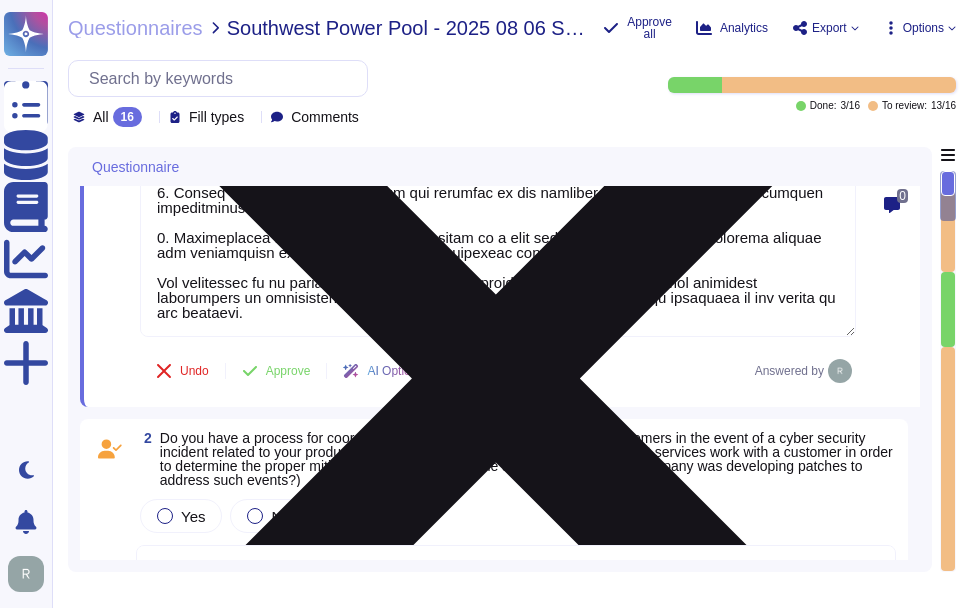 scroll, scrollTop: 400, scrollLeft: 0, axis: vertical 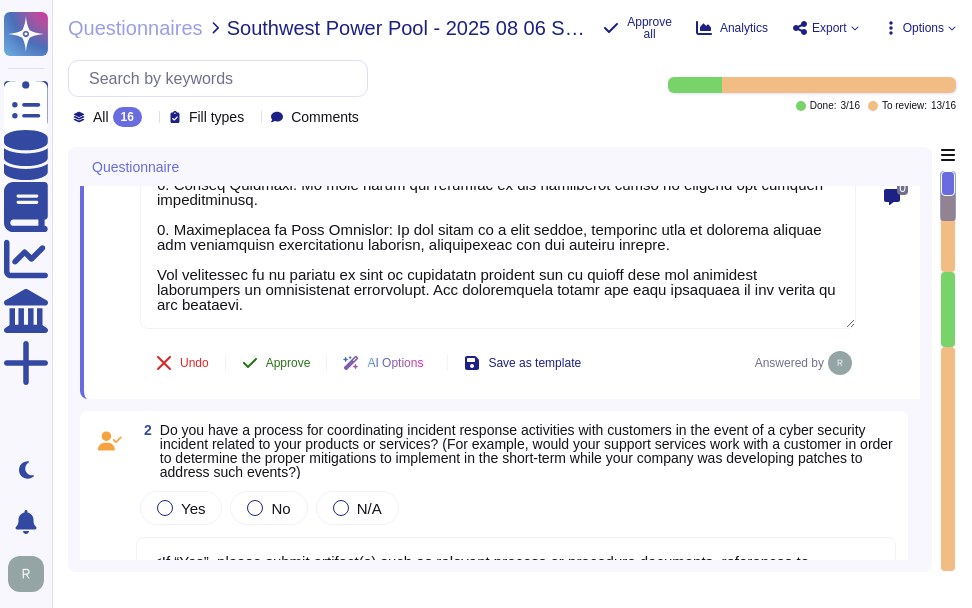 click on "Approve" at bounding box center (288, 363) 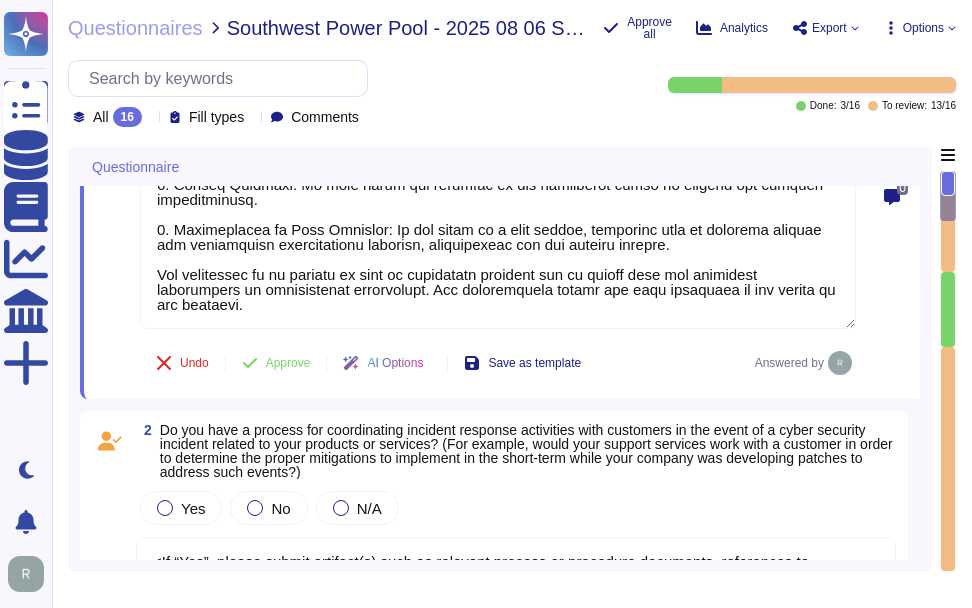 scroll, scrollTop: 0, scrollLeft: 0, axis: both 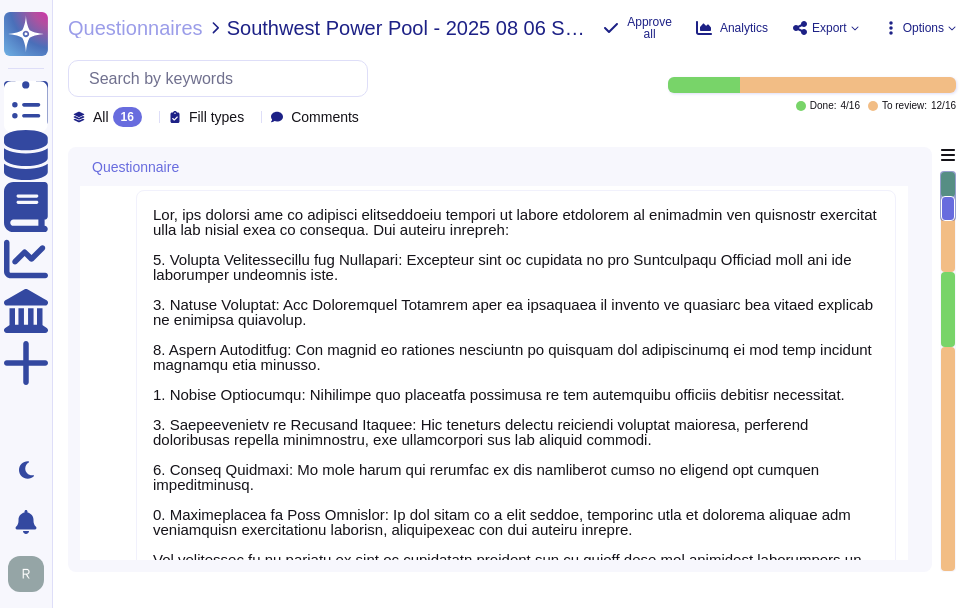 type on "<If “Yes”, please submit artifact(s) such as relevant process or procedure documents, references to supporting evidence on your company’s website and/or narrative describing the company’s process.>" 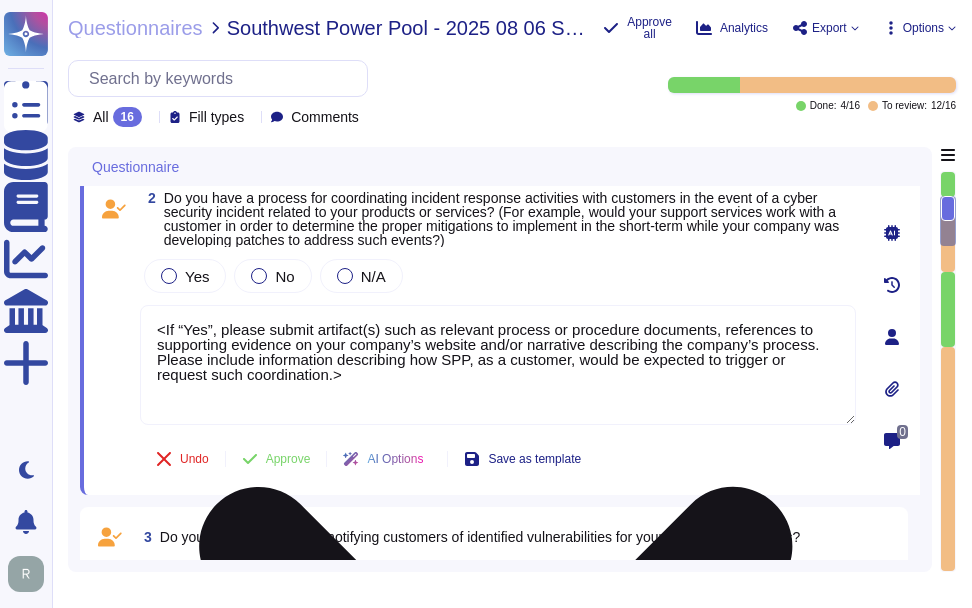 scroll, scrollTop: 533, scrollLeft: 0, axis: vertical 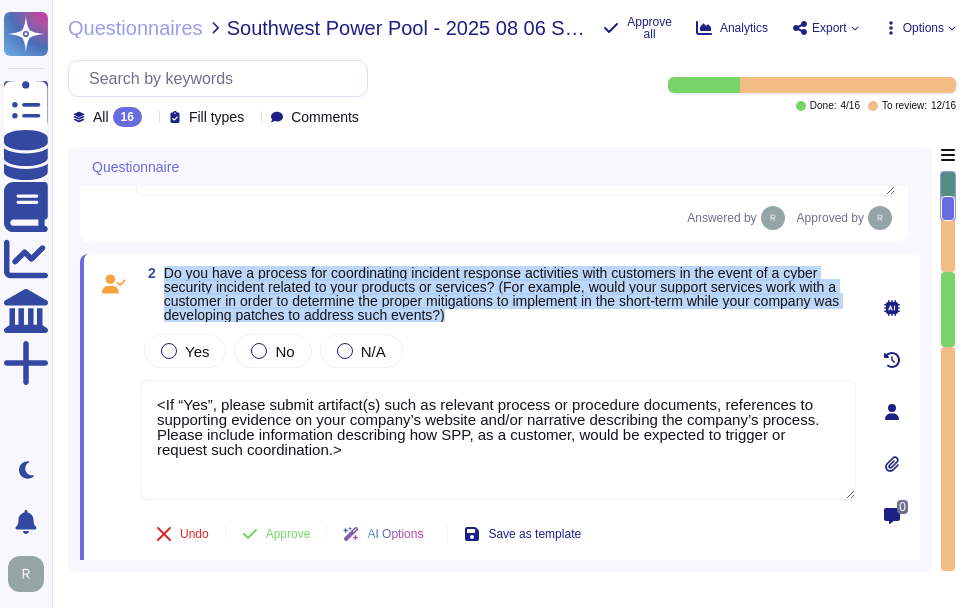 drag, startPoint x: 165, startPoint y: 277, endPoint x: 537, endPoint y: 316, distance: 374.03876 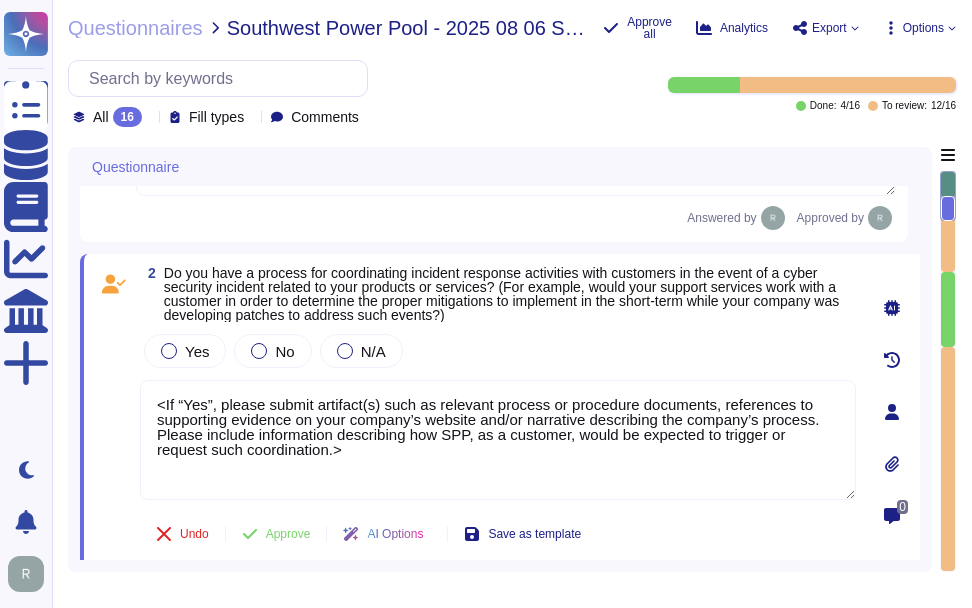 drag, startPoint x: 323, startPoint y: 457, endPoint x: 167, endPoint y: 406, distance: 164.12495 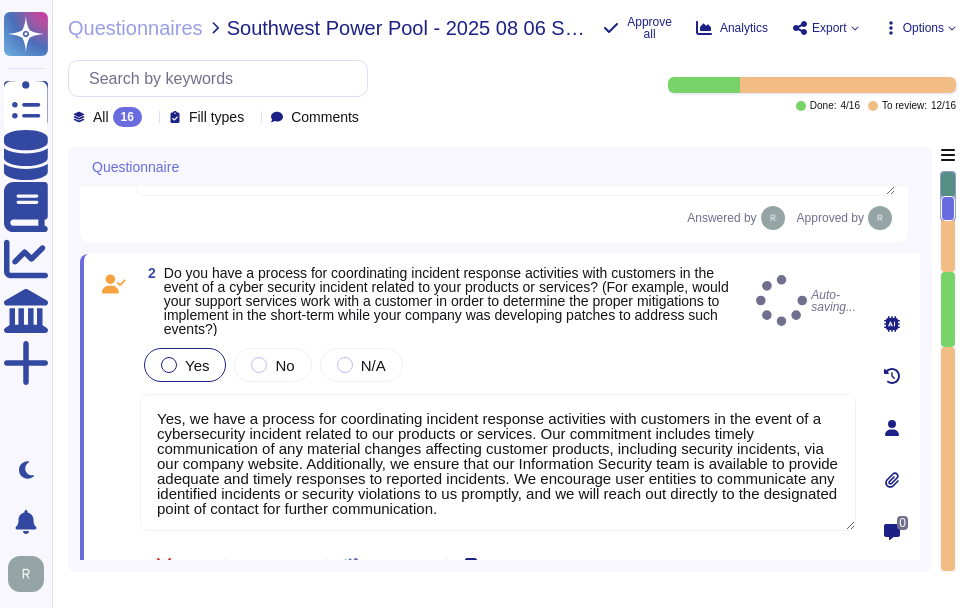 type on "Yes, we have a process for coordinating incident response activities with customers in the event of a cybersecurity incident related to our products or services. Our commitment includes timely communication of any material changes affecting customer products, including security incidents, via our company website. Additionally, we ensure that our Information Security team is available to provide adequate and timely responses to reported incidents. We encourage user entities to communicate any identified incidents or security violations to us promptly, and we will reach out directly to the designated point of contact for further communication." 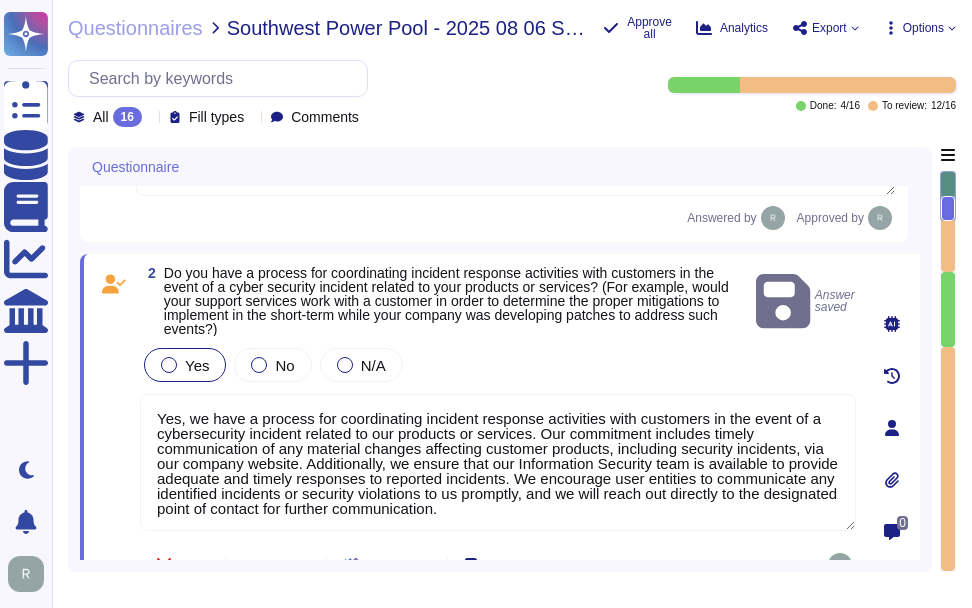 click on "Yes" at bounding box center (185, 365) 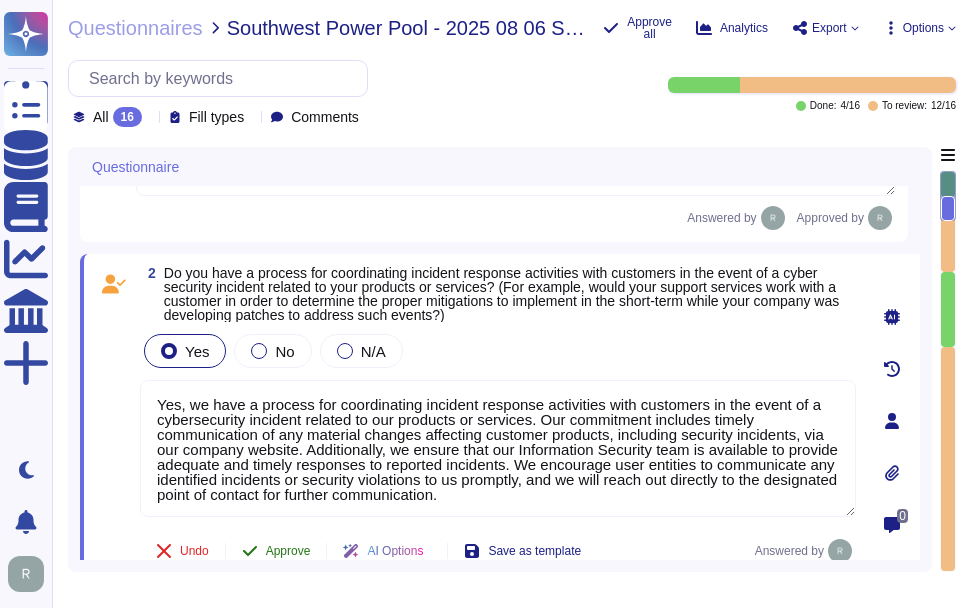 click on "Approve" at bounding box center [288, 551] 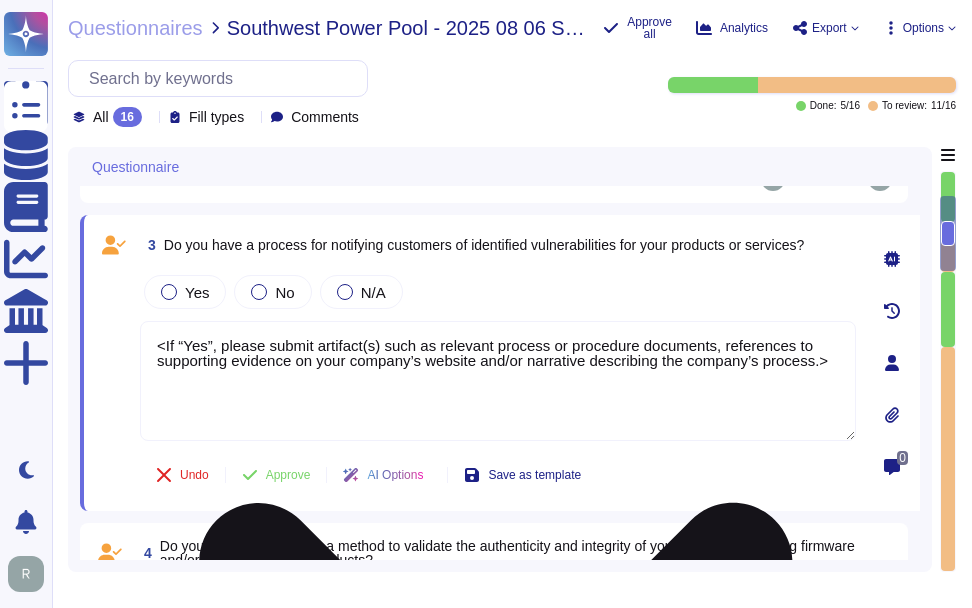 scroll, scrollTop: 906, scrollLeft: 0, axis: vertical 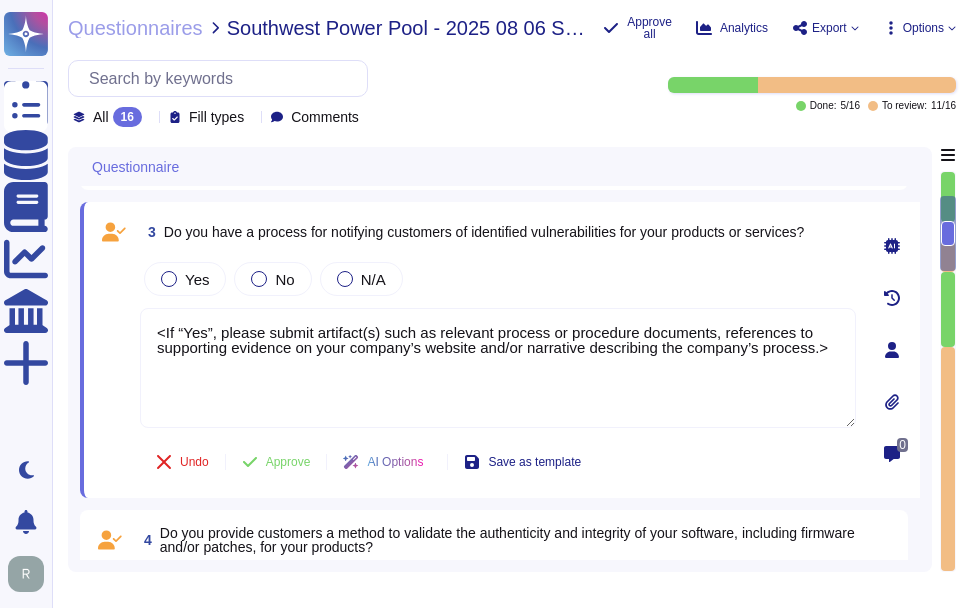 click 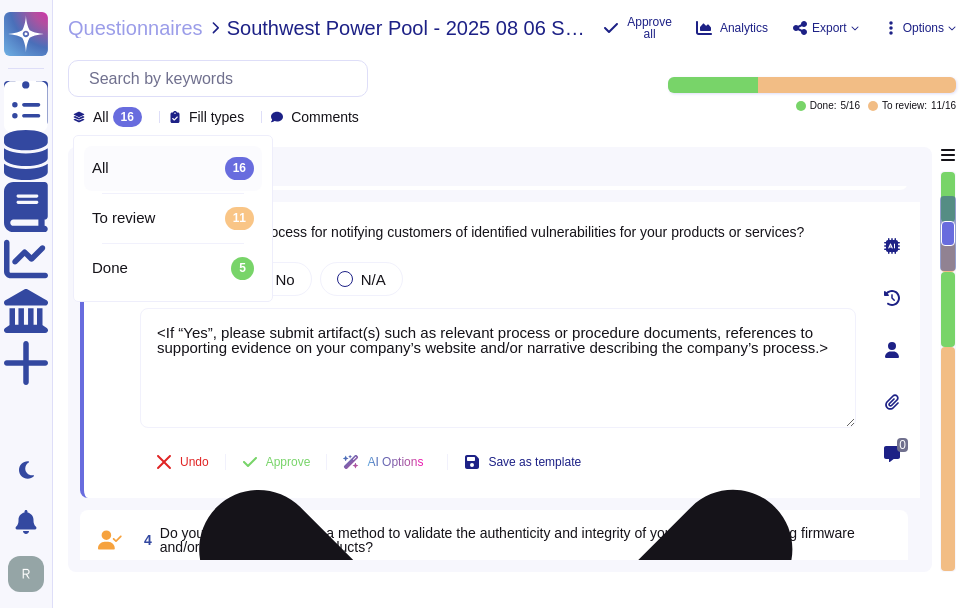 click on "<If “Yes”, please submit artifact(s) such as relevant process or procedure documents, references to supporting evidence on your company’s website and/or narrative describing the company’s process.>" at bounding box center (498, 368) 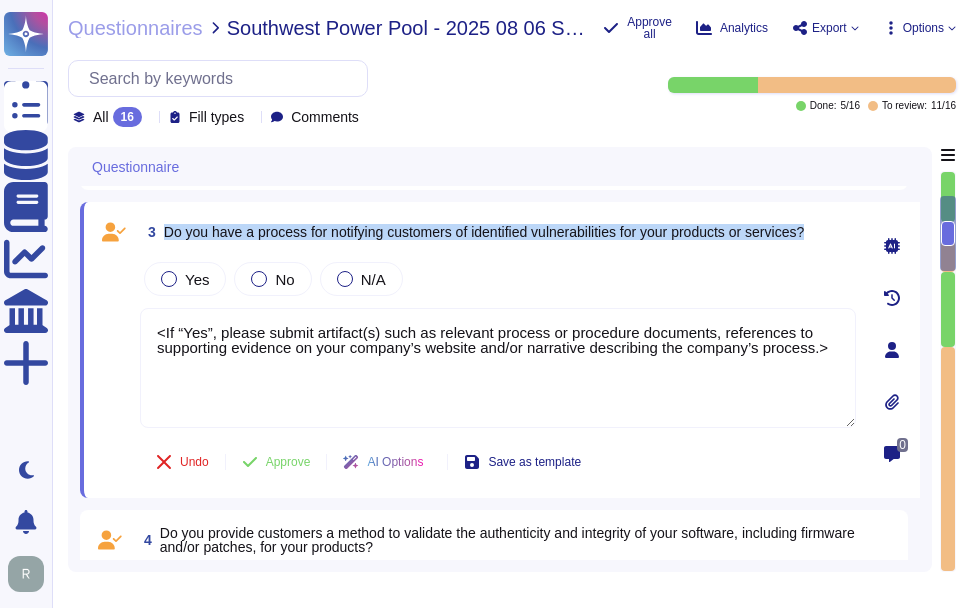 drag, startPoint x: 165, startPoint y: 241, endPoint x: 826, endPoint y: 227, distance: 661.14825 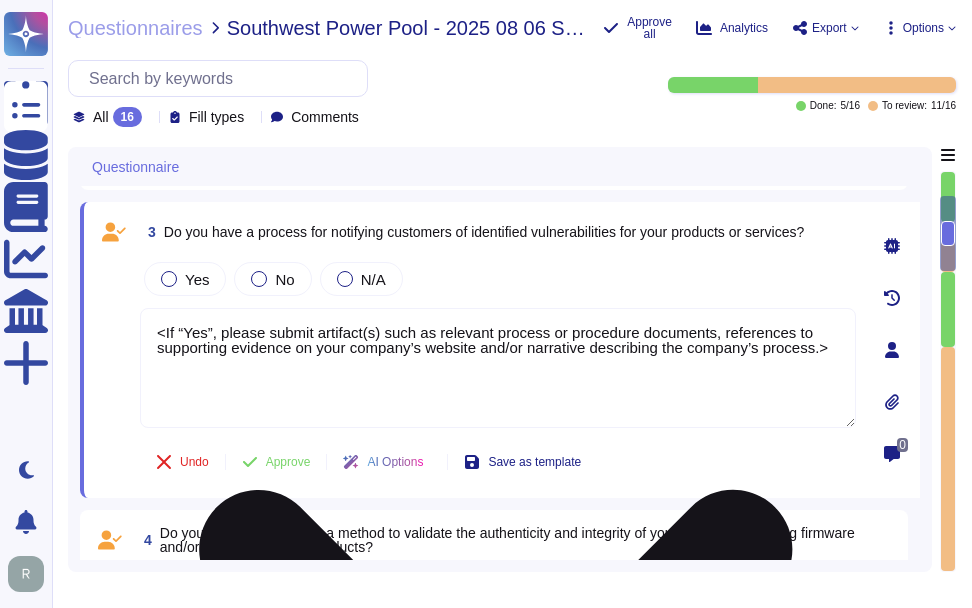 click on "<If “Yes”, please submit artifact(s) such as relevant process or procedure documents, references to supporting evidence on your company’s website and/or narrative describing the company’s process.>" at bounding box center (498, 368) 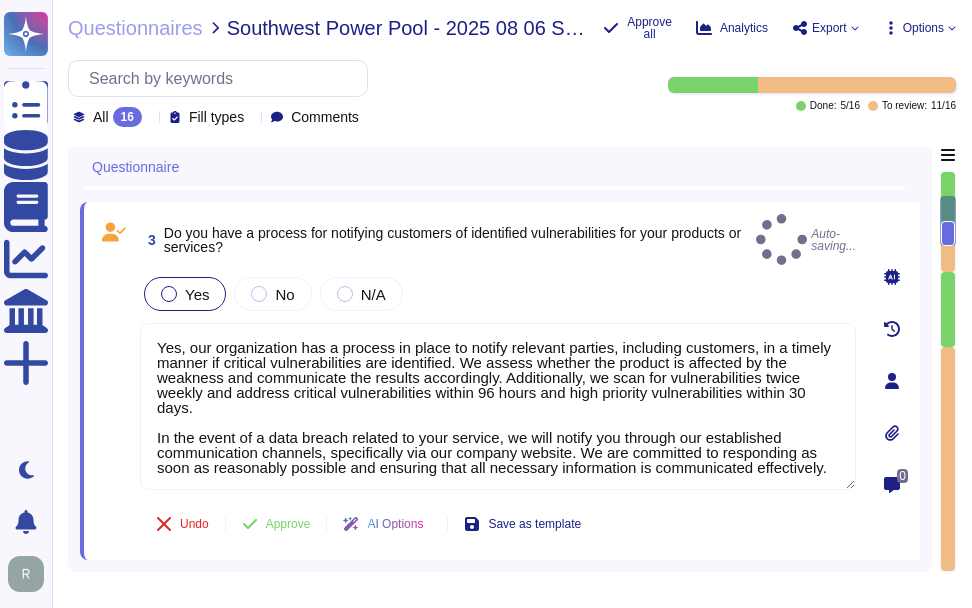type on "Yes, our organization has a process in place to notify relevant parties, including customers, in a timely manner if critical vulnerabilities are identified. We assess whether the product is affected by the weakness and communicate the results accordingly. Additionally, we scan for vulnerabilities twice weekly and address critical vulnerabilities within 96 hours and high priority vulnerabilities within 30 days.
In the event of a data breach related to your service, we will notify you through our established communication channels, specifically via our company website. We are committed to responding as soon as reasonably possible and ensuring that all necessary information is communicated effectively." 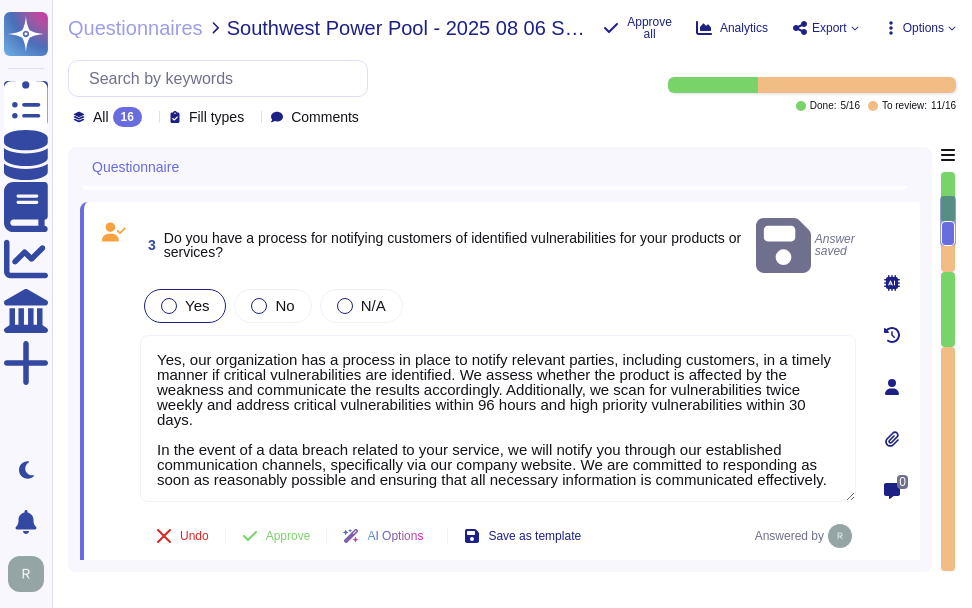 click on "Yes" at bounding box center (185, 306) 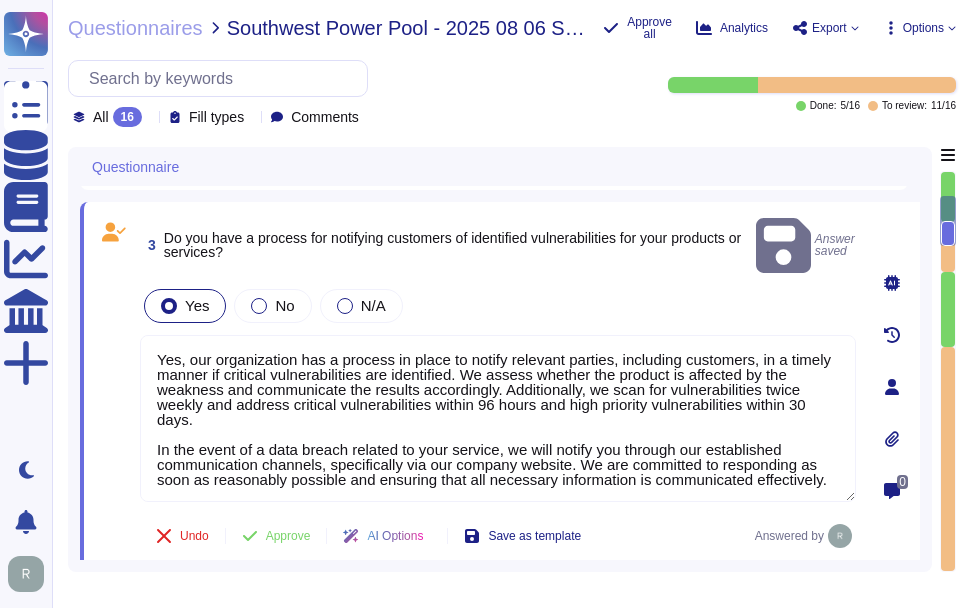 drag, startPoint x: 299, startPoint y: 515, endPoint x: 480, endPoint y: 394, distance: 217.72 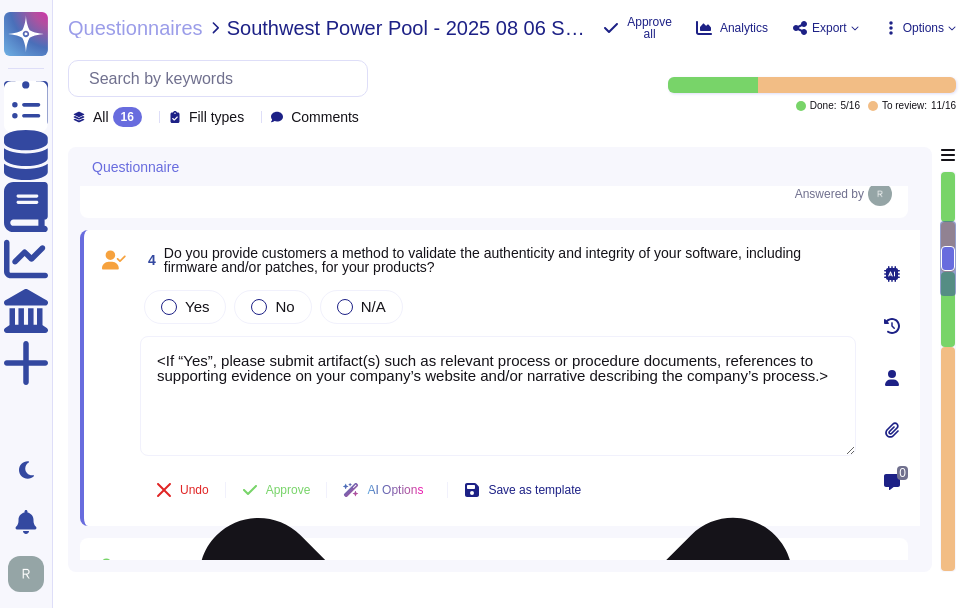 type on "Our headquarters is located at 8800 E. Raintree Drive, Suite 110, Scottsdale, AZ 85260, USA." 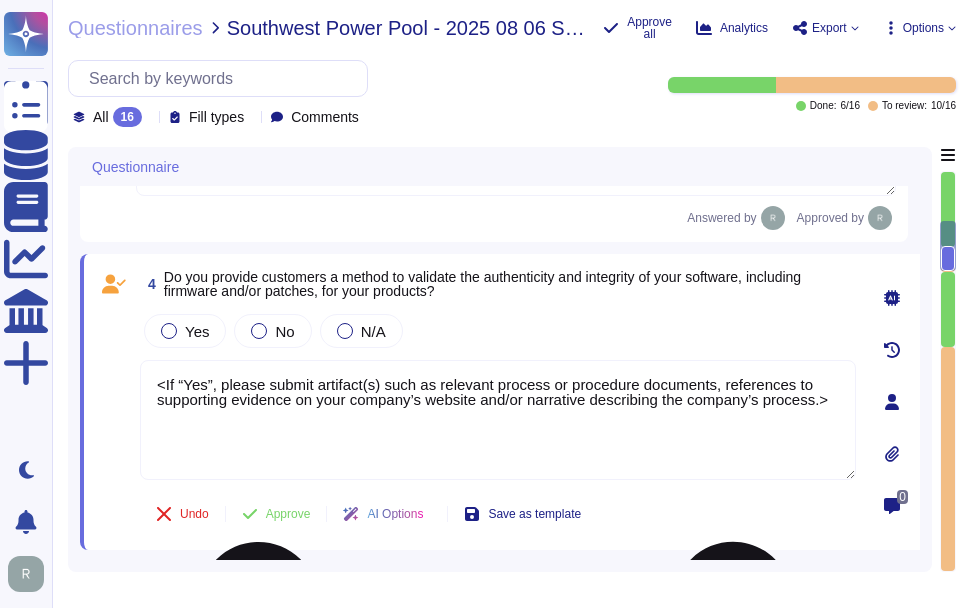 scroll, scrollTop: 1129, scrollLeft: 0, axis: vertical 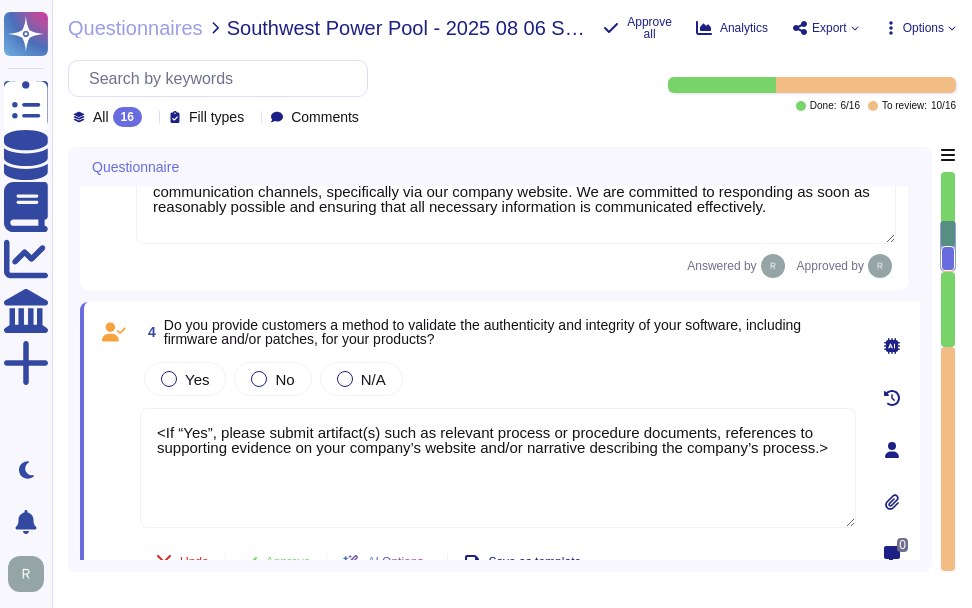 click 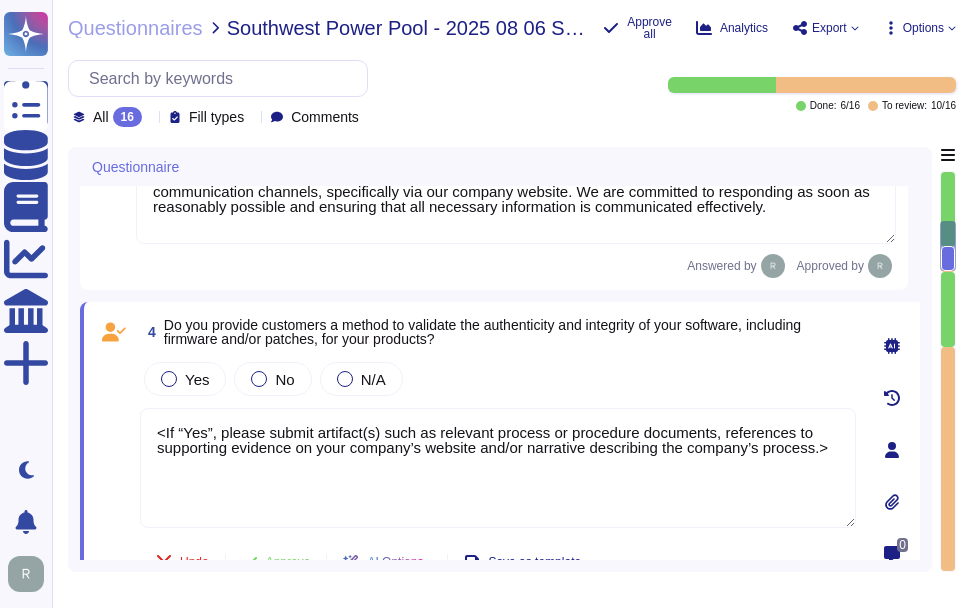 click on "Do you provide customers a method to validate the authenticity and integrity of your software, including firmware and/or patches, for your products?" at bounding box center [482, 332] 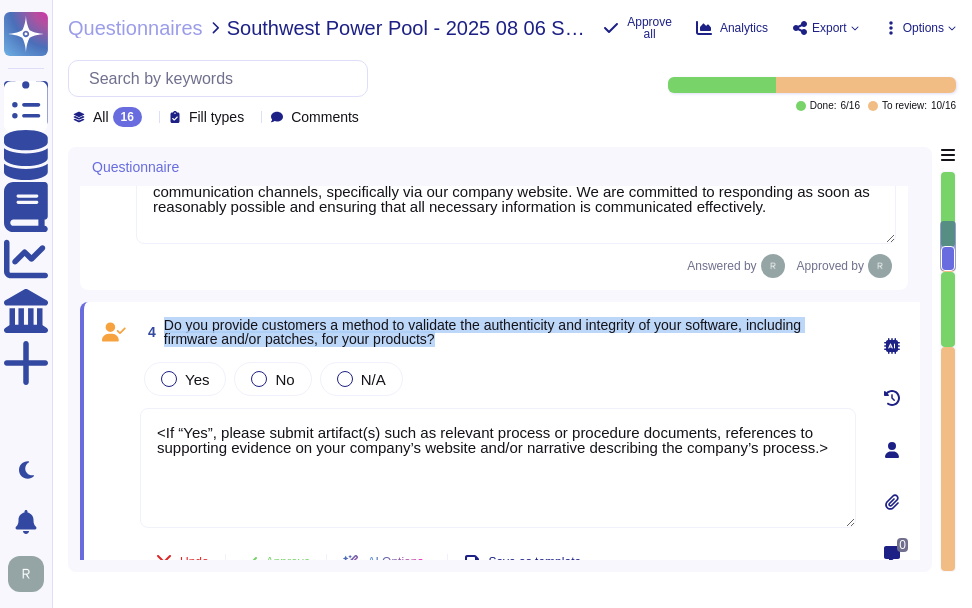drag, startPoint x: 166, startPoint y: 331, endPoint x: 499, endPoint y: 342, distance: 333.18164 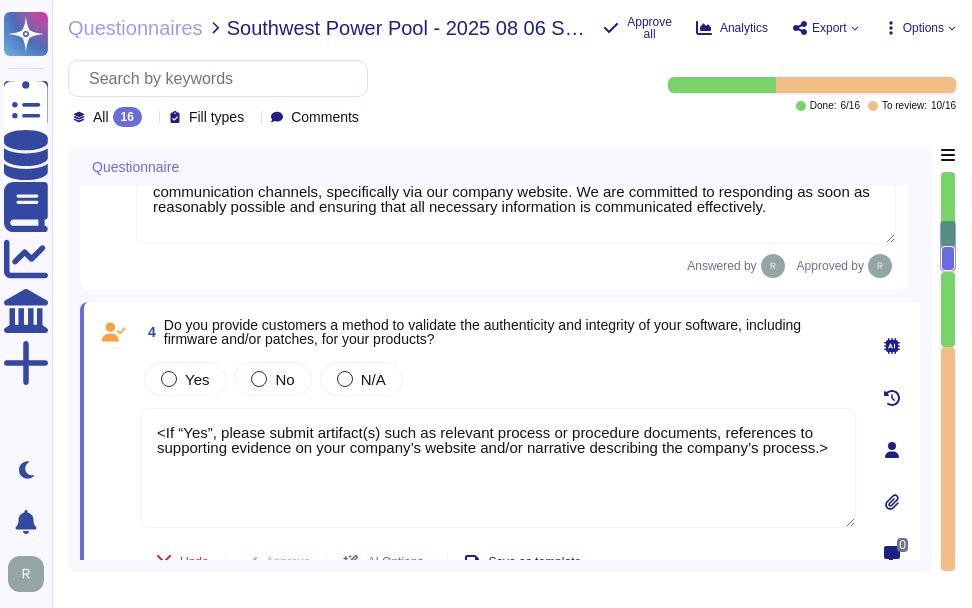 drag, startPoint x: 834, startPoint y: 459, endPoint x: 74, endPoint y: 373, distance: 764.85034 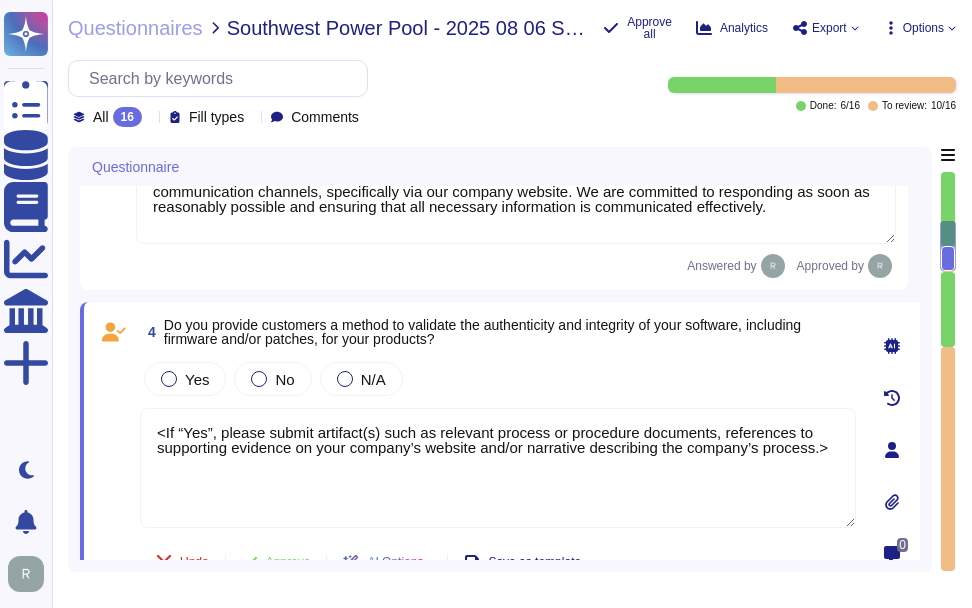 paste on "Our authenticity checking methods are designed to trace back software and hardware components to their genuine sources, ensuring that all patches, packages, and updates are downloaded directly from their respective vendor's authentic websites or authorized repositories. Additionally, we check the hash of downloaded patches, packages, or updates against the details provided on the vendor's website to confirm their integrity." 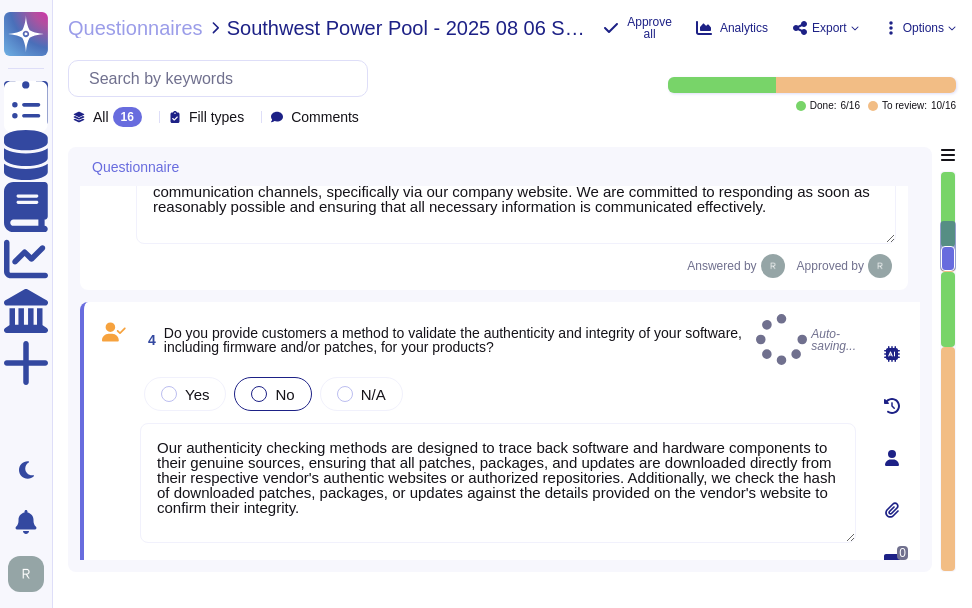 click at bounding box center (259, 394) 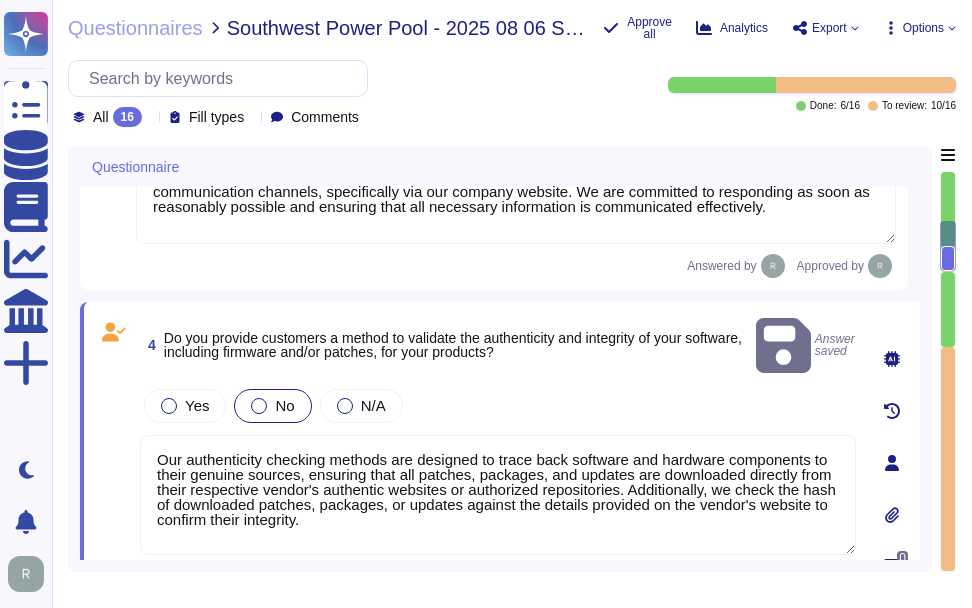 click at bounding box center (259, 406) 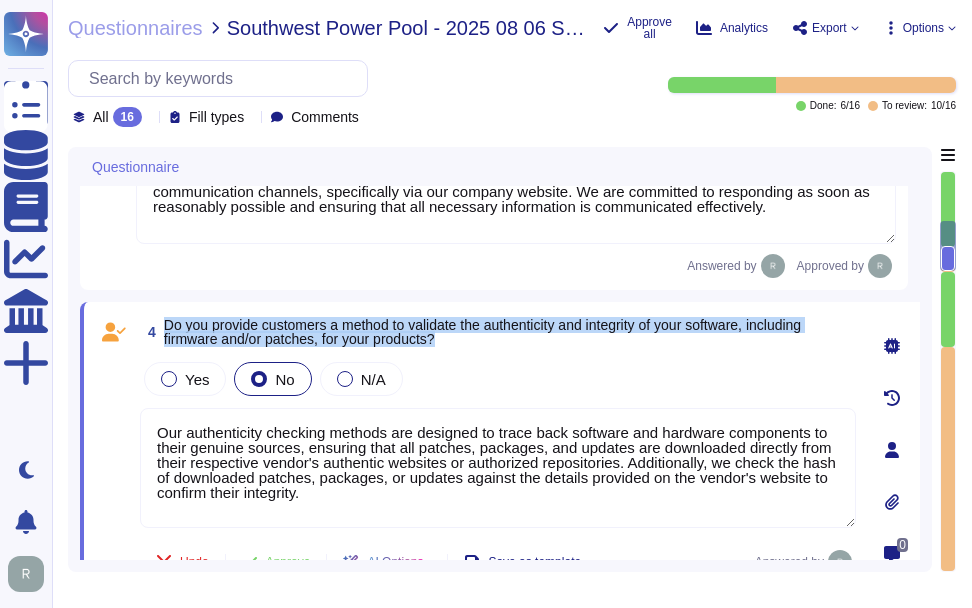 drag, startPoint x: 167, startPoint y: 328, endPoint x: 630, endPoint y: 353, distance: 463.67447 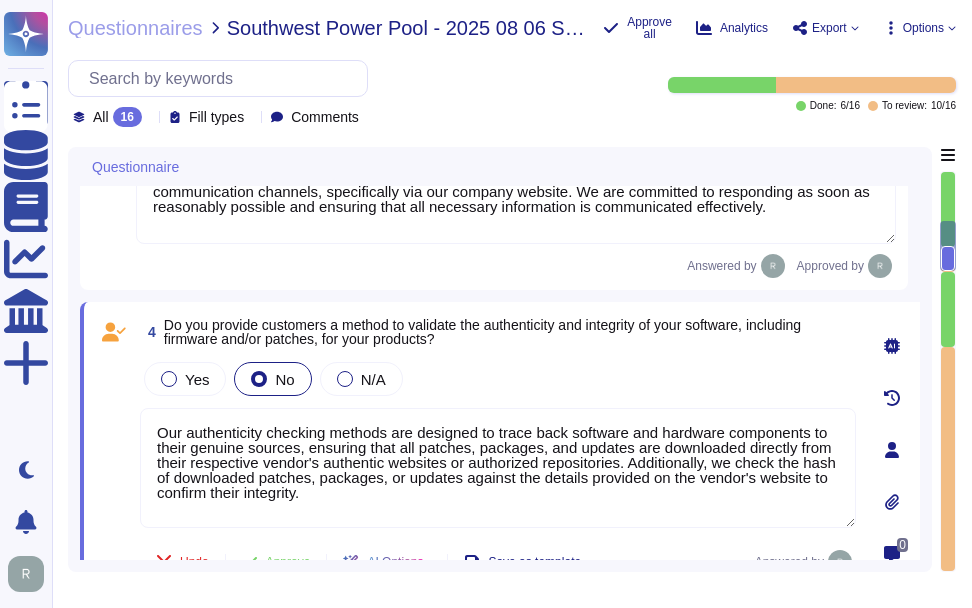 drag, startPoint x: 322, startPoint y: 505, endPoint x: 98, endPoint y: 401, distance: 246.96559 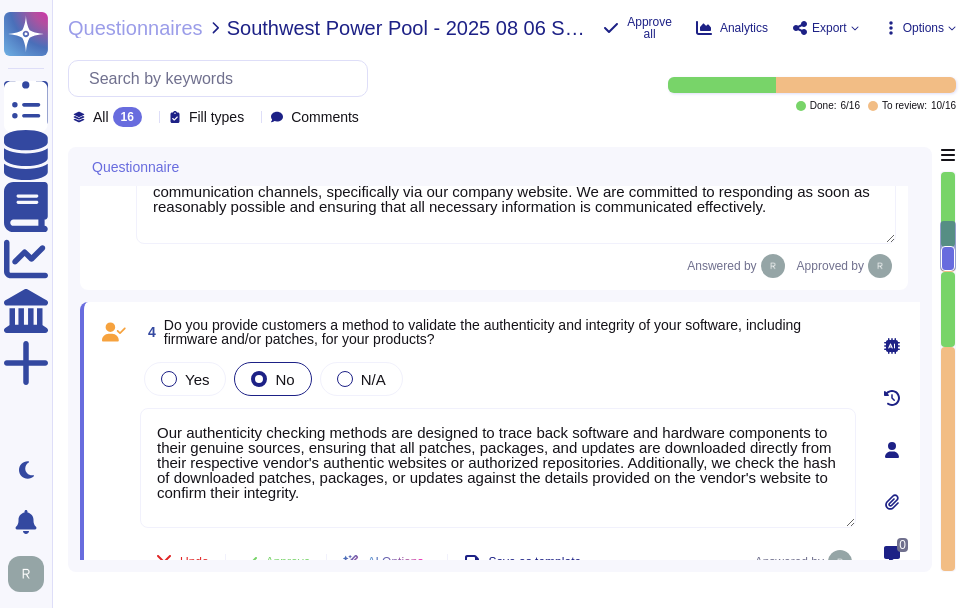 paste on "Yes, we provide methods to validate the authenticity and integrity of our software, including firmware and patches." 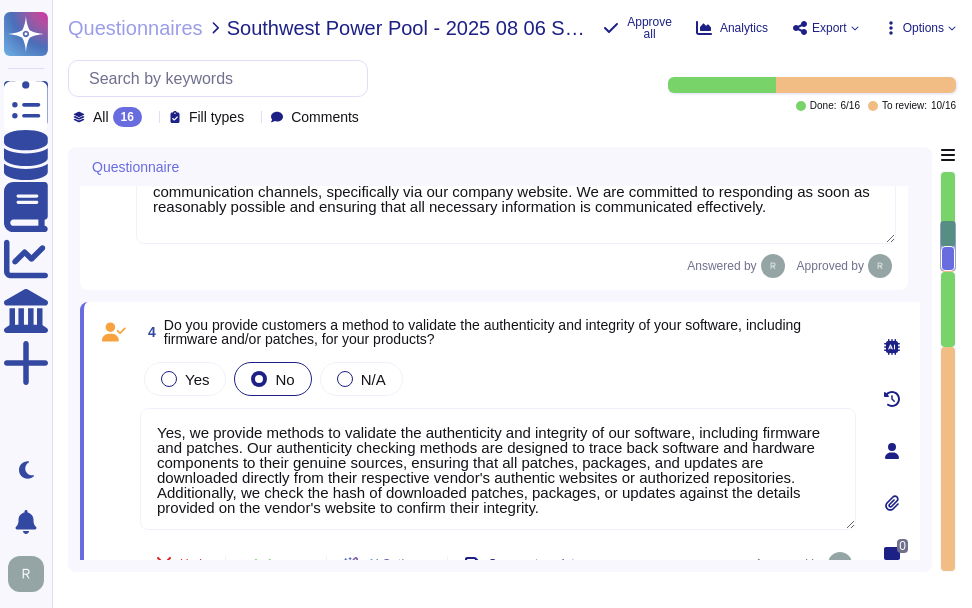 click on "Yes, we provide methods to validate the authenticity and integrity of our software, including firmware and patches. Our authenticity checking methods are designed to trace back software and hardware components to their genuine sources, ensuring that all patches, packages, and updates are downloaded directly from their respective vendor's authentic websites or authorized repositories. Additionally, we check the hash of downloaded patches, packages, or updates against the details provided on the vendor's website to confirm their integrity." at bounding box center [498, 469] 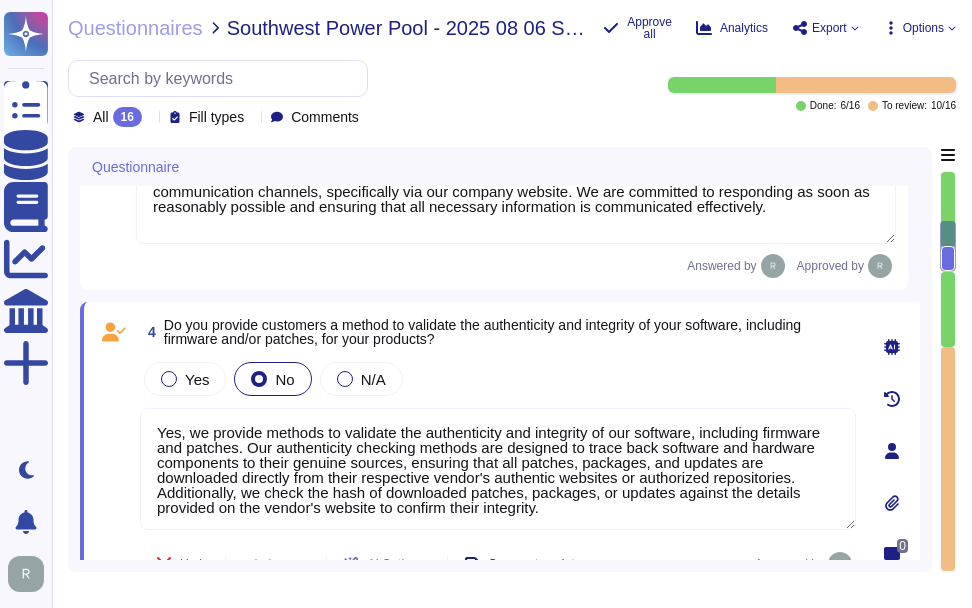 drag, startPoint x: 194, startPoint y: 440, endPoint x: 142, endPoint y: 434, distance: 52.34501 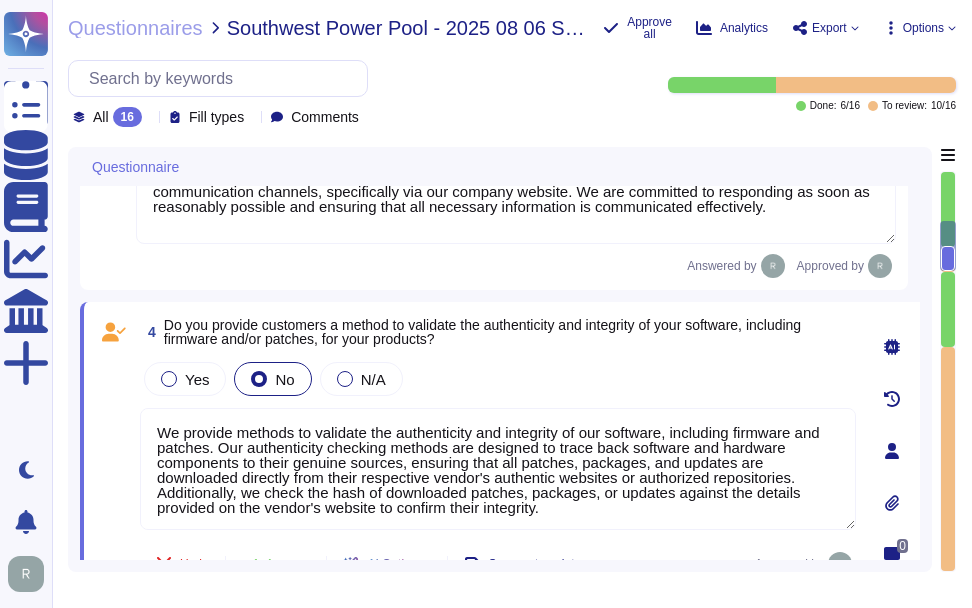 click on "We provide methods to validate the authenticity and integrity of our software, including firmware and patches. Our authenticity checking methods are designed to trace back software and hardware components to their genuine sources, ensuring that all patches, packages, and updates are downloaded directly from their respective vendor's authentic websites or authorized repositories. Additionally, we check the hash of downloaded patches, packages, or updates against the details provided on the vendor's website to confirm their integrity." at bounding box center (498, 469) 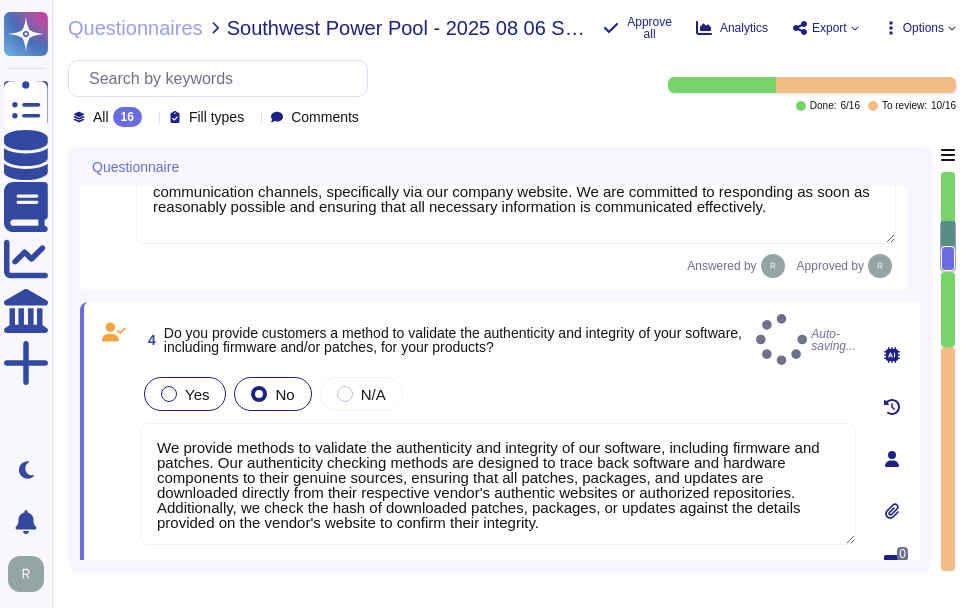 click at bounding box center [169, 394] 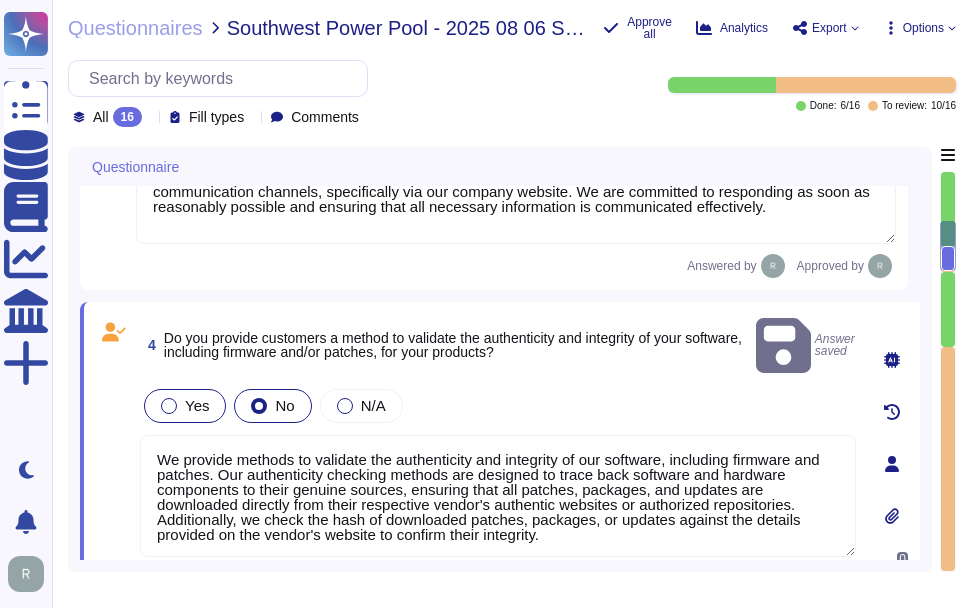 click on "Yes" at bounding box center (197, 405) 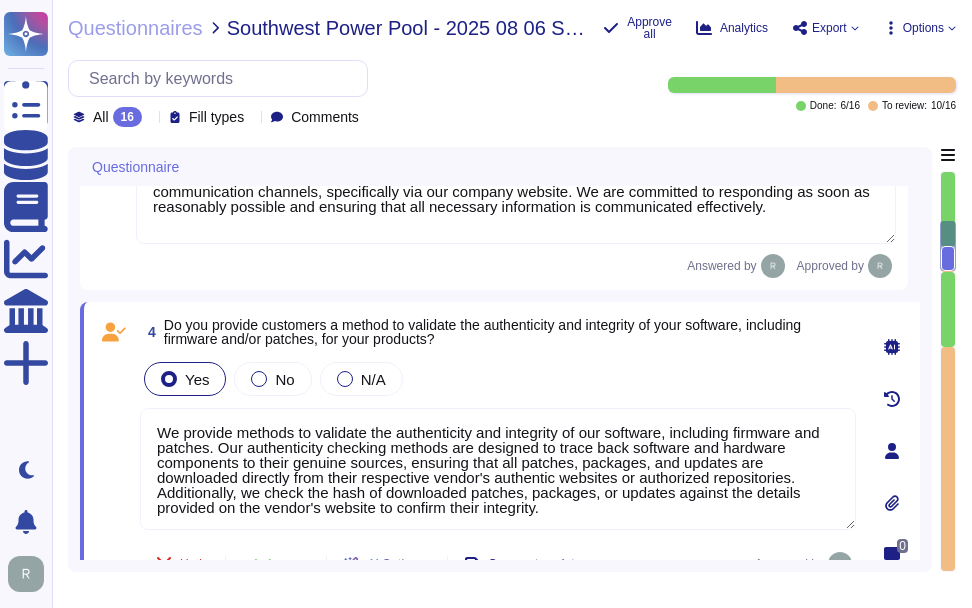 drag, startPoint x: 570, startPoint y: 516, endPoint x: 589, endPoint y: 420, distance: 97.862144 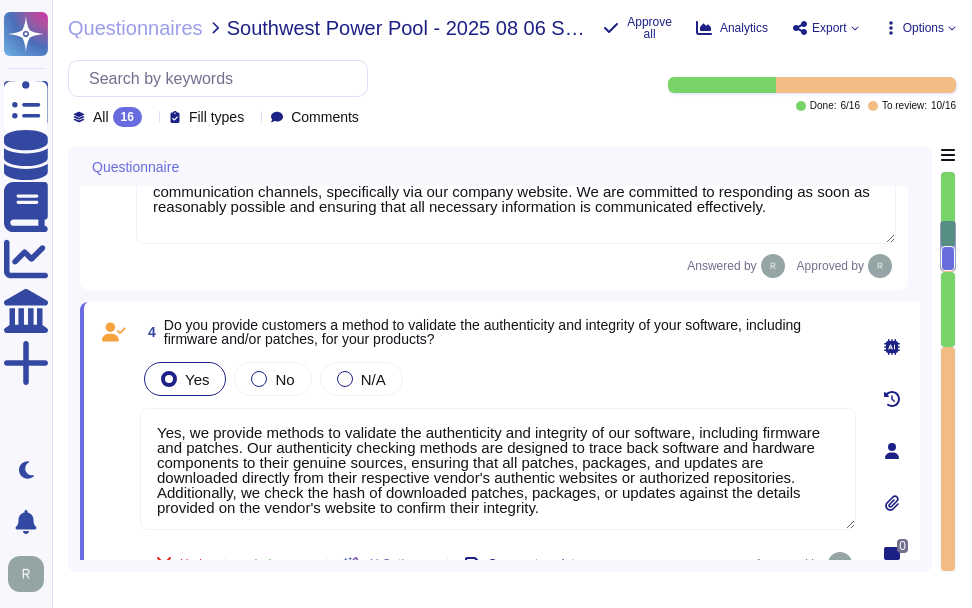 type on "Yes, we provide methods to validate the authenticity and integrity of our software, including firmware and patches. Our authenticity checking methods are designed to trace back software and hardware components to their genuine sources, ensuring that all patches, packages, and updates are downloaded directly from their respective vendor's authentic websites or authorized repositories. Additionally, we check the hash of downloaded patches, packages, or updates against the details provided on the vendor's website to confirm their integrity." 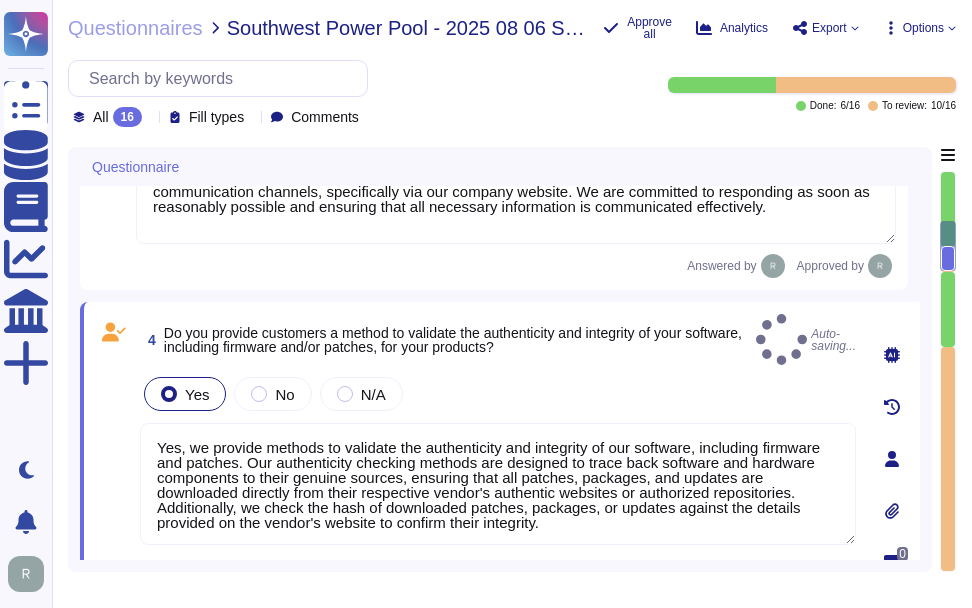click on "Yes No N/A" at bounding box center (498, 394) 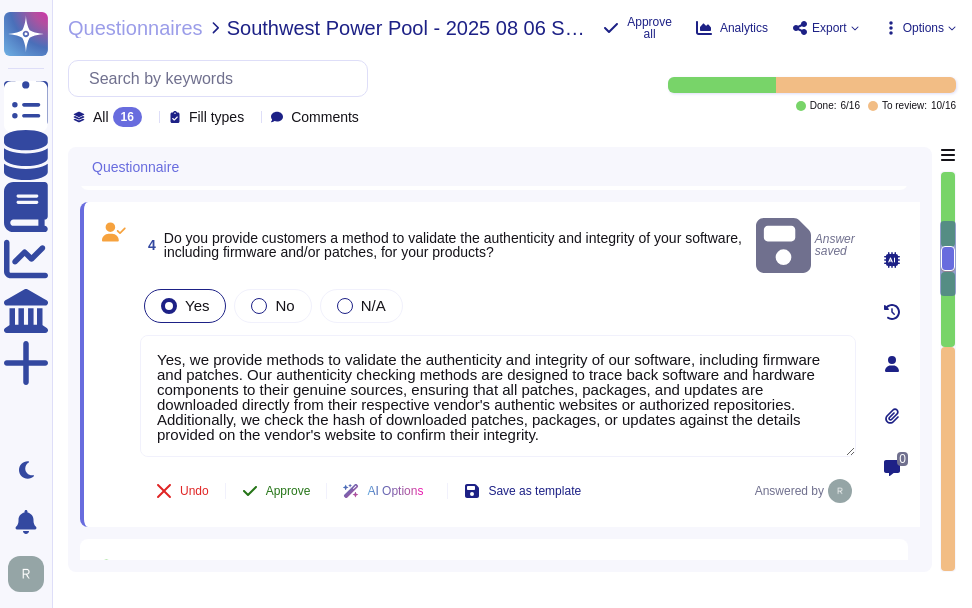 click on "Approve" at bounding box center [288, 491] 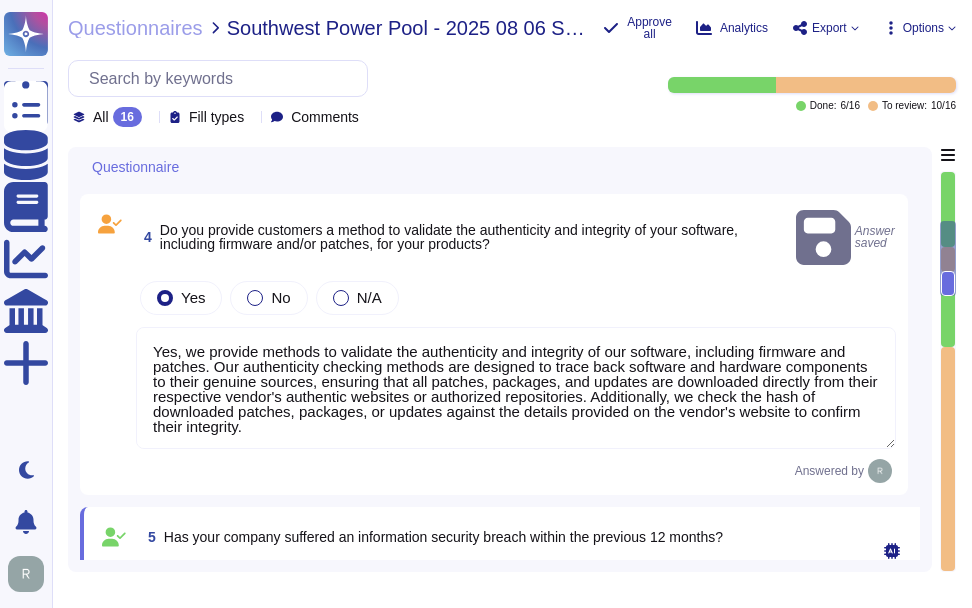 type on "<If “Yes”, please submit artifact.>" 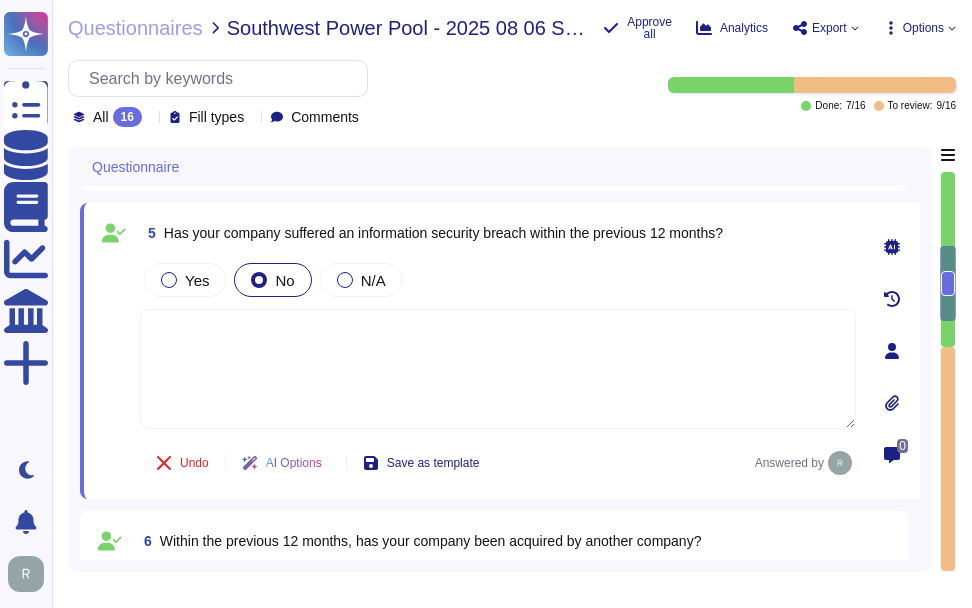scroll, scrollTop: 1507, scrollLeft: 0, axis: vertical 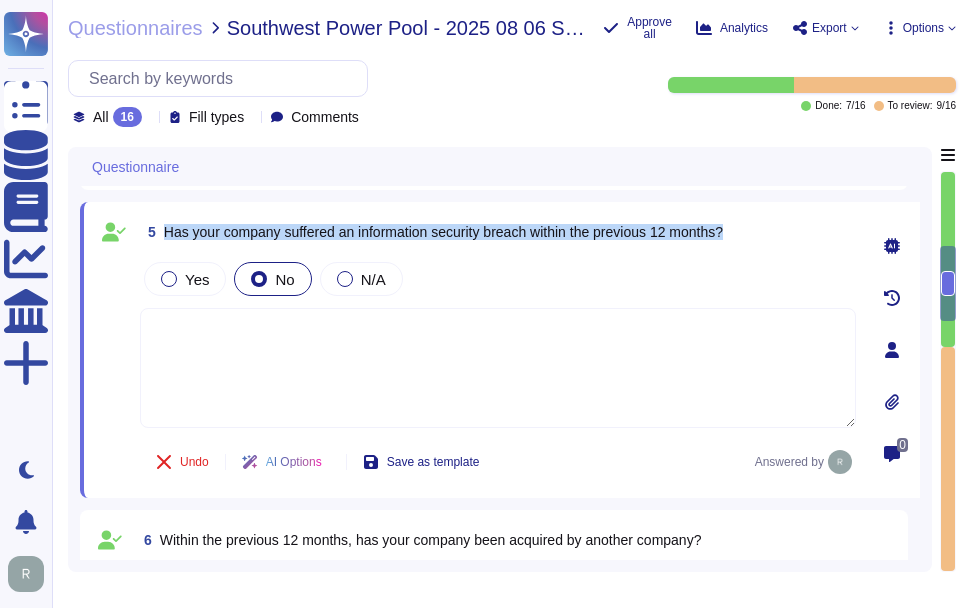 drag, startPoint x: 165, startPoint y: 240, endPoint x: 744, endPoint y: 232, distance: 579.05524 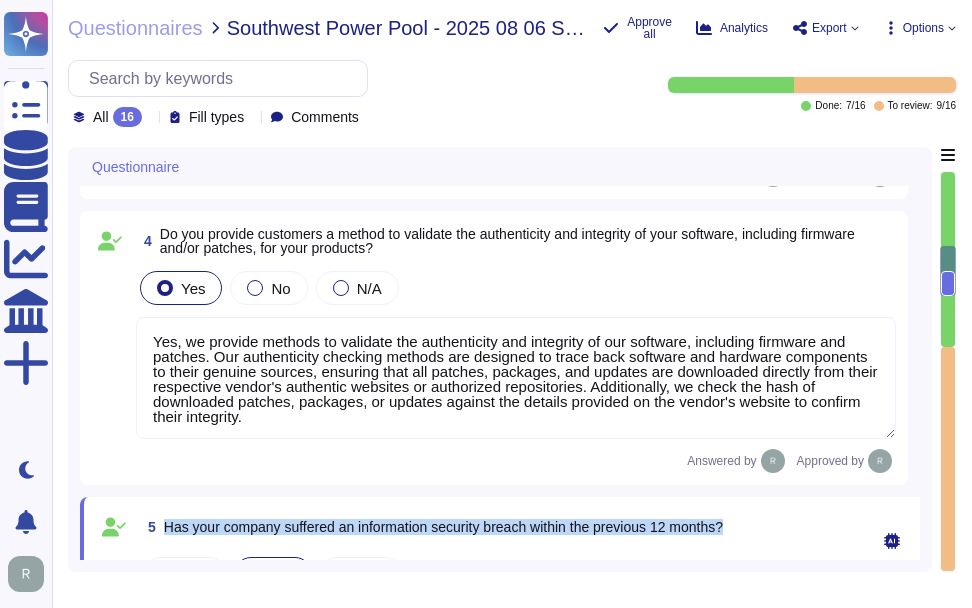 scroll, scrollTop: 1207, scrollLeft: 0, axis: vertical 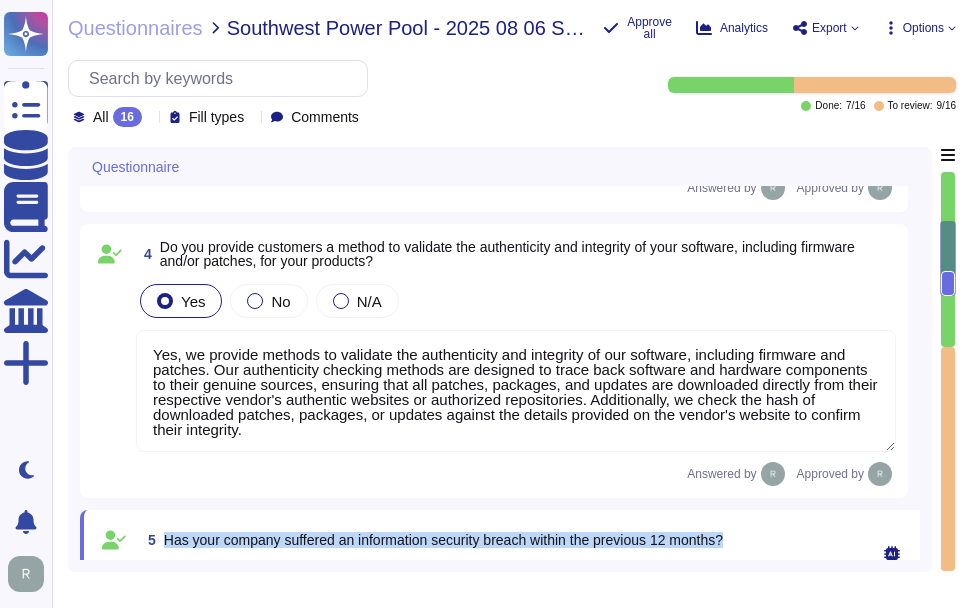 type on "Yes, we have a process for coordinating incident response activities with customers in the event of a cybersecurity incident related to our products or services. Our commitment includes timely communication of any material changes affecting customer products, including security incidents, via our company website. Additionally, we ensure that our Information Security team is available to provide adequate and timely responses to reported incidents. We encourage user entities to communicate any identified incidents or security violations to us promptly, and we will reach out directly to the designated point of contact for further communication." 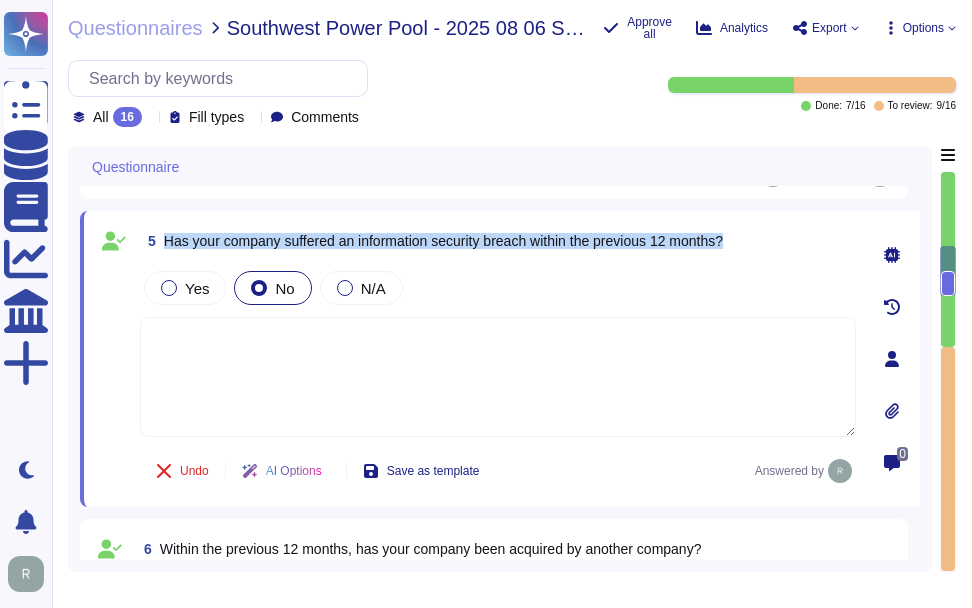 scroll, scrollTop: 1507, scrollLeft: 0, axis: vertical 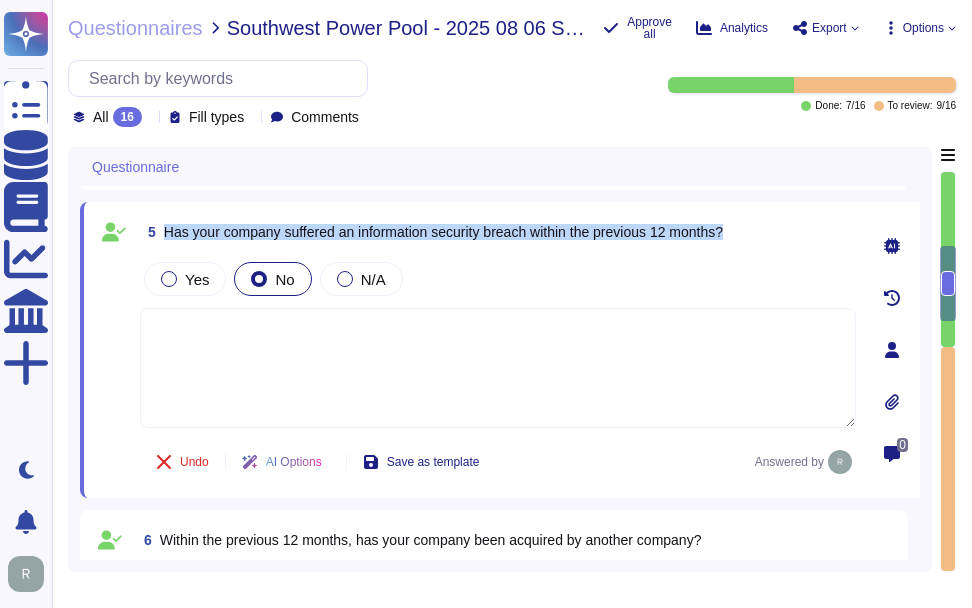 type on "<If “Yes”, please submit artifact.>" 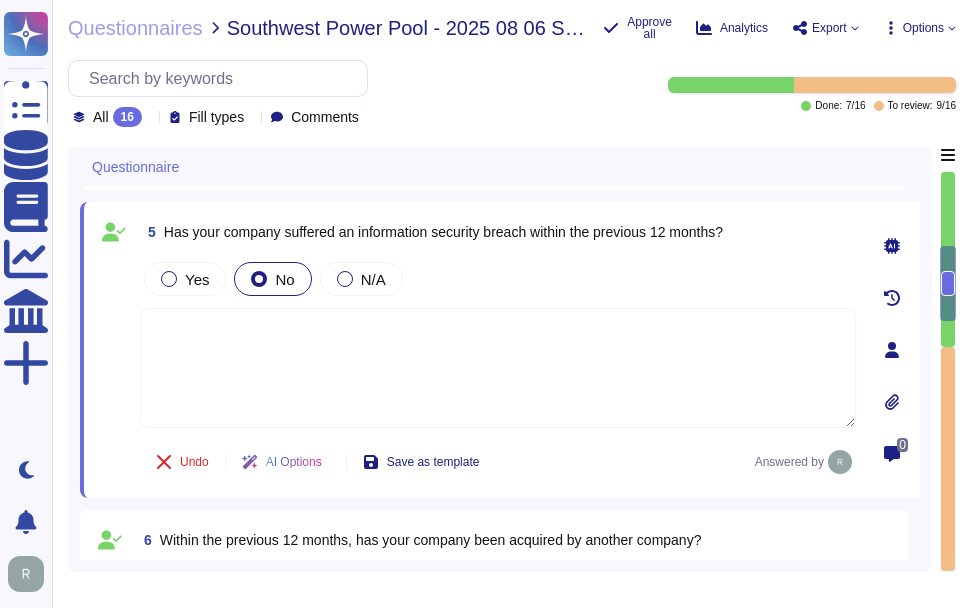 click at bounding box center [498, 368] 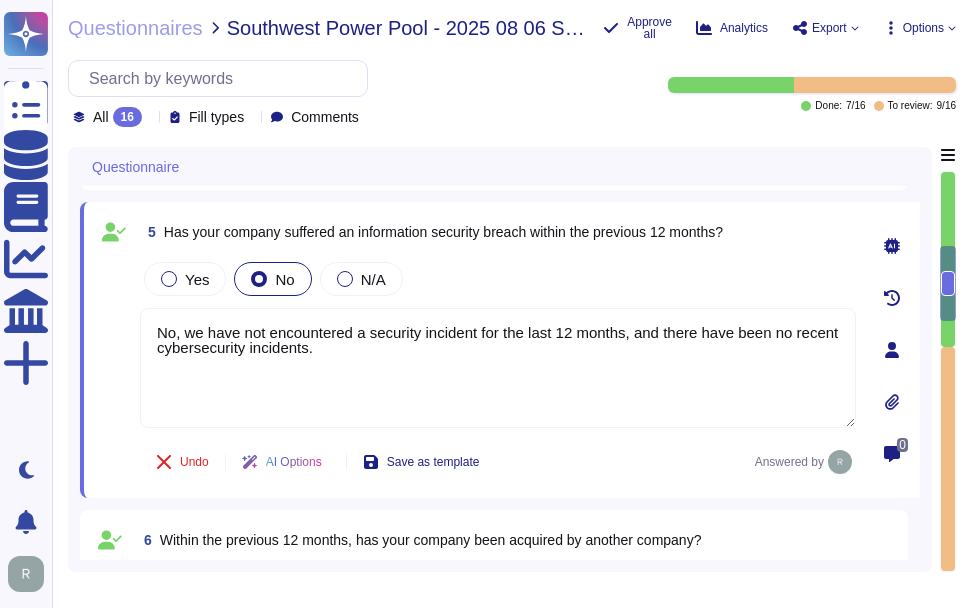 type on "No, we have not encountered a security incident for the last 12 months, and there have been no recent cybersecurity incidents." 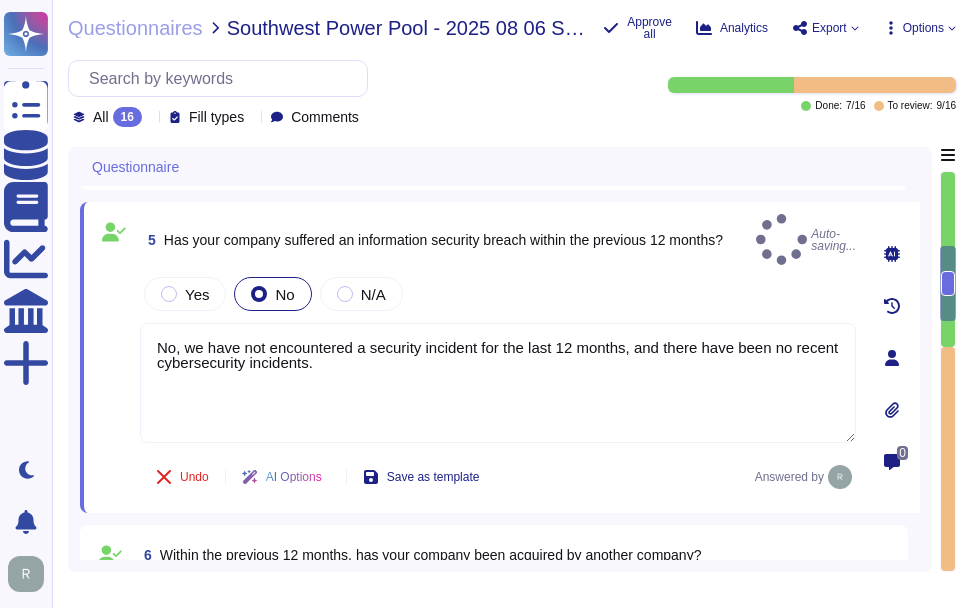click 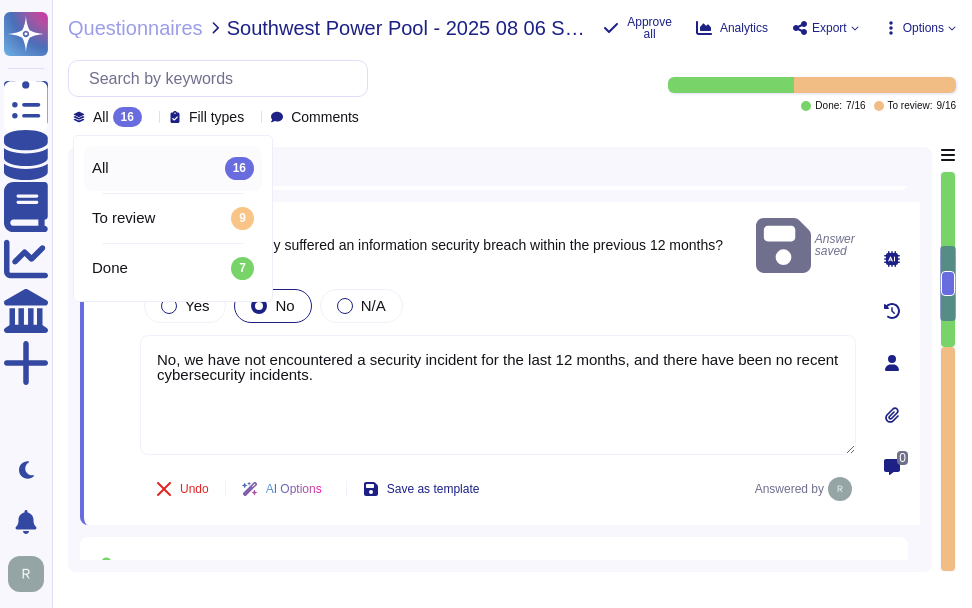 click on "Yes No N/A" at bounding box center [498, 306] 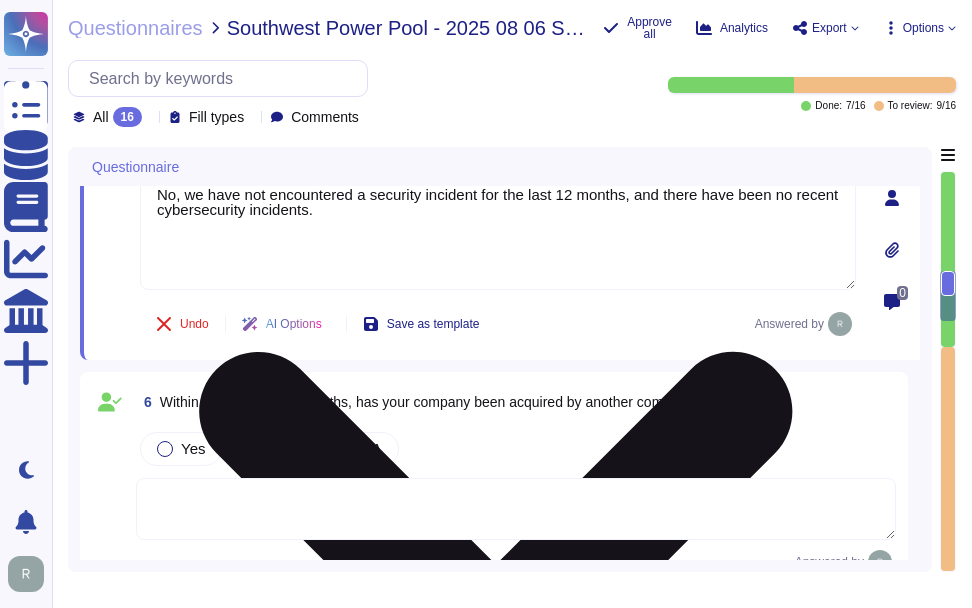 scroll, scrollTop: 1707, scrollLeft: 0, axis: vertical 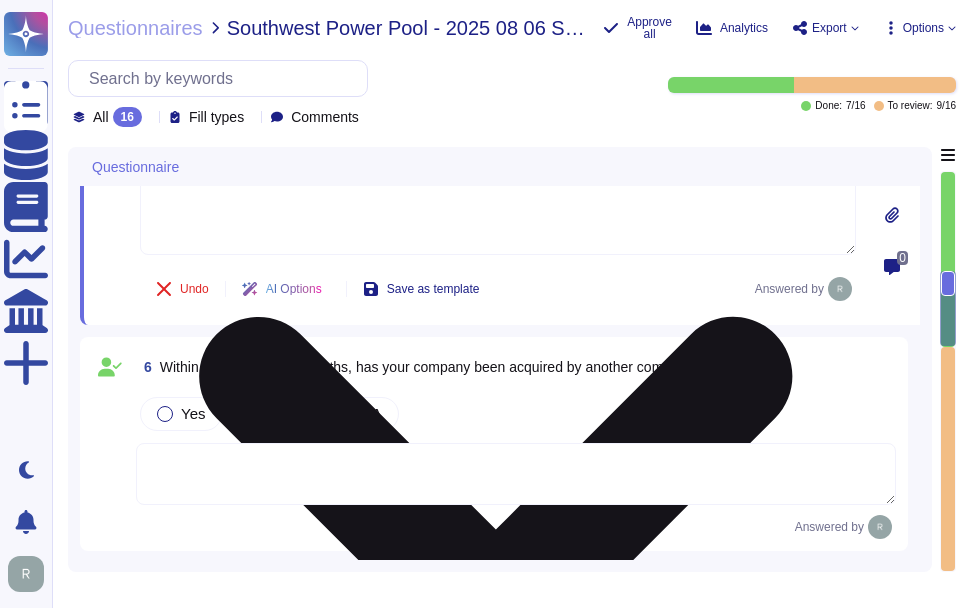 type on "<If “Yes”, please submit artifact(s) such as relevant process or procedure documents, references to supporting evidence on your company’s website and/or narrative describing the company’s process.>" 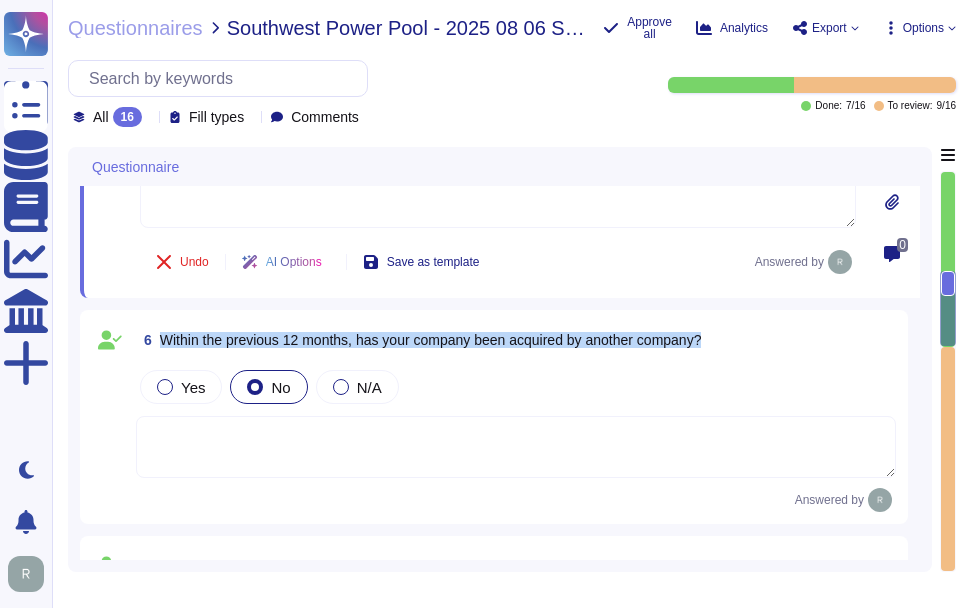 drag, startPoint x: 161, startPoint y: 344, endPoint x: 733, endPoint y: 347, distance: 572.0079 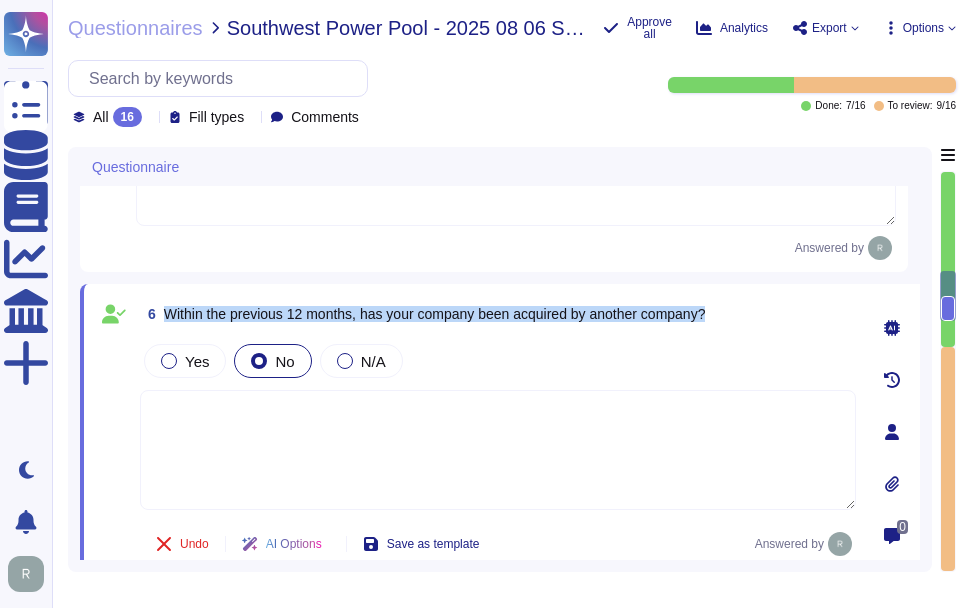 drag, startPoint x: 163, startPoint y: 323, endPoint x: 776, endPoint y: 330, distance: 613.04 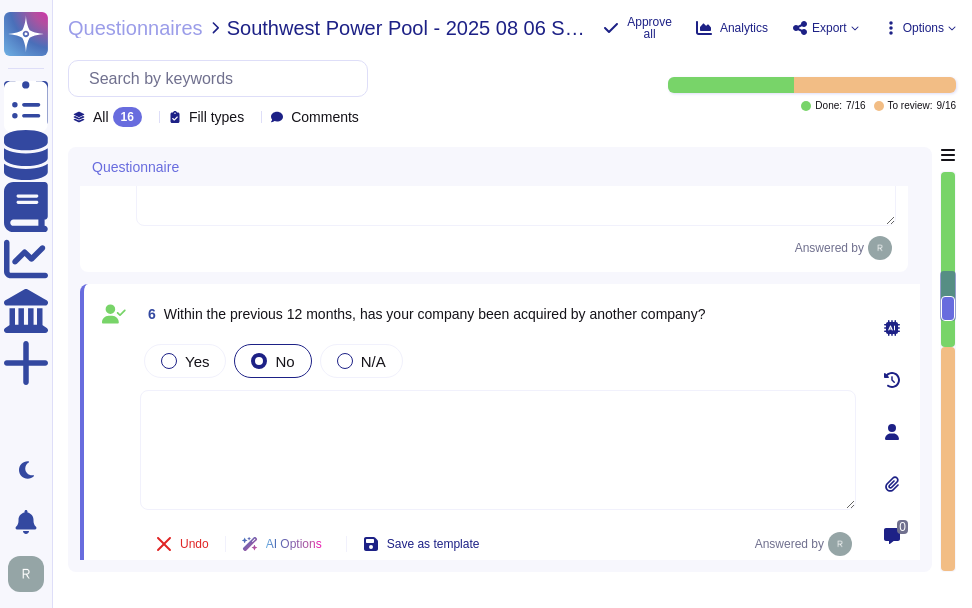 click at bounding box center [498, 450] 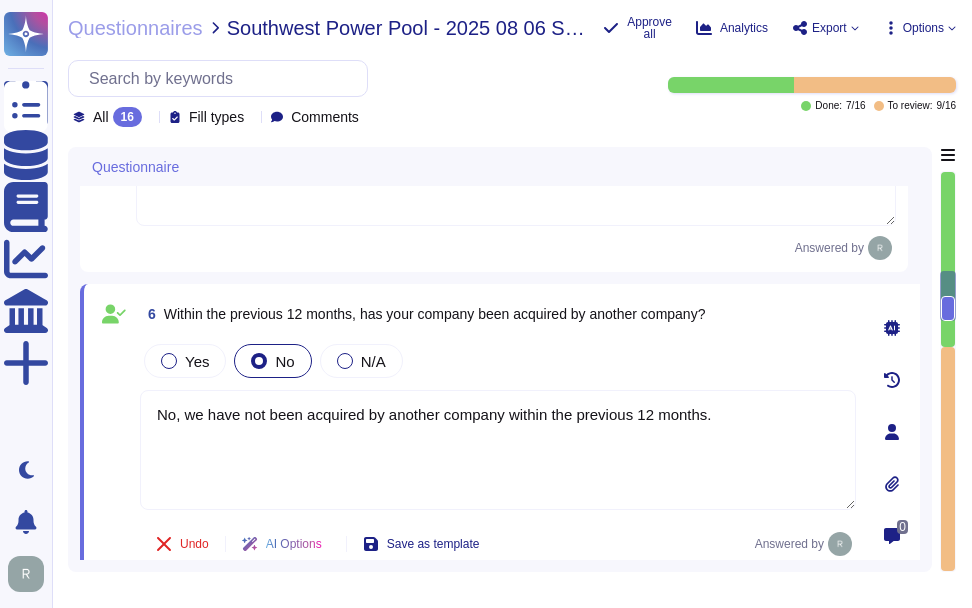 type on "No, we have not been acquired by another company within the previous 12 months." 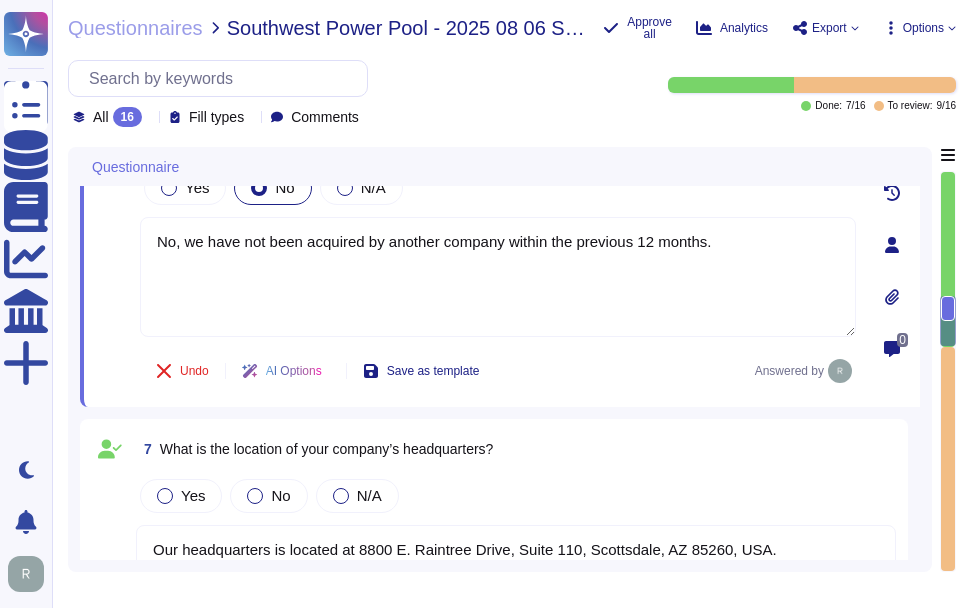 type on "<If “Yes”, please submit artifact(s) such as relevant process or procedure documents, references to supporting evidence on your company’s website and/or narrative describing the company’s process.>" 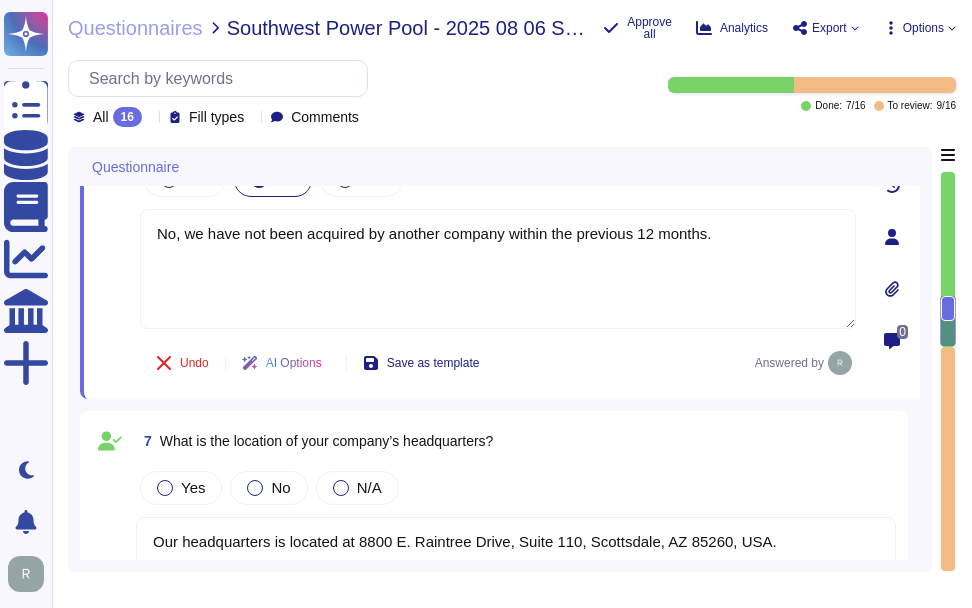 scroll, scrollTop: 2007, scrollLeft: 0, axis: vertical 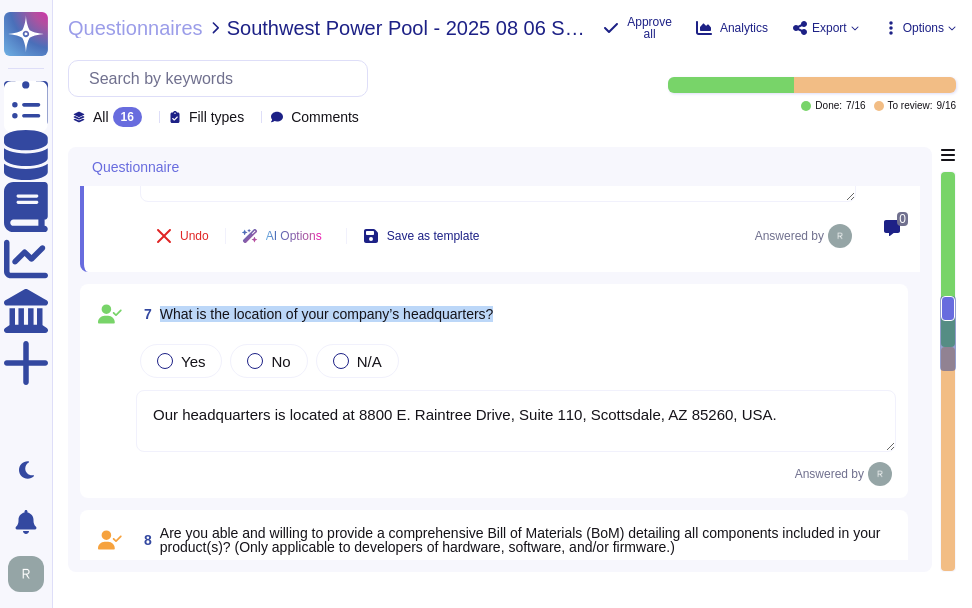 drag, startPoint x: 161, startPoint y: 321, endPoint x: 526, endPoint y: 323, distance: 365.0055 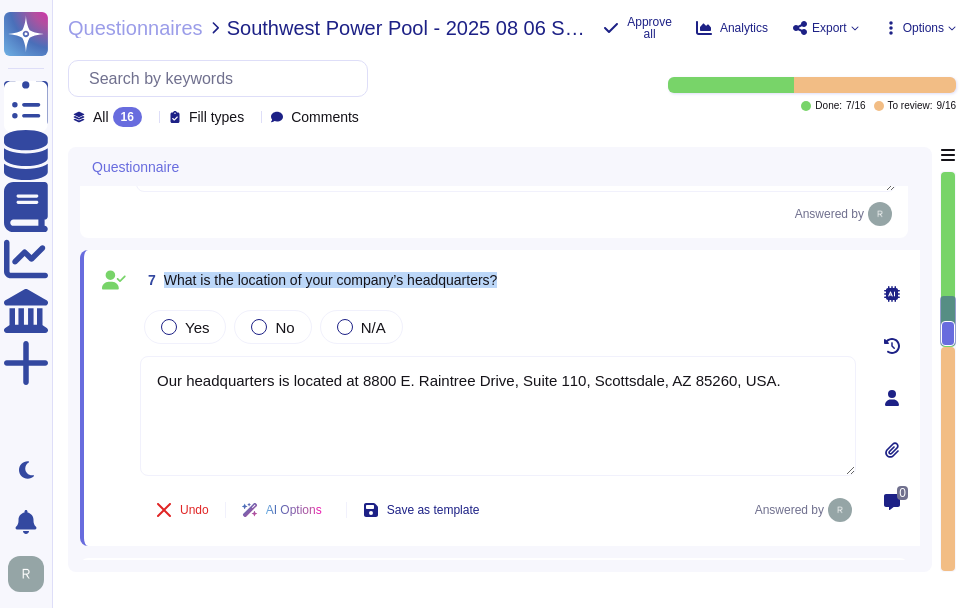 drag, startPoint x: 165, startPoint y: 281, endPoint x: 528, endPoint y: 282, distance: 363.00137 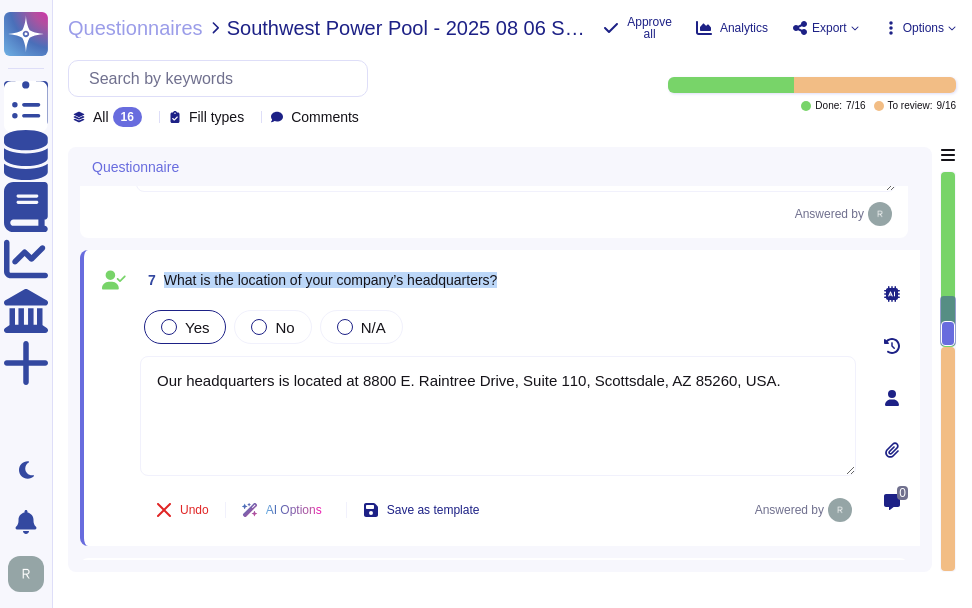 click on "Yes" at bounding box center [197, 327] 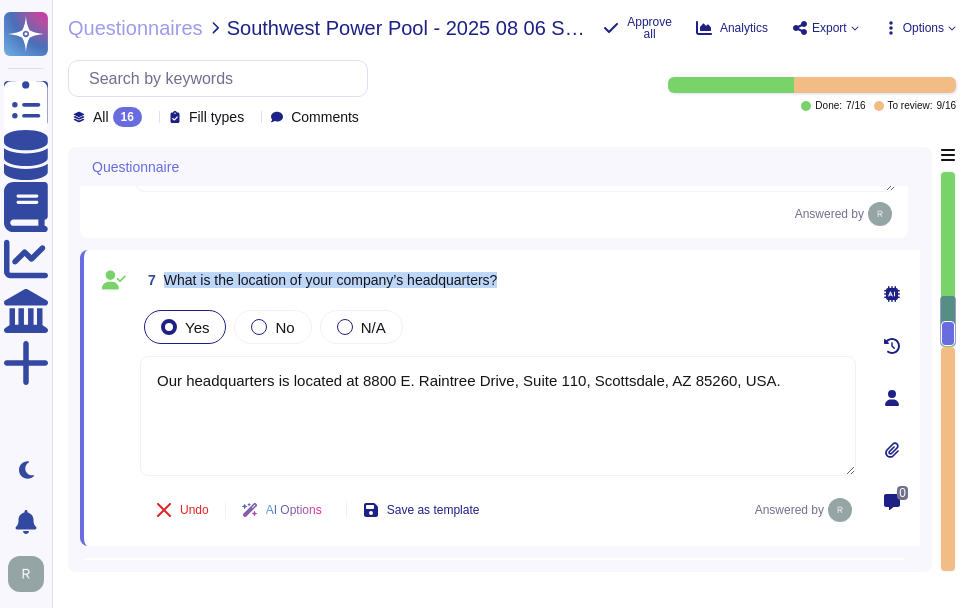 click on "7 What is the location of your company’s headquarters?" at bounding box center [498, 280] 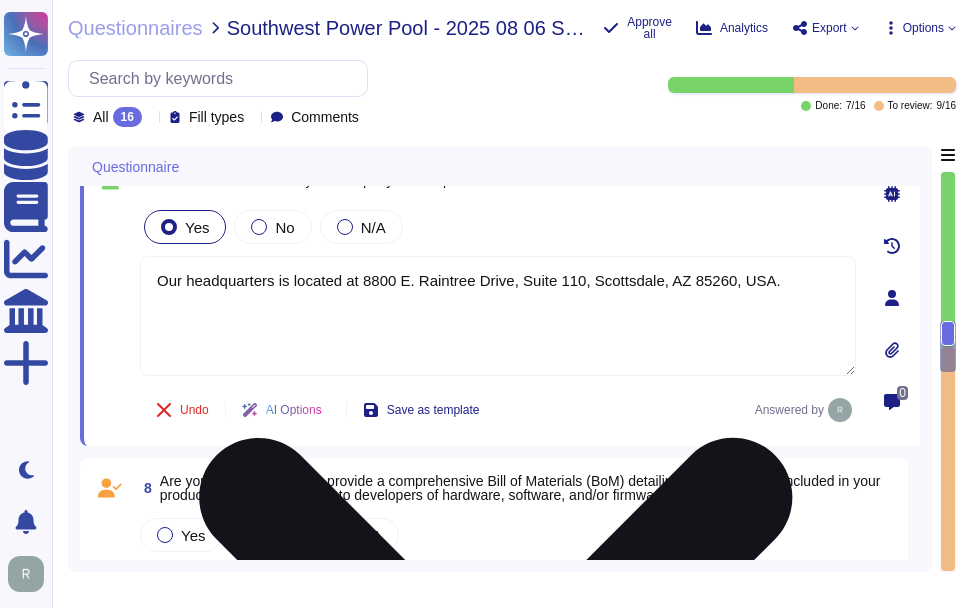 type on "<If “Yes”, please submit artifact(s) such as relevant process or procedure documents, references to supporting evidence on your company’s website and/or narrative describing the company’s process.>" 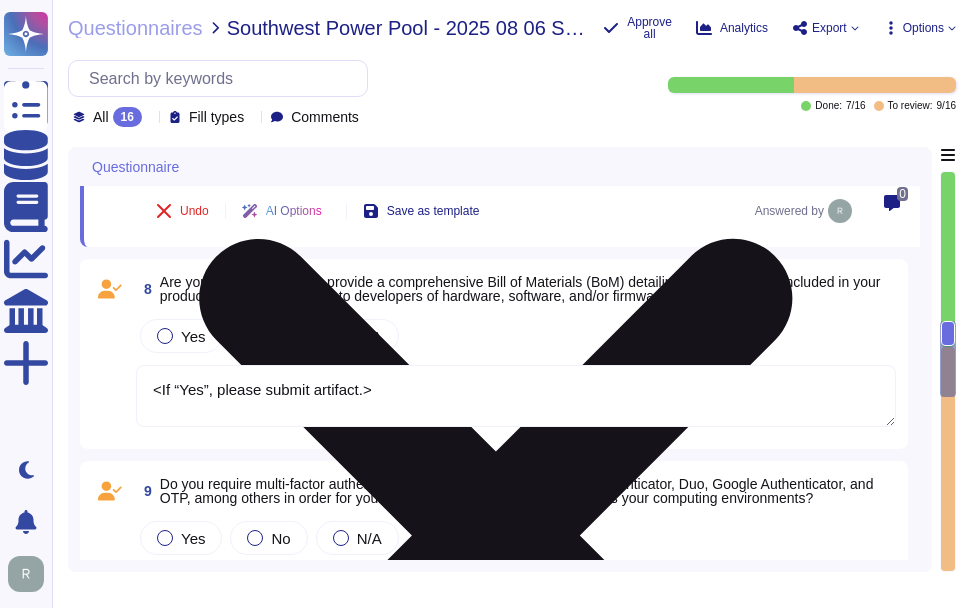 scroll, scrollTop: 2307, scrollLeft: 0, axis: vertical 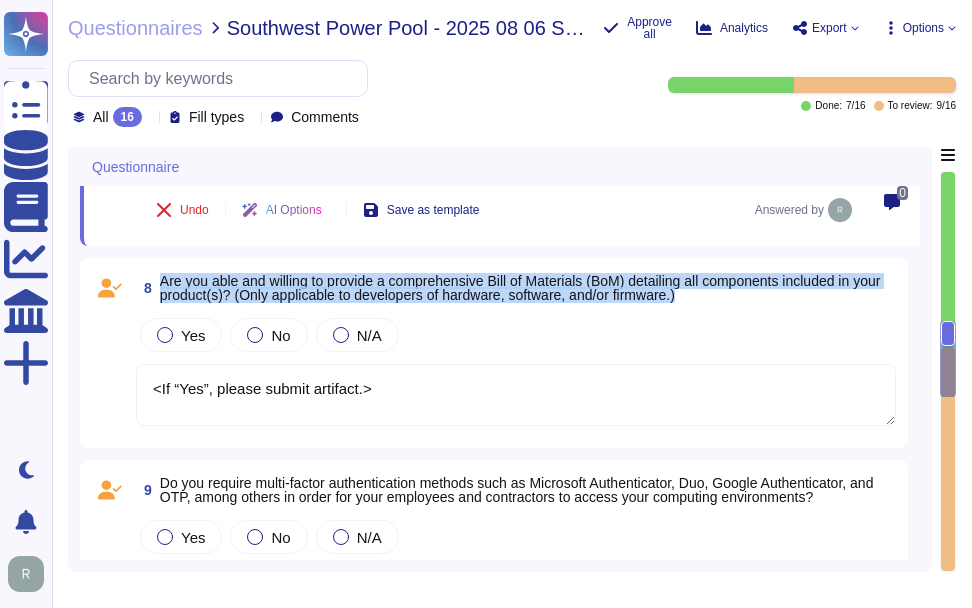 drag, startPoint x: 162, startPoint y: 286, endPoint x: 732, endPoint y: 310, distance: 570.50507 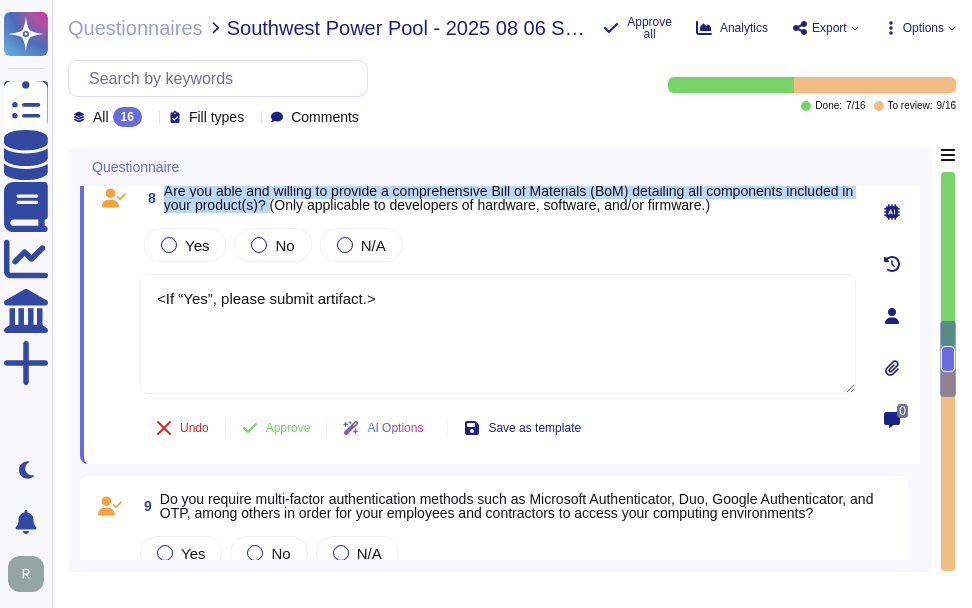 drag, startPoint x: 166, startPoint y: 194, endPoint x: 346, endPoint y: 217, distance: 181.4635 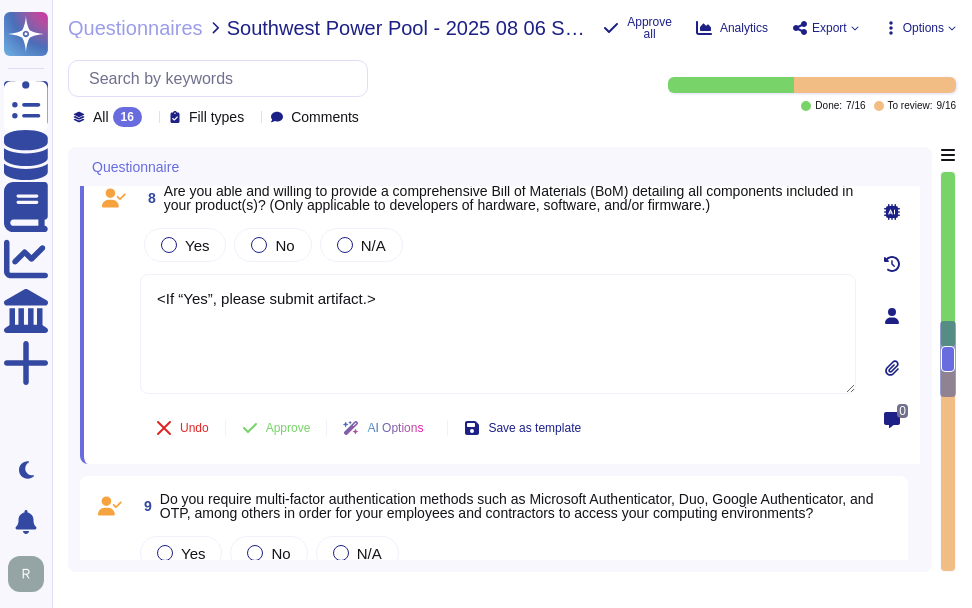 click on "Are you able and willing to provide a comprehensive Bill of Materials (BoM) detailing all components included in your product(s)? (Only applicable to developers of hardware, software, and/or firmware.)" at bounding box center [508, 198] 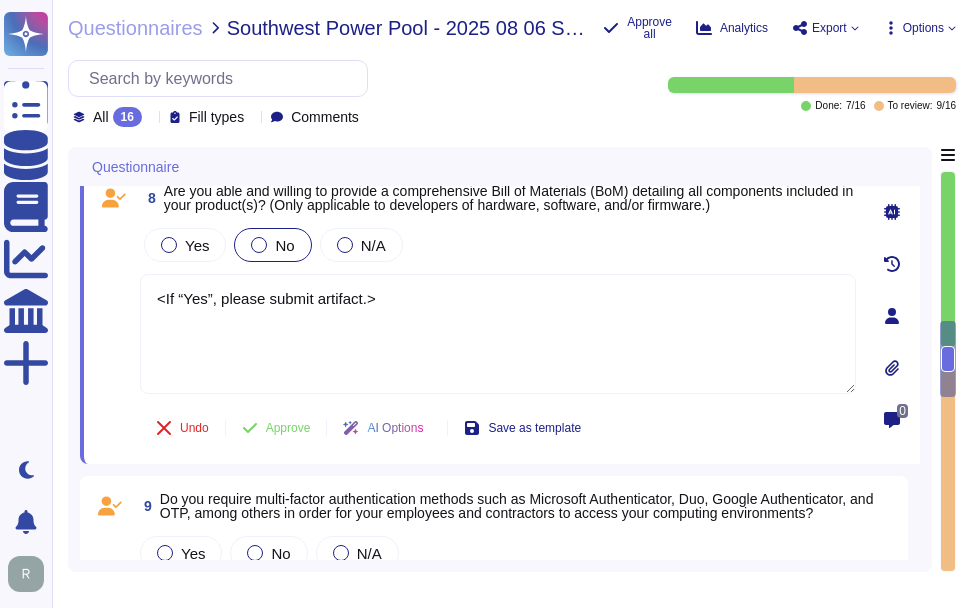 click at bounding box center [259, 245] 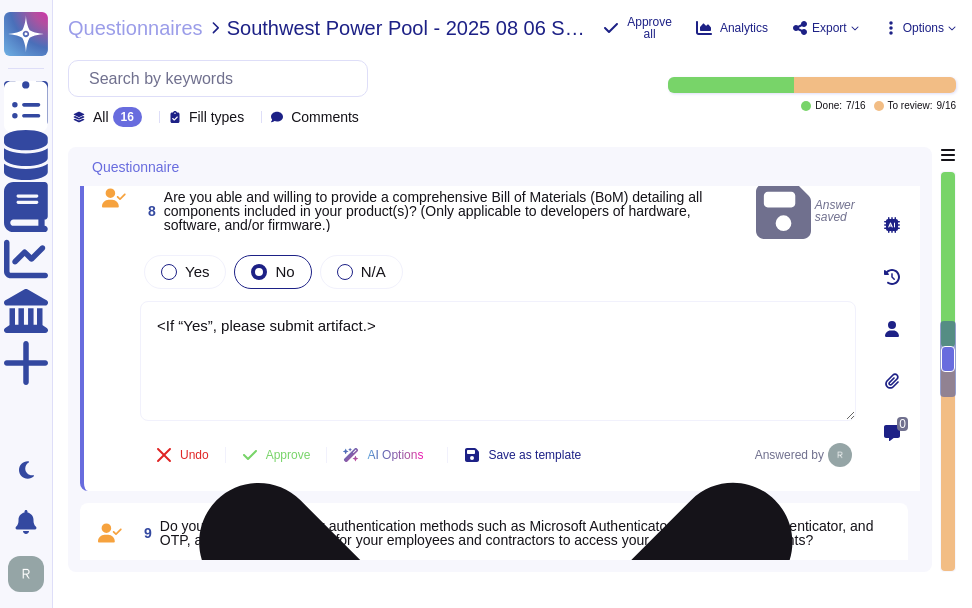 drag, startPoint x: 510, startPoint y: 308, endPoint x: 153, endPoint y: 307, distance: 357.0014 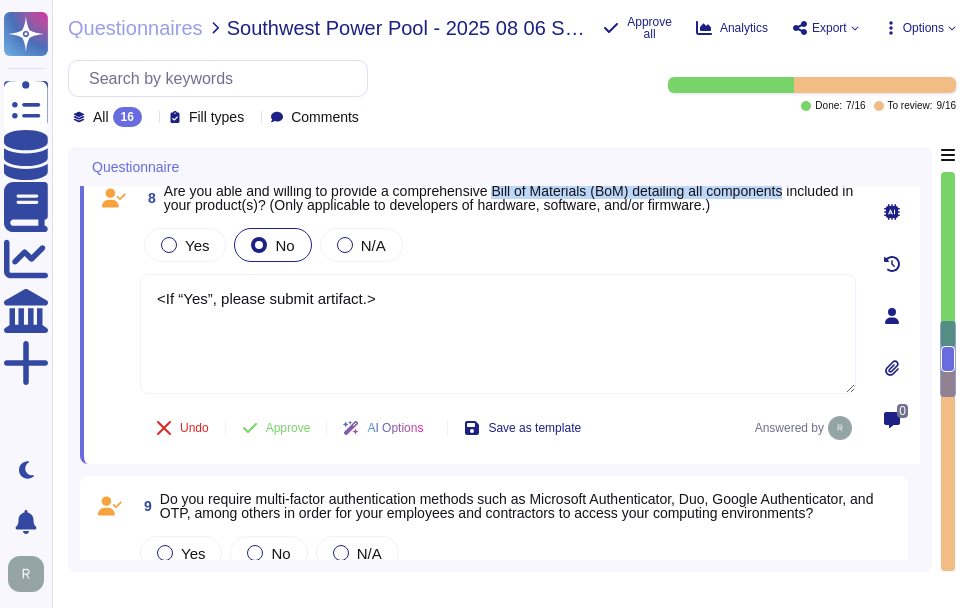 drag, startPoint x: 502, startPoint y: 196, endPoint x: 808, endPoint y: 199, distance: 306.0147 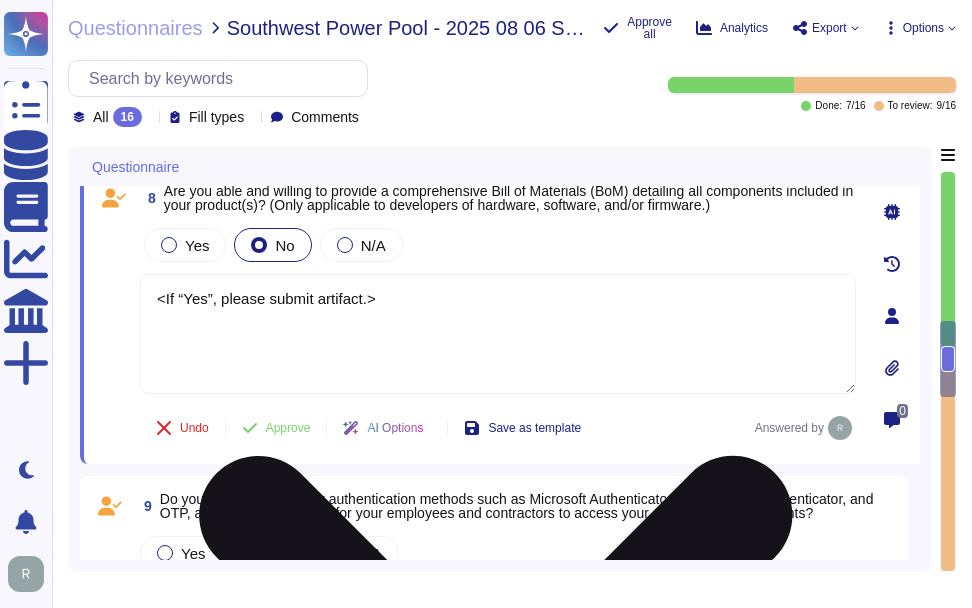 drag, startPoint x: 440, startPoint y: 327, endPoint x: 142, endPoint y: 304, distance: 298.88626 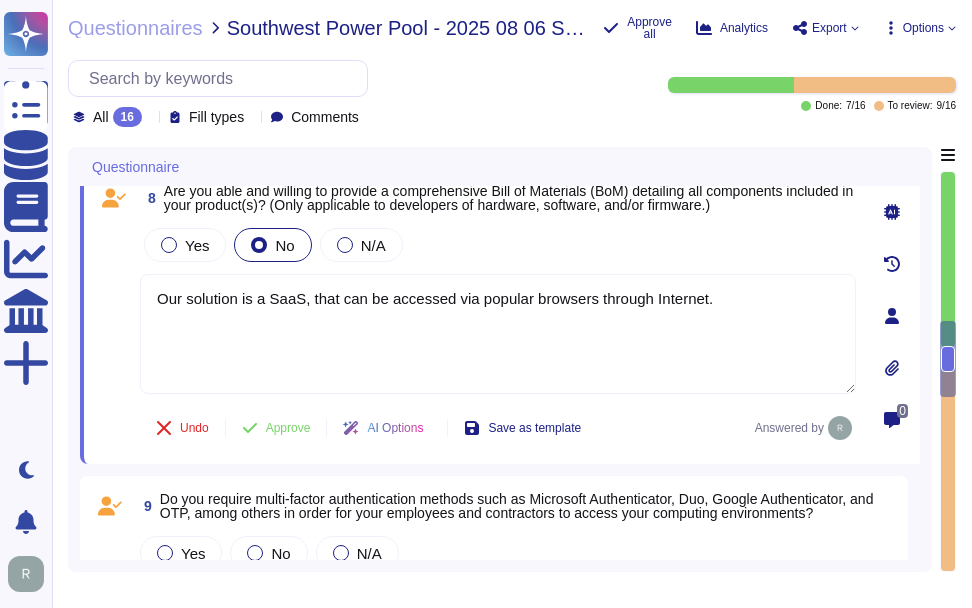 click on "Yes No N/A" at bounding box center (498, 245) 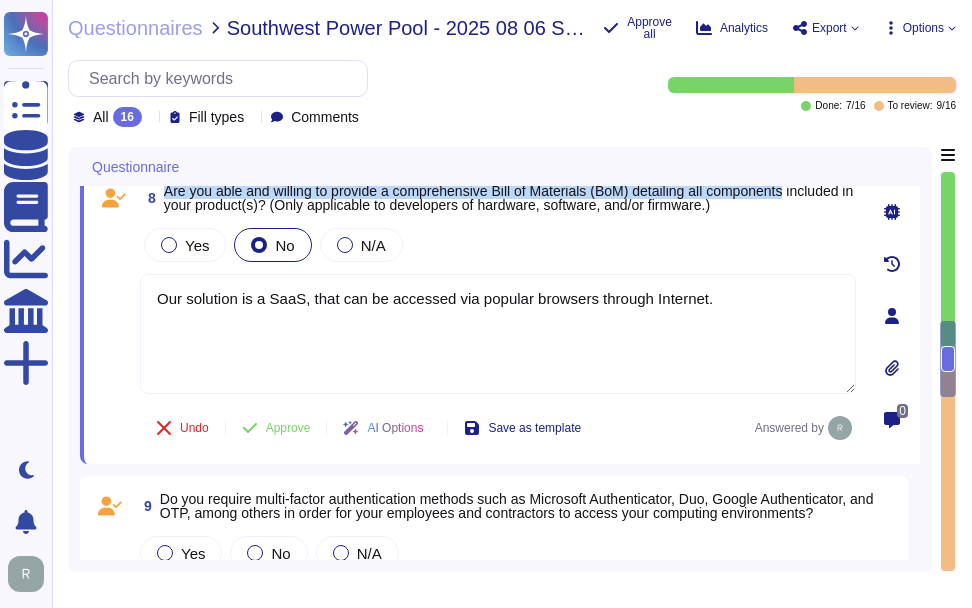 drag, startPoint x: 163, startPoint y: 195, endPoint x: 804, endPoint y: 199, distance: 641.01245 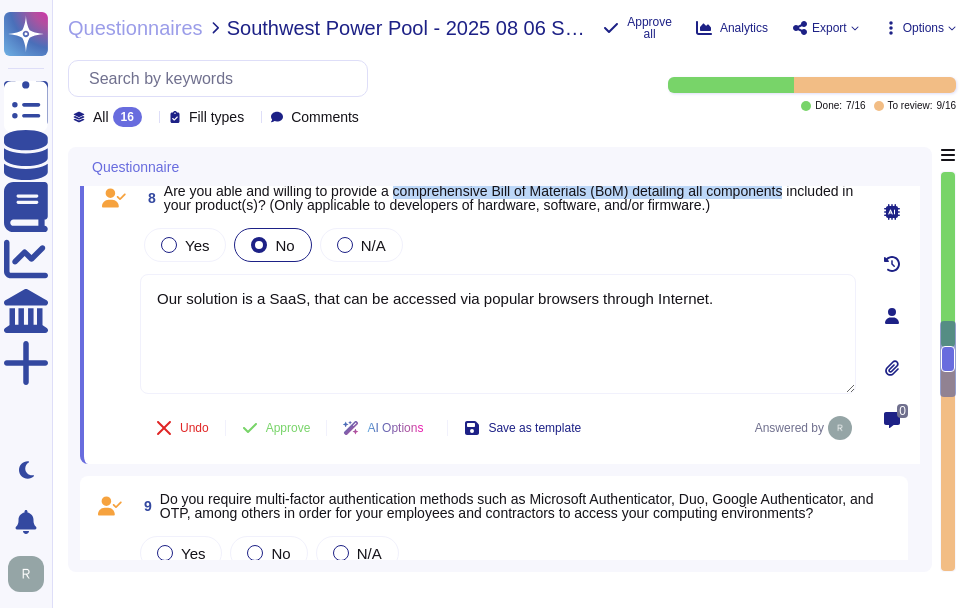 drag, startPoint x: 401, startPoint y: 198, endPoint x: 830, endPoint y: 198, distance: 429 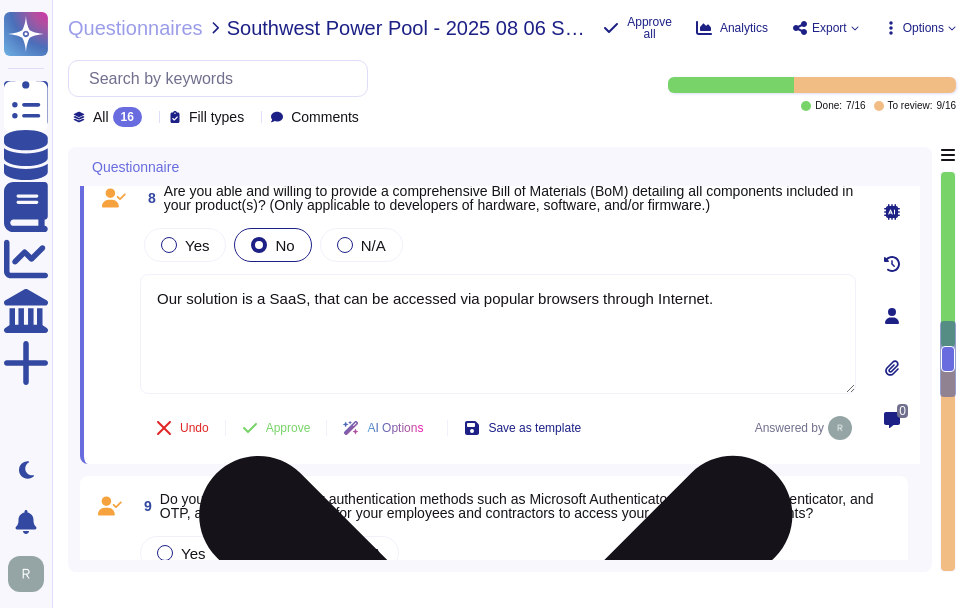 click on "Our solution is a SaaS, that can be accessed via popular browsers through Internet." at bounding box center [498, 334] 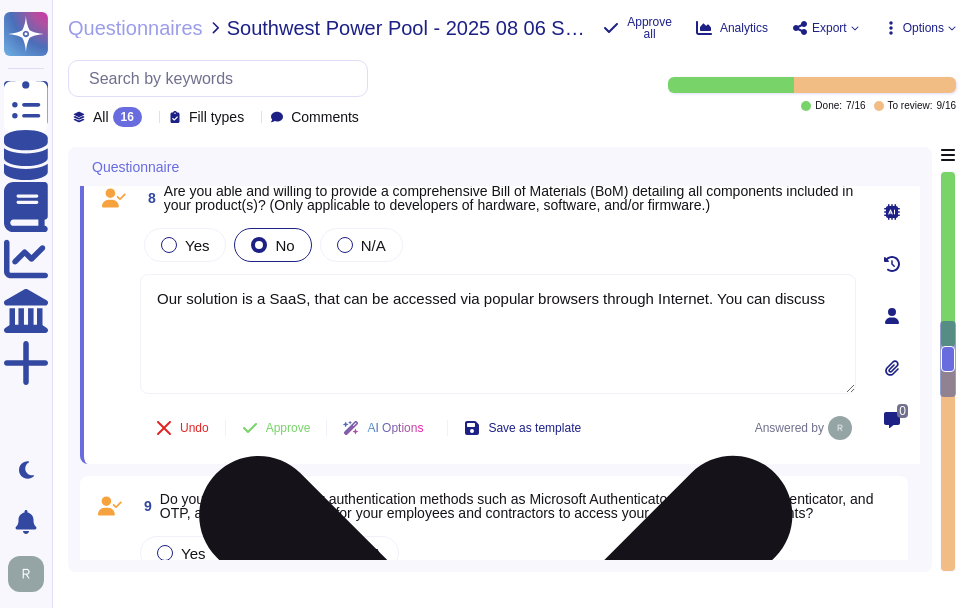 paste on "You can discuss this with your enterprise sales representative." 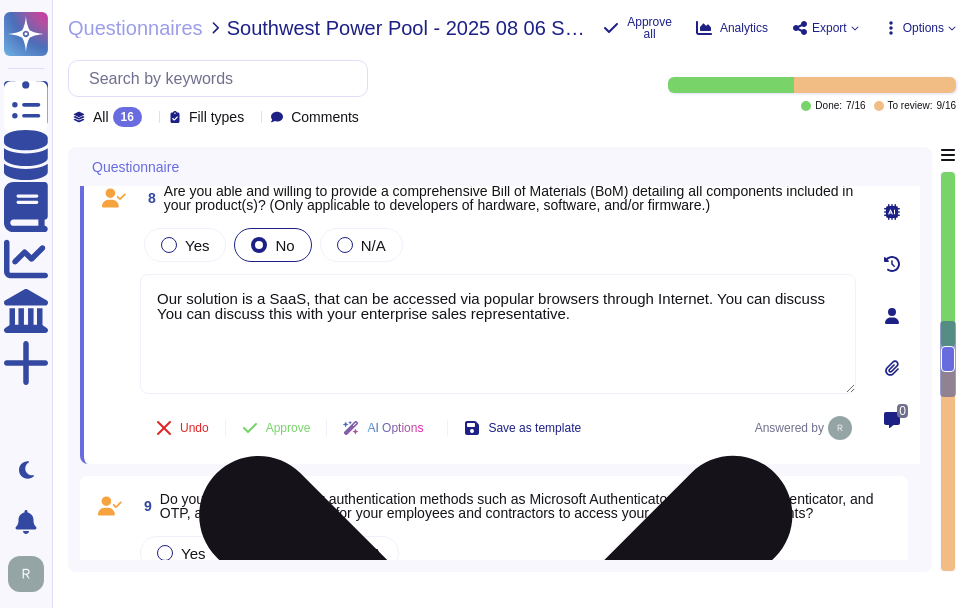 drag, startPoint x: 735, startPoint y: 305, endPoint x: 836, endPoint y: 302, distance: 101.04455 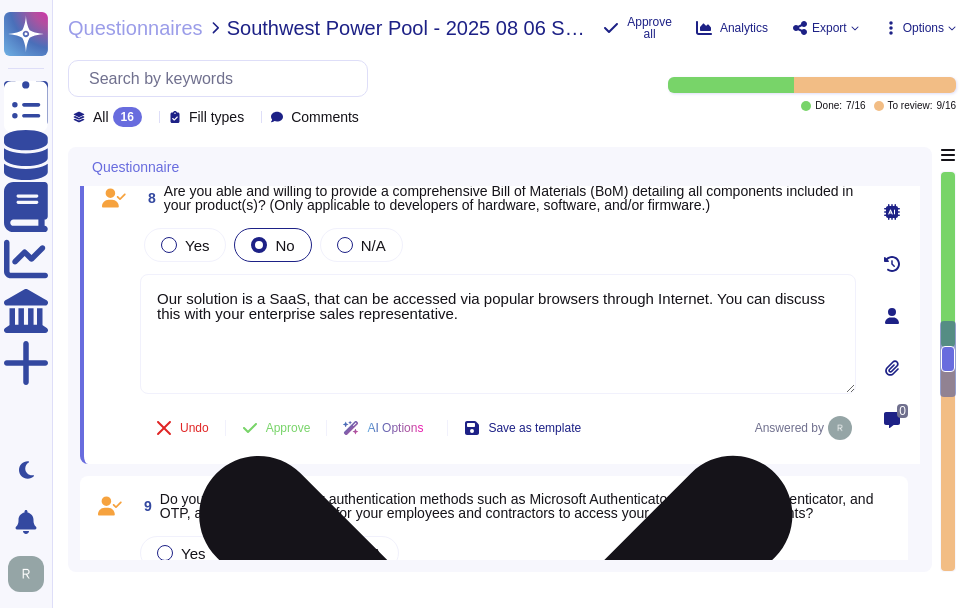 click on "Our solution is a SaaS, that can be accessed via popular browsers through Internet. You can discuss this with your enterprise sales representative." at bounding box center [498, 334] 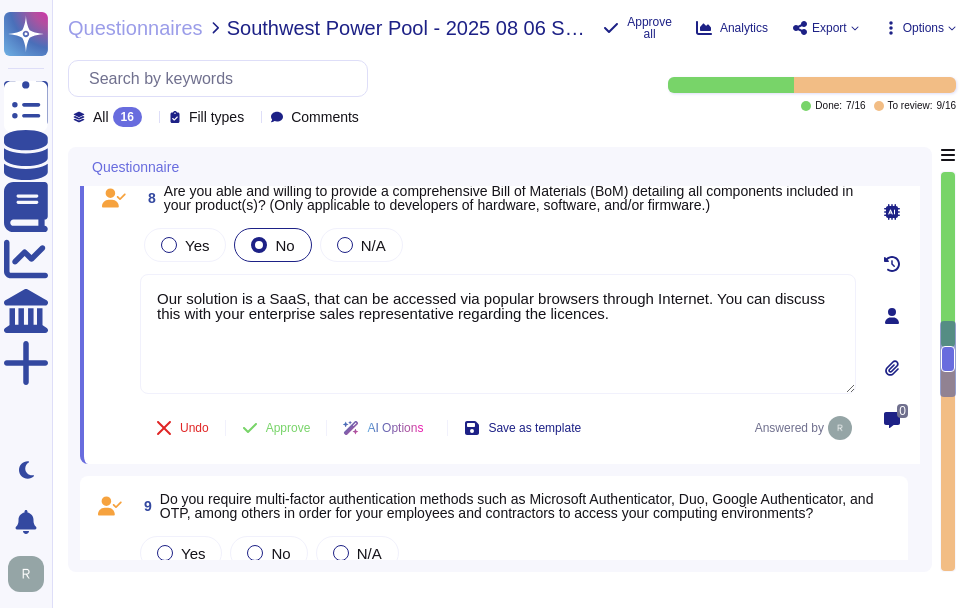 click on "Yes No N/A" at bounding box center (498, 245) 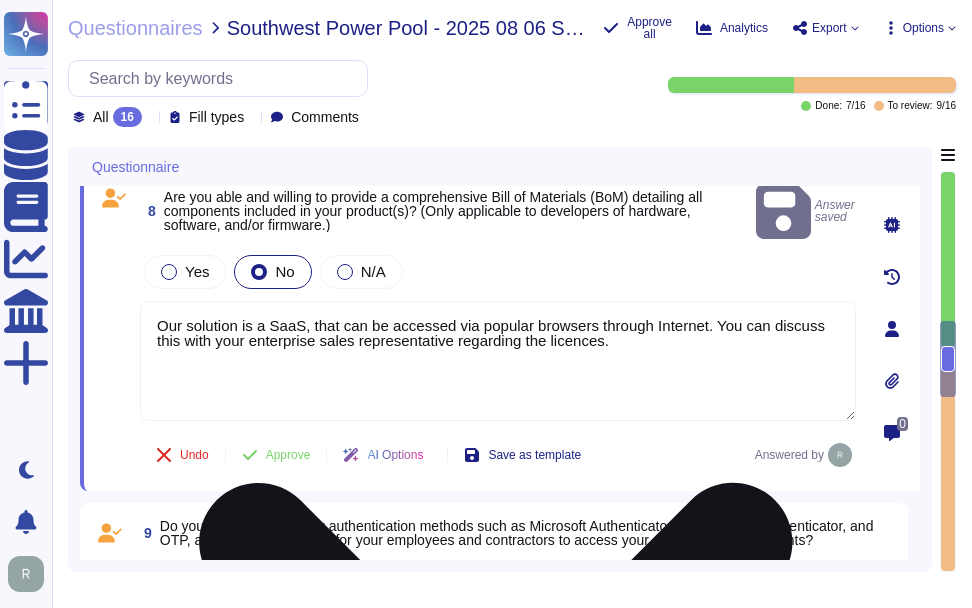 drag, startPoint x: 545, startPoint y: 330, endPoint x: 408, endPoint y: 343, distance: 137.6154 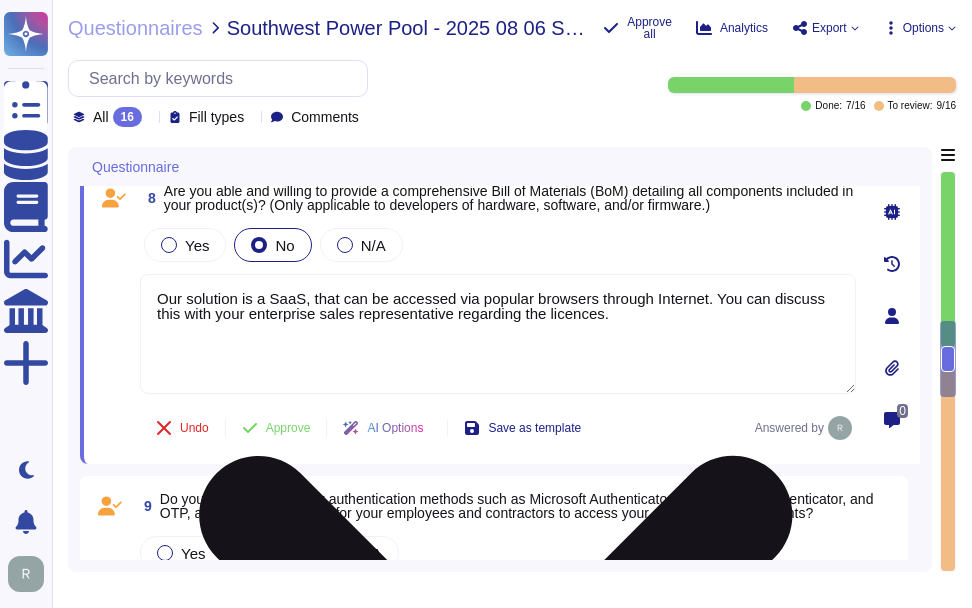 click on "Our solution is a SaaS, that can be accessed via popular browsers through Internet. You can discuss this with your enterprise sales representative regarding the licenses." at bounding box center [498, 334] 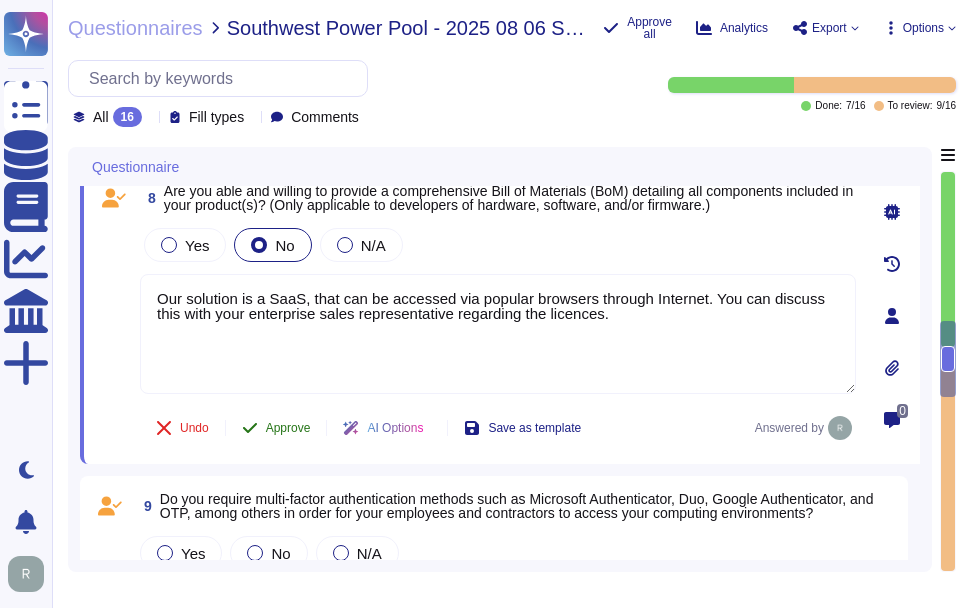 type on "Our solution is a SaaS, that can be accessed via popular browsers through Internet. You can discuss this with your enterprise sales representative regarding the licenses." 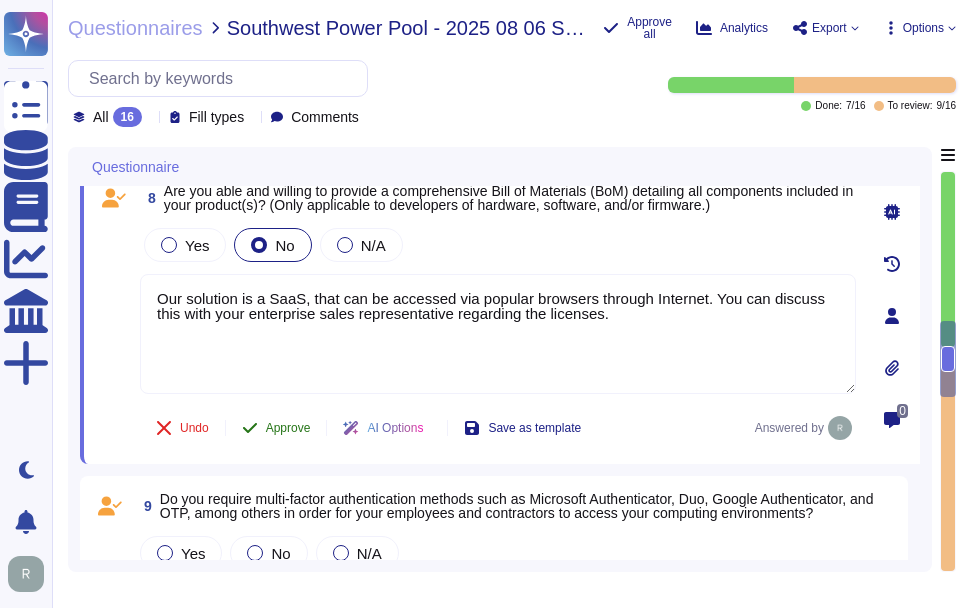 click on "Approve" at bounding box center (288, 428) 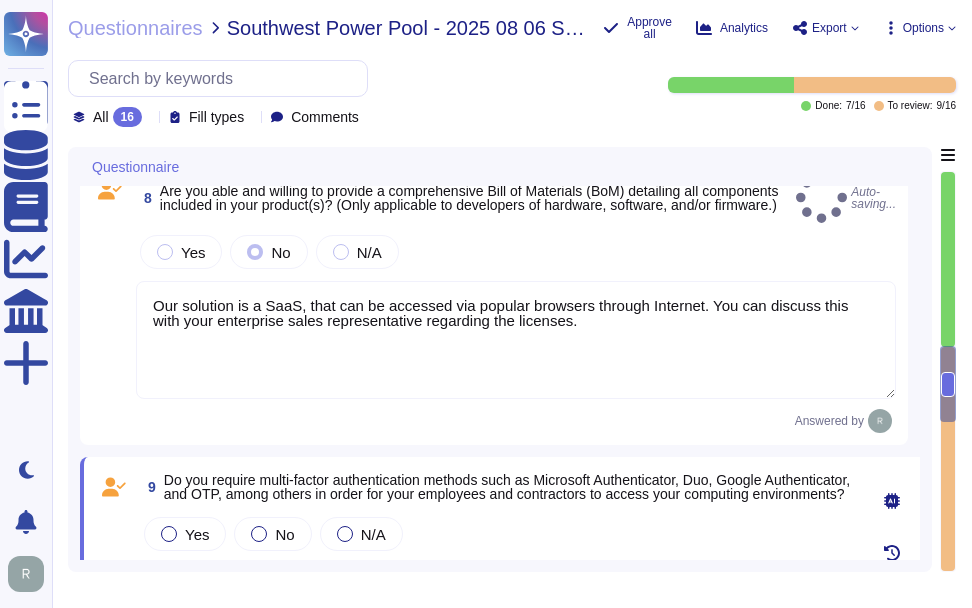 type on "<If “Yes”, please submit artifact(s) such as relevant process or procedure documents, references to supporting evidence on your company’s website and/or narrative describing the company’s process.>" 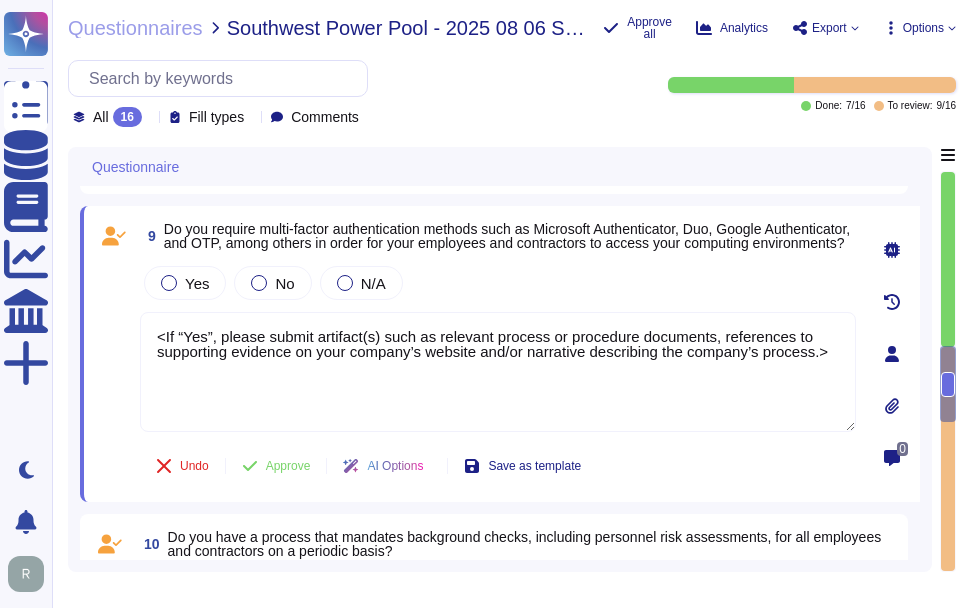 scroll, scrollTop: 2553, scrollLeft: 0, axis: vertical 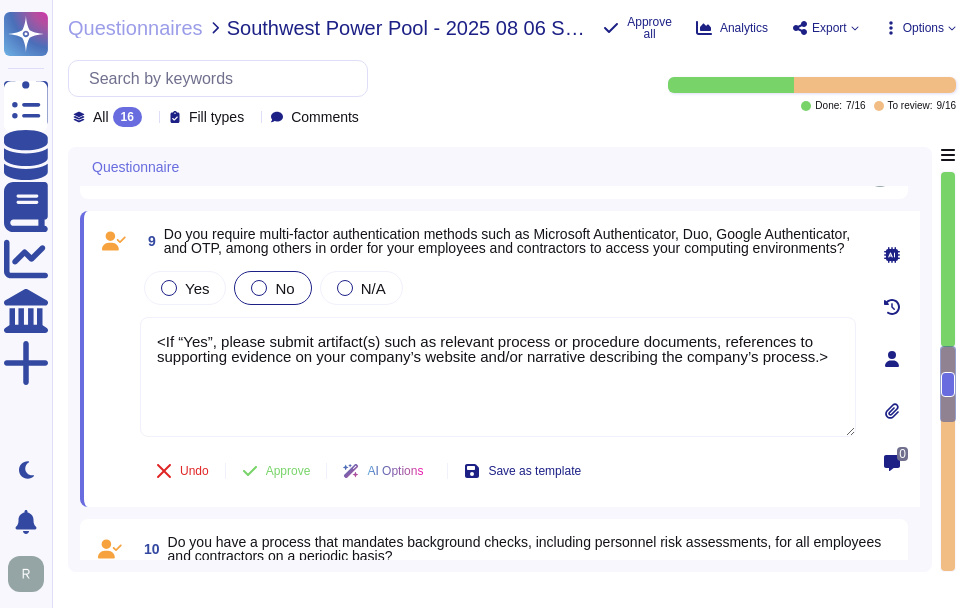 type on "Our solution is a SaaS, that can be accessed via popular browsers through Internet. You can discuss this with your enterprise sales representative regarding the licenses." 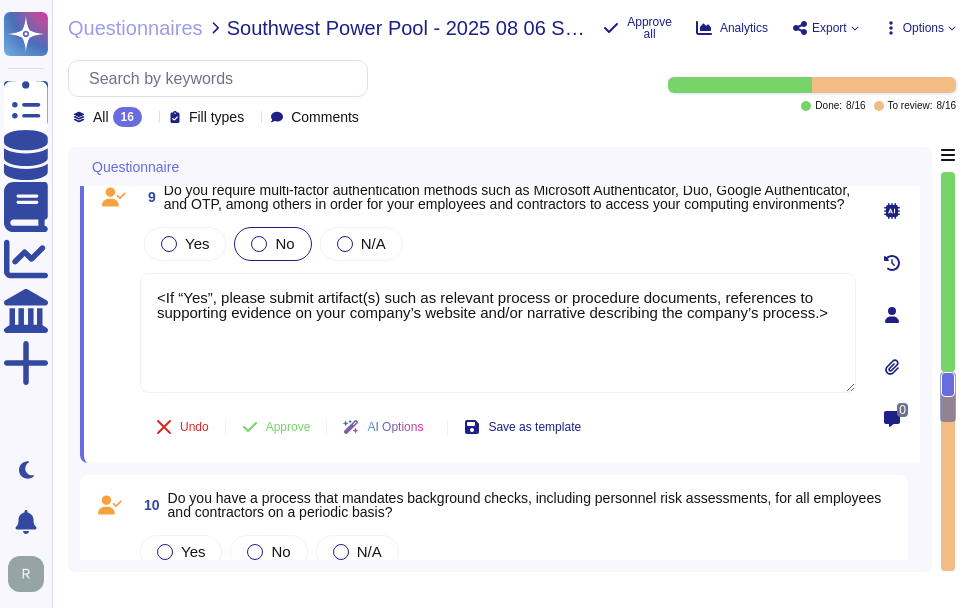 click on "<If “Yes”, please submit artifact(s) such as relevant process or procedure documents, references to supporting evidence on your company’s website and/or narrative describing the company’s process.>" at bounding box center (498, 333) 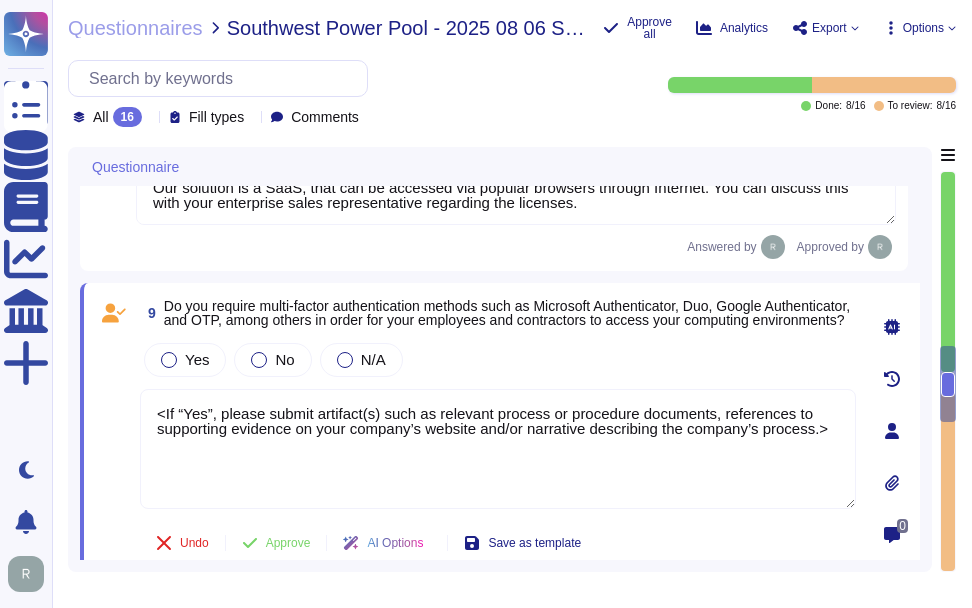 type on "No, we have not been acquired by another company within the previous 12 months." 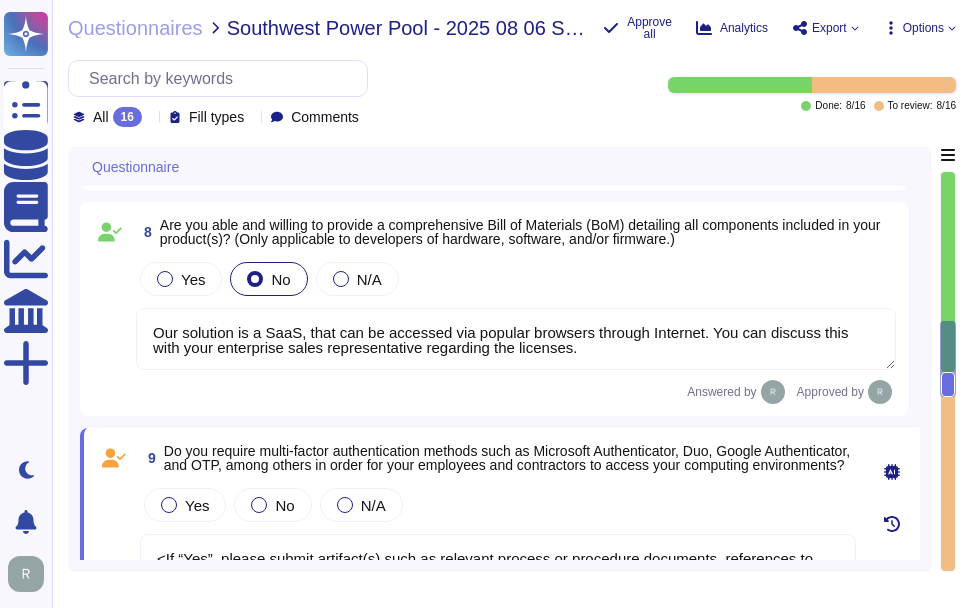 scroll, scrollTop: 2097, scrollLeft: 0, axis: vertical 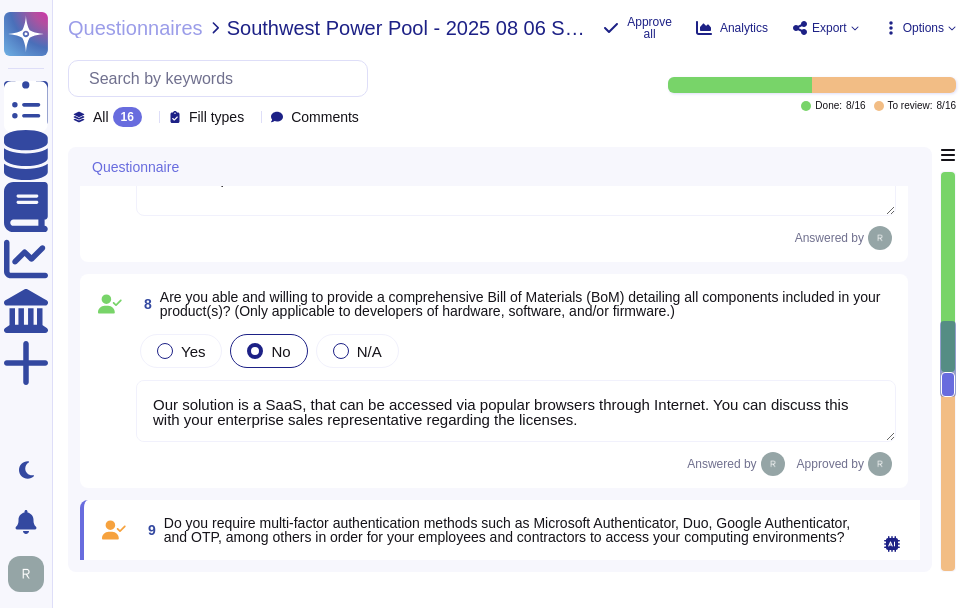 type on "No, we have not encountered a security incident for the last 12 months, and there have been no recent cybersecurity incidents." 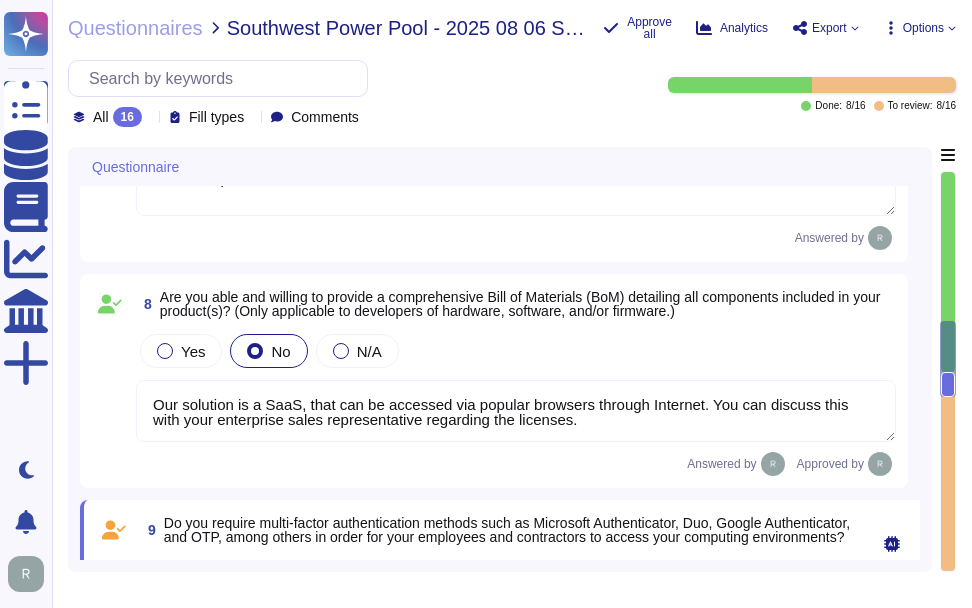 type on "<If “Yes”, please submit artifact(s) such as relevant process or procedure documents, references to supporting evidence on your company’s website and/or narrative describing the company’s process.>" 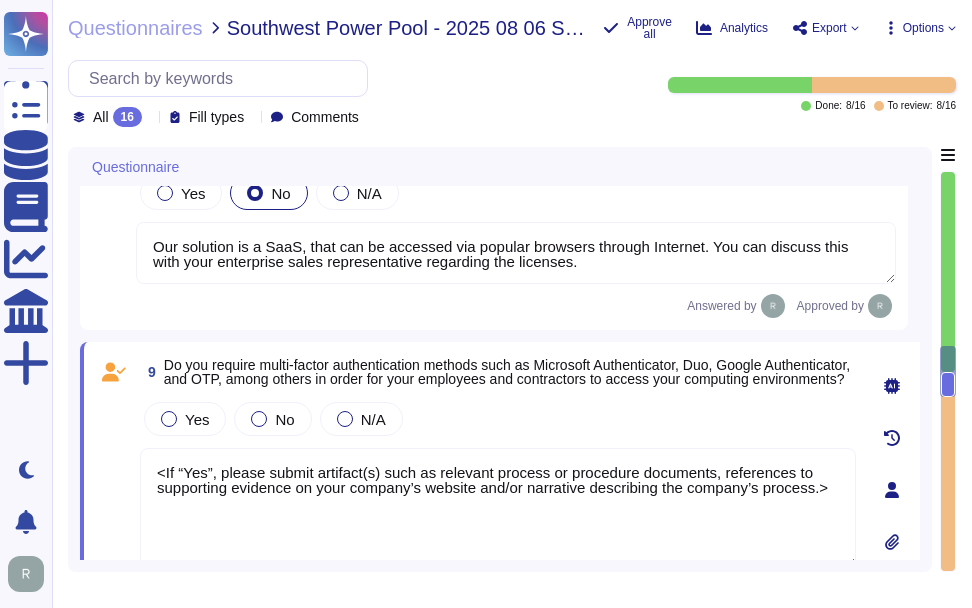 scroll, scrollTop: 2297, scrollLeft: 0, axis: vertical 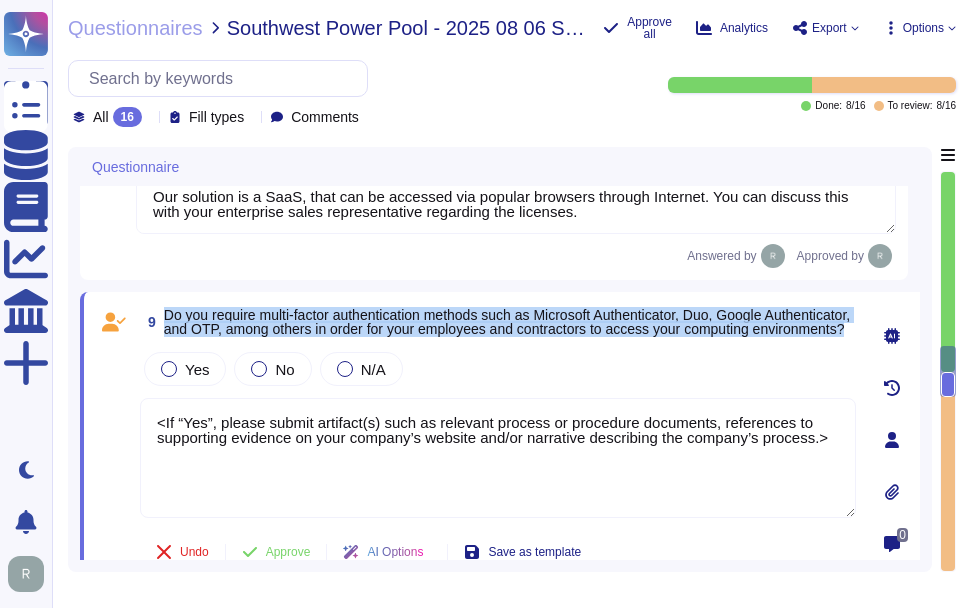 drag, startPoint x: 166, startPoint y: 319, endPoint x: 426, endPoint y: 350, distance: 261.84155 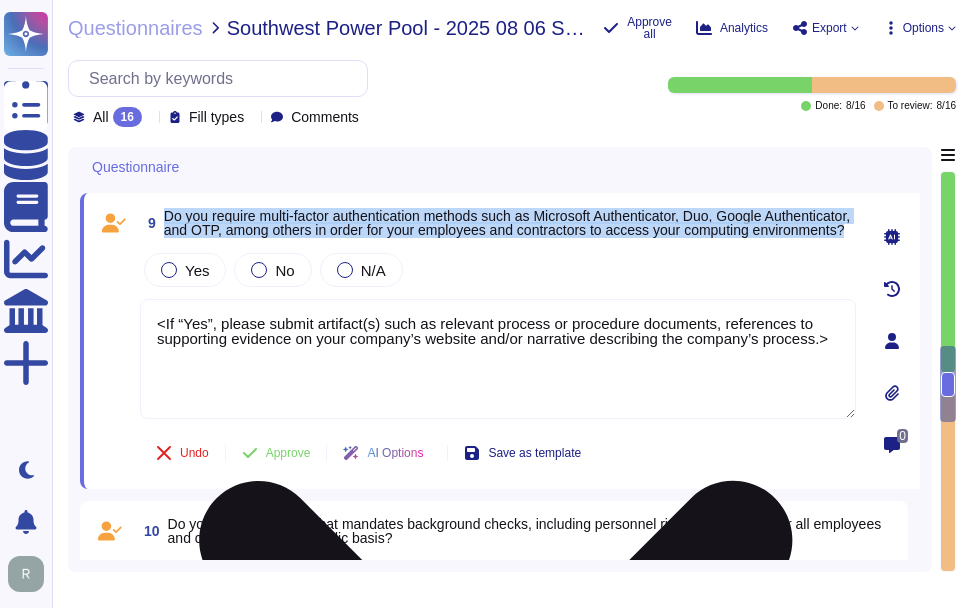 scroll, scrollTop: 2397, scrollLeft: 0, axis: vertical 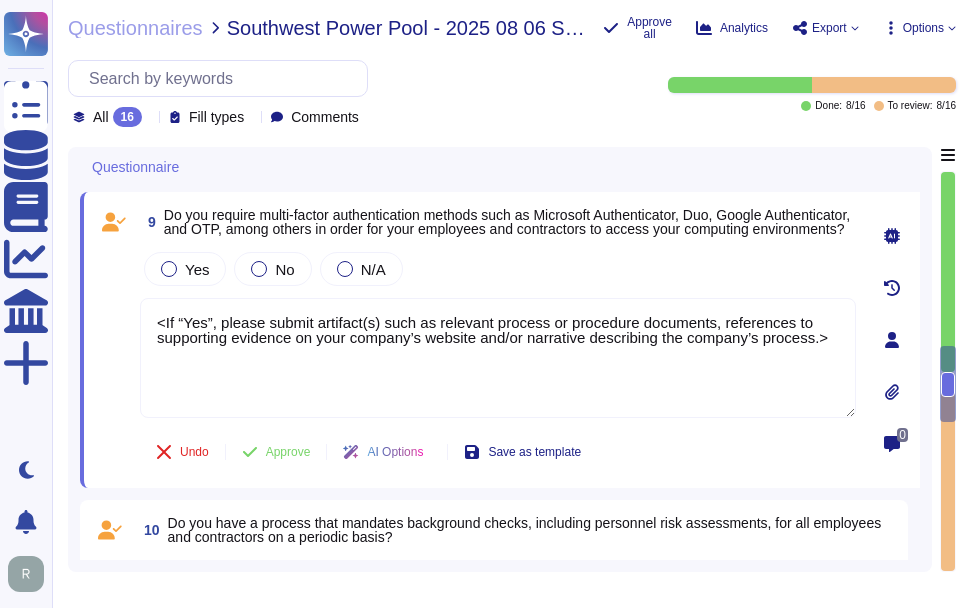 click 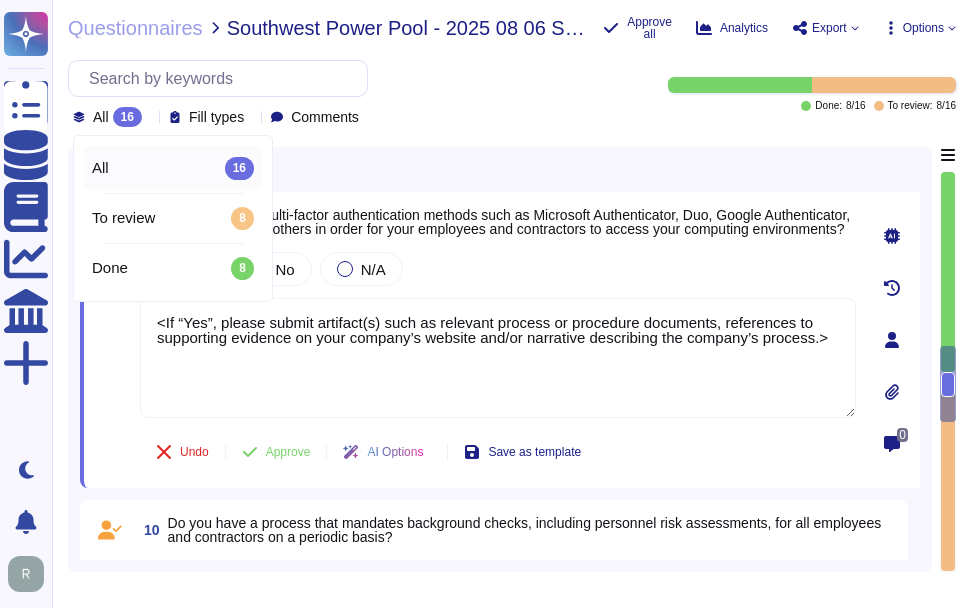 click 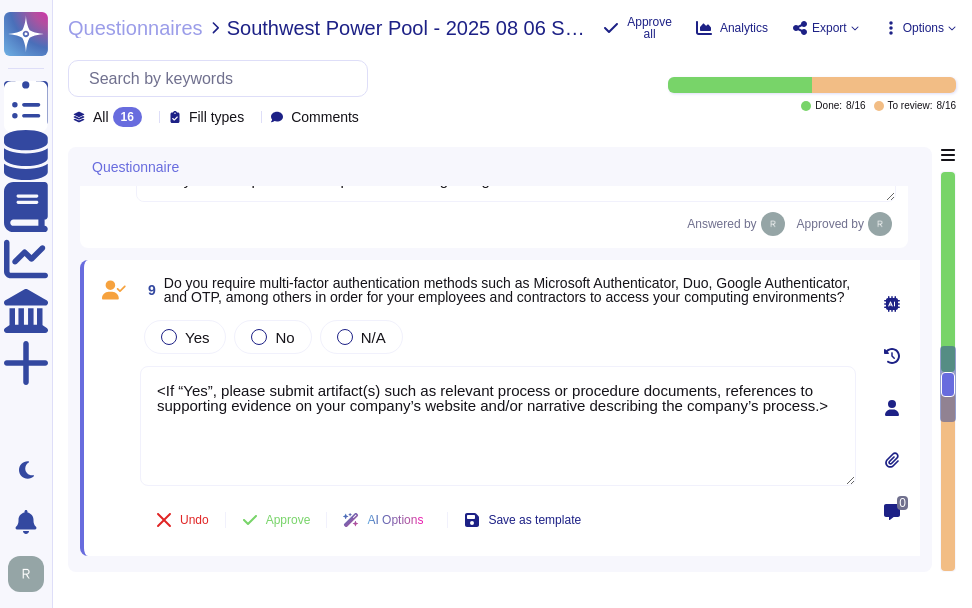 scroll, scrollTop: 2297, scrollLeft: 0, axis: vertical 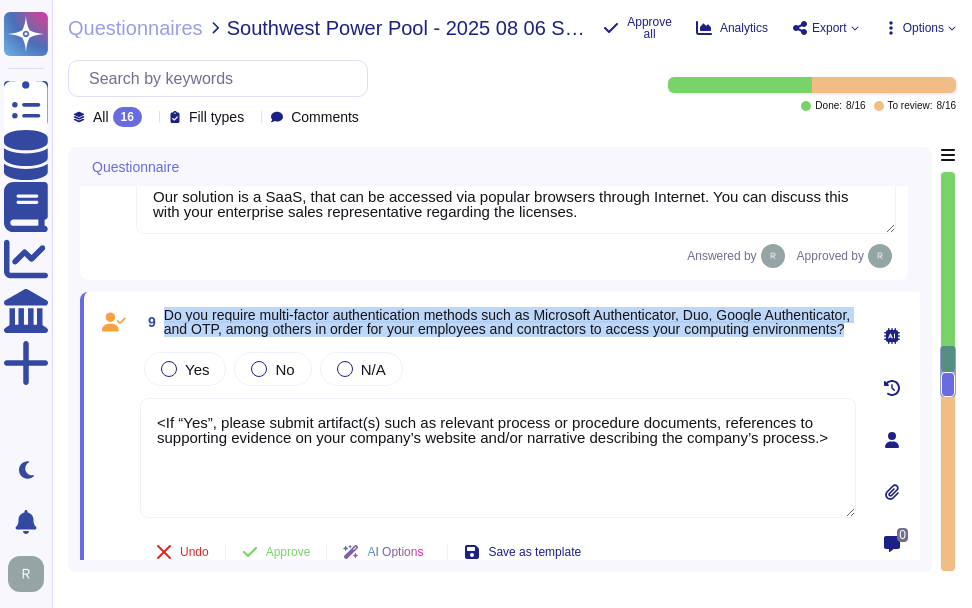 drag, startPoint x: 165, startPoint y: 320, endPoint x: 353, endPoint y: 352, distance: 190.70396 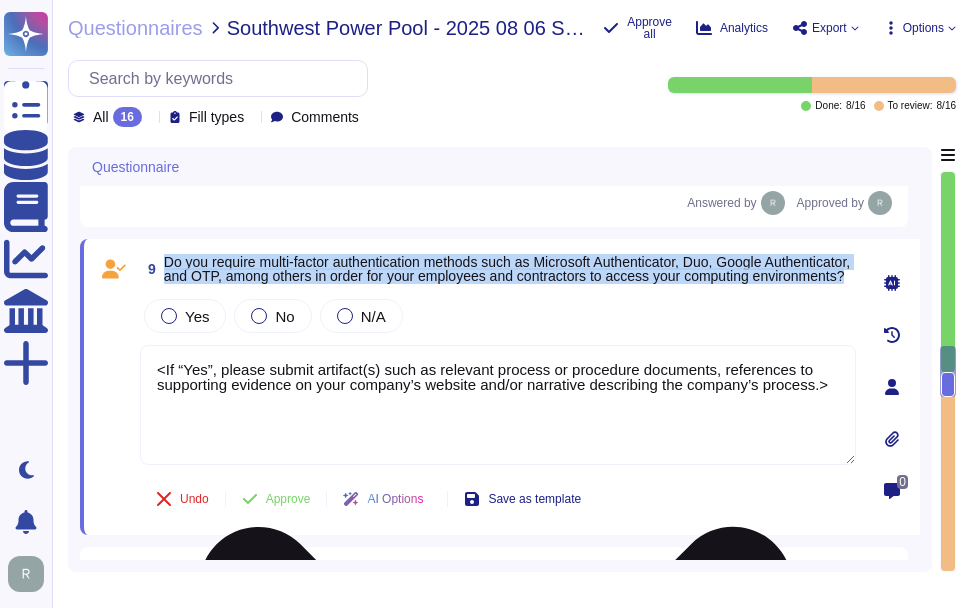 scroll, scrollTop: 2397, scrollLeft: 0, axis: vertical 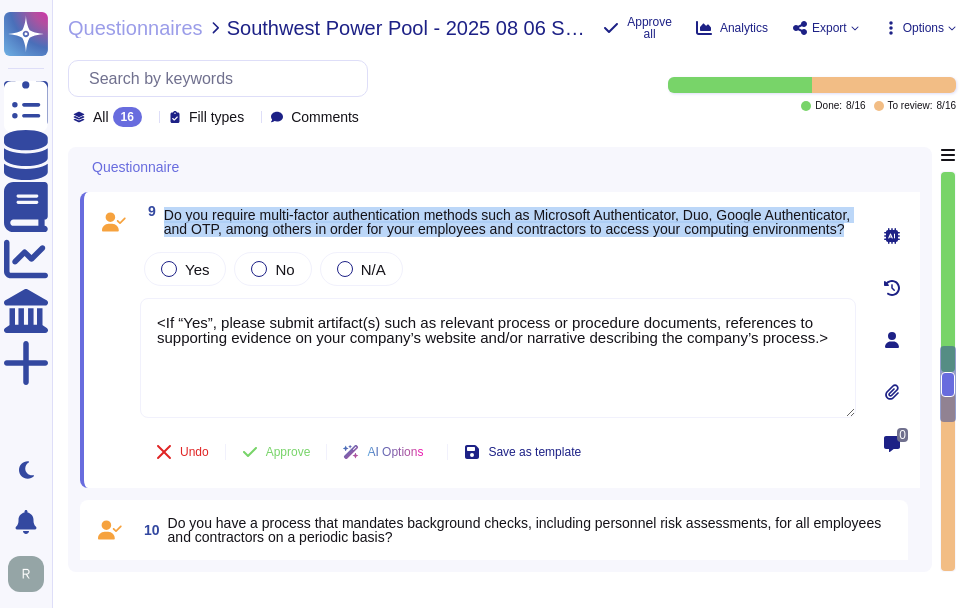 click on "Do you require multi-factor authentication methods such as Microsoft Authenticator, Duo, Google Authenticator, and OTP, among others in order for your employees and contractors to access your computing environments?" at bounding box center [507, 222] 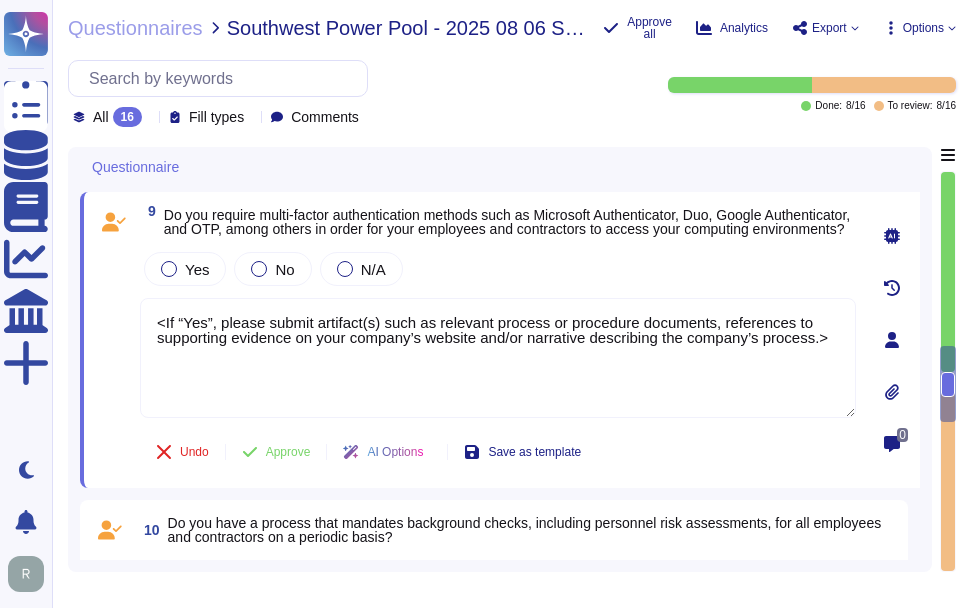 drag, startPoint x: 831, startPoint y: 360, endPoint x: 88, endPoint y: 311, distance: 744.614 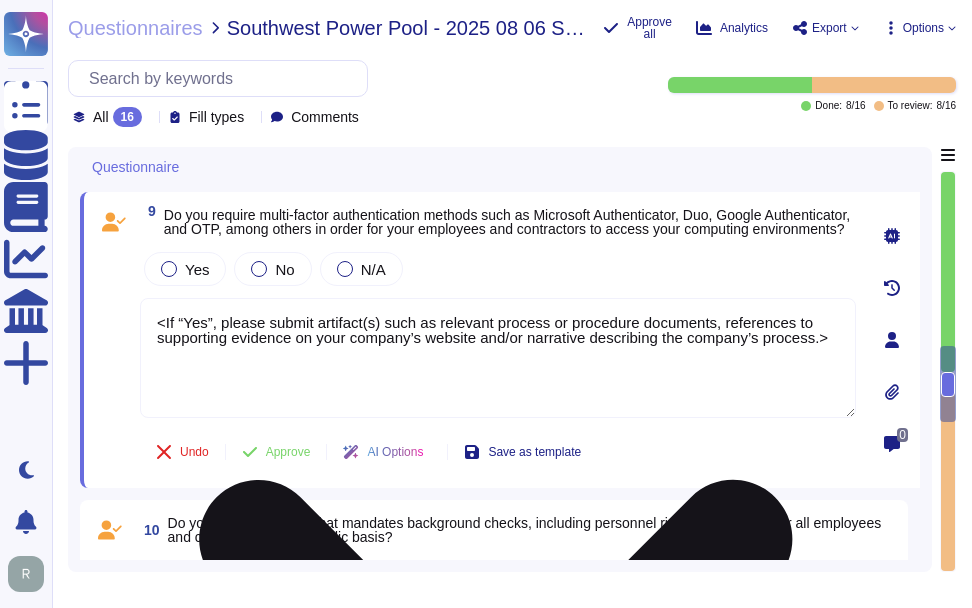 paste on "Yes, our company requires multi-factor authentication (MFA) for all remote user access, including access for employees and contractors to production systems. MFA is mandatory for all accounts with access to scoped systems and data, and it is enforced for all remote access to organizational data." 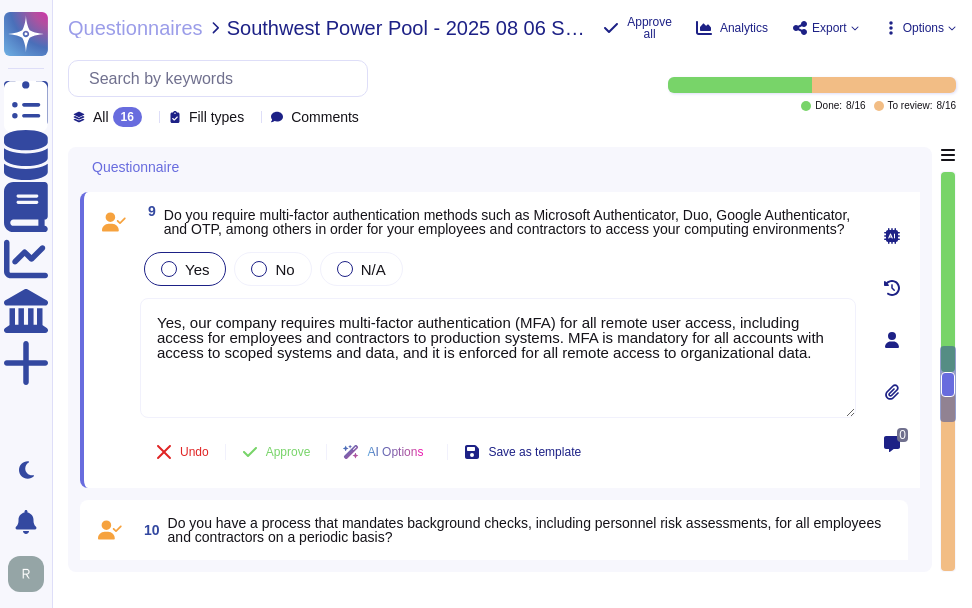 type on "Yes, our company requires multi-factor authentication (MFA) for all remote user access, including access for employees and contractors to production systems. MFA is mandatory for all accounts with access to scoped systems and data, and it is enforced for all remote access to organizational data." 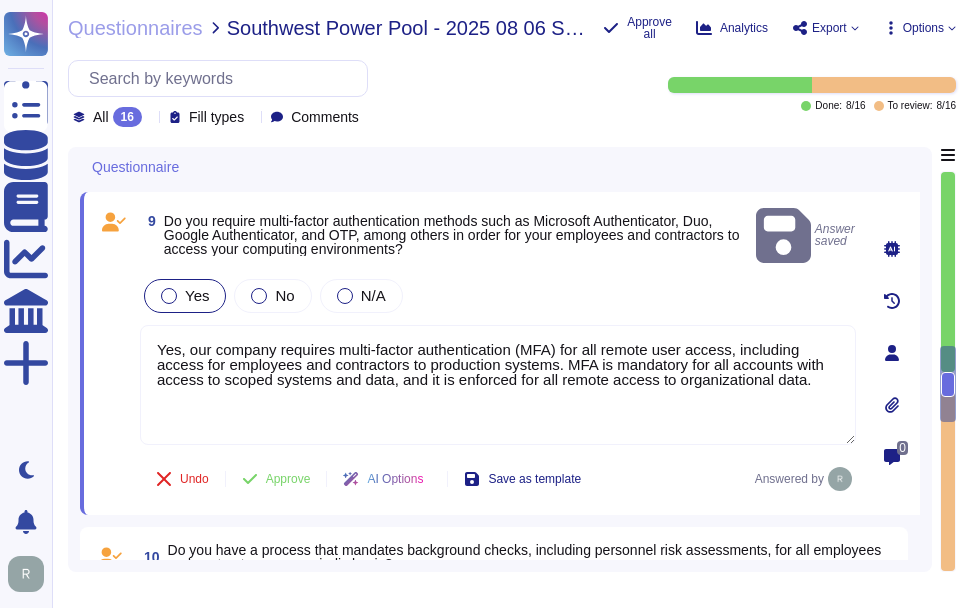 click on "Yes" at bounding box center [185, 296] 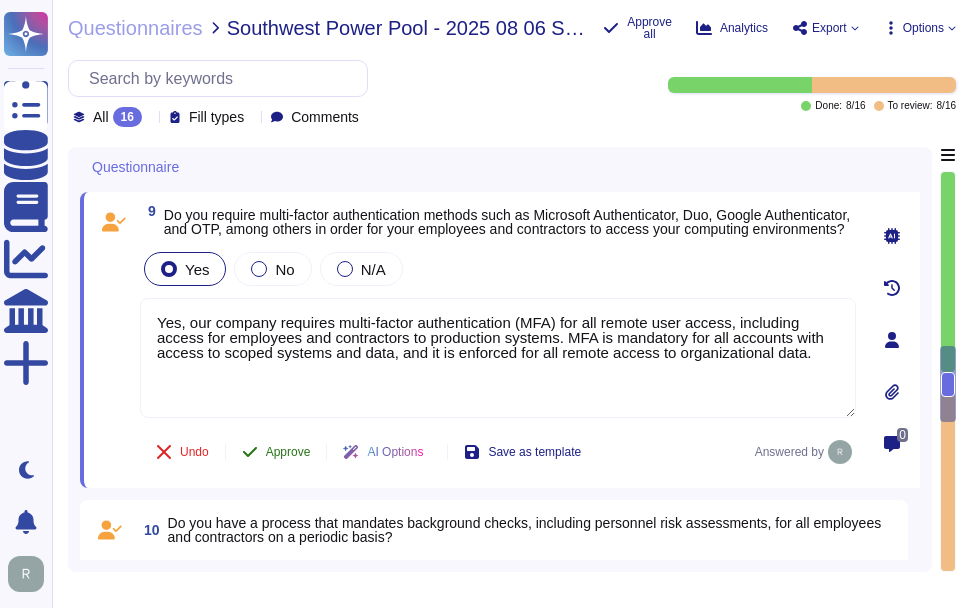 click on "Approve" at bounding box center (288, 452) 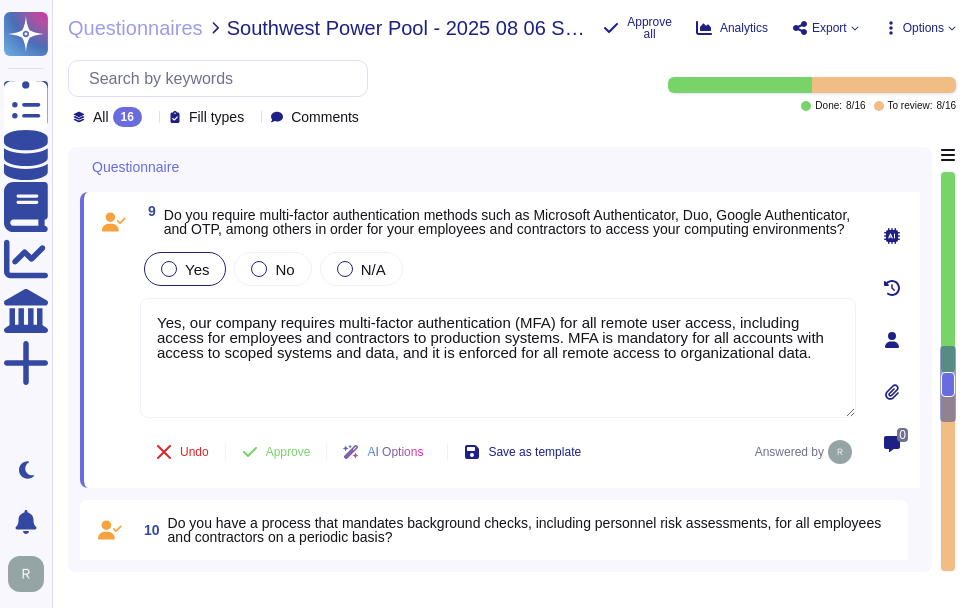 scroll, scrollTop: 2664, scrollLeft: 0, axis: vertical 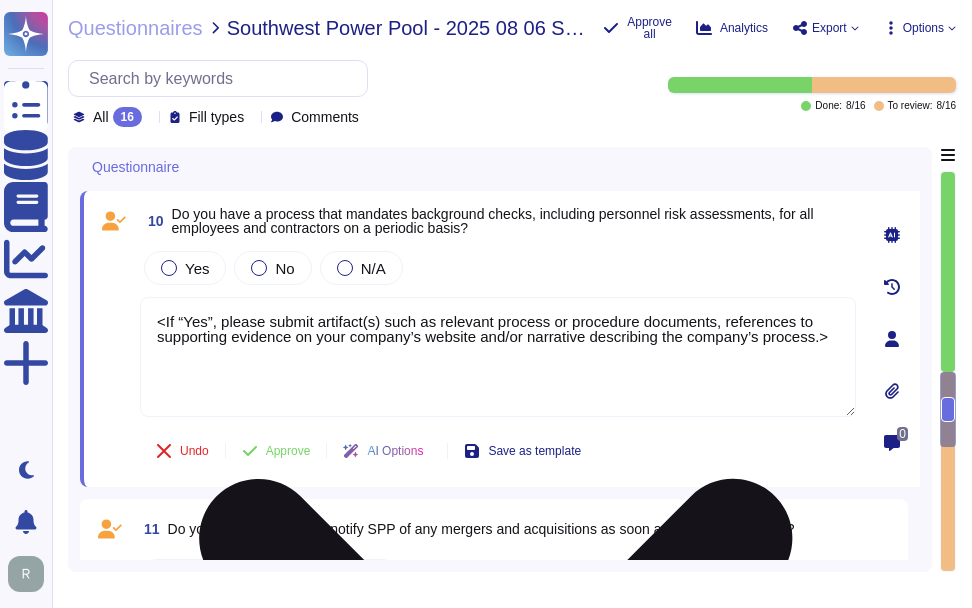 type on "<If “Yes”, please submit artifact(s) such as relevant process or procedure documents, references to supporting evidence on your company’s website and/or narrative describing the company’s process.>" 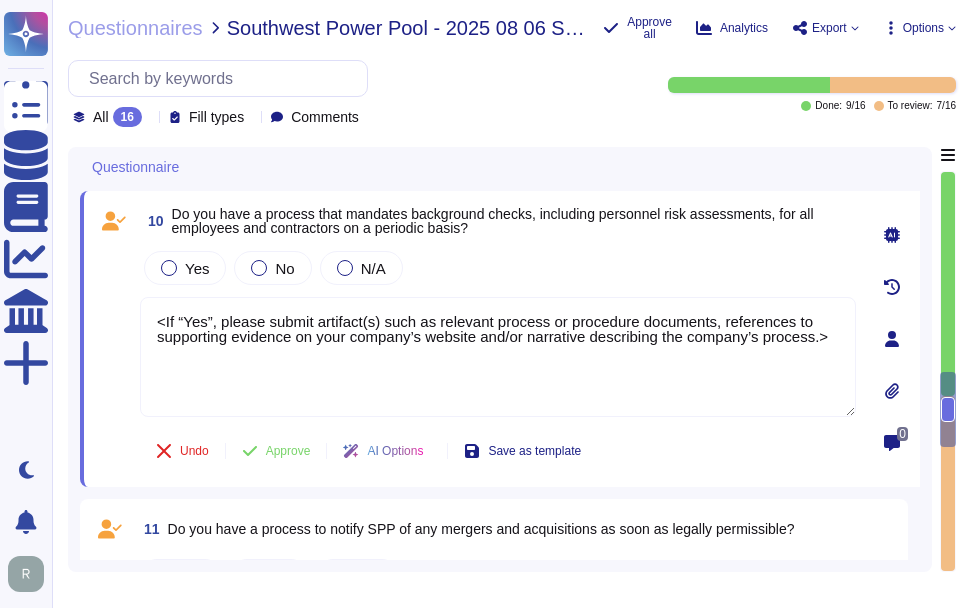 scroll, scrollTop: 2653, scrollLeft: 0, axis: vertical 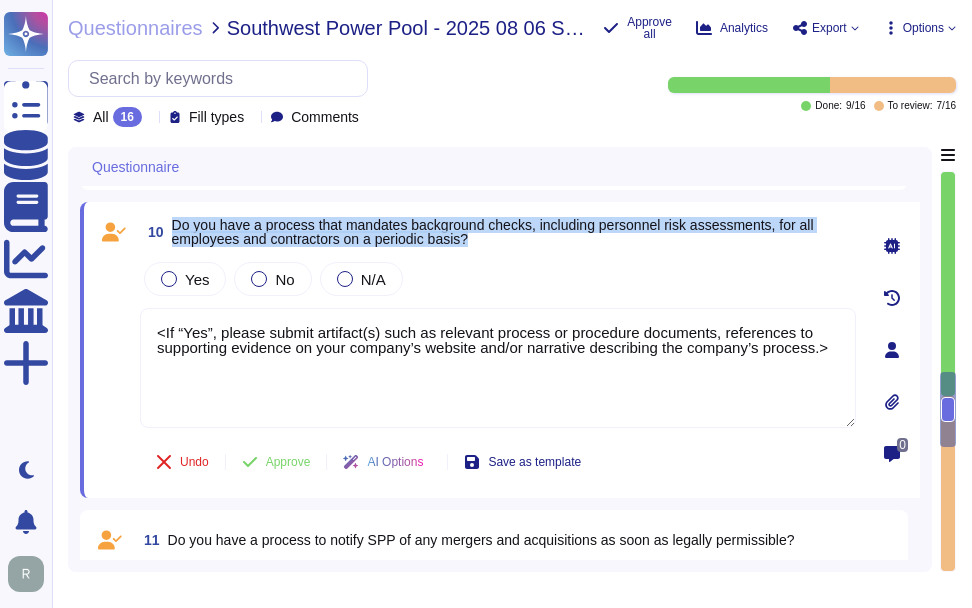drag, startPoint x: 174, startPoint y: 233, endPoint x: 530, endPoint y: 247, distance: 356.27518 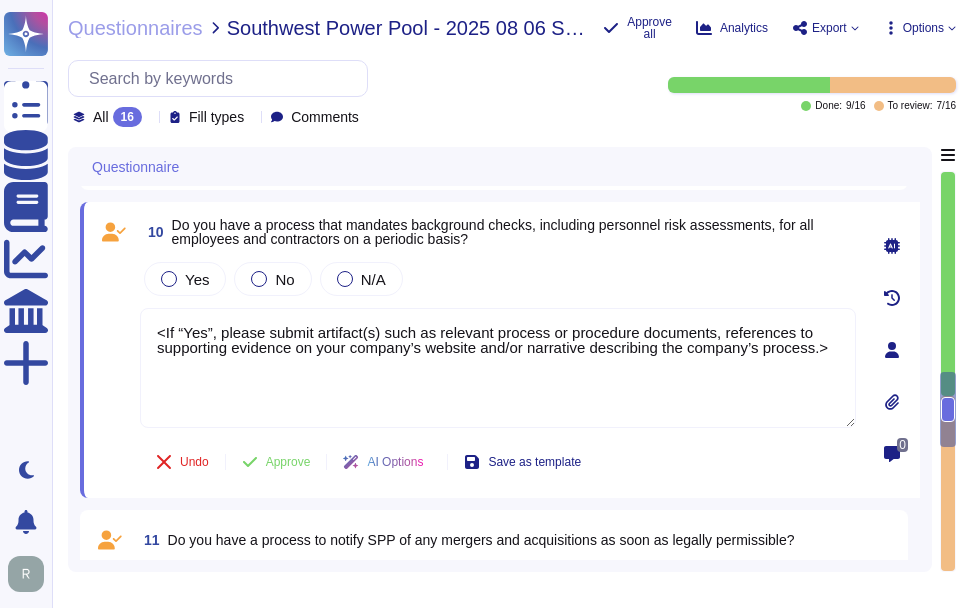 click 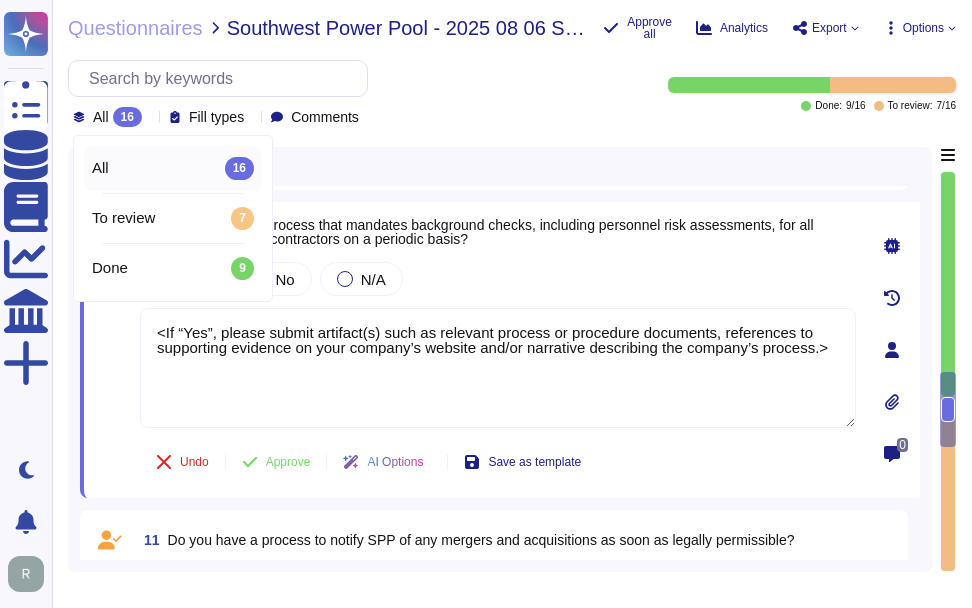 click 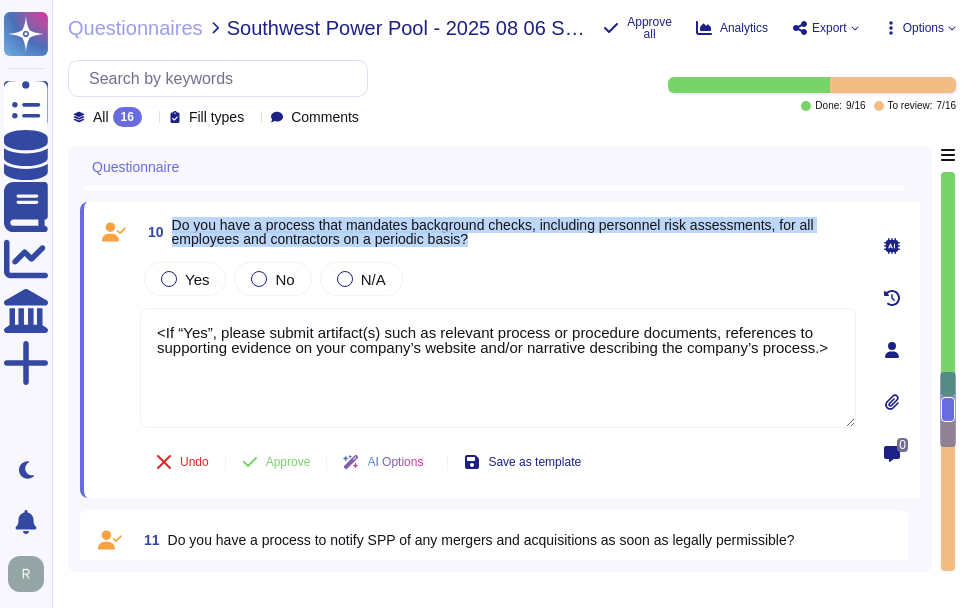 drag, startPoint x: 172, startPoint y: 229, endPoint x: 551, endPoint y: 243, distance: 379.25848 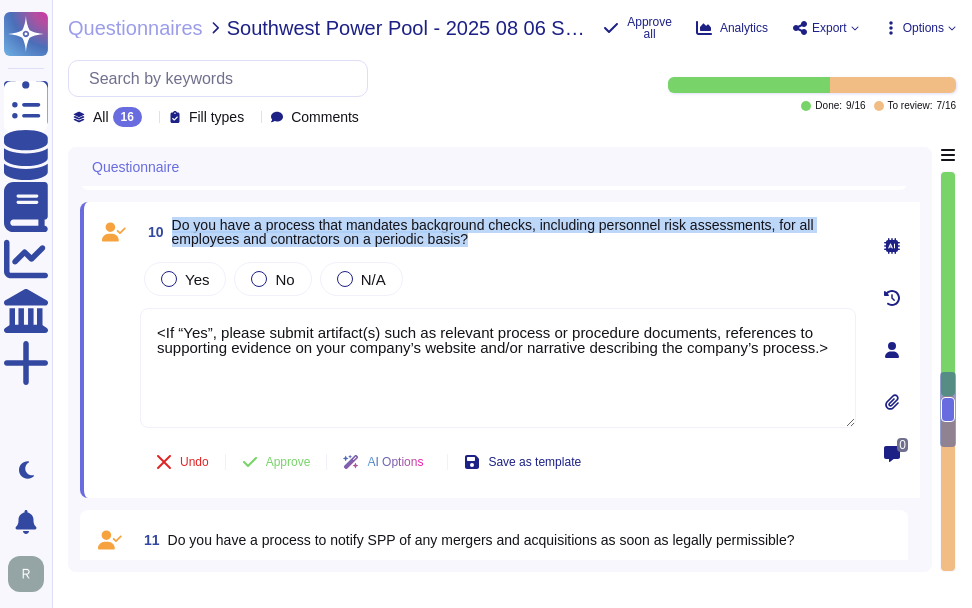 click on "Do you have a process that mandates background checks, including personnel risk assessments, for all employees and contractors on a periodic basis?" at bounding box center (493, 232) 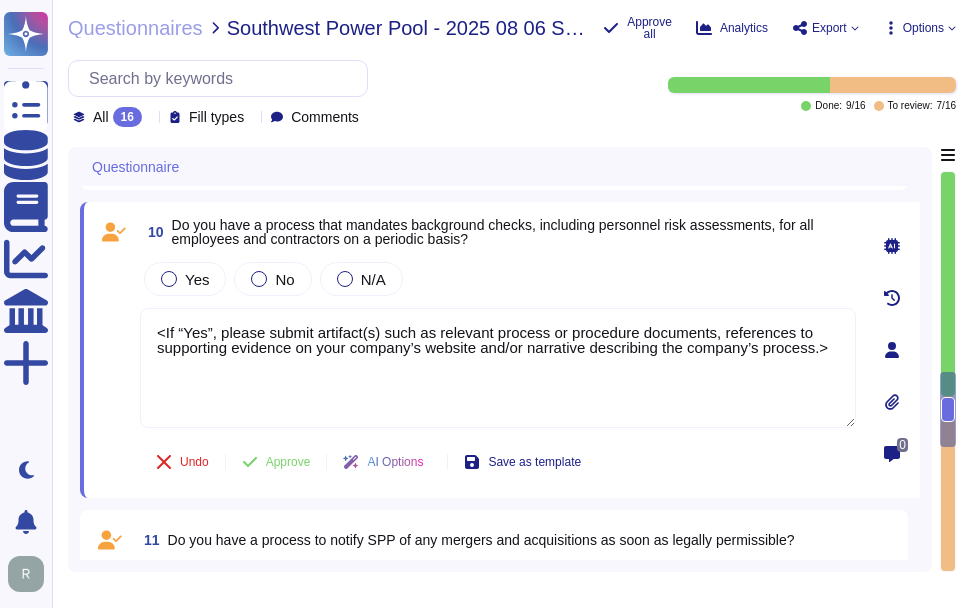 click on "Yes No N/A" at bounding box center (498, 279) 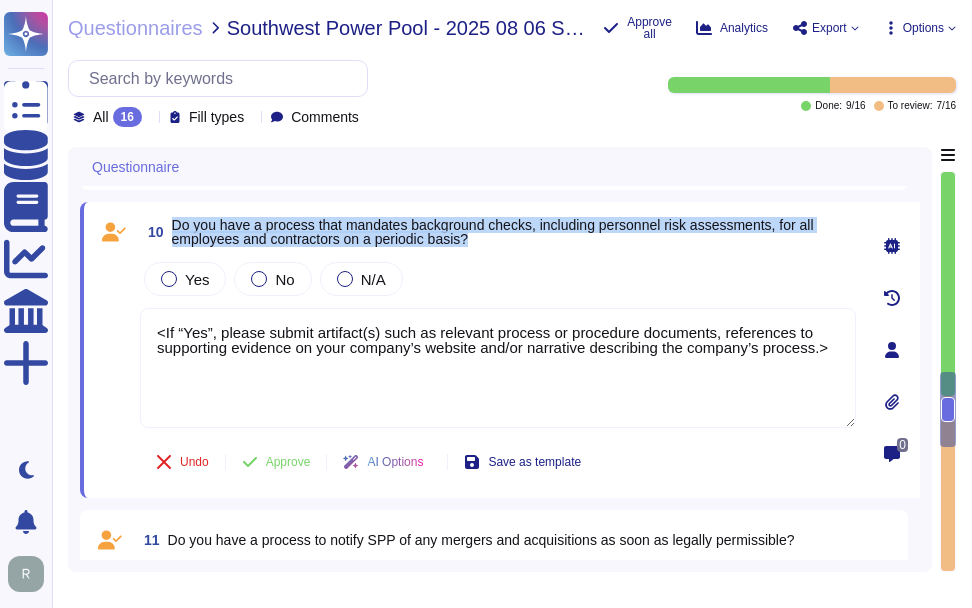 drag, startPoint x: 173, startPoint y: 228, endPoint x: 519, endPoint y: 252, distance: 346.83136 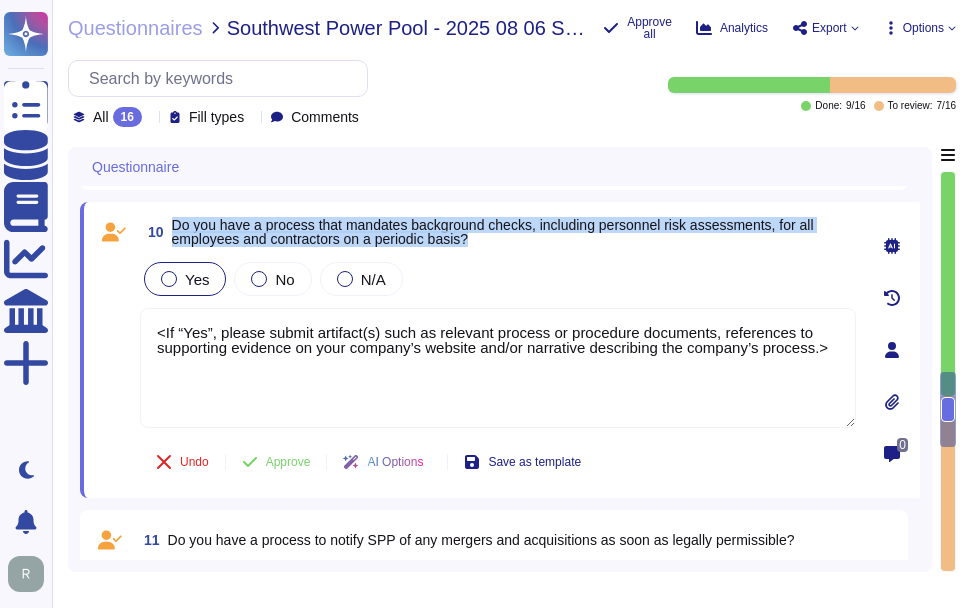click on "Yes" at bounding box center [197, 279] 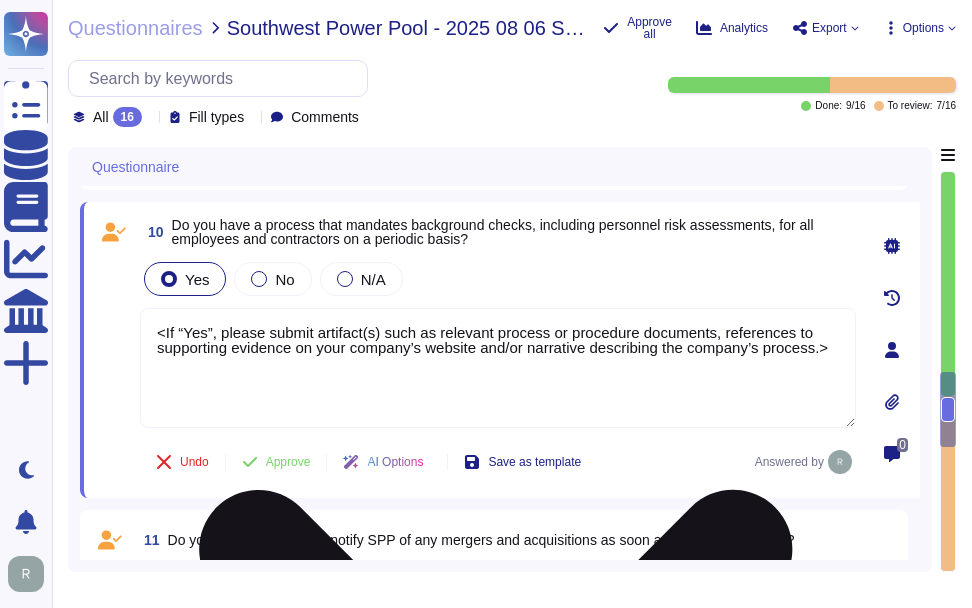click on "<If “Yes”, please submit artifact(s) such as relevant process or procedure documents, references to supporting evidence on your company’s website and/or narrative describing the company’s process.>" at bounding box center [498, 368] 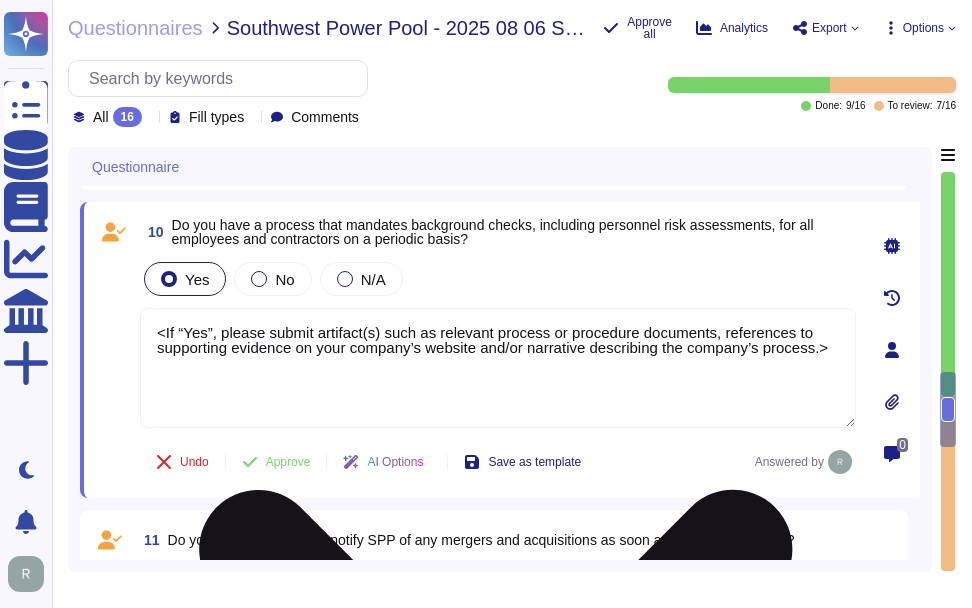 paste on "Yes, we have a process that mandates background checks for all employees, including contractors, before their first day of work. Background checks are refreshed at least every five years for all Trusted Roles, or sooner as deemed necessary. Additionally, background checks are performed annually, or more frequently based on risk as part of an official risk assessment process." 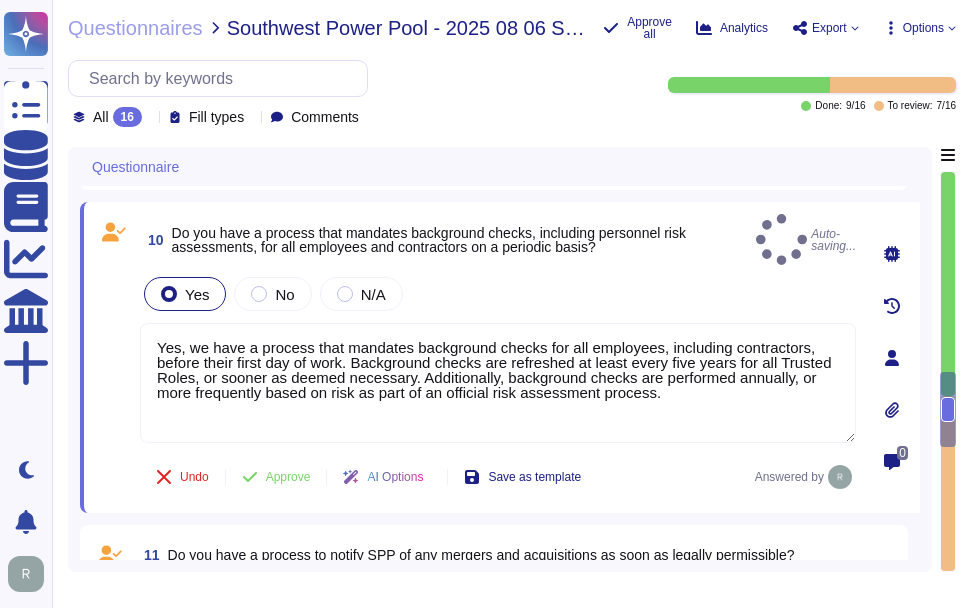 type on "Yes, we have a process that mandates background checks for all employees, including contractors, before their first day of work. Background checks are refreshed at least every five years for all Trusted Roles, or sooner as deemed necessary. Additionally, background checks are performed annually, or more frequently based on risk as part of an official risk assessment process." 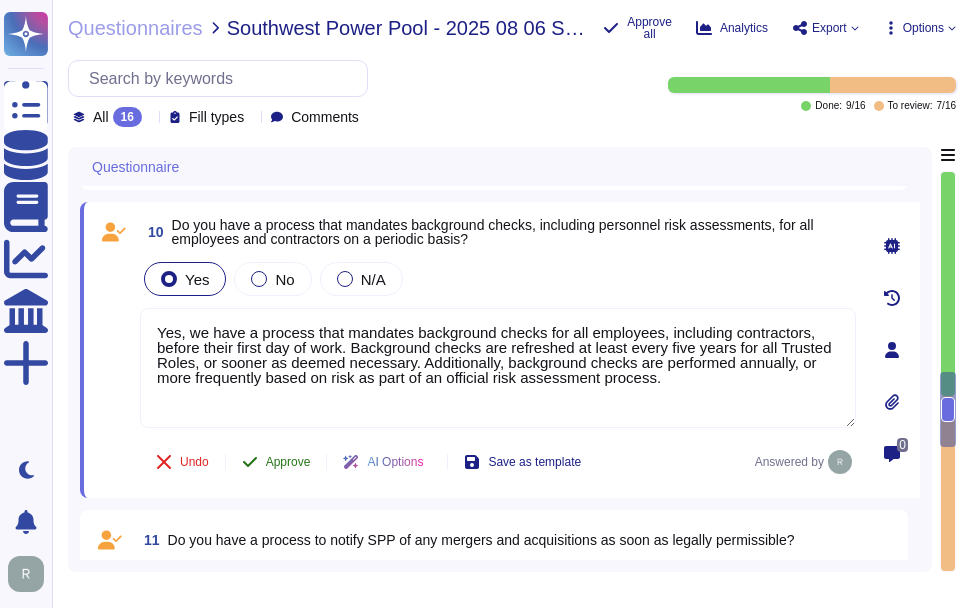 click on "Approve" at bounding box center [288, 462] 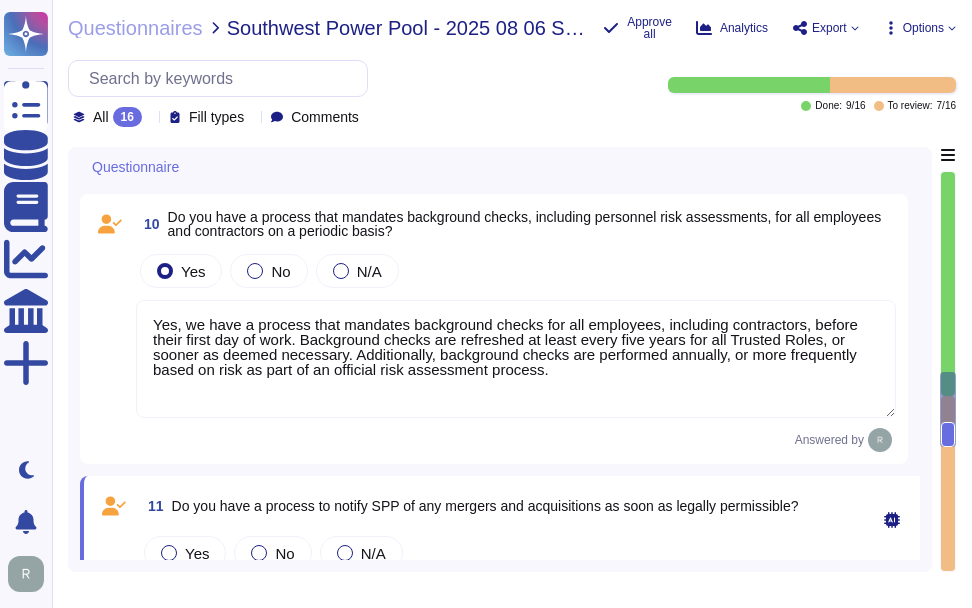 type on "<If “Yes”, please submit artifact(s) such as relevant process or procedure documents, references to supporting evidence on your company’s website and/or narrative describing the company’s process.>" 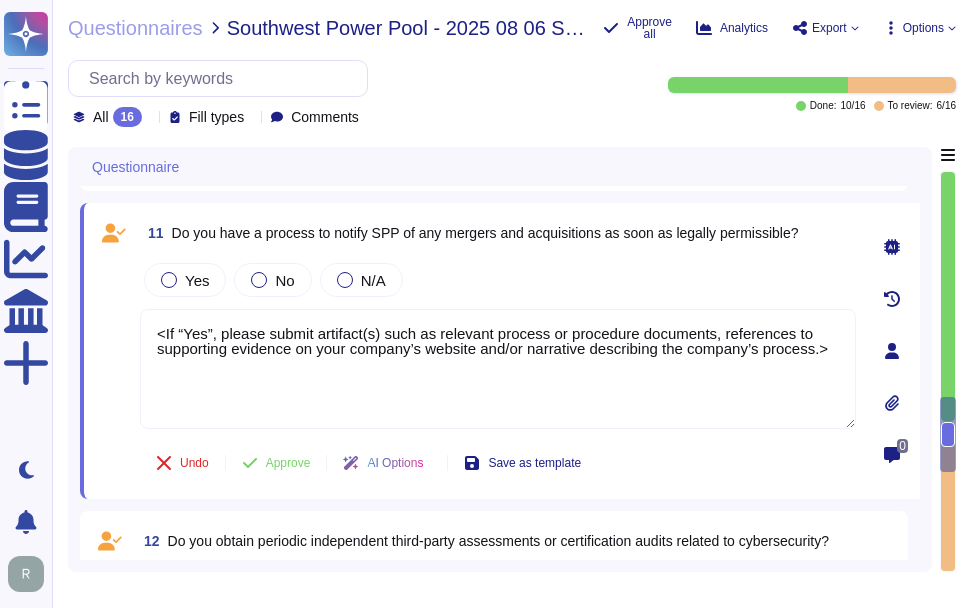 scroll, scrollTop: 2927, scrollLeft: 0, axis: vertical 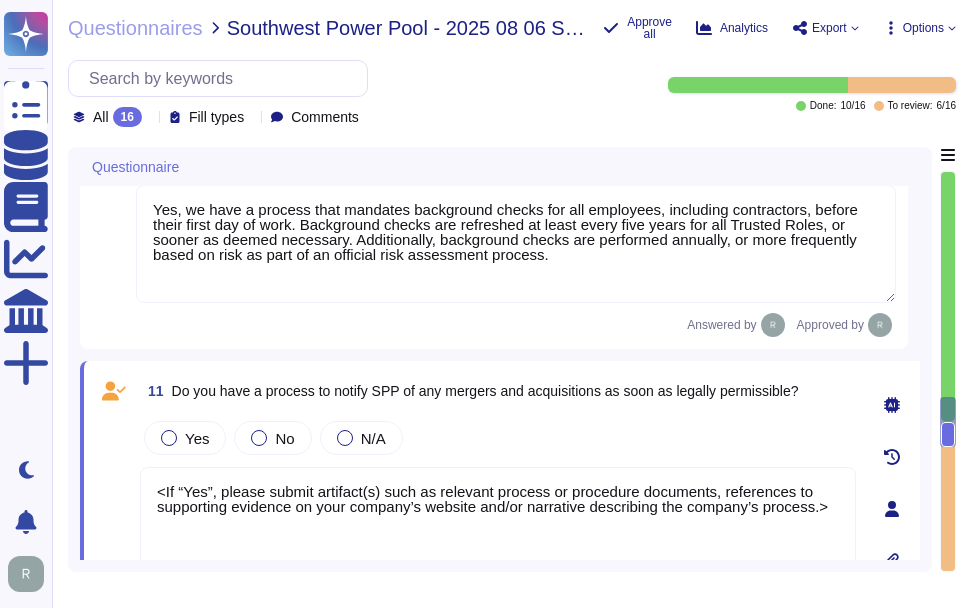 type on "Our solution is a SaaS, that can be accessed via popular browsers through Internet. You can discuss this with your enterprise sales representative regarding the licenses." 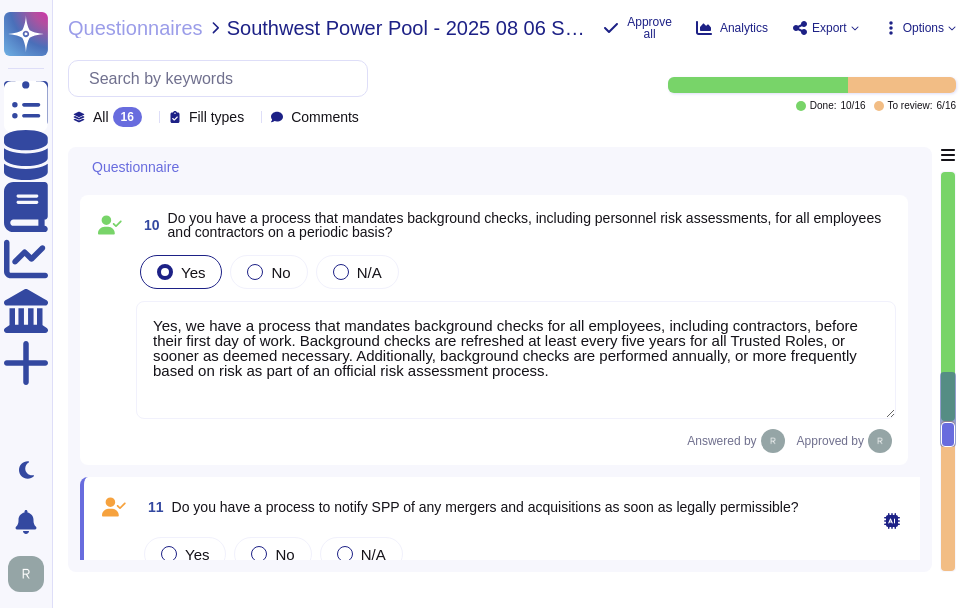 scroll, scrollTop: 2627, scrollLeft: 0, axis: vertical 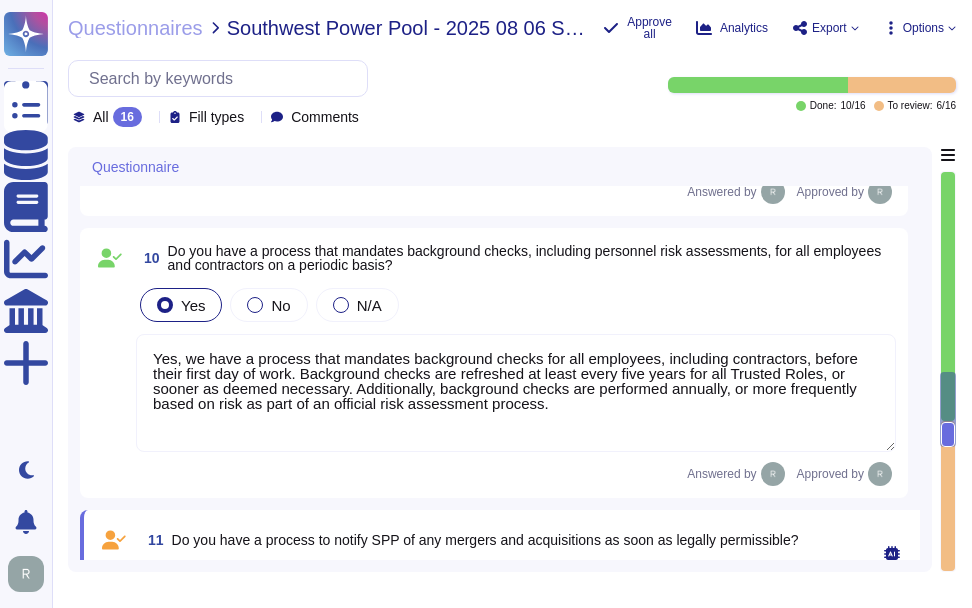 click 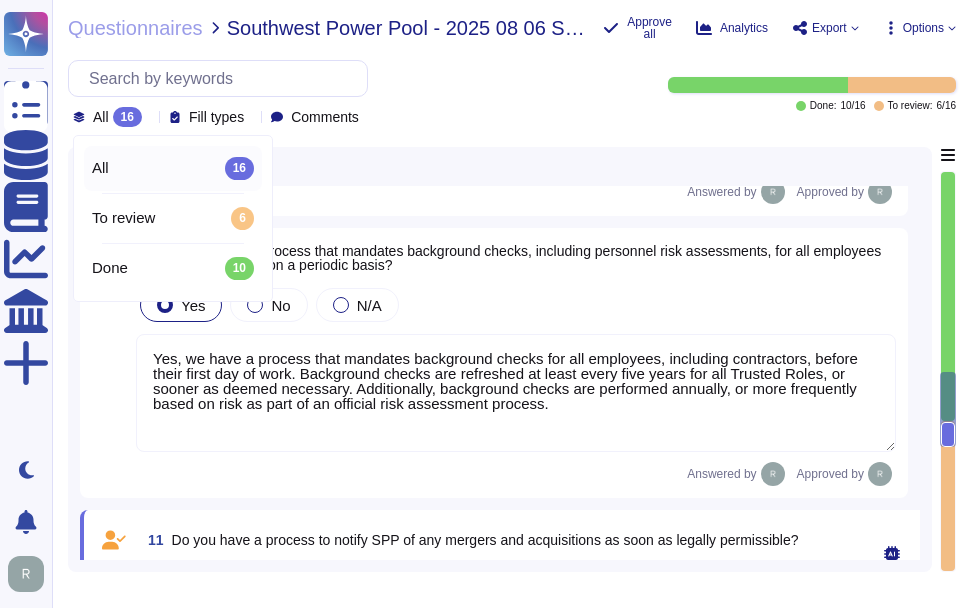 click 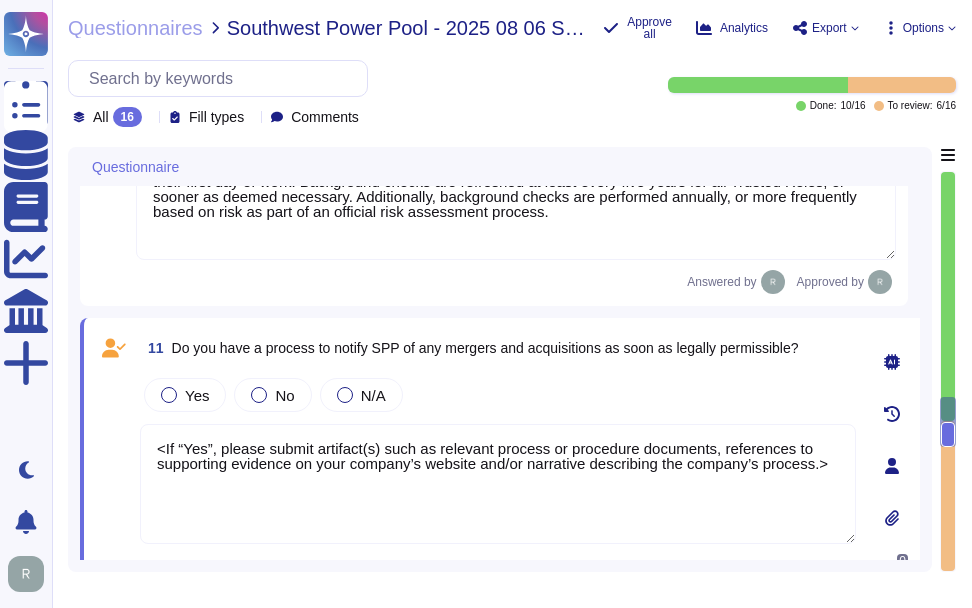 scroll, scrollTop: 2827, scrollLeft: 0, axis: vertical 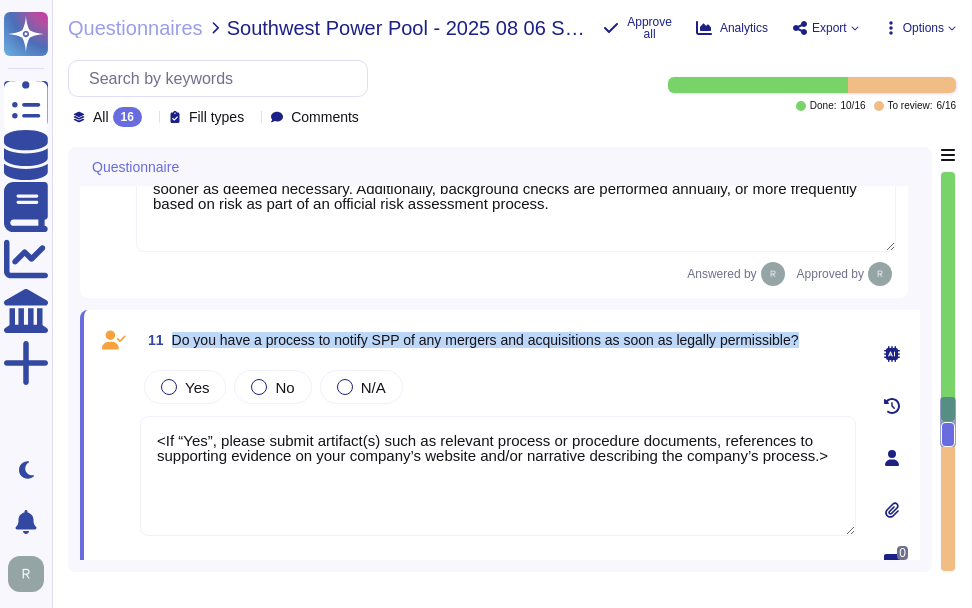 drag, startPoint x: 171, startPoint y: 349, endPoint x: 831, endPoint y: 336, distance: 660.128 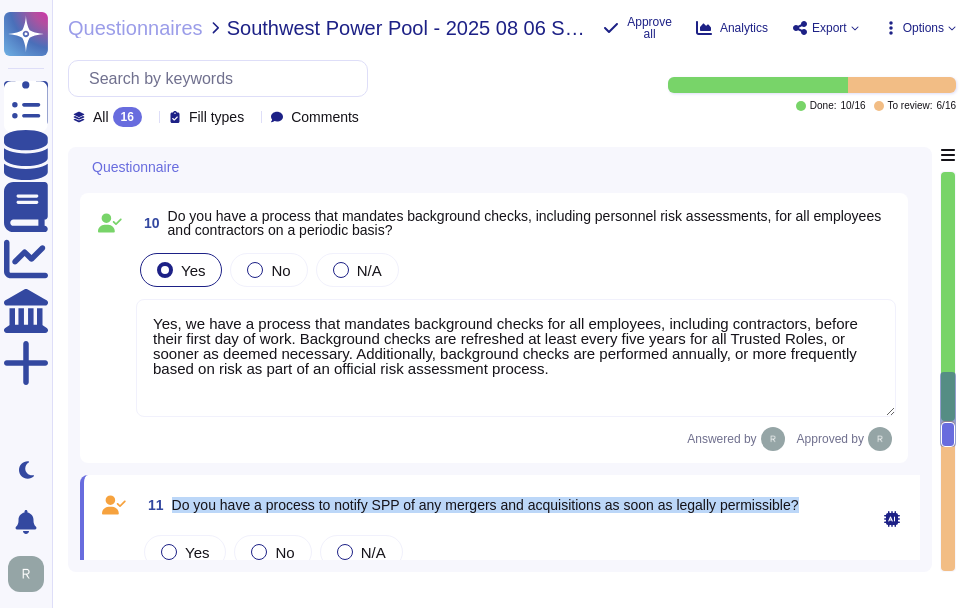 scroll, scrollTop: 2627, scrollLeft: 0, axis: vertical 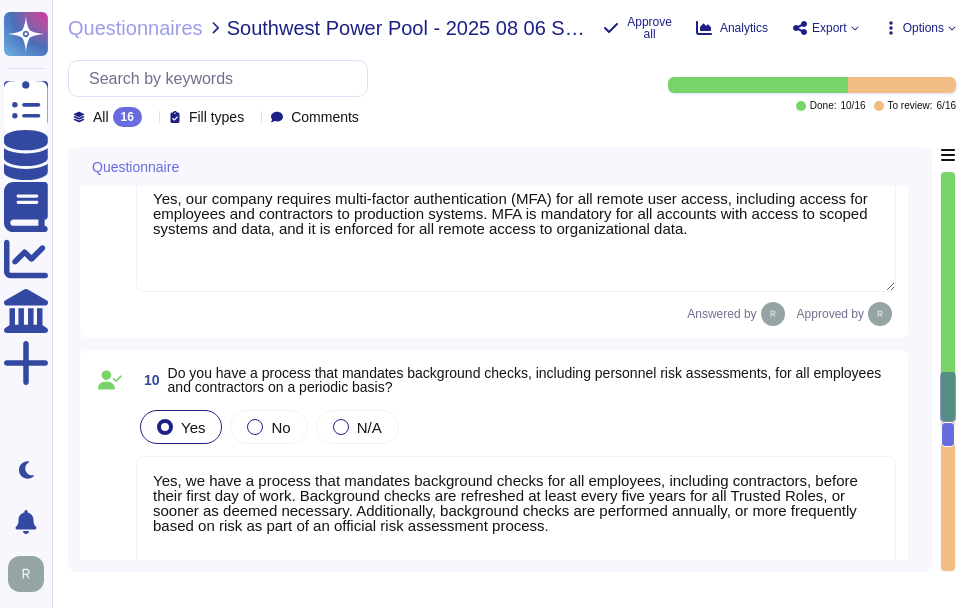 type on "Our headquarters is located at 8800 E. Raintree Drive, Suite 110, Scottsdale, AZ 85260, USA." 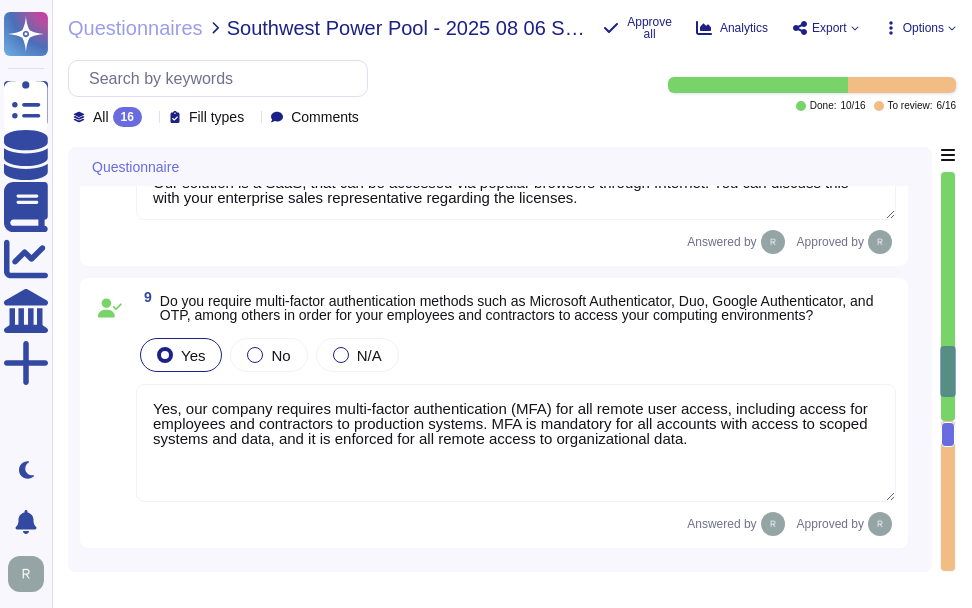 type on "No, we have not been acquired by another company within the previous 12 months." 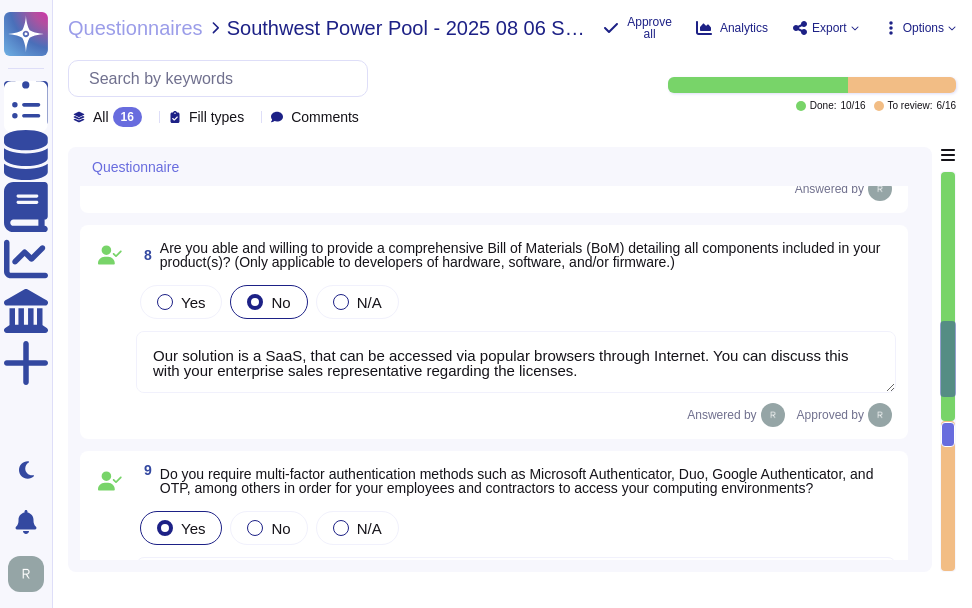 type on "No, we have not encountered a security incident for the last 12 months, and there have been no recent cybersecurity incidents." 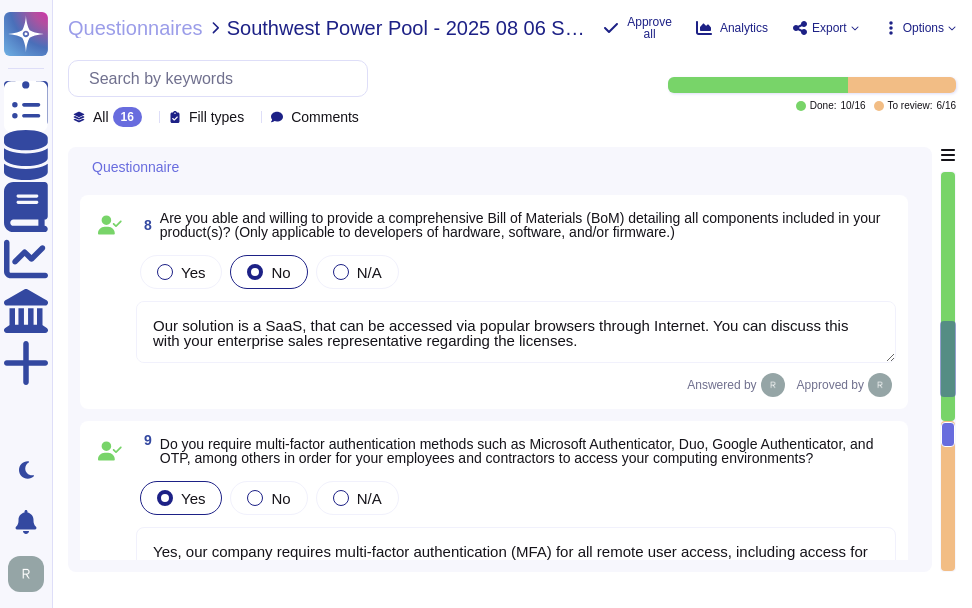 type on "<If “Yes”, please submit artifact(s) such as relevant process or procedure documents, references to supporting evidence on your company’s website and/or narrative describing the company’s process.>" 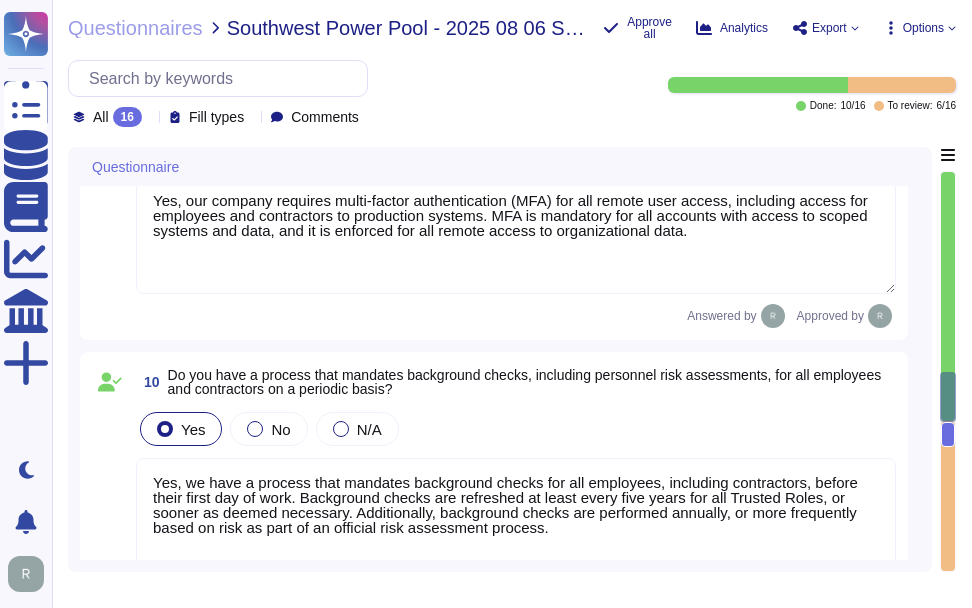 type on "<If “Yes”, please submit artifact(s) such as relevant process or procedure documents, references to supporting evidence on your company’s website and/or narrative describing the company’s process.>" 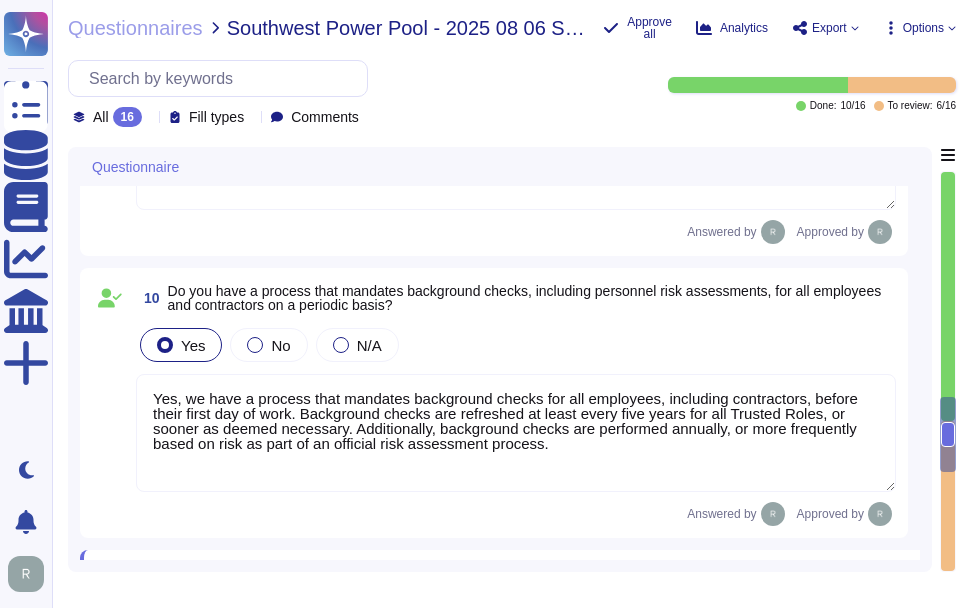 type on "<If “Yes”, please submit artifact(s) such as relevant process or procedure documents, references to supporting evidence on your company’s website and/or narrative describing the company’s process.>" 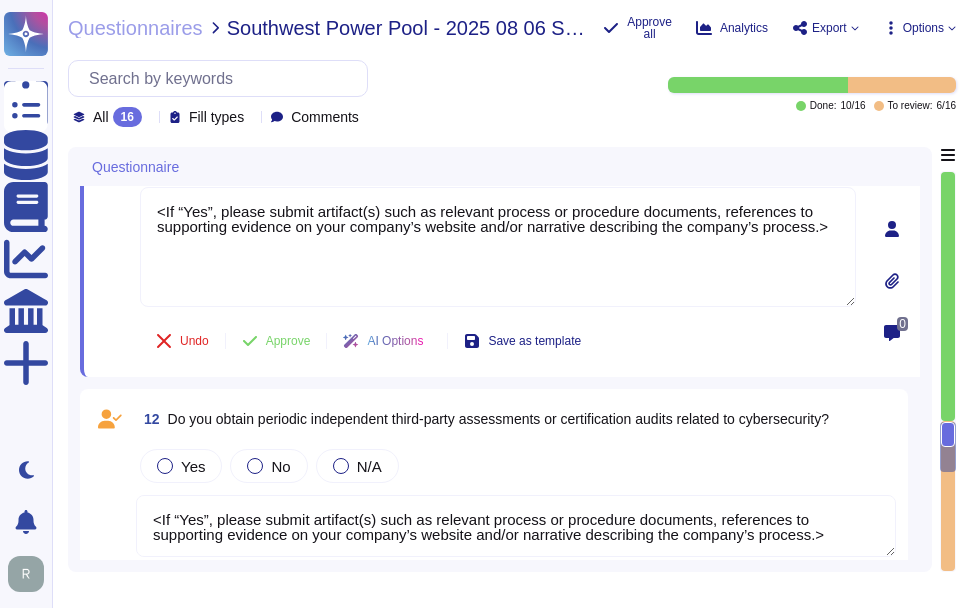 type on "<If “Yes”, please submit artifact(s) such as relevant process or procedure documents, references to supporting evidence on your company’s website and/or narrative describing the company’s process.>" 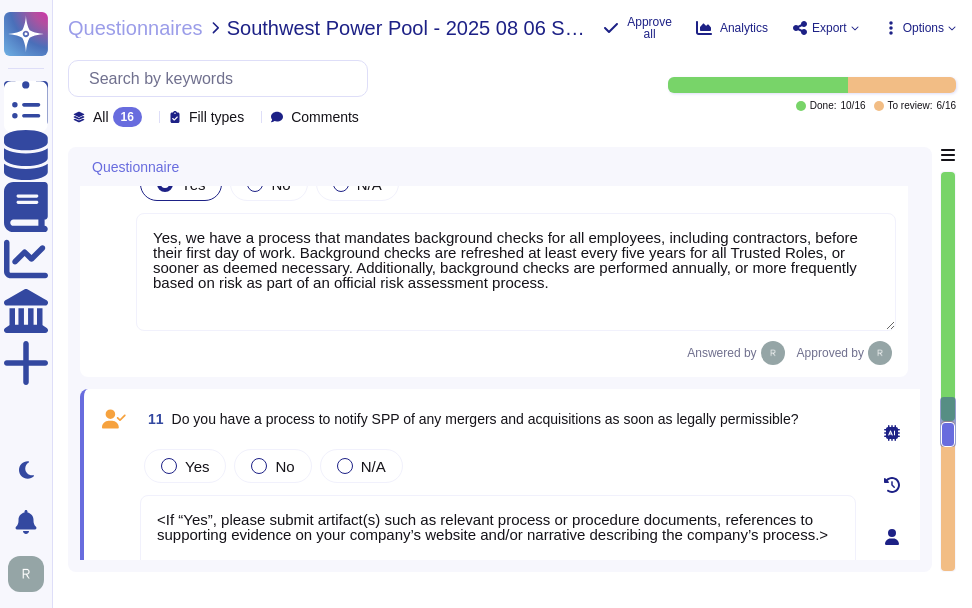 type on "Our solution is a SaaS, that can be accessed via popular browsers through Internet. You can discuss this with your enterprise sales representative regarding the licenses." 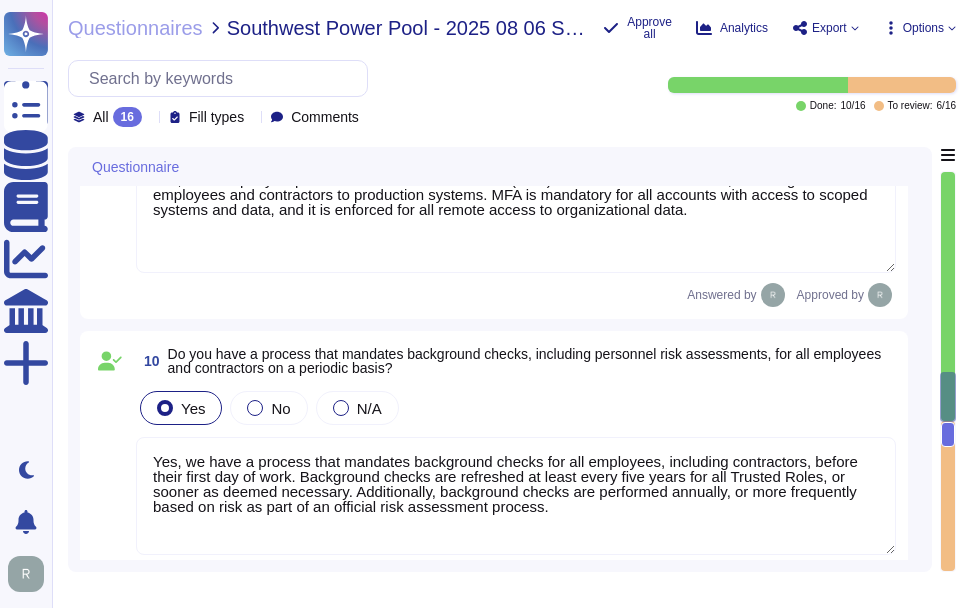 type on "Our headquarters is located at 8800 E. Raintree Drive, Suite 110, Scottsdale, AZ 85260, USA." 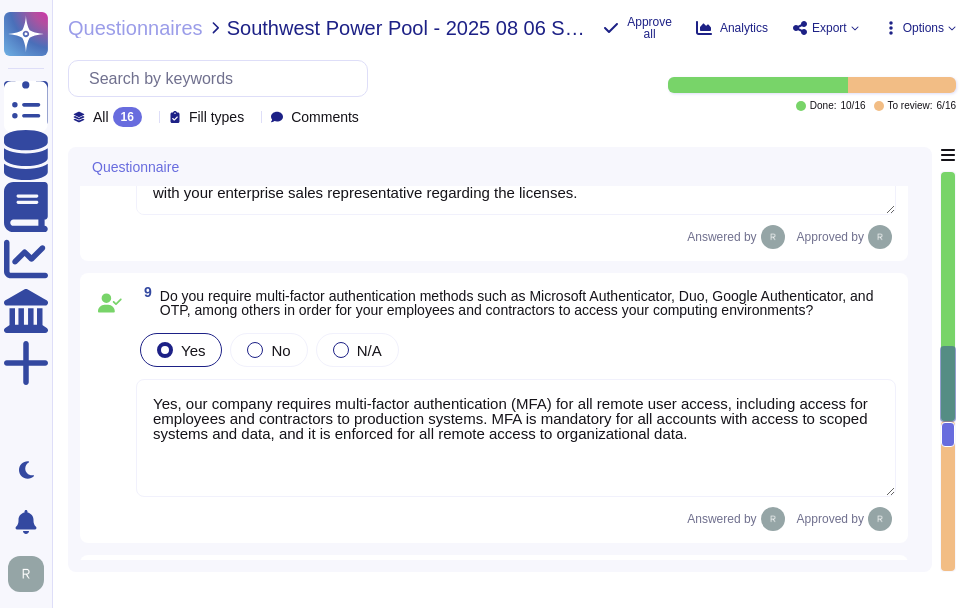 type on "No, we have not been acquired by another company within the previous 12 months." 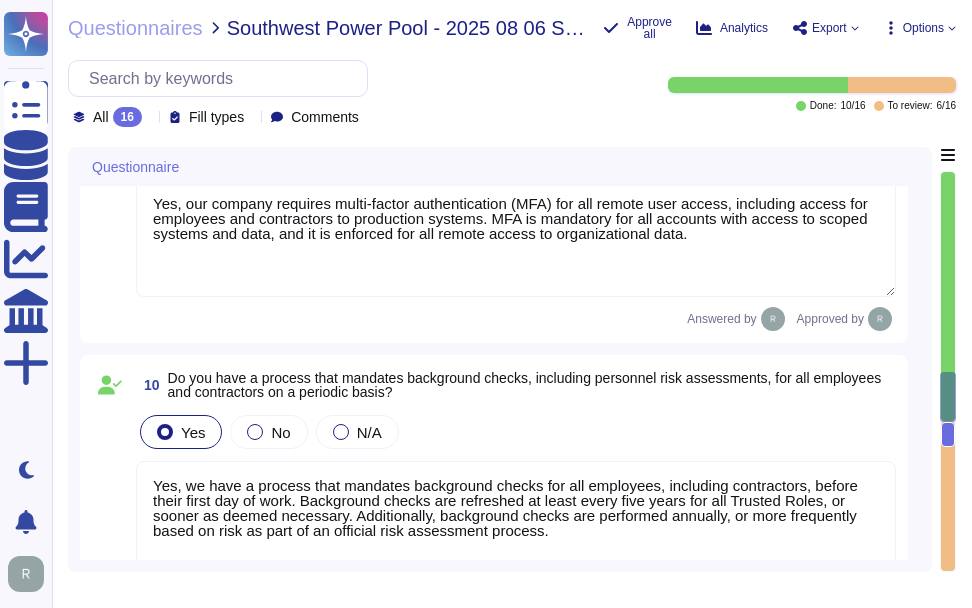 type on "<If “Yes”, please submit artifact(s) such as relevant process or procedure documents, references to supporting evidence on your company’s website and/or narrative describing the company’s process.>" 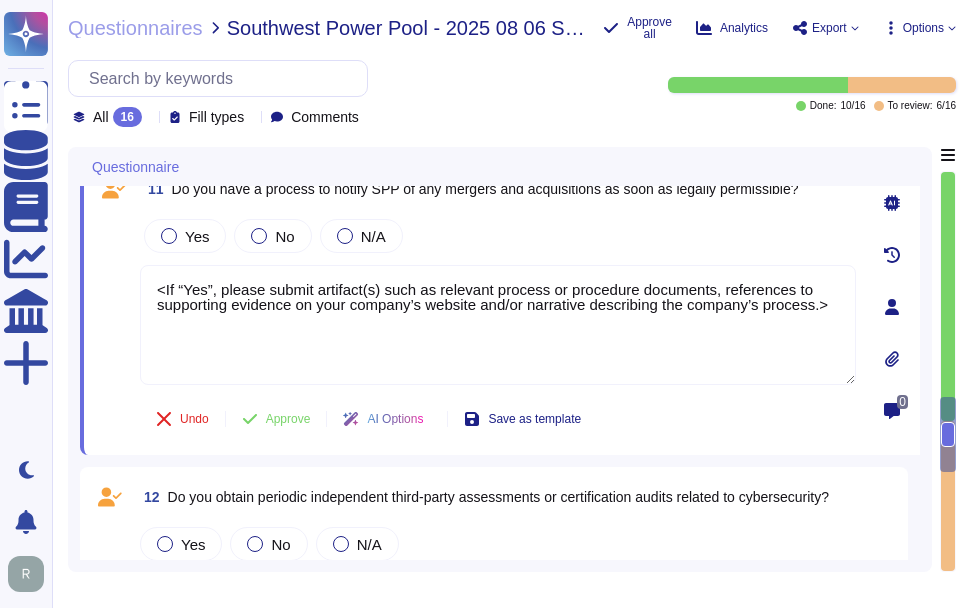 type on "<If “Yes”, please submit artifact(s) such as relevant process or procedure documents, references to supporting evidence on your company’s website and/or narrative describing the company’s process.>" 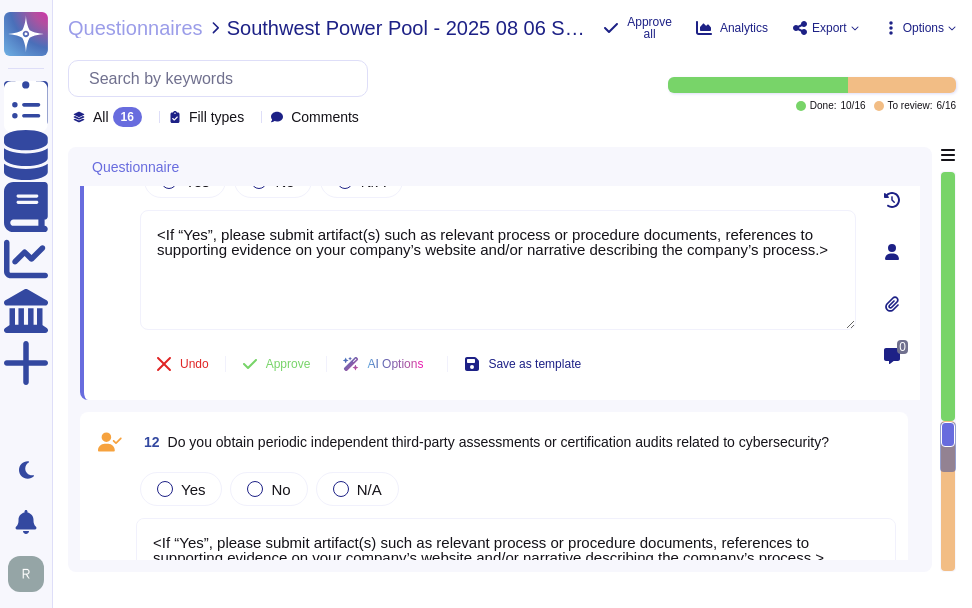 type on "<If “Yes”, please submit artifact(s) such as relevant process or procedure documents, references to supporting evidence on your company’s website and/or narrative describing the company’s process.>" 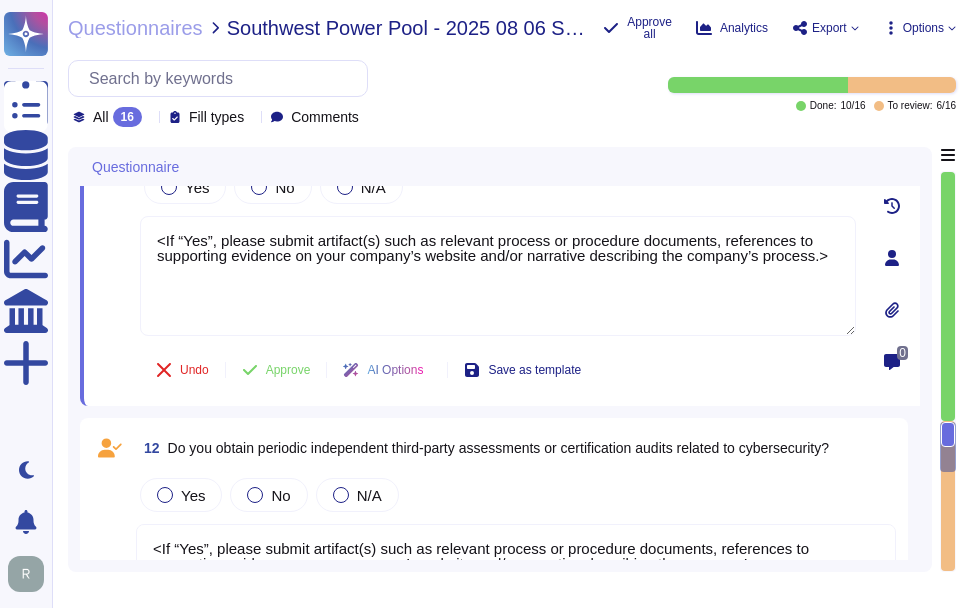 scroll, scrollTop: 2970, scrollLeft: 0, axis: vertical 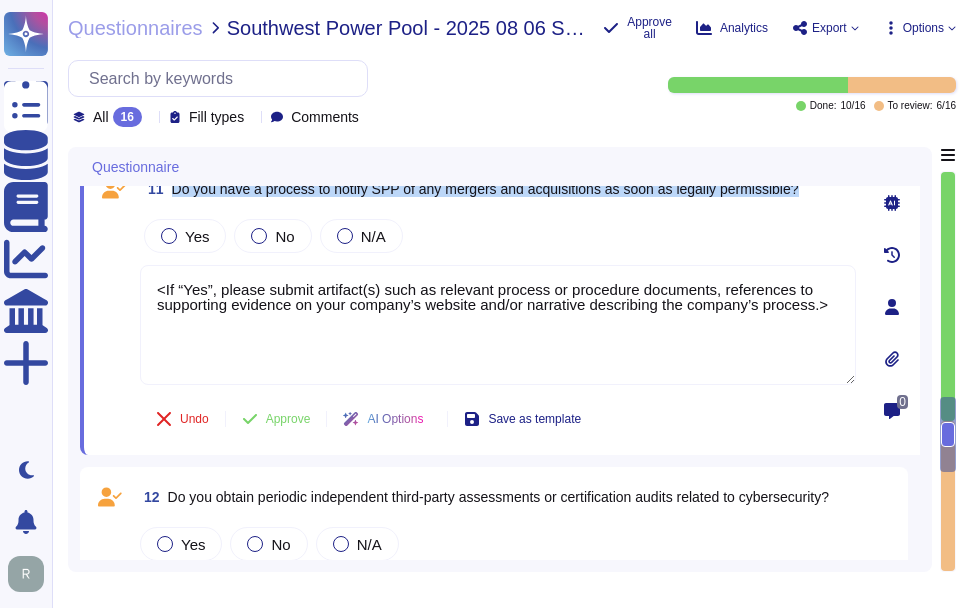drag, startPoint x: 173, startPoint y: 195, endPoint x: 824, endPoint y: 190, distance: 651.0192 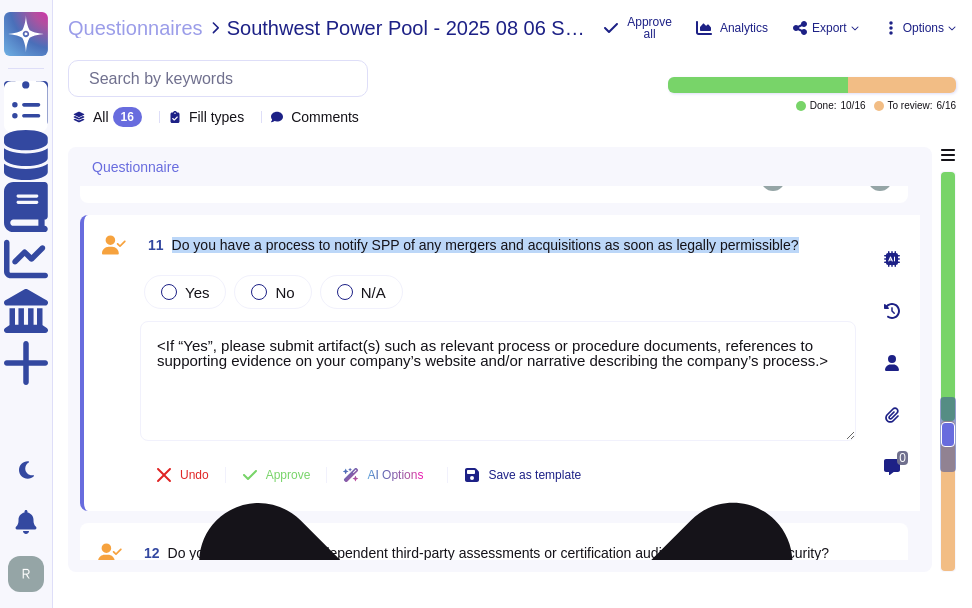 scroll, scrollTop: 2870, scrollLeft: 0, axis: vertical 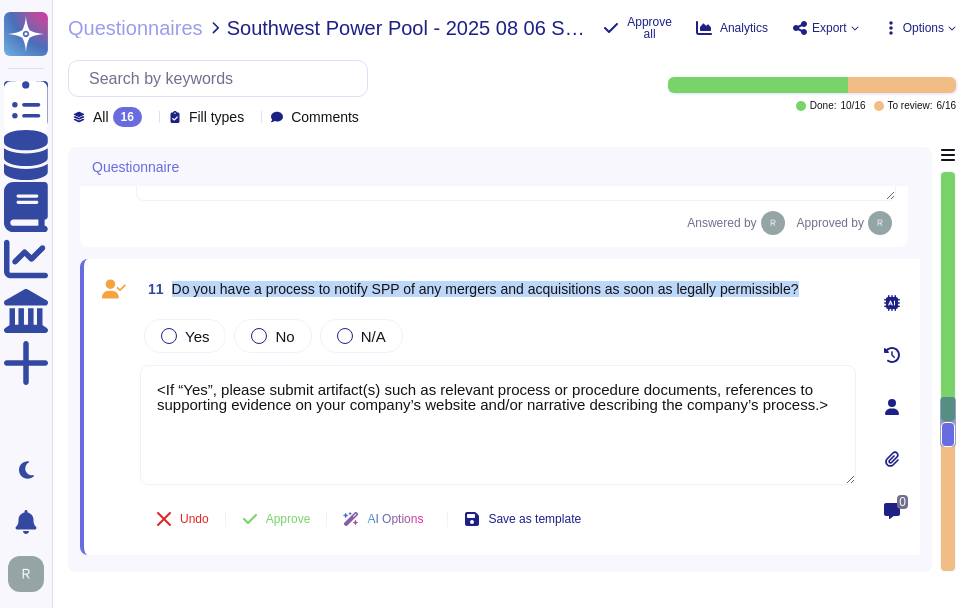 click on "Do you have a process to notify SPP of any mergers and acquisitions as soon as legally permissible?" at bounding box center [485, 289] 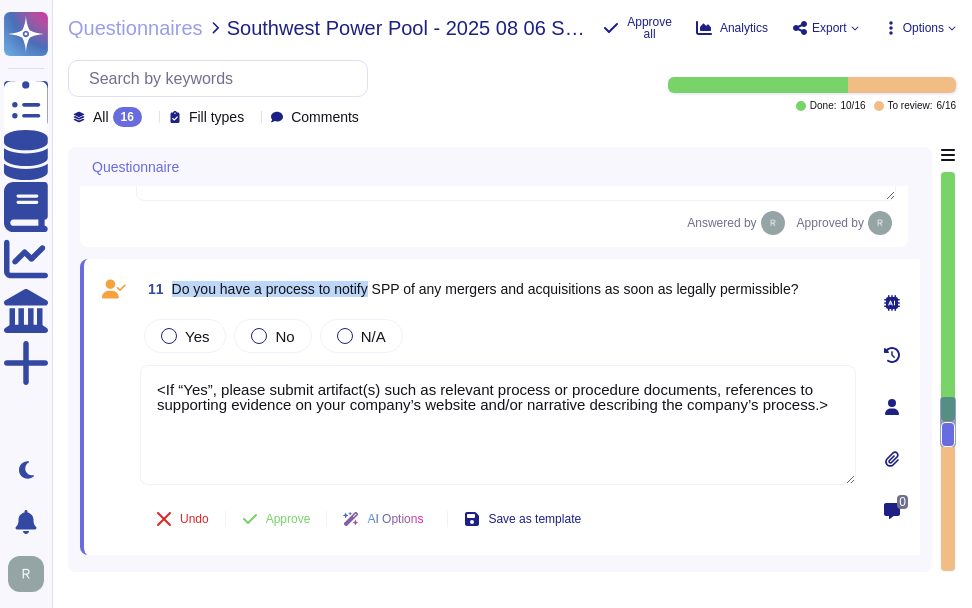 drag, startPoint x: 171, startPoint y: 296, endPoint x: 374, endPoint y: 294, distance: 203.00986 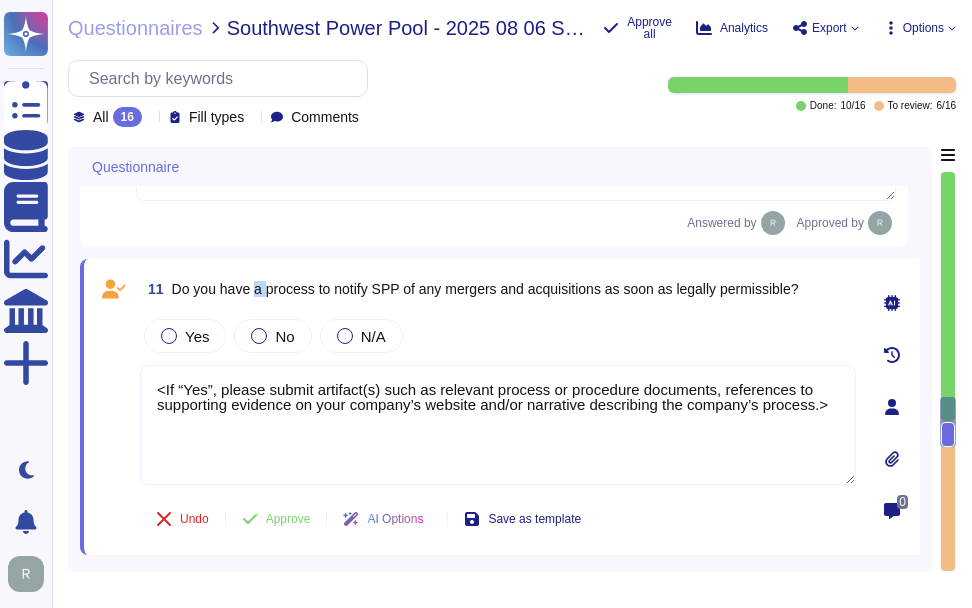 click on "Do you have a process to notify SPP of any mergers and acquisitions as soon as legally permissible?" at bounding box center (485, 289) 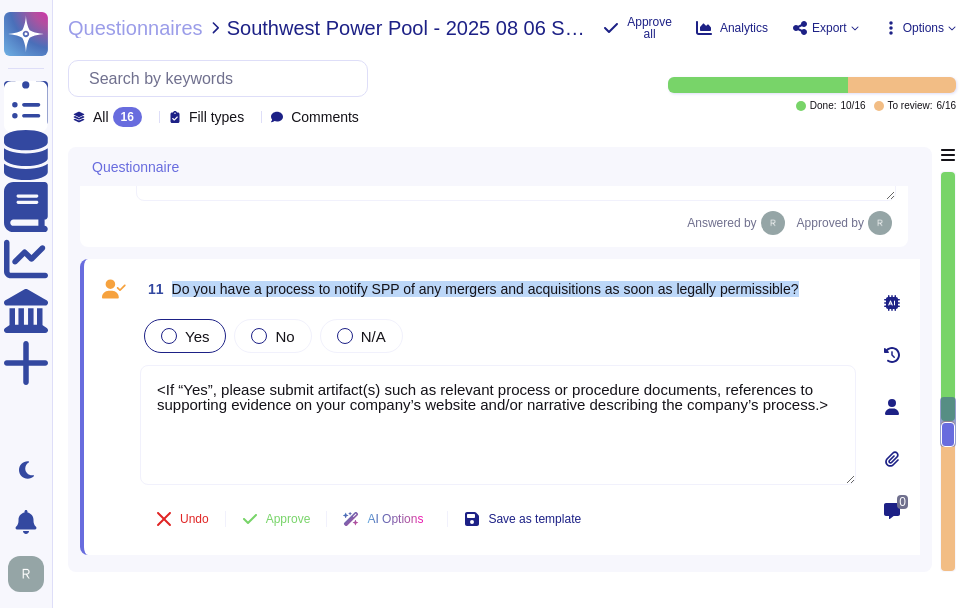 click on "Yes" at bounding box center [185, 336] 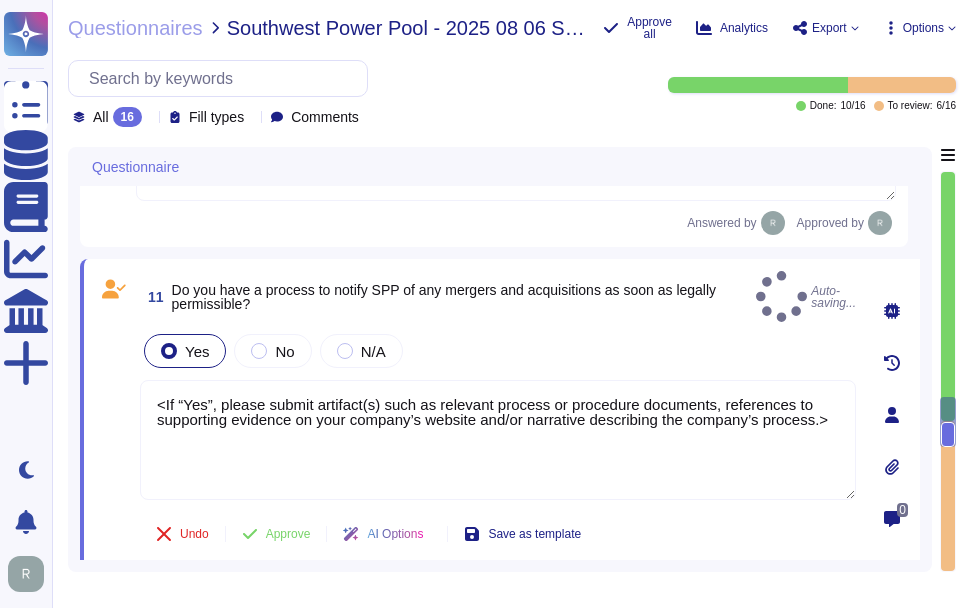click on "<If “Yes”, please submit artifact(s) such as relevant process or procedure documents, references to supporting evidence on your company’s website and/or narrative describing the company’s process.>" at bounding box center [498, 440] 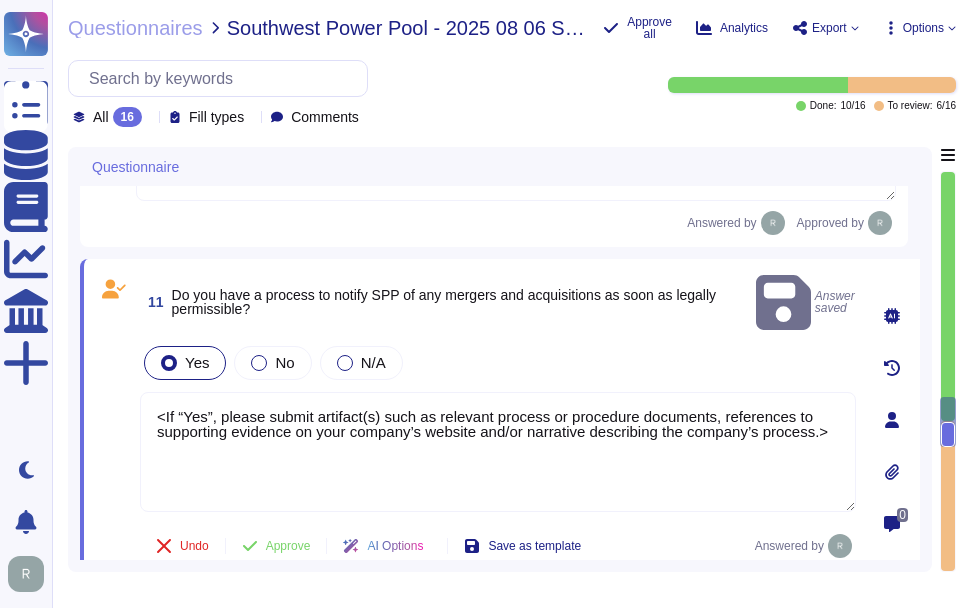 click on "<If “Yes”, please submit artifact(s) such as relevant process or procedure documents, references to supporting evidence on your company’s website and/or narrative describing the company’s process.>" at bounding box center (498, 452) 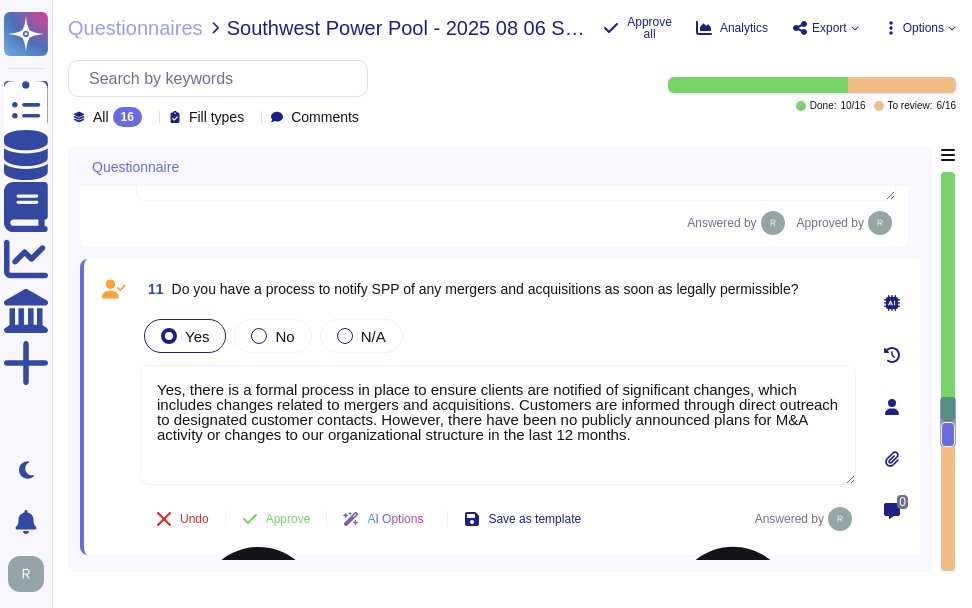 drag, startPoint x: 383, startPoint y: 431, endPoint x: 669, endPoint y: 449, distance: 286.5659 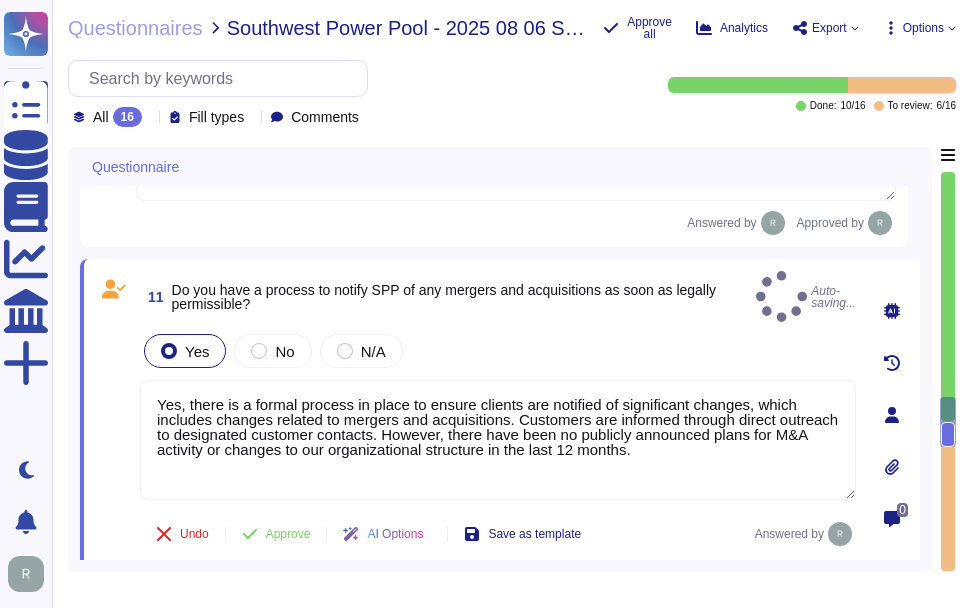 type on "Yes, there is a formal process in place to ensure clients are notified of significant changes, which includes changes related to mergers and acquisitions. Customers are informed through direct outreach to designated customer contacts. However, there have been no publicly announced plans for M&A activity or changes to our organizational structure in the last 12 months." 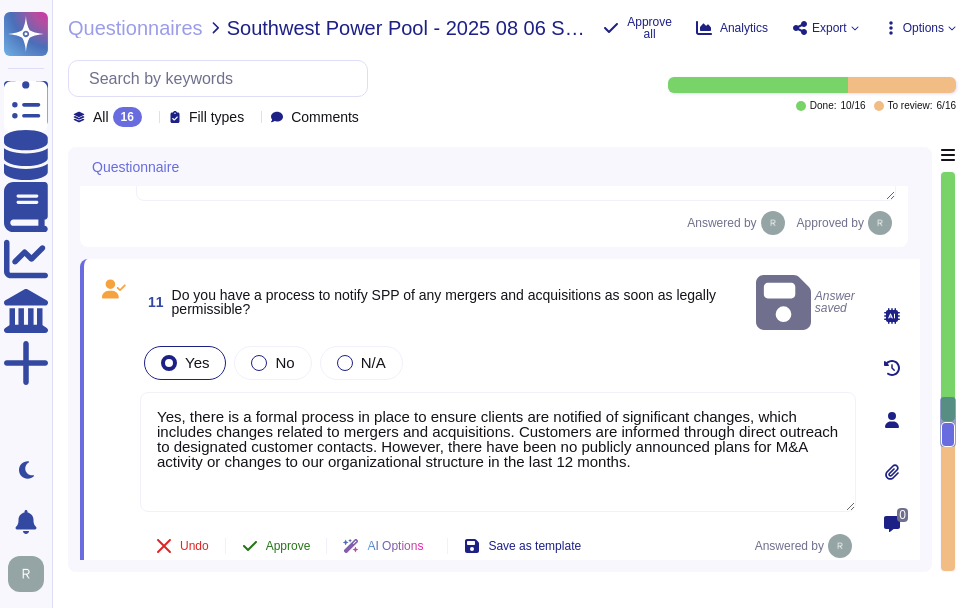 click on "Approve" at bounding box center (288, 546) 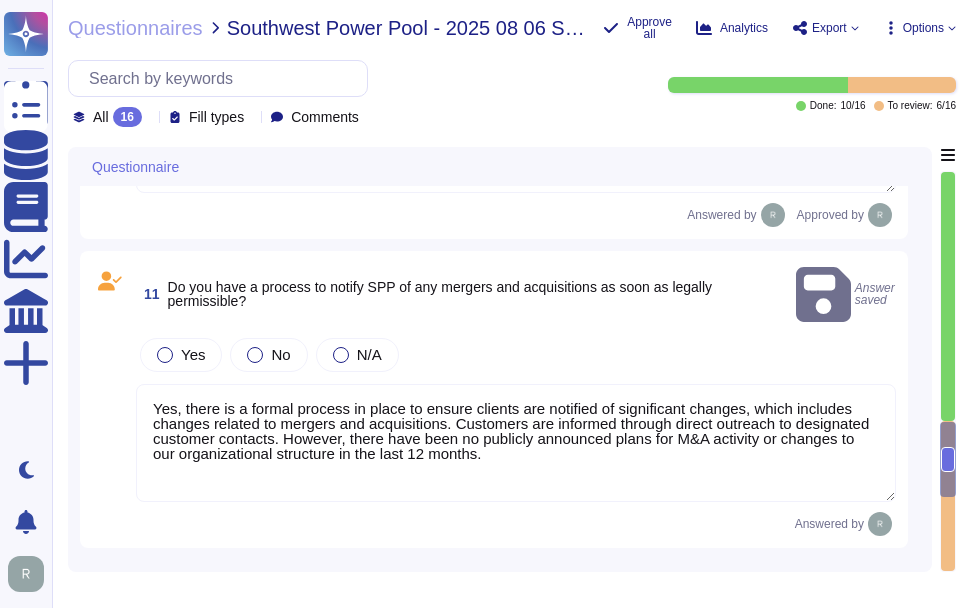 scroll, scrollTop: 3200, scrollLeft: 0, axis: vertical 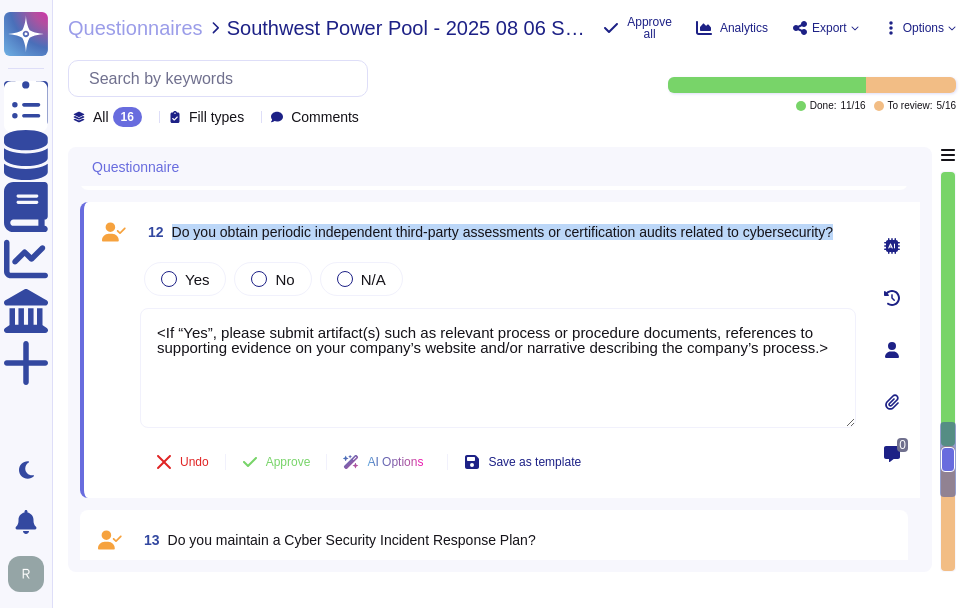drag, startPoint x: 172, startPoint y: 229, endPoint x: 294, endPoint y: 246, distance: 123.178734 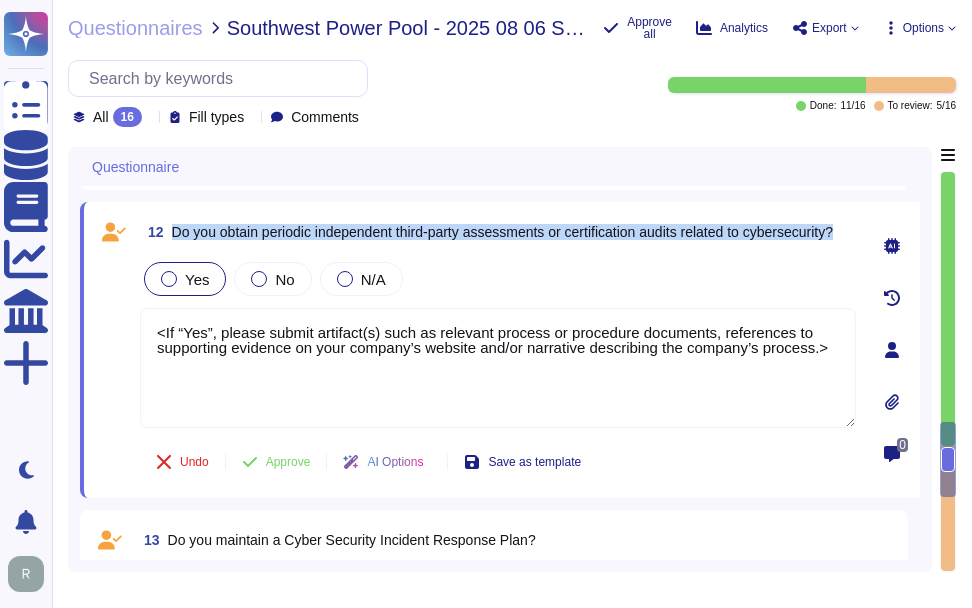 click on "Yes" at bounding box center (197, 279) 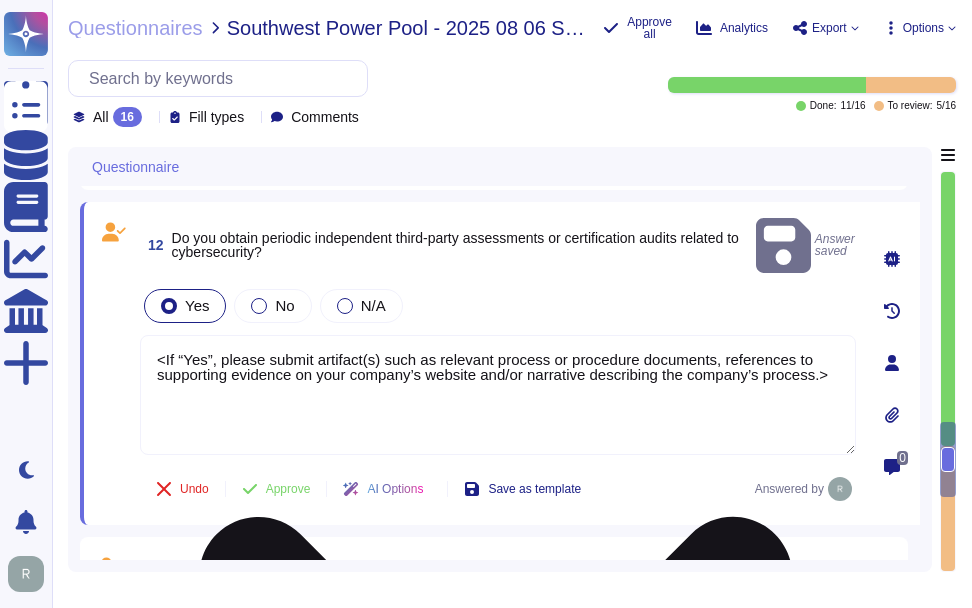 click on "<If “Yes”, please submit artifact(s) such as relevant process or procedure documents, references to supporting evidence on your company’s website and/or narrative describing the company’s process.>" at bounding box center [498, 395] 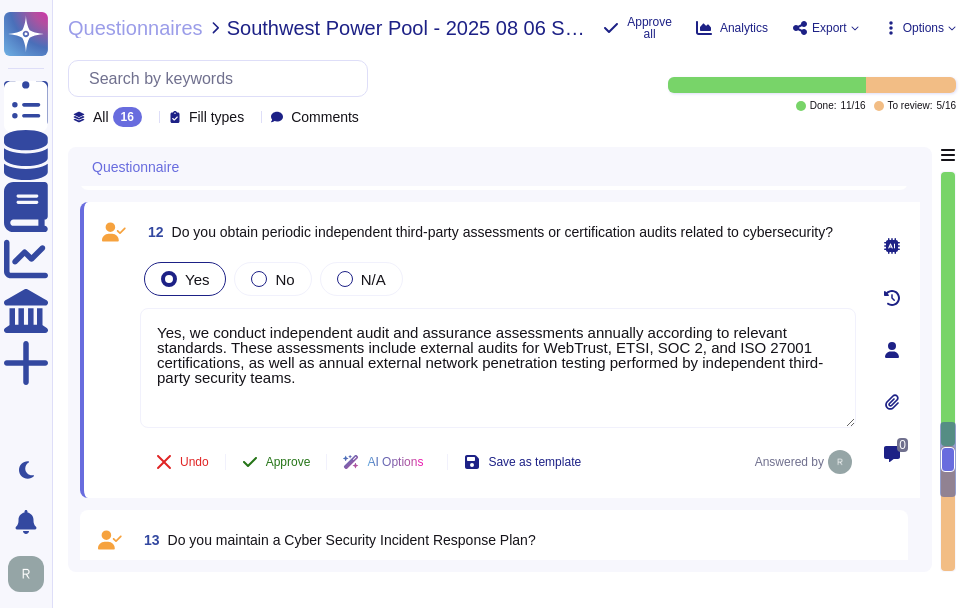 type on "Yes, we conduct independent audit and assurance assessments annually according to relevant standards. These assessments include external audits for WebTrust, ETSI, SOC 2, and ISO 27001 certifications, as well as annual external network penetration testing performed by independent third-party security teams." 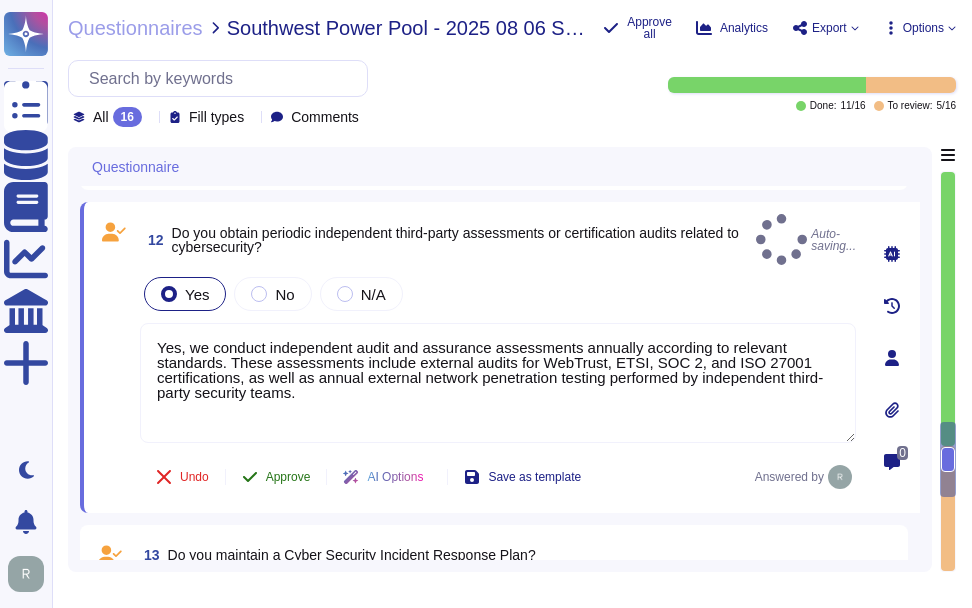 click on "Approve" at bounding box center [288, 477] 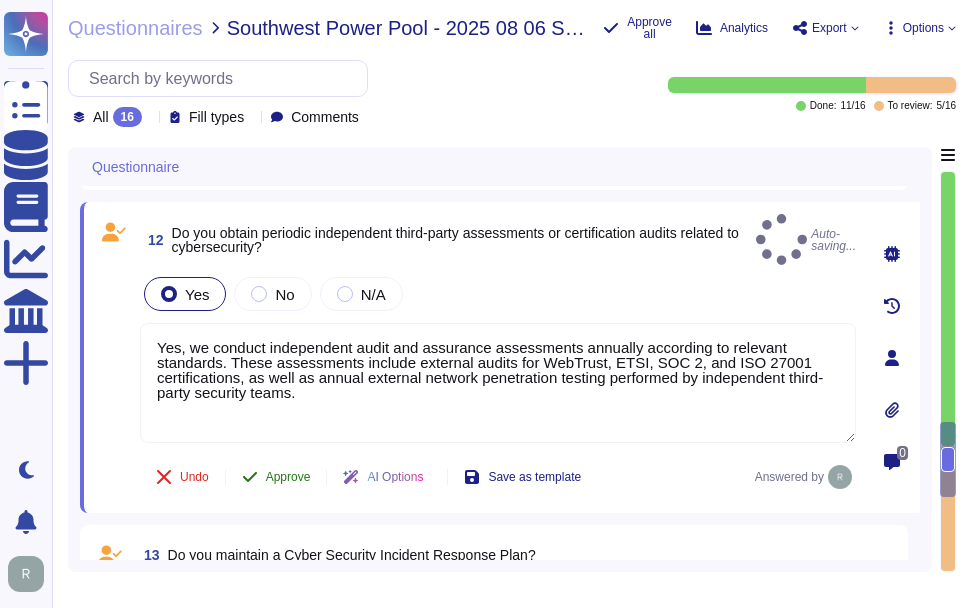 scroll, scrollTop: 3474, scrollLeft: 0, axis: vertical 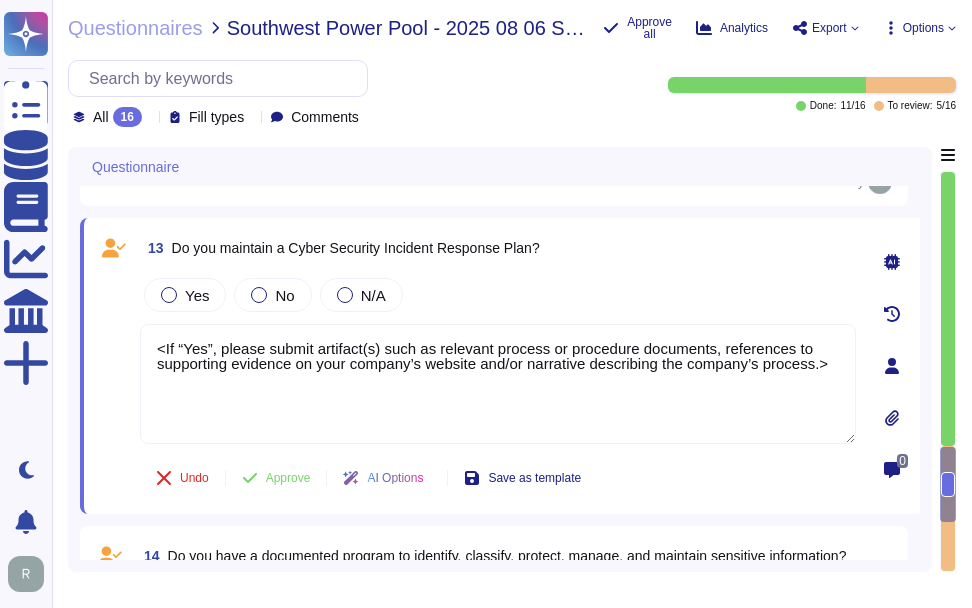 type on "<If “Yes”, please submit artifact(s) such as relevant process or procedure documents, references to supporting evidence on your company’s website and/or narrative describing the company’s process.>" 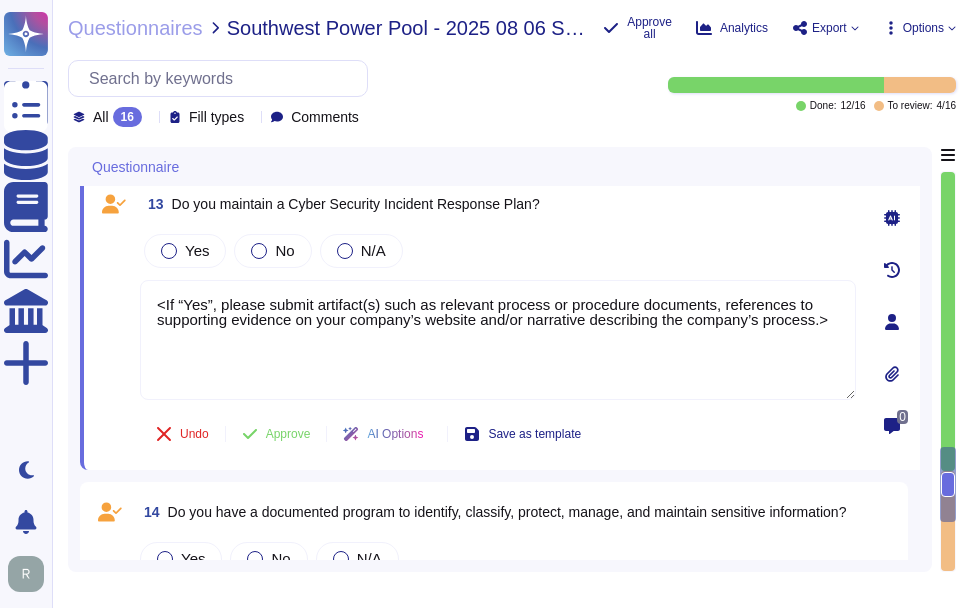 type on "<If “Yes”, please submit artifact(s) such as relevant process or procedure documents, references to supporting evidence on your company’s website and/or narrative describing the company’s process.>" 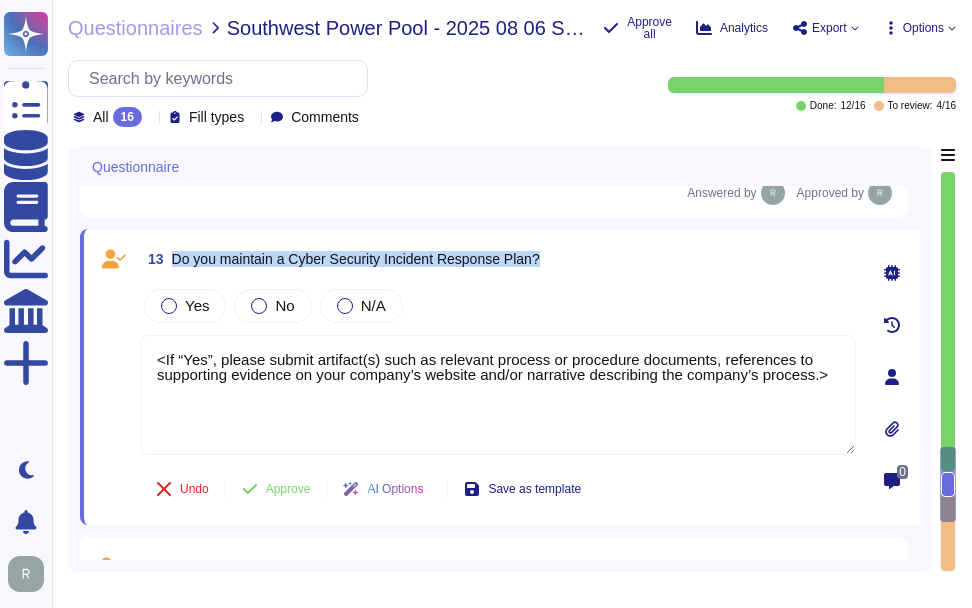 drag, startPoint x: 173, startPoint y: 238, endPoint x: 578, endPoint y: 238, distance: 405 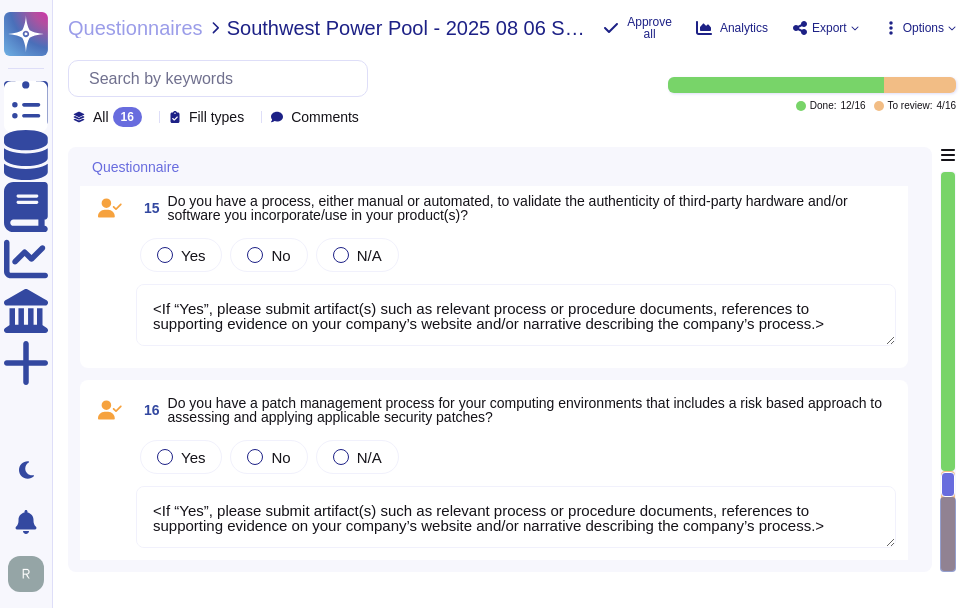 scroll, scrollTop: 3947, scrollLeft: 0, axis: vertical 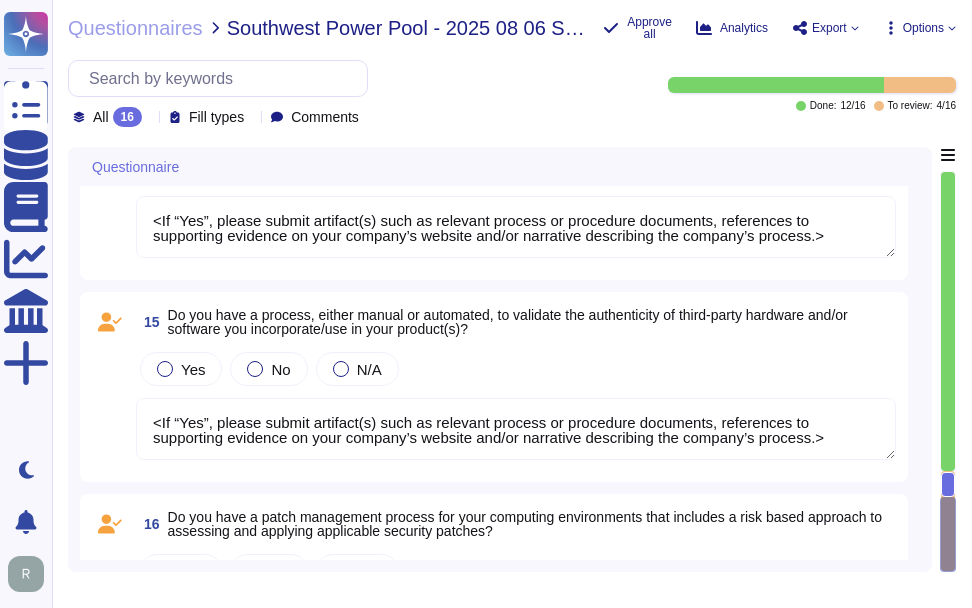 type on "<If “Yes”, please submit artifact(s) such as relevant process or procedure documents, references to supporting evidence on your company’s website and/or narrative describing the company’s process.>" 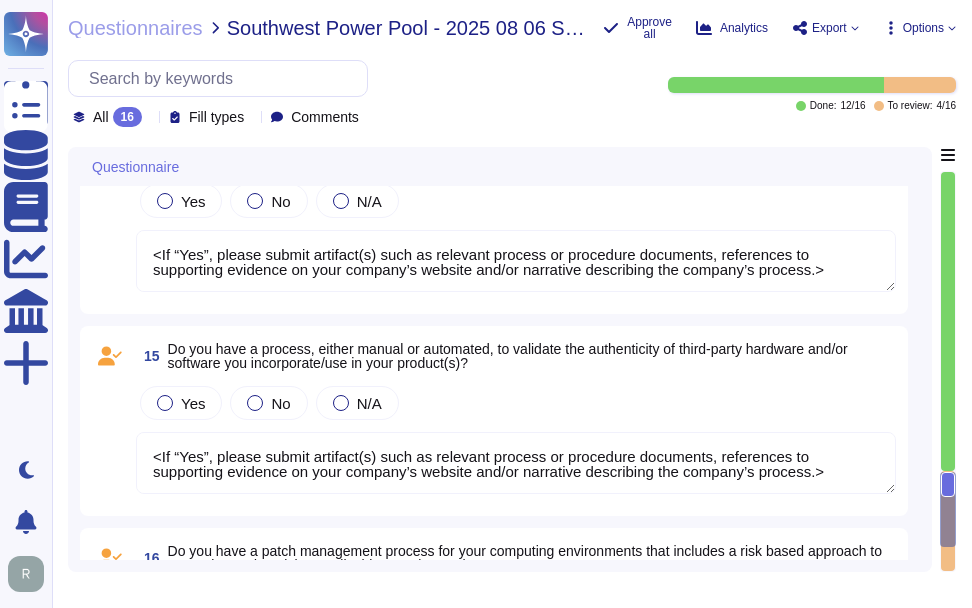 type on "Yes, there is a formal process in place to ensure clients are notified of significant changes, which includes changes related to mergers and acquisitions. Customers are informed through direct outreach to designated customer contacts. However, there have been no publicly announced plans for M&A activity or changes to our organizational structure in the last 12 months." 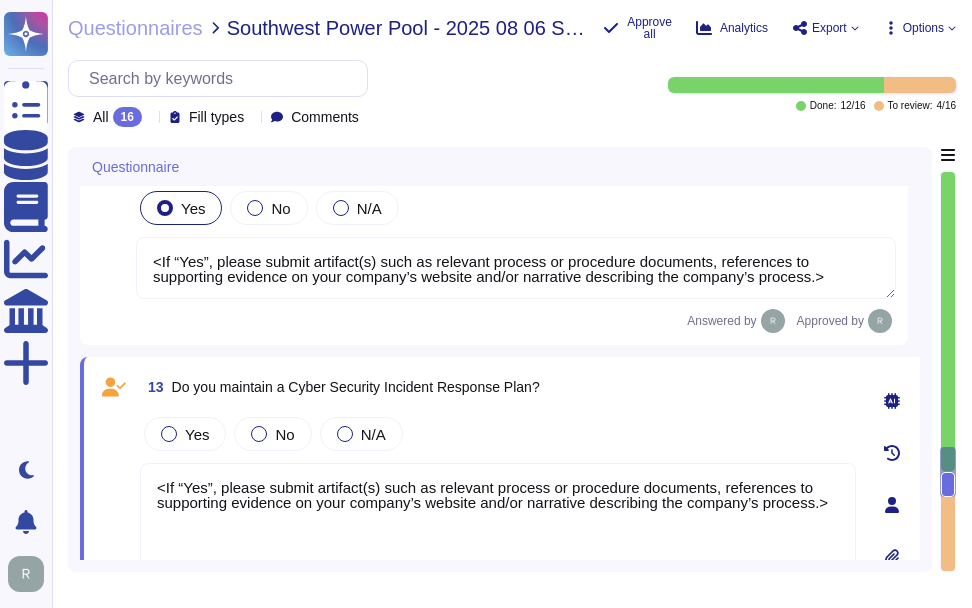 type on "Yes, we have a process that mandates background checks for all employees, including contractors, before their first day of work. Background checks are refreshed at least every five years for all Trusted Roles, or sooner as deemed necessary. Additionally, background checks are performed annually, or more frequently based on risk as part of an official risk assessment process." 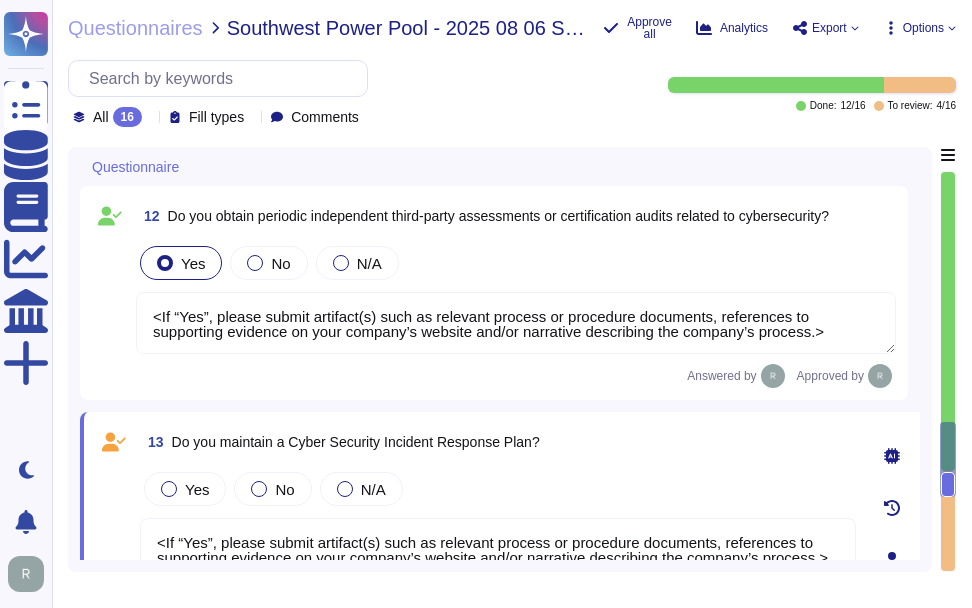 scroll, scrollTop: 3207, scrollLeft: 0, axis: vertical 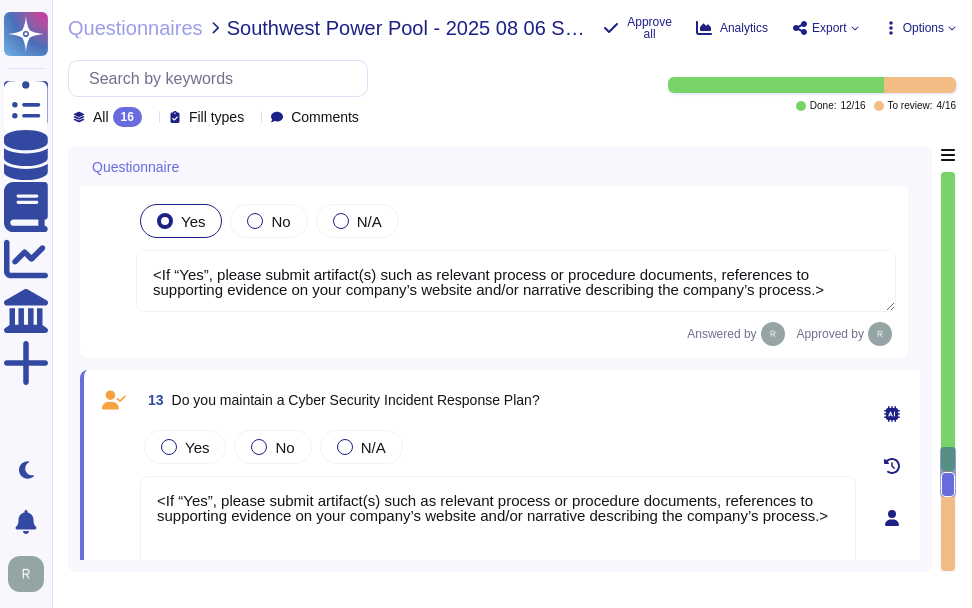 click 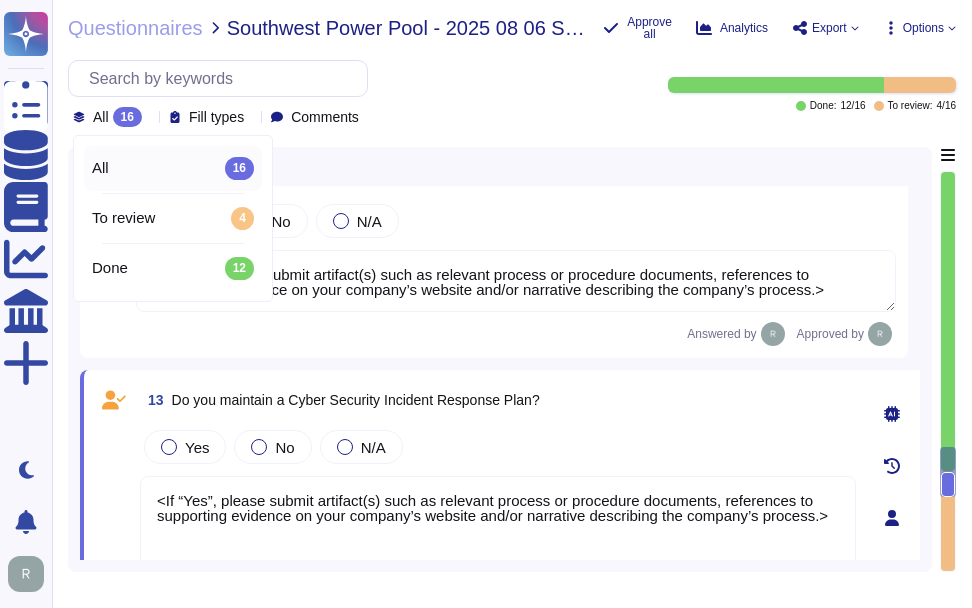 click on "13 Do you maintain a Cyber Security Incident Response Plan?" at bounding box center (498, 400) 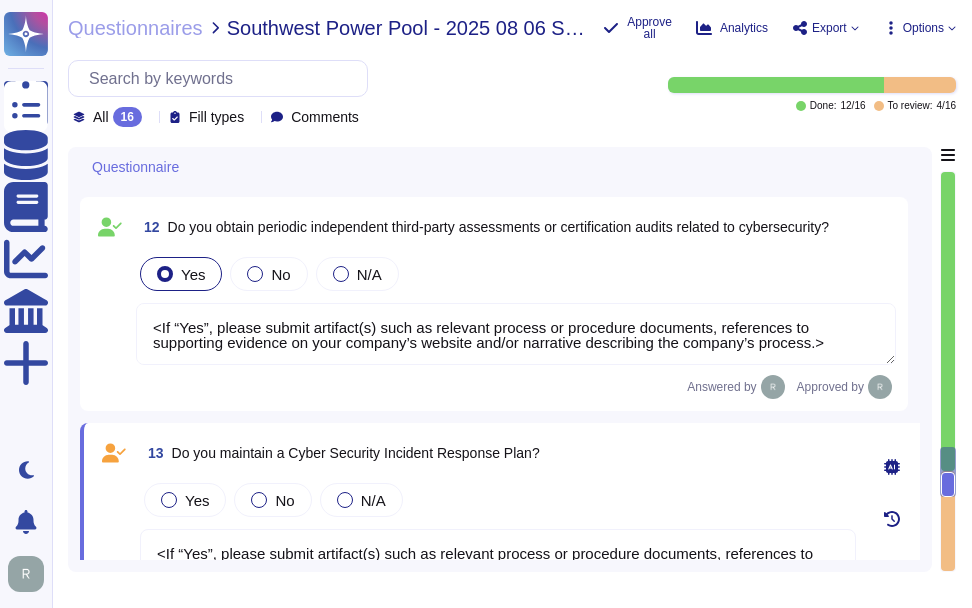 scroll, scrollTop: 3107, scrollLeft: 0, axis: vertical 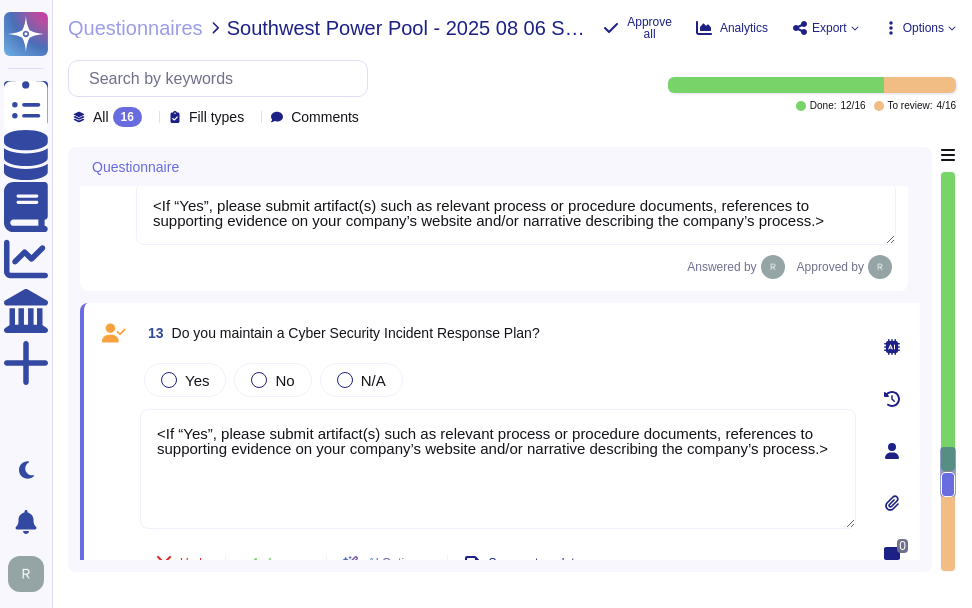 type on "<If “Yes”, please submit artifact(s) such as relevant process or procedure documents, references to supporting evidence on your company’s website and/or narrative describing the company’s process.>" 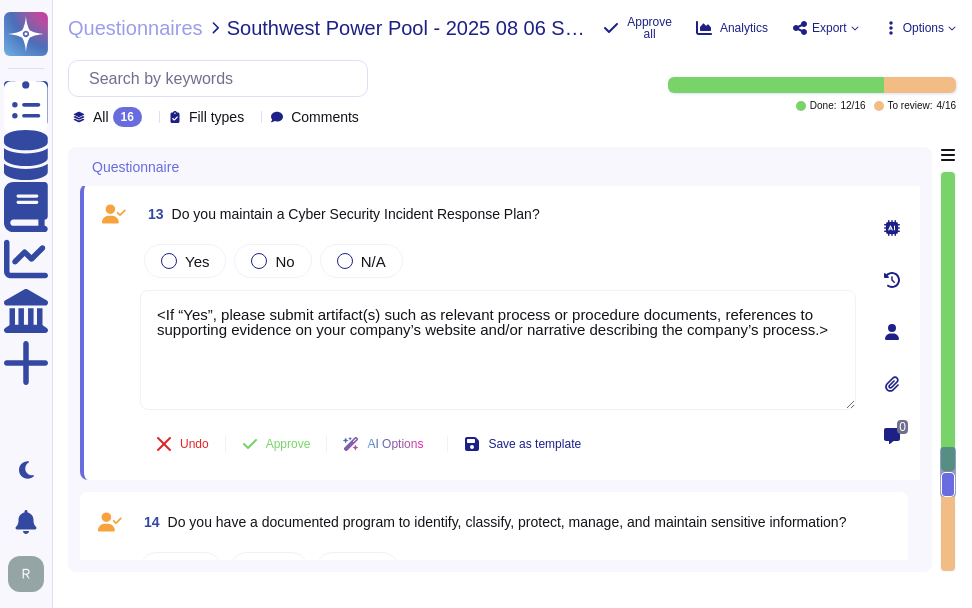 scroll, scrollTop: 3407, scrollLeft: 0, axis: vertical 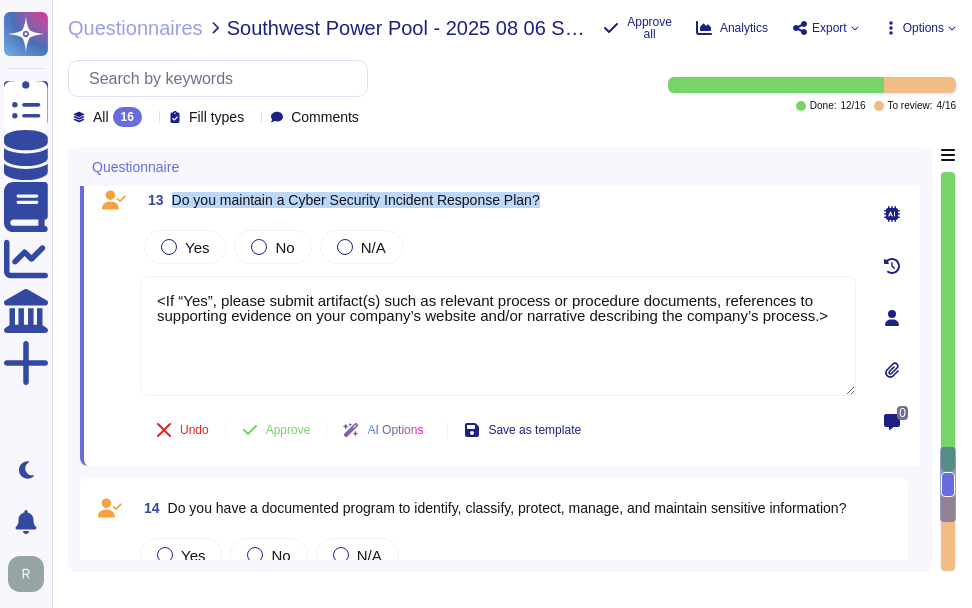 drag, startPoint x: 171, startPoint y: 211, endPoint x: 603, endPoint y: 220, distance: 432.09375 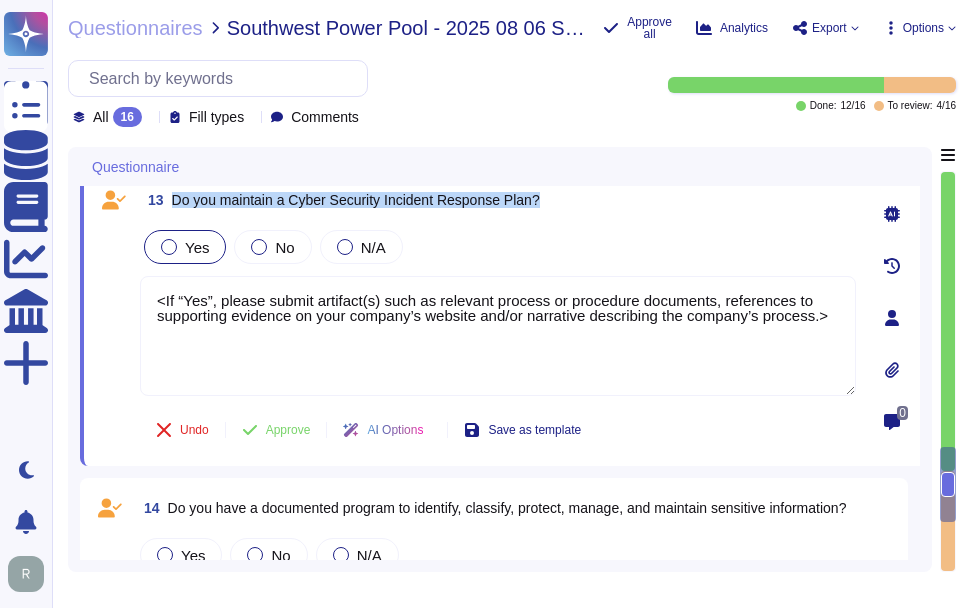 click on "Yes" at bounding box center (185, 247) 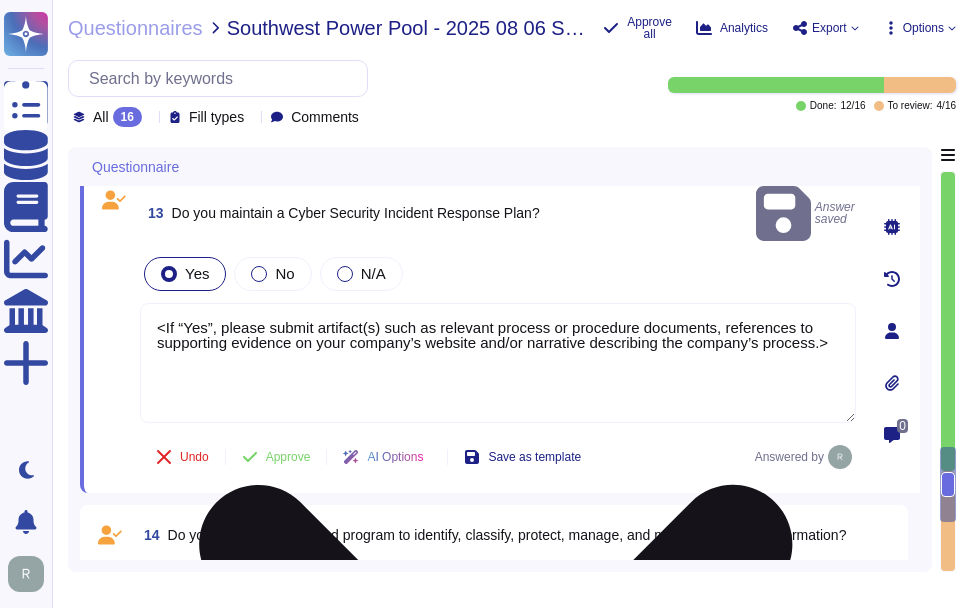 drag, startPoint x: 835, startPoint y: 326, endPoint x: 161, endPoint y: 307, distance: 674.26776 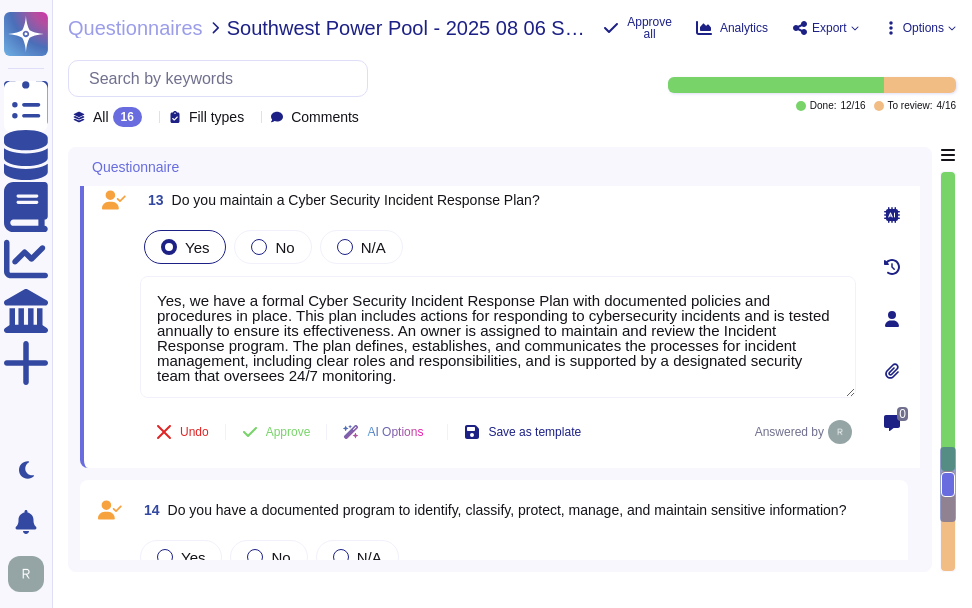 type on "Yes, we have a formal Cyber Security Incident Response Plan with documented policies and procedures in place. This plan includes actions for responding to cybersecurity incidents and is tested annually to ensure its effectiveness. An owner is assigned to maintain and review the Incident Response program. The plan defines, establishes, and communicates the processes for incident management, including clear roles and responsibilities, and is supported by a designated security team that oversees 24/7 monitoring." 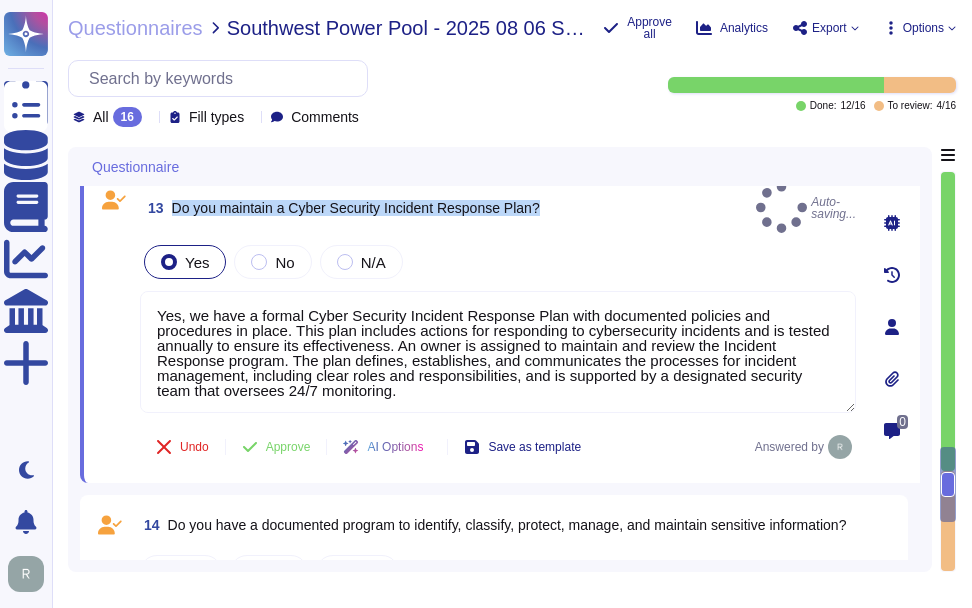drag, startPoint x: 174, startPoint y: 212, endPoint x: 584, endPoint y: 205, distance: 410.05975 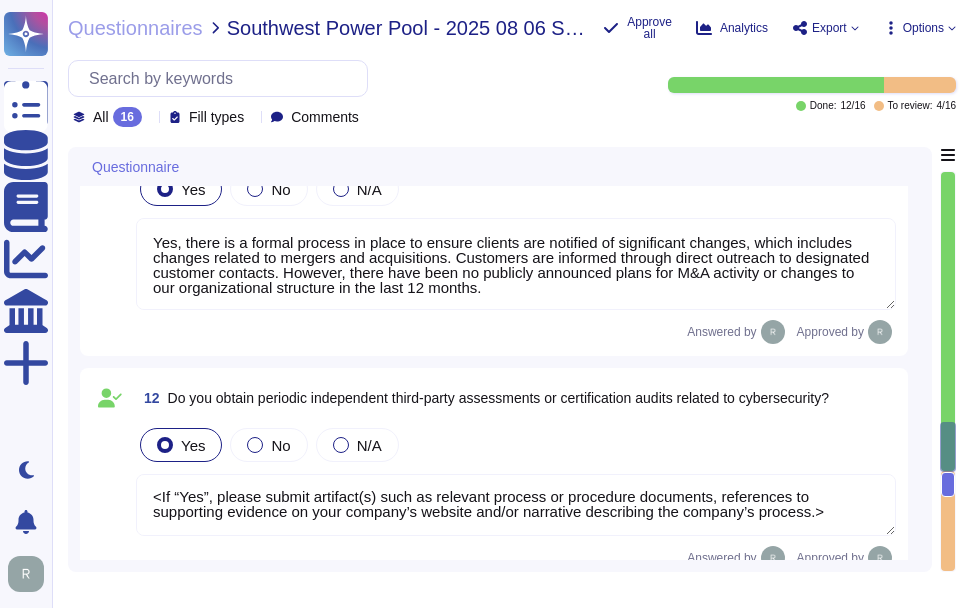 type on "Yes, our company requires multi-factor authentication (MFA) for all remote user access, including access for employees and contractors to production systems. MFA is mandatory for all accounts with access to scoped systems and data, and it is enforced for all remote access to organizational data." 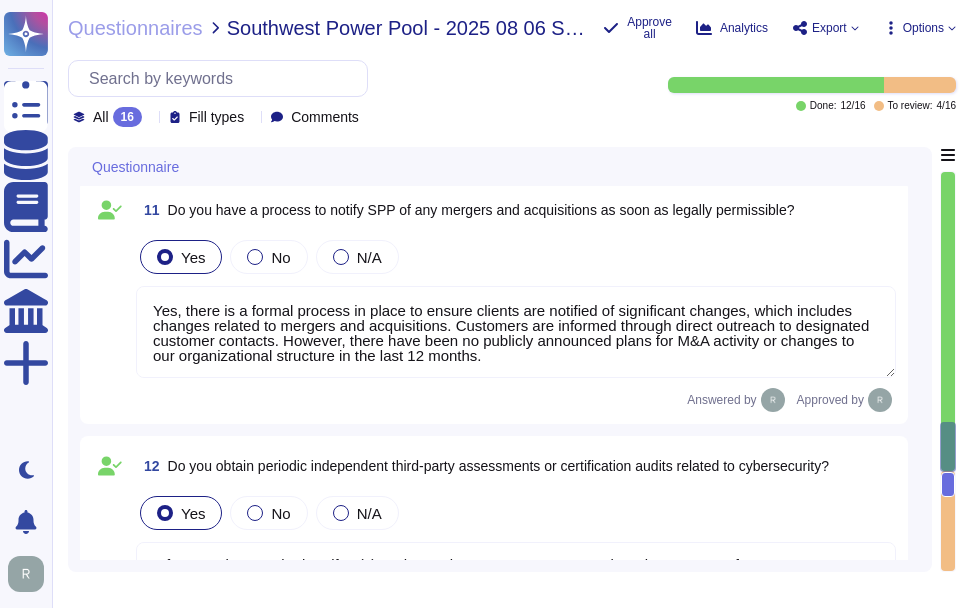 scroll, scrollTop: 2850, scrollLeft: 0, axis: vertical 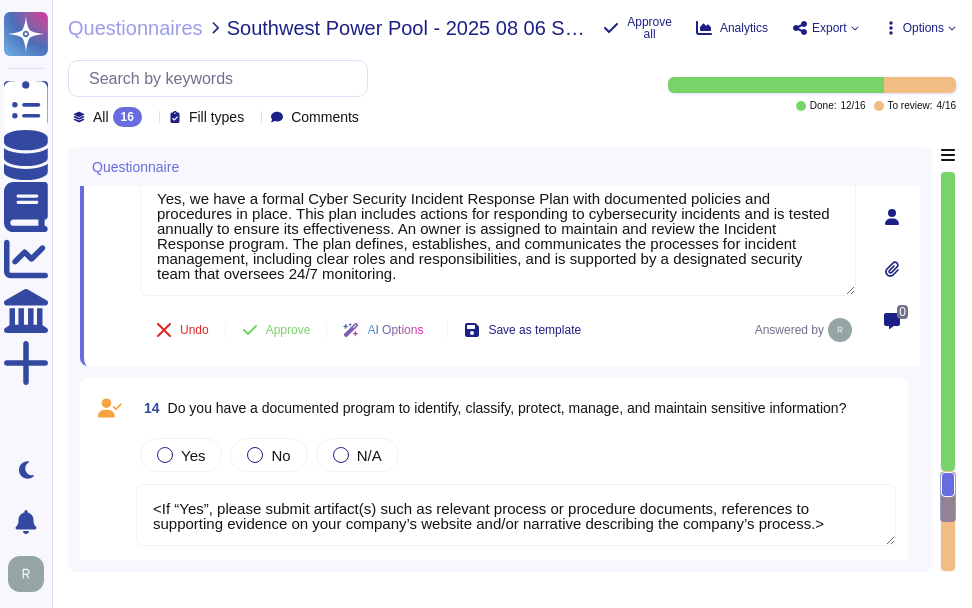 type on "<If “Yes”, please submit artifact(s) such as relevant process or procedure documents, references to supporting evidence on your company’s website and/or narrative describing the company’s process.>" 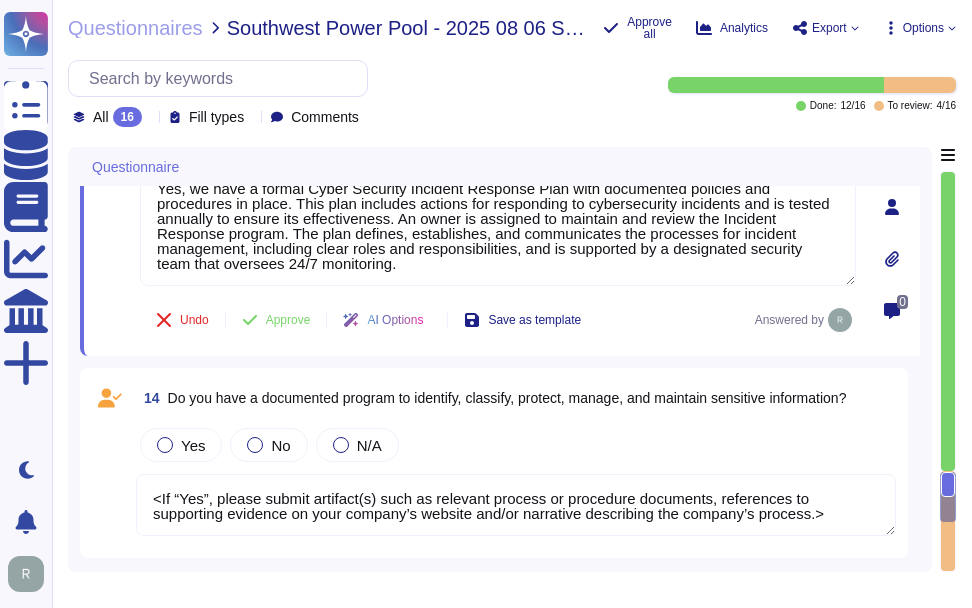 type on "Yes, there is a formal process in place to ensure clients are notified of significant changes, which includes changes related to mergers and acquisitions. Customers are informed through direct outreach to designated customer contacts. However, there have been no publicly announced plans for M&A activity or changes to our organizational structure in the last 12 months." 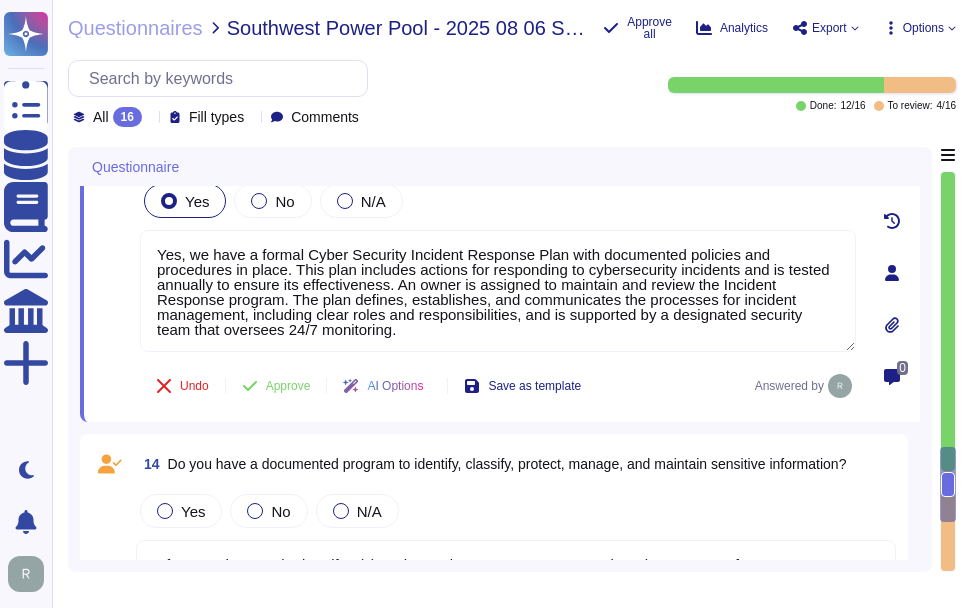scroll, scrollTop: 3360, scrollLeft: 0, axis: vertical 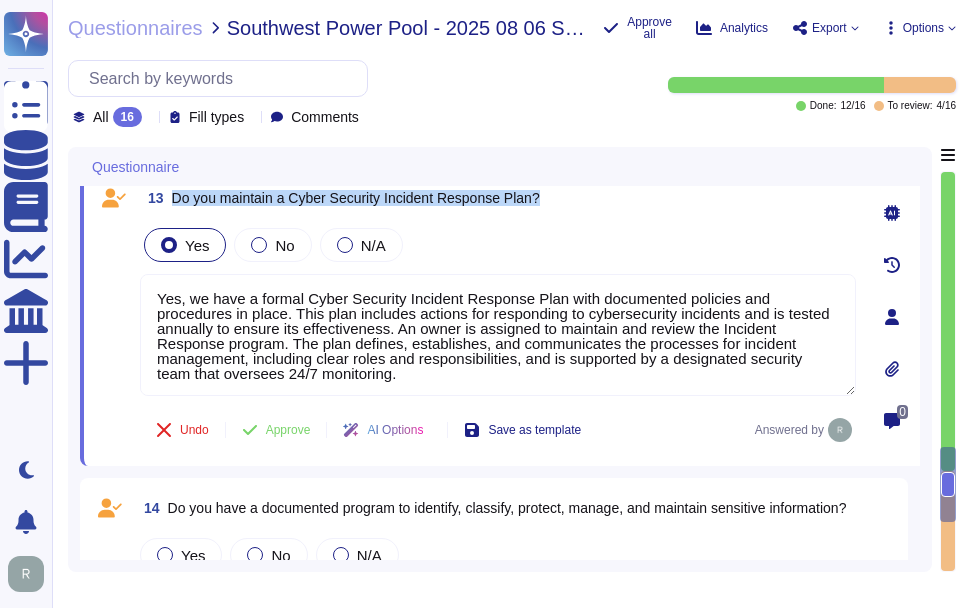 drag, startPoint x: 174, startPoint y: 202, endPoint x: 579, endPoint y: 205, distance: 405.0111 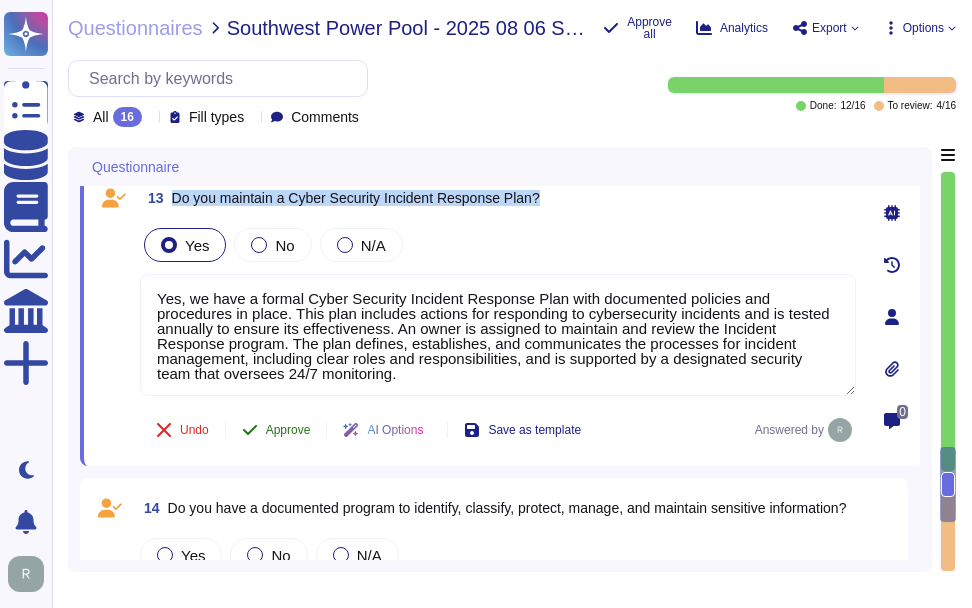click on "Approve" at bounding box center (288, 430) 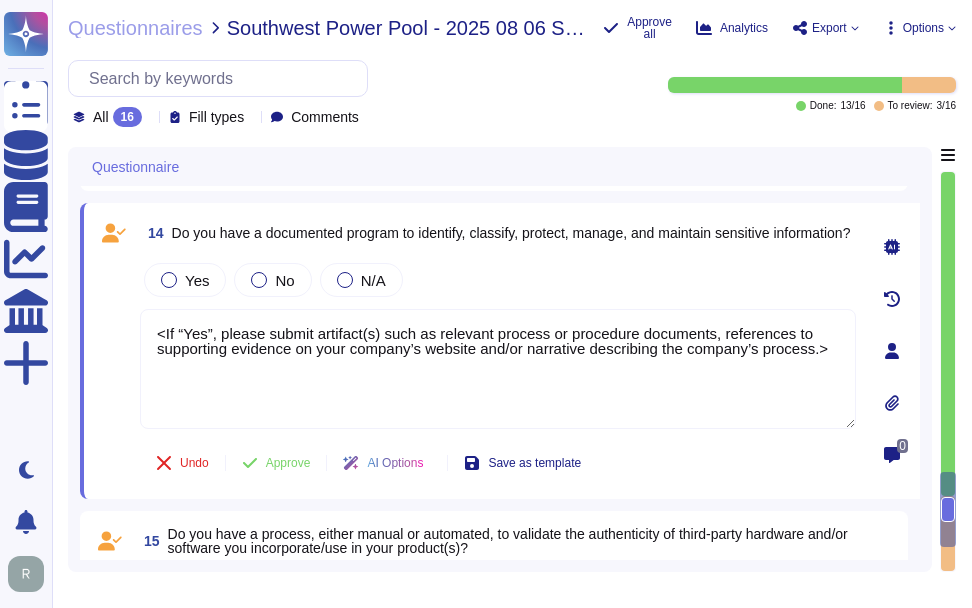 scroll, scrollTop: 3604, scrollLeft: 0, axis: vertical 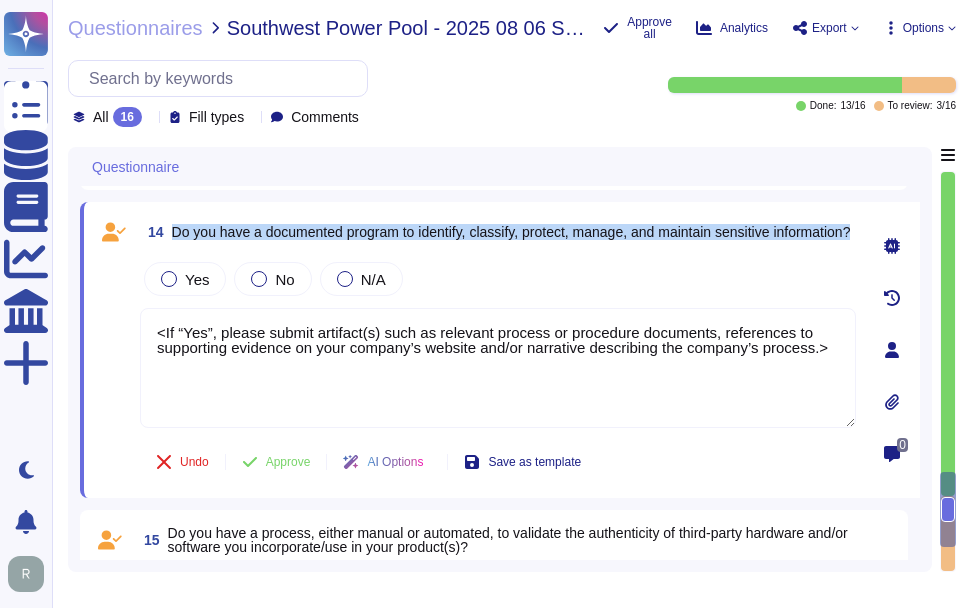drag, startPoint x: 174, startPoint y: 230, endPoint x: 375, endPoint y: 245, distance: 201.55893 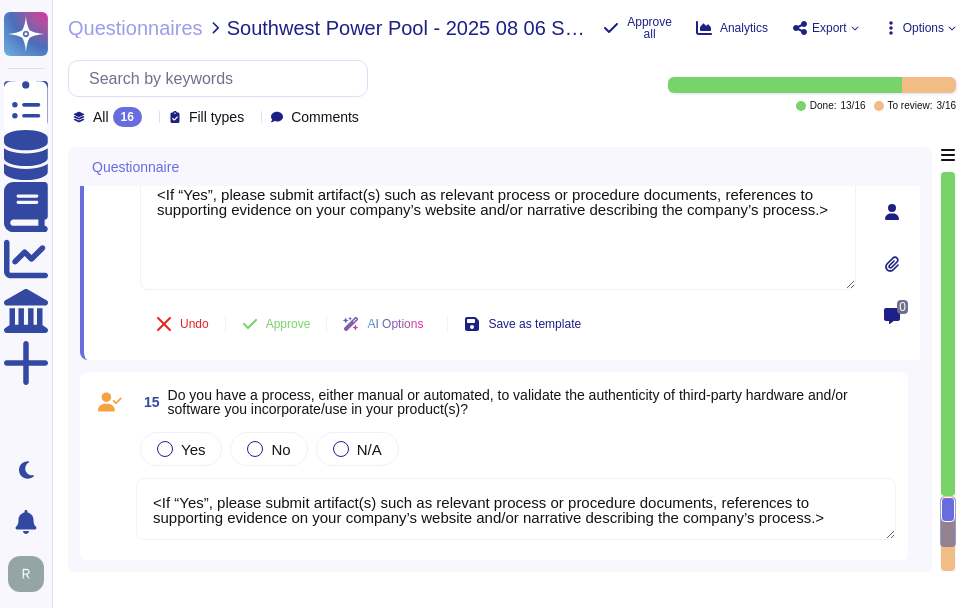 type on "<If “Yes”, please submit artifact(s) such as relevant process or procedure documents, references to supporting evidence on your company’s website and/or narrative describing the company’s process.>" 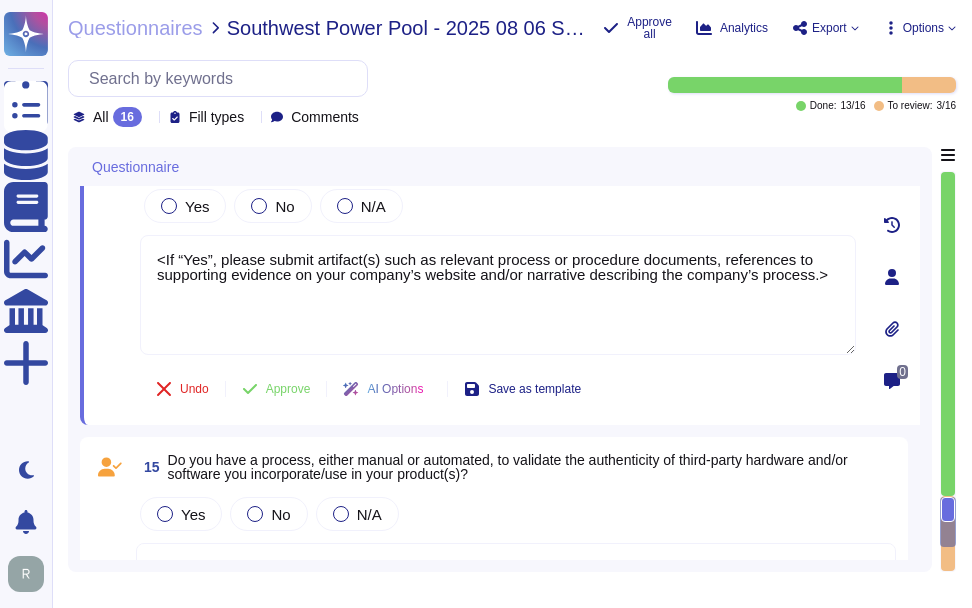 scroll, scrollTop: 3642, scrollLeft: 0, axis: vertical 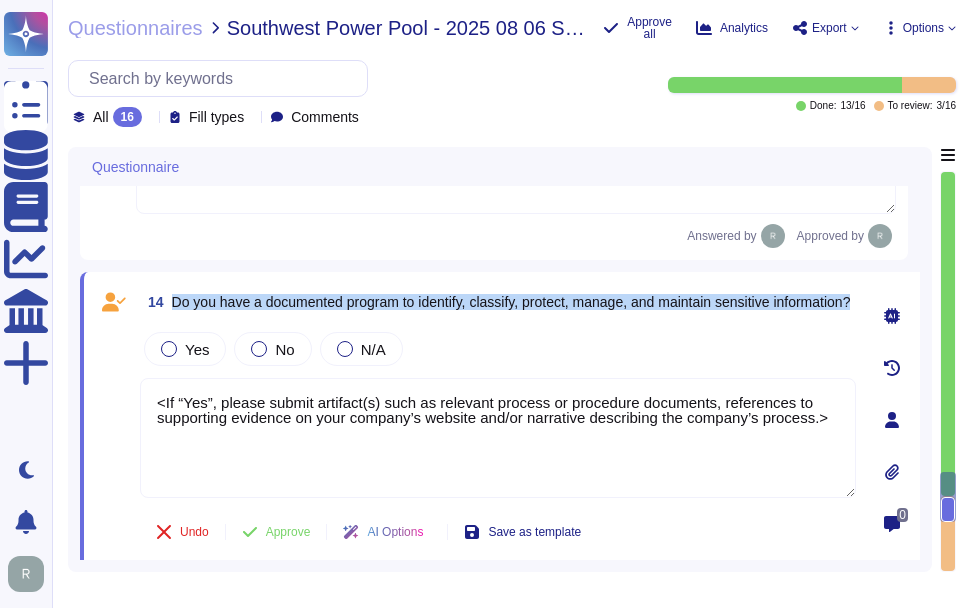 type on "Yes, there is a formal process in place to ensure clients are notified of significant changes, which includes changes related to mergers and acquisitions. Customers are informed through direct outreach to designated customer contacts. However, there have been no publicly announced plans for M&A activity or changes to our organizational structure in the last 12 months." 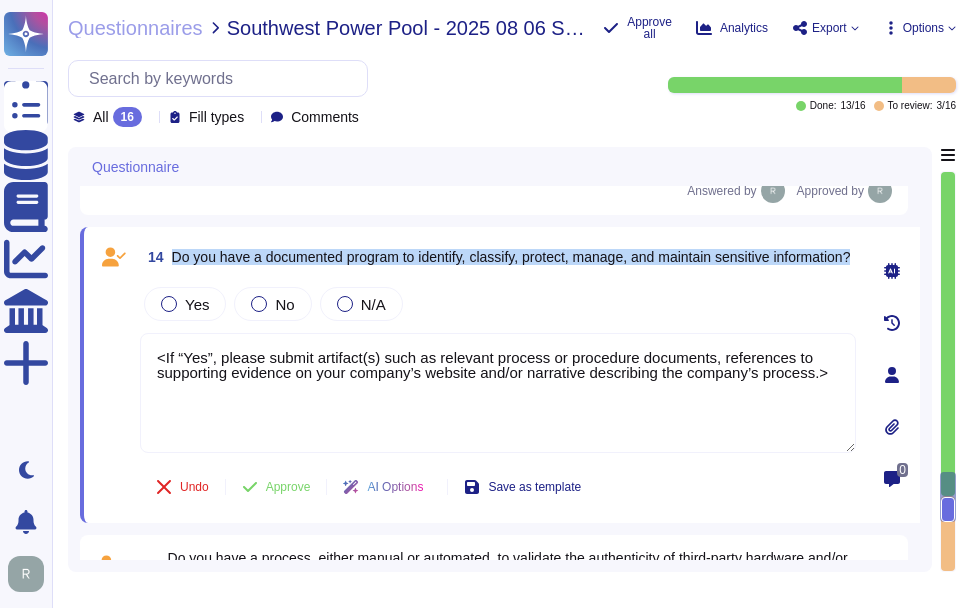 scroll, scrollTop: 3642, scrollLeft: 0, axis: vertical 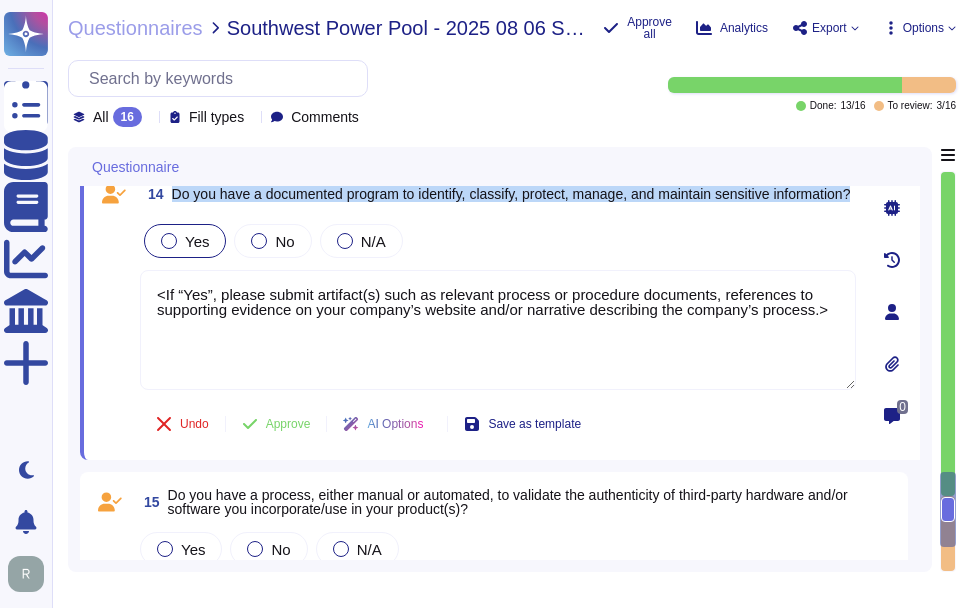 click on "Yes" at bounding box center [185, 241] 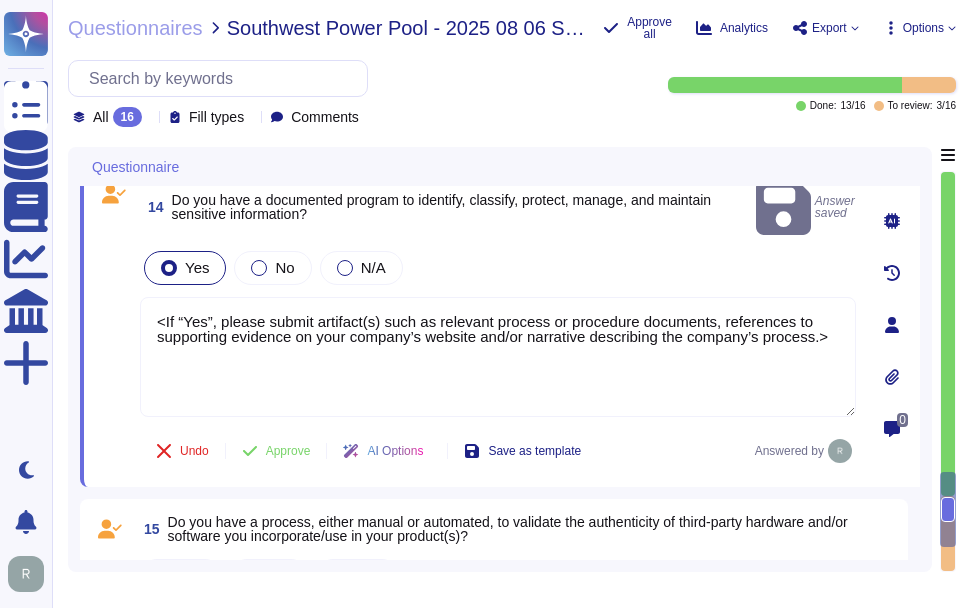 drag, startPoint x: 836, startPoint y: 326, endPoint x: 133, endPoint y: 303, distance: 703.37616 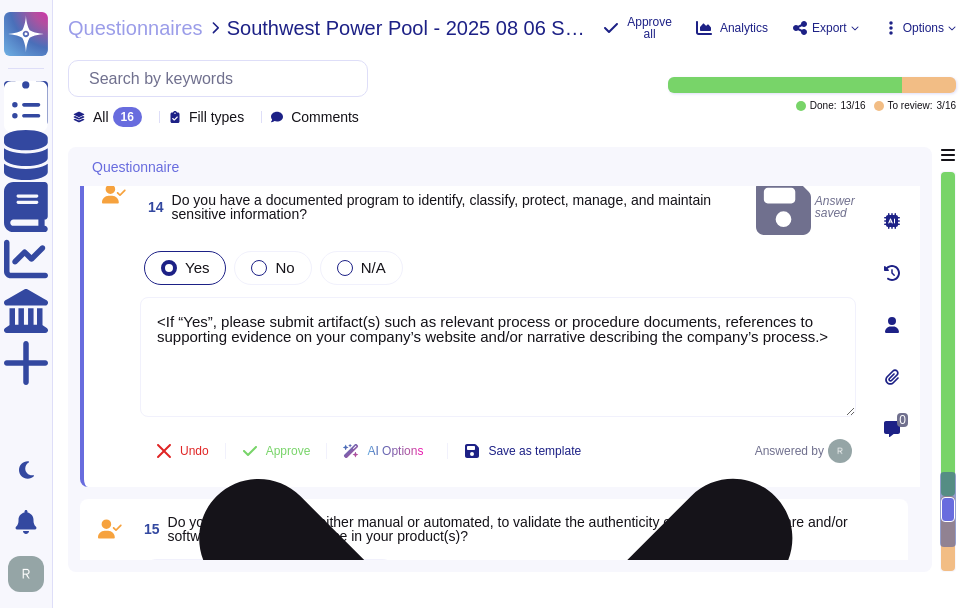 paste on "Yes, we have established, documented, approved, communicated, enforced, evaluated, and maintained policies and procedures for the classification, protection, and handling of sensitive information throughout its lifecycle. Our information classification scheme categorizes information into four sensitivity levels: Public, Internal, Confidential, and Highly Confidential. We have documented policies for data privacy, information security, and handling of sensitive data types, including an Information Classification Policy. Additionally, we conduct regular audits and employee training on data protection and confidentiality, ensuring the protection of critical and sensitive information." 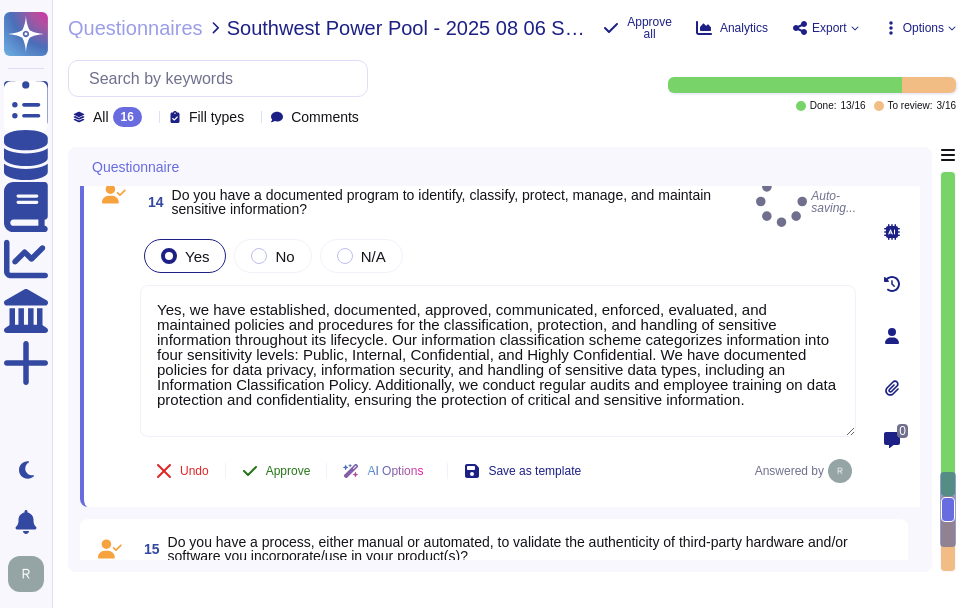 type on "Yes, we have established, documented, approved, communicated, enforced, evaluated, and maintained policies and procedures for the classification, protection, and handling of sensitive information throughout its lifecycle. Our information classification scheme categorizes information into four sensitivity levels: Public, Internal, Confidential, and Highly Confidential. We have documented policies for data privacy, information security, and handling of sensitive data types, including an Information Classification Policy. Additionally, we conduct regular audits and employee training on data protection and confidentiality, ensuring the protection of critical and sensitive information." 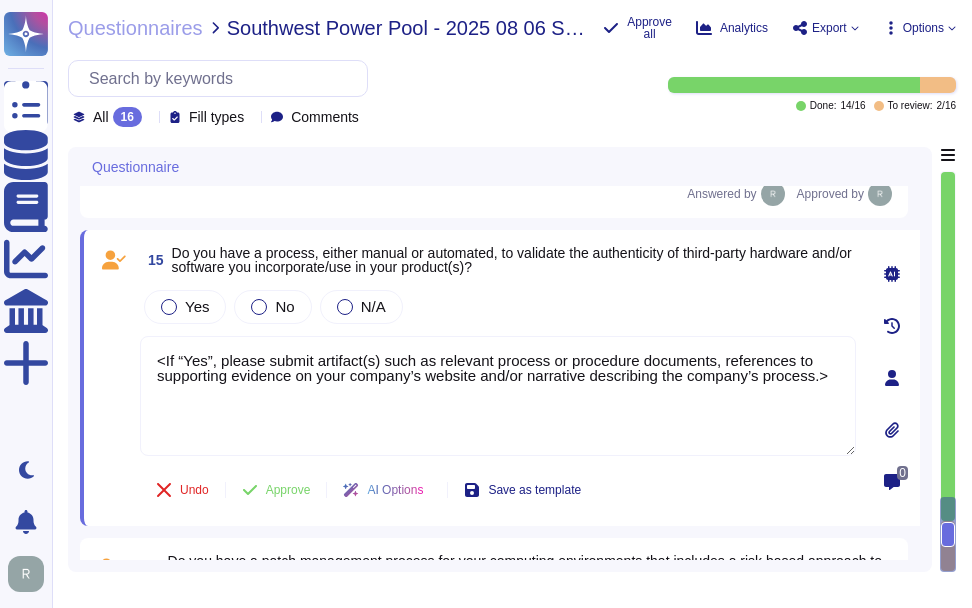 scroll, scrollTop: 3912, scrollLeft: 0, axis: vertical 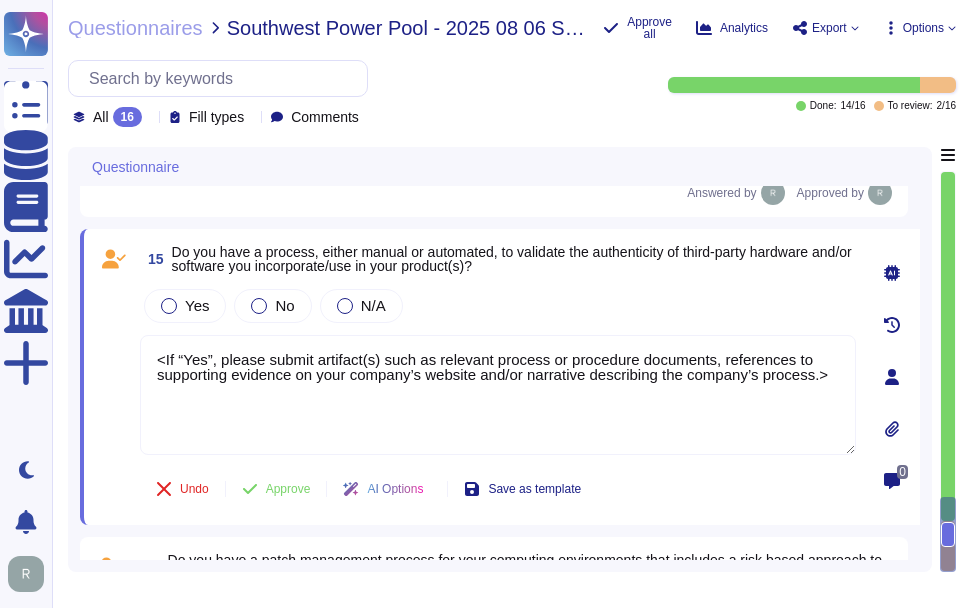 click 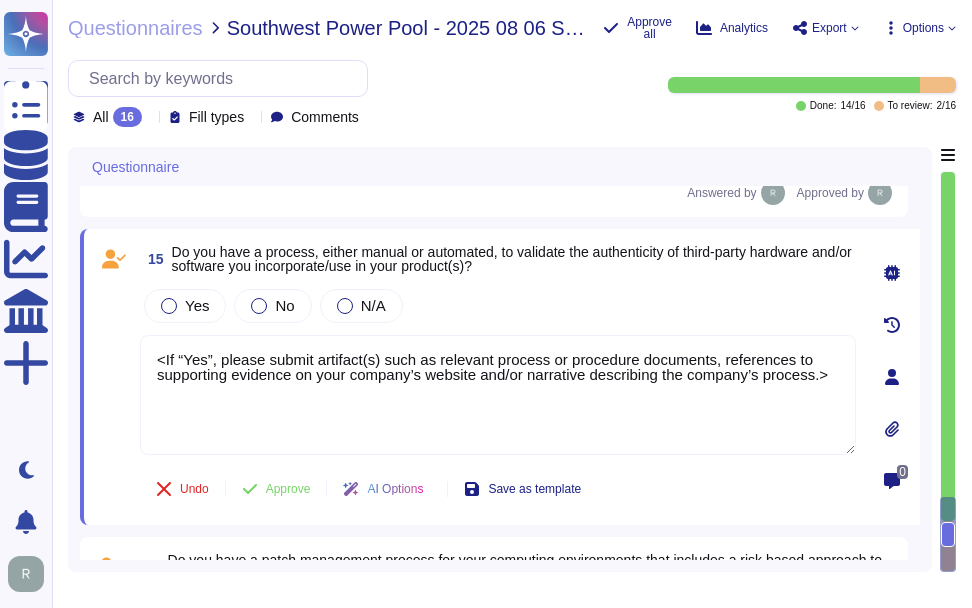 click on "Do you have a process, either manual or automated, to validate the authenticity of third-party hardware and/or software you incorporate/use in your product(s)?" at bounding box center (512, 259) 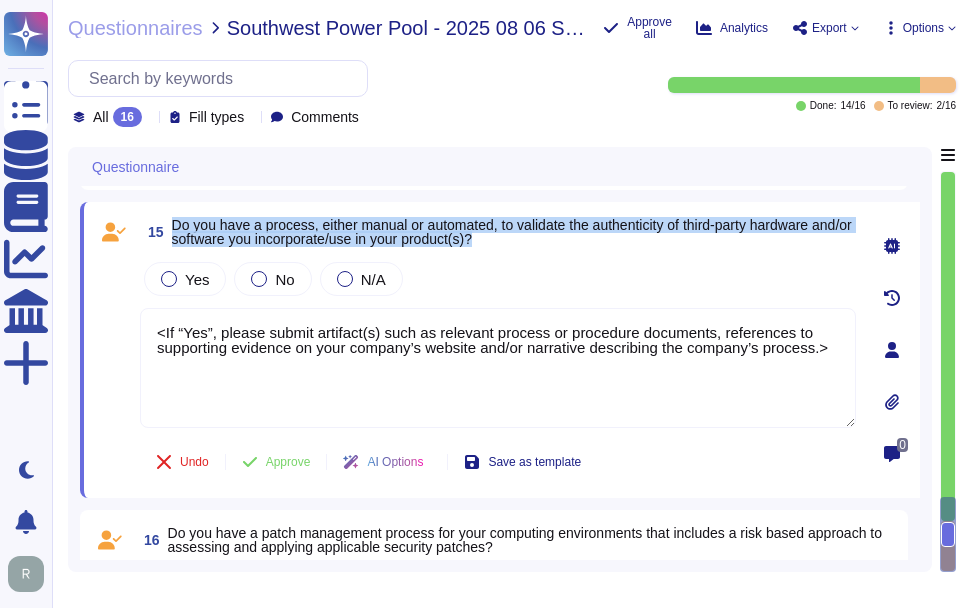 drag, startPoint x: 173, startPoint y: 233, endPoint x: 579, endPoint y: 256, distance: 406.65097 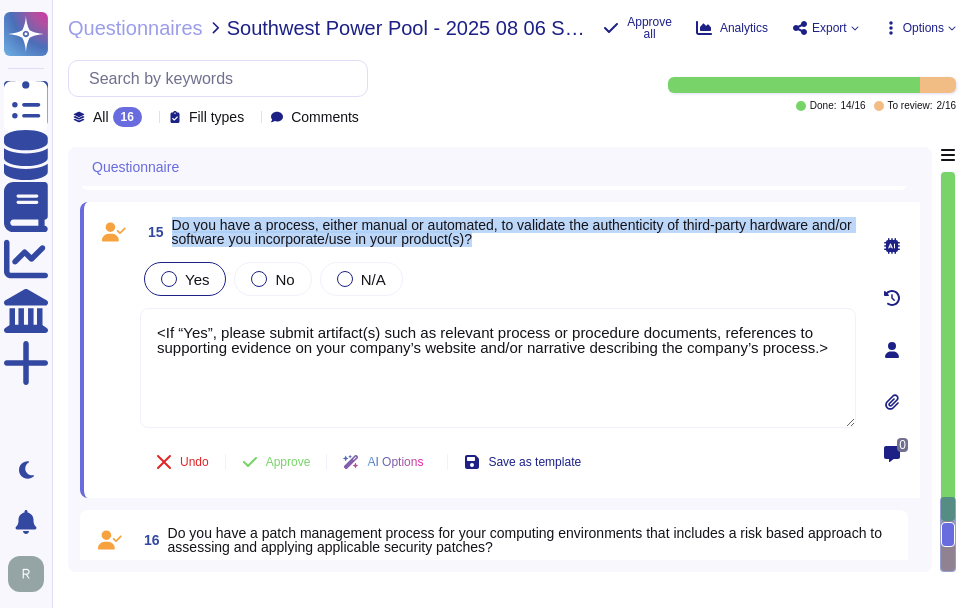click on "Yes" at bounding box center (197, 279) 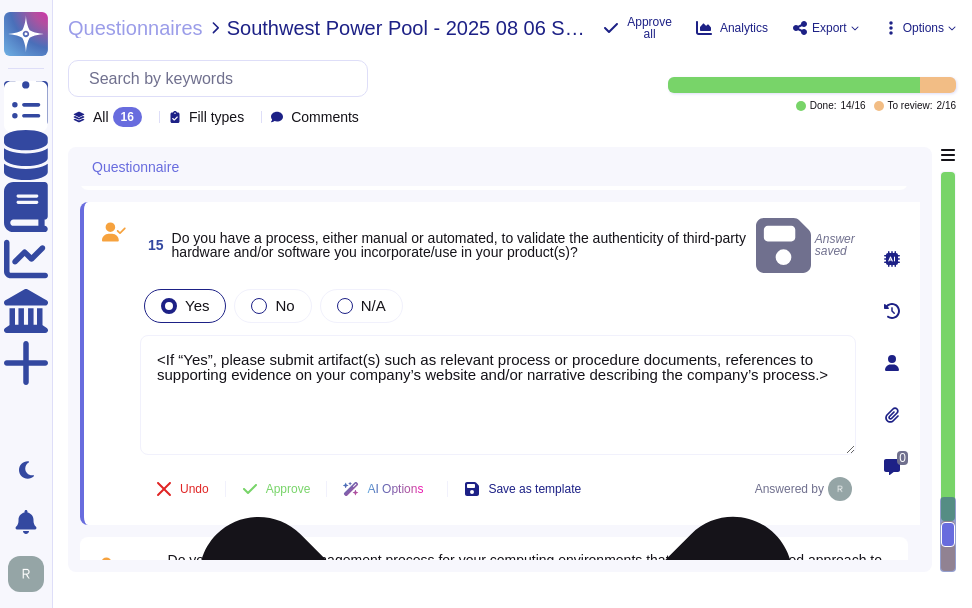 click on "<If “Yes”, please submit artifact(s) such as relevant process or procedure documents, references to supporting evidence on your company’s website and/or narrative describing the company’s process.>" at bounding box center (498, 395) 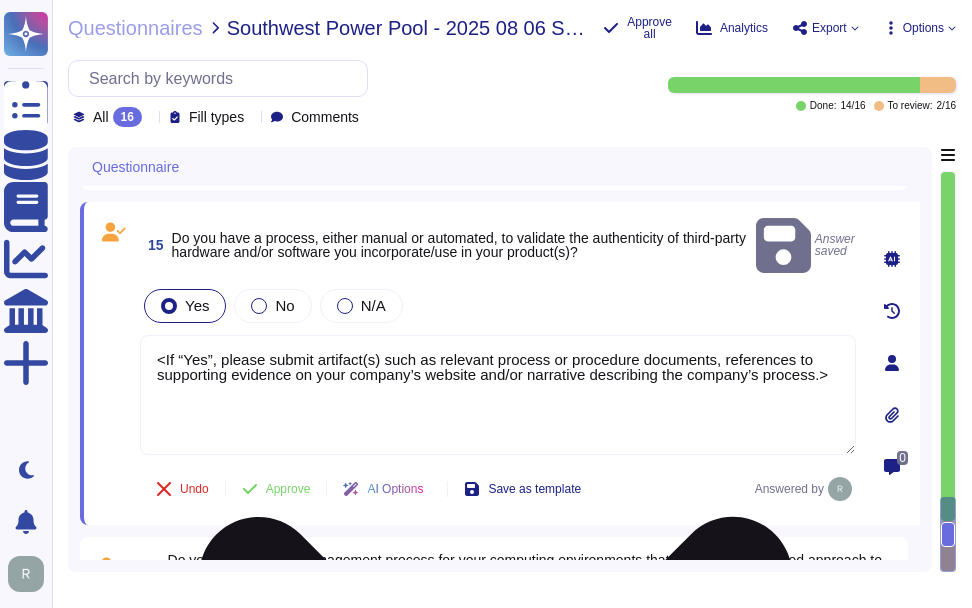 paste on "Yes, we have authenticity checking methods designed to trace back software and hardware components to their genuine sources. This is an integral aspect of our services, ensuring that all components are authenticated to confirm their genuineness and integrity. Additionally, we perform audits on system development by third-party services prior to the commencement of any development work." 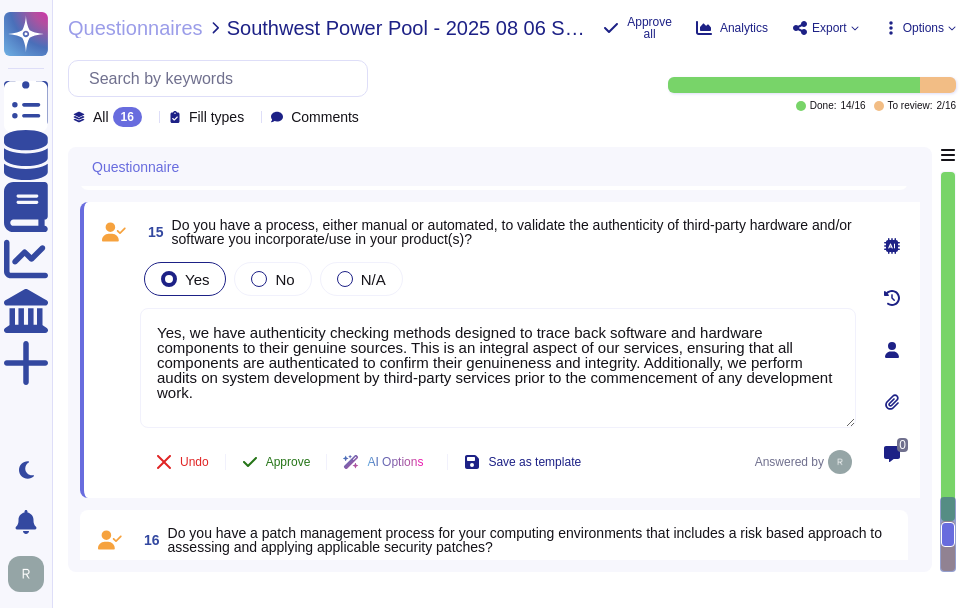 type on "Yes, we have authenticity checking methods designed to trace back software and hardware components to their genuine sources. This is an integral aspect of our services, ensuring that all components are authenticated to confirm their genuineness and integrity. Additionally, we perform audits on system development by third-party services prior to the commencement of any development work." 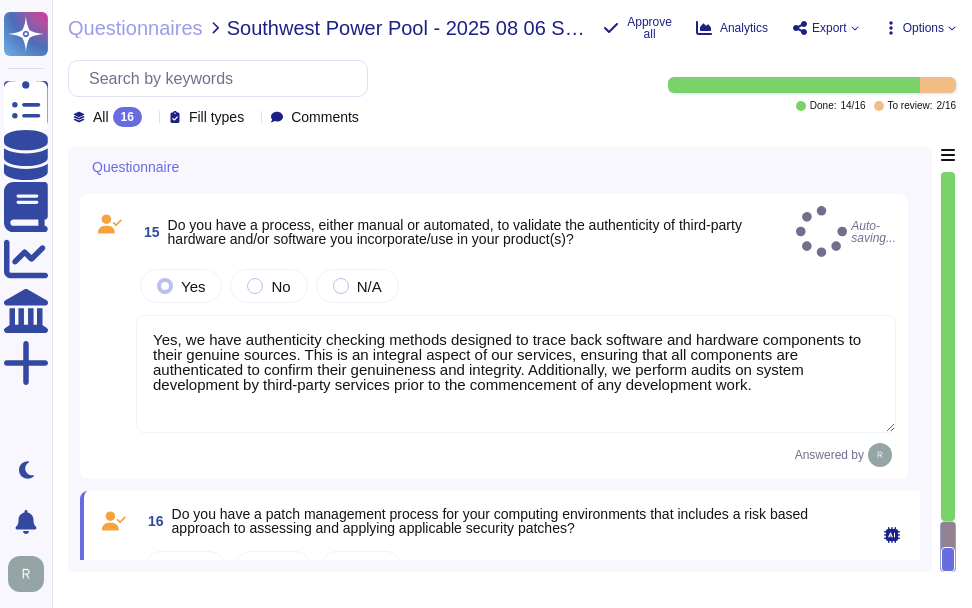 scroll, scrollTop: 4132, scrollLeft: 0, axis: vertical 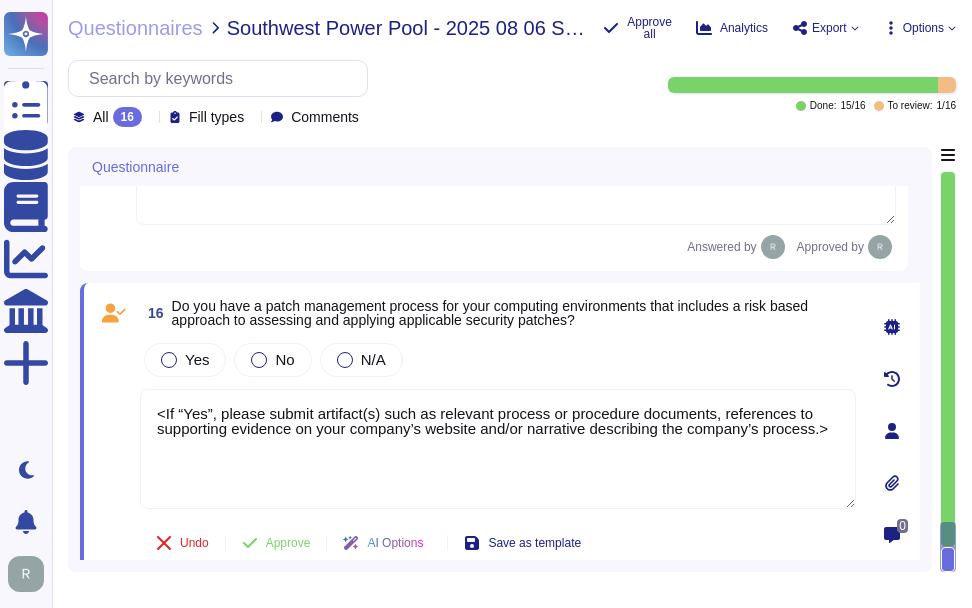 click on "All 16" at bounding box center [111, 117] 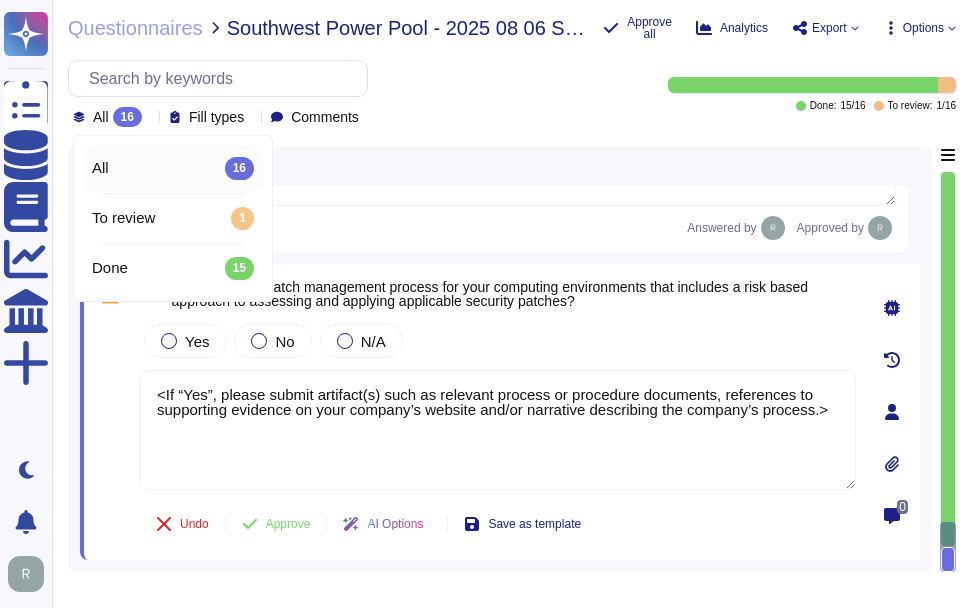 click on "Do you have a patch management process for your computing environments that includes a risk based approach to assessing and applying applicable security patches?" at bounding box center [490, 294] 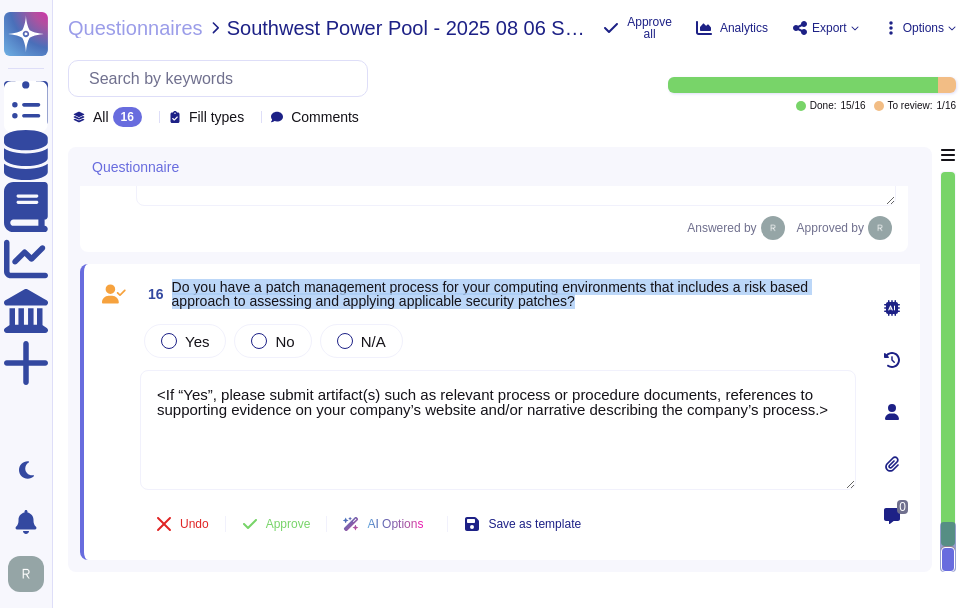 drag, startPoint x: 175, startPoint y: 283, endPoint x: 738, endPoint y: 302, distance: 563.3205 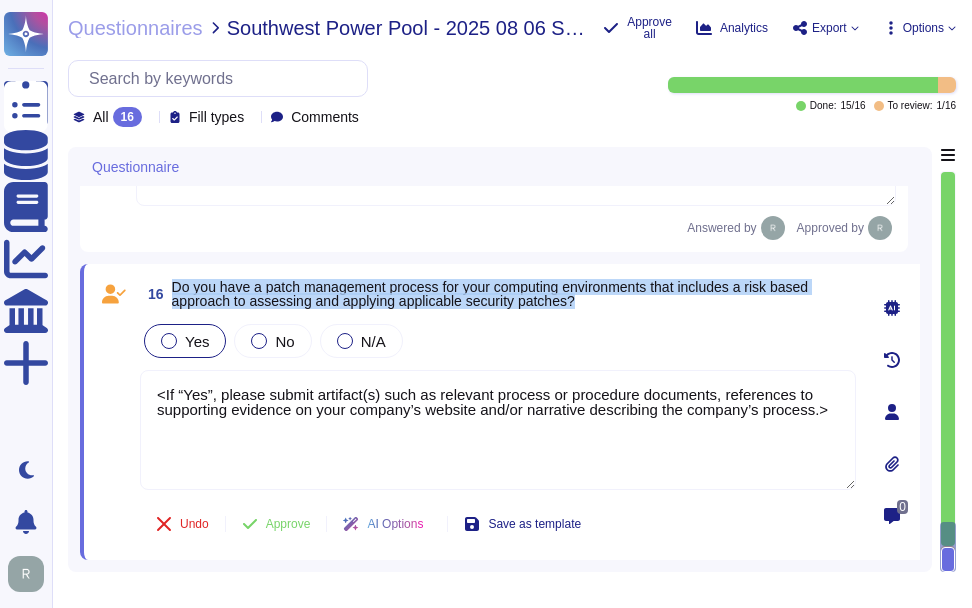 click on "Yes" at bounding box center [185, 341] 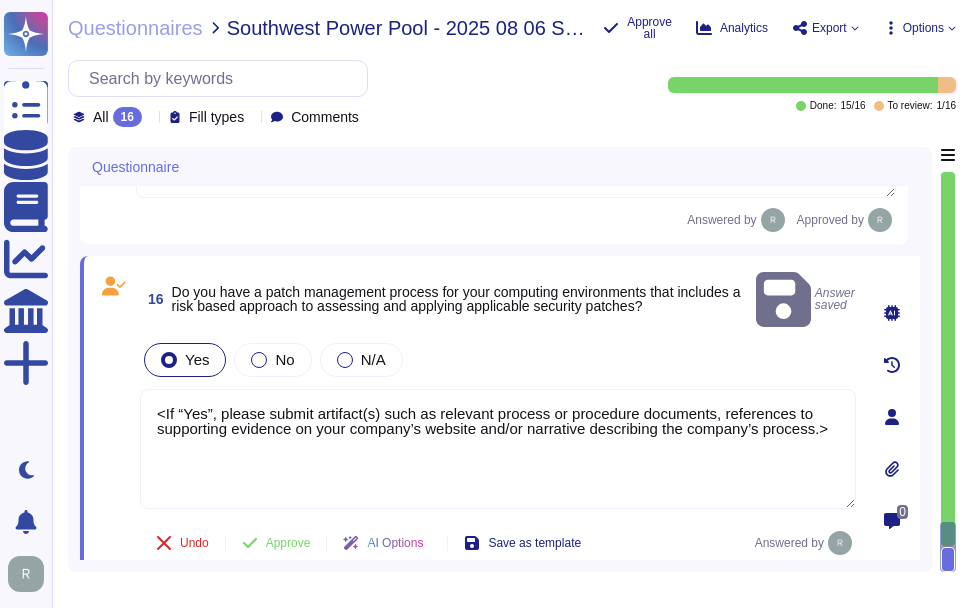 click on "<If “Yes”, please submit artifact(s) such as relevant process or procedure documents, references to supporting evidence on your company’s website and/or narrative describing the company’s process.>" at bounding box center [498, 449] 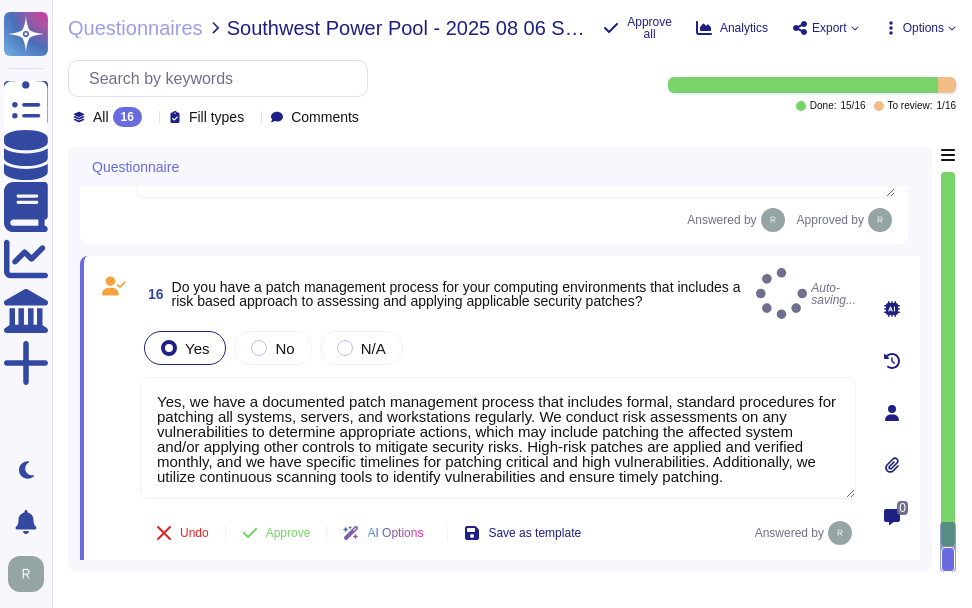 type on "Yes, we have a documented patch management process that includes formal, standard procedures for patching all systems, servers, and workstations regularly. We conduct risk assessments on any vulnerabilities to determine appropriate actions, which may include patching the affected system and/or applying other controls to mitigate security risks. High-risk patches are applied and verified monthly, and we have specific timelines for patching critical and high vulnerabilities. Additionally, we utilize continuous scanning tools to identify vulnerabilities and ensure timely patching." 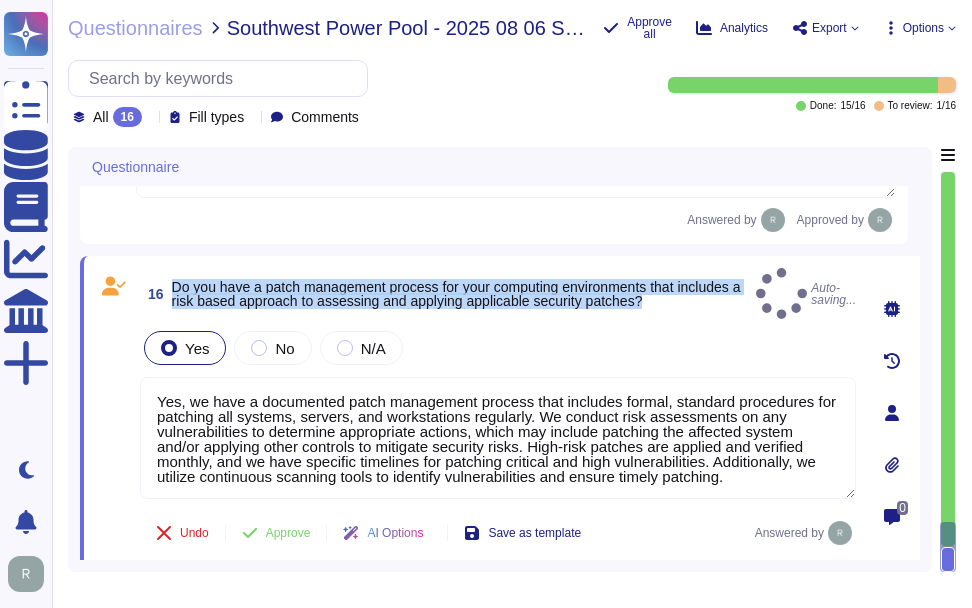 drag, startPoint x: 172, startPoint y: 284, endPoint x: 679, endPoint y: 303, distance: 507.3559 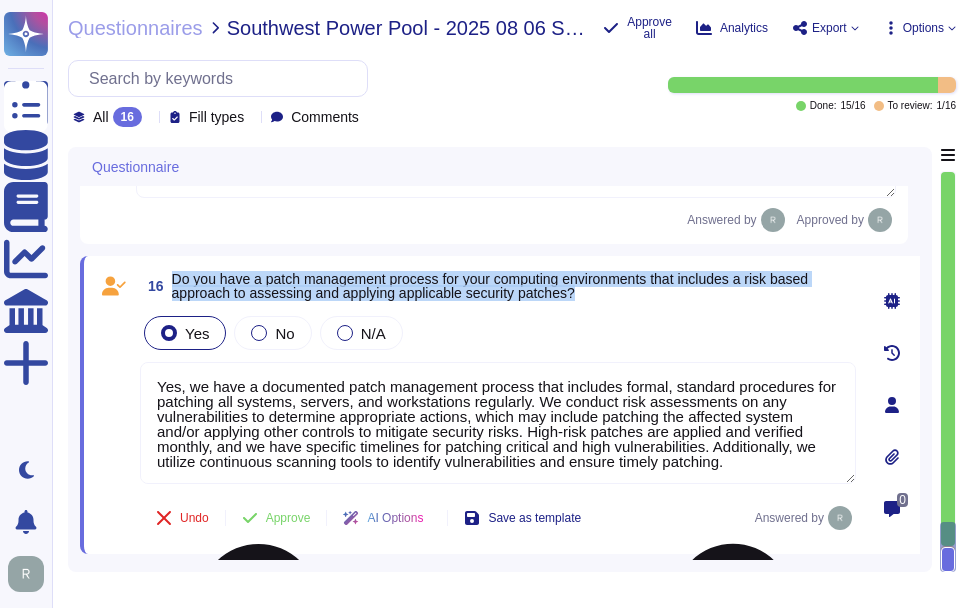 scroll, scrollTop: 2, scrollLeft: 0, axis: vertical 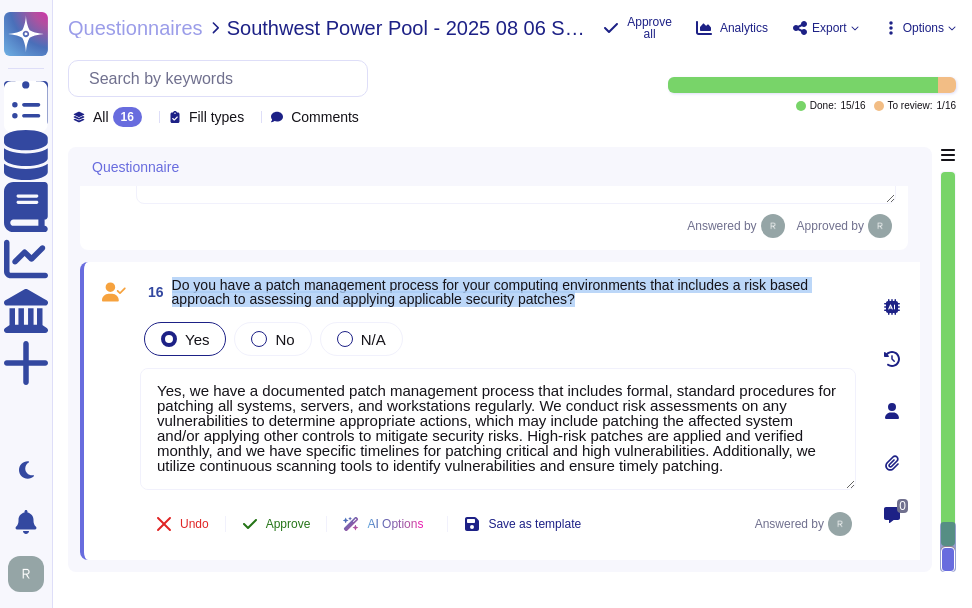 click on "Approve" at bounding box center [288, 524] 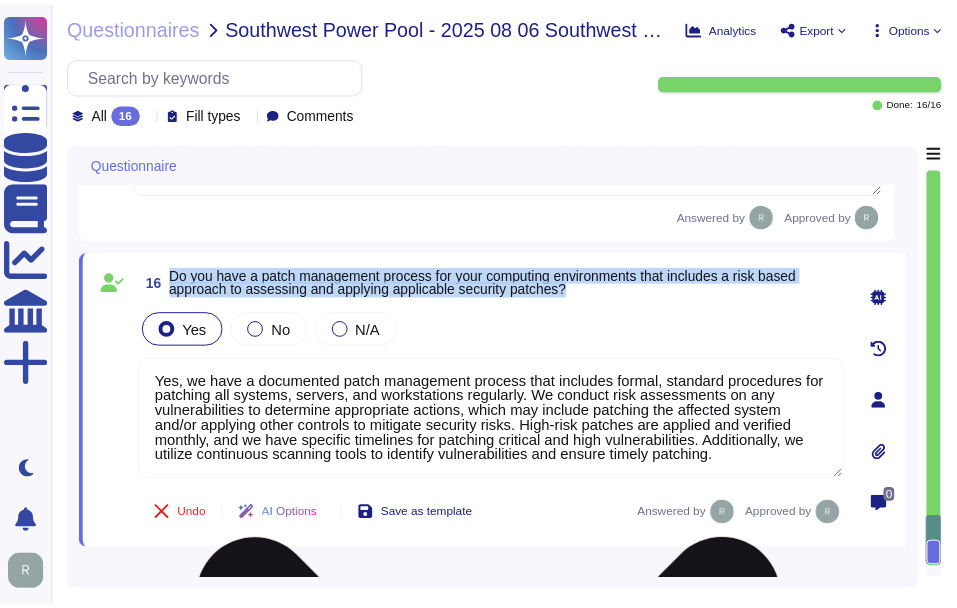 scroll, scrollTop: 4110, scrollLeft: 0, axis: vertical 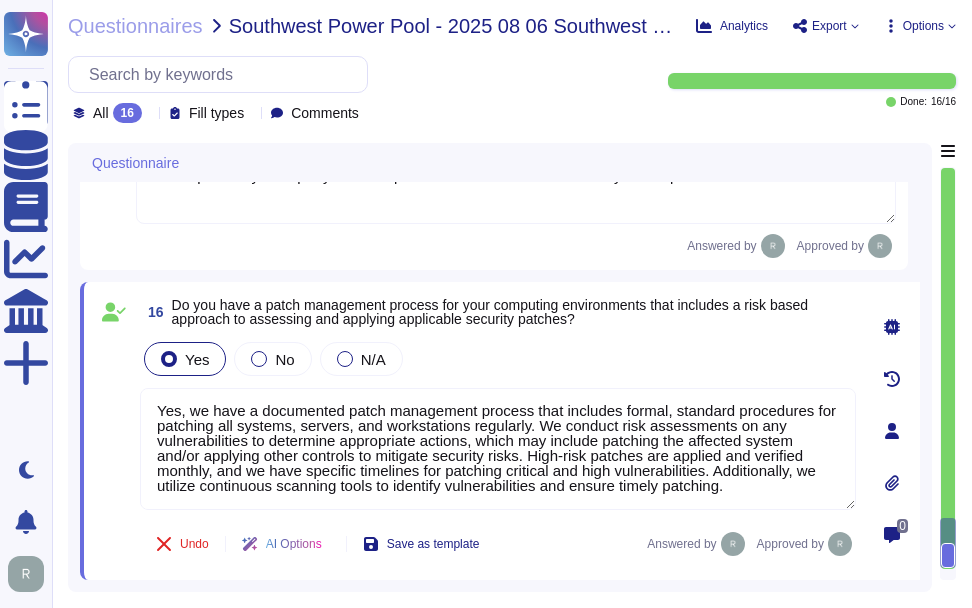 click 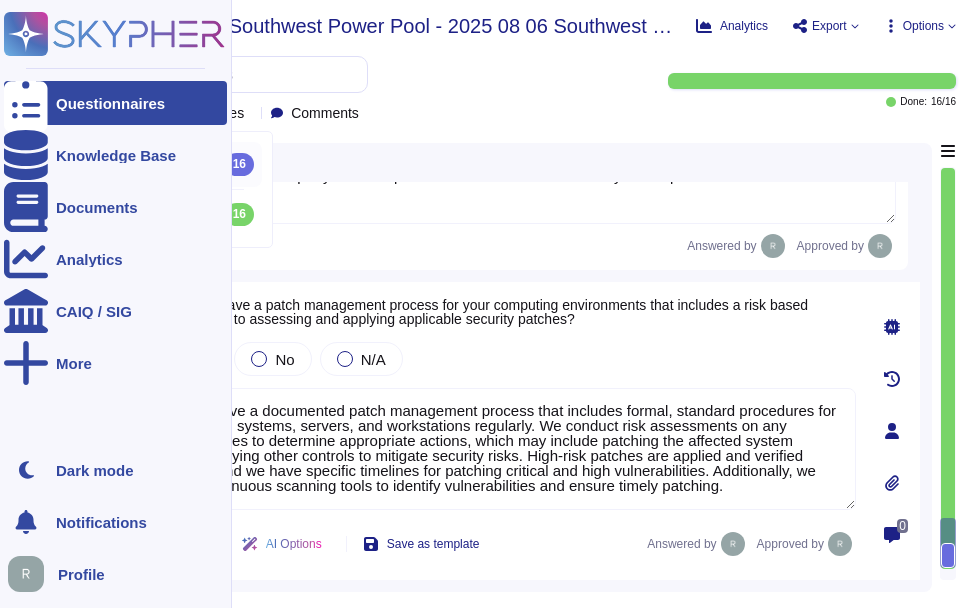 click on "Questionnaires" at bounding box center (110, 103) 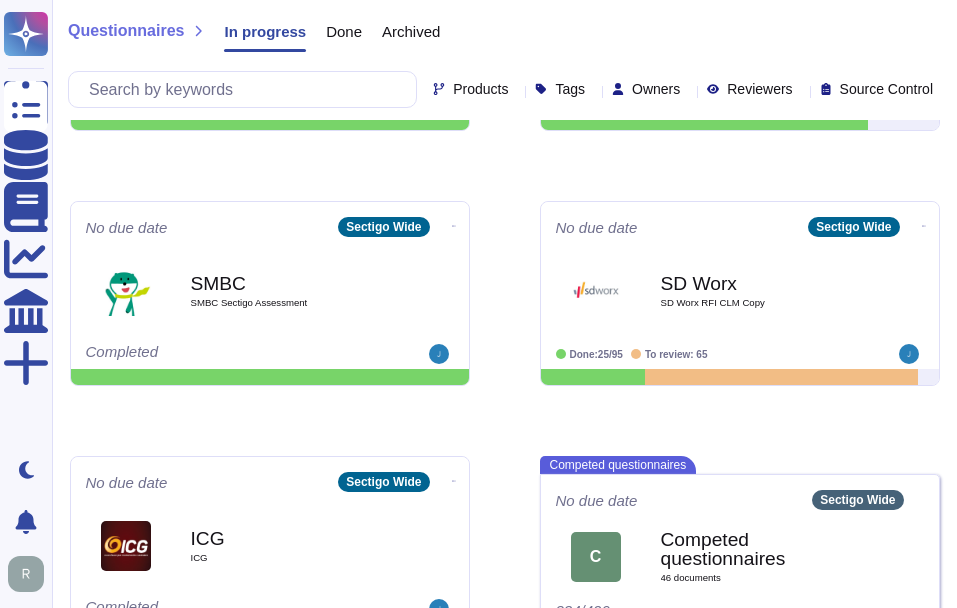 scroll, scrollTop: 749, scrollLeft: 0, axis: vertical 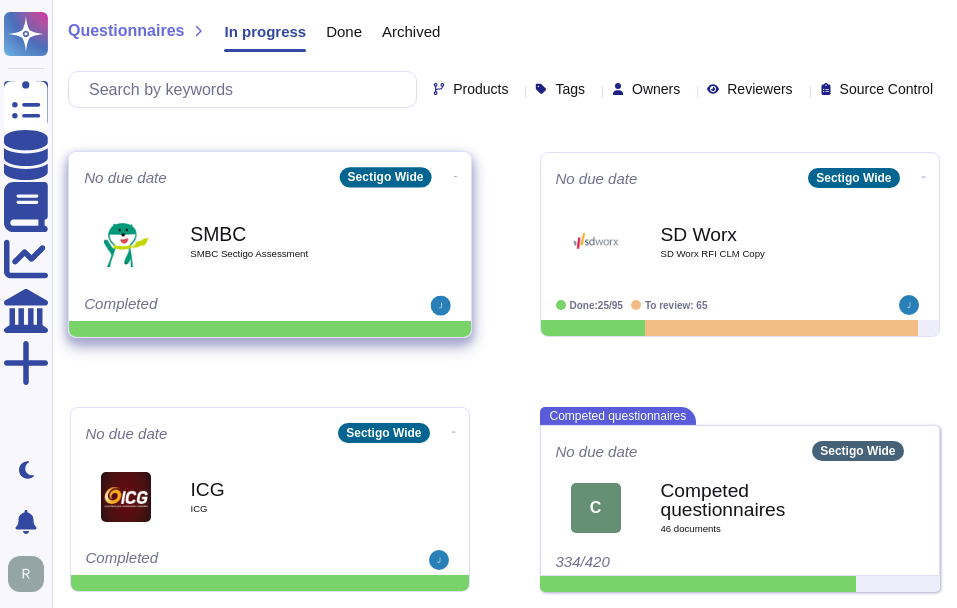 click on "SMBC SMBC Sectigo Assessment" at bounding box center (291, 241) 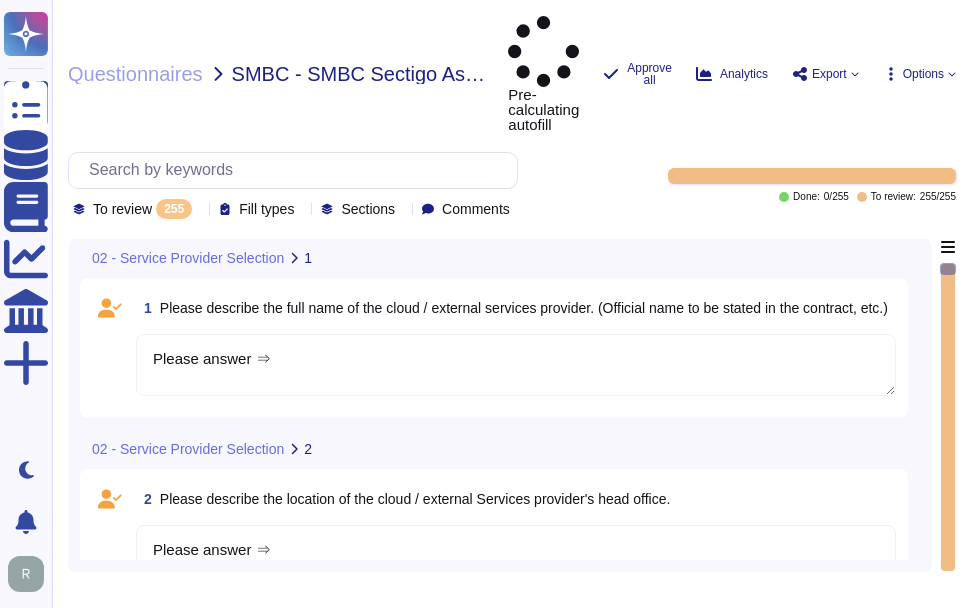 type on "Please answer ⇒" 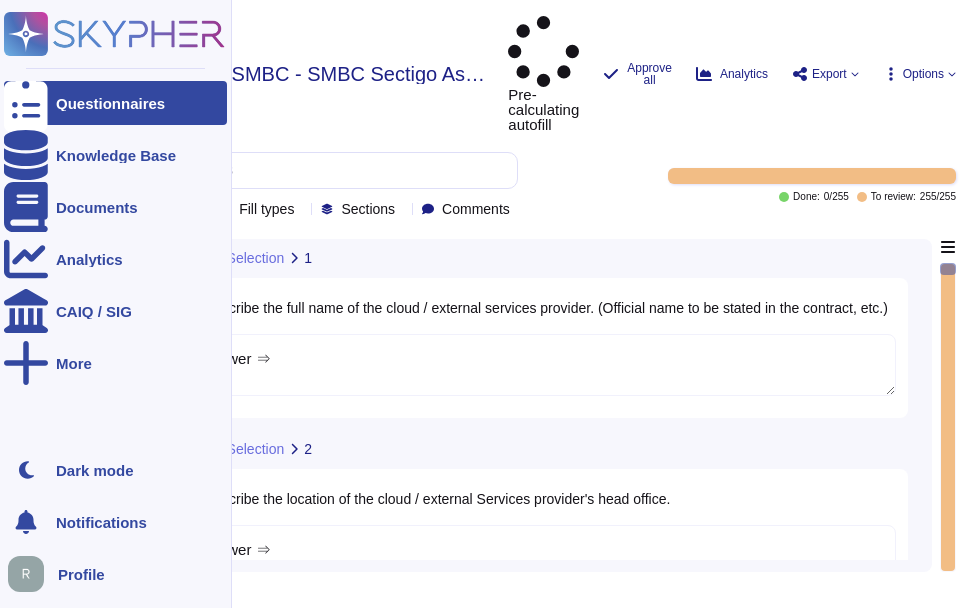 click on "Questionnaires" at bounding box center [115, 103] 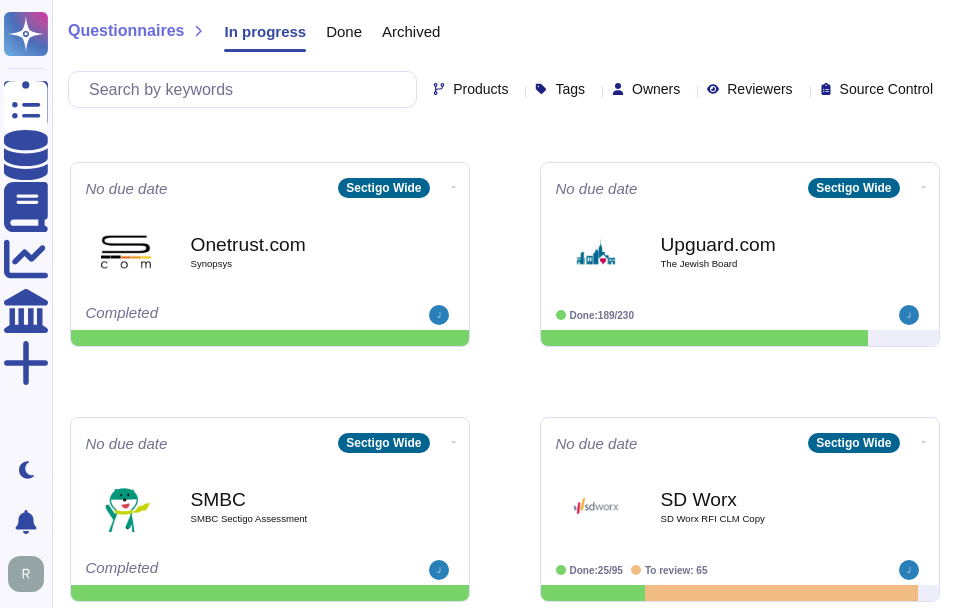 scroll, scrollTop: 449, scrollLeft: 0, axis: vertical 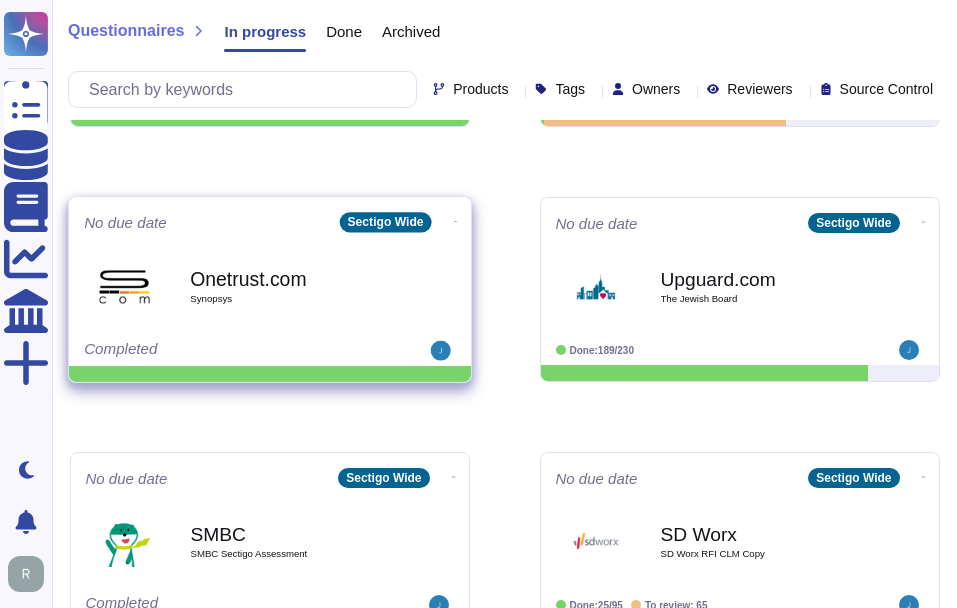 click on "Synopsys" at bounding box center (291, 299) 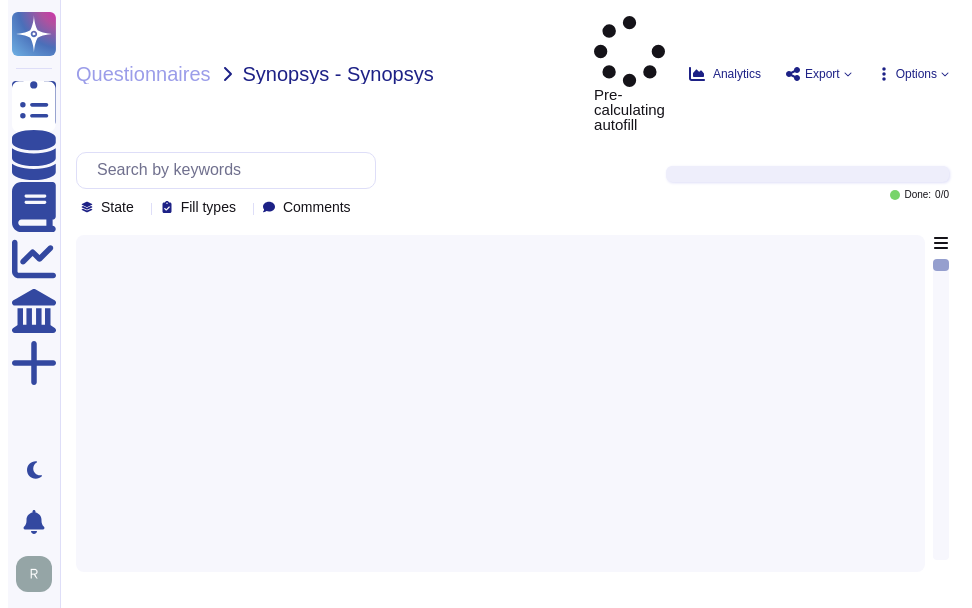 scroll, scrollTop: 0, scrollLeft: 0, axis: both 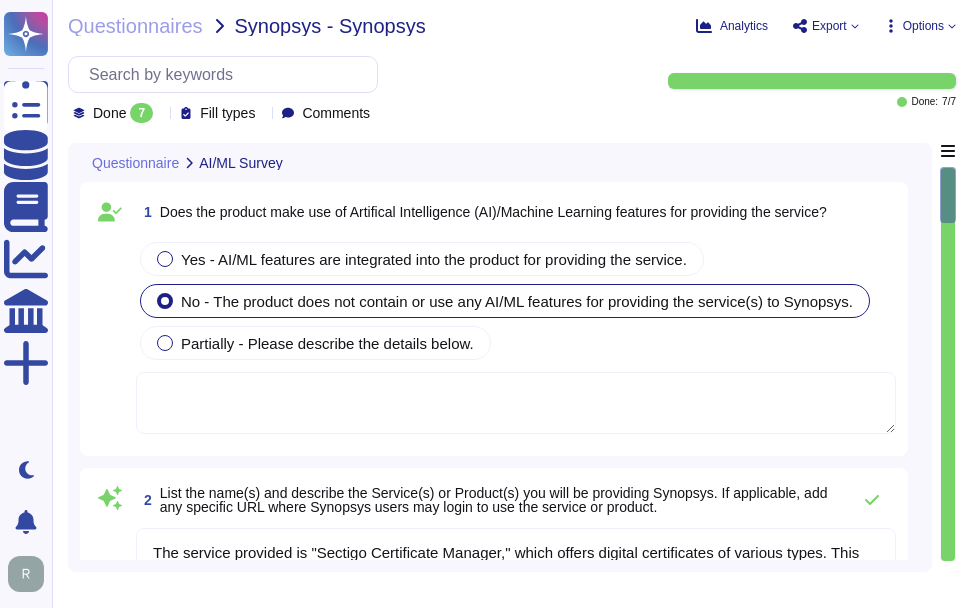type on "The service provided is "Sectigo Certificate Manager," which offers digital certificates of various types. This includes hosted PKI services.
For more information, users can visit the Sectigo website.
No specific URL for Synopsys users to log in to the service is provided in the context." 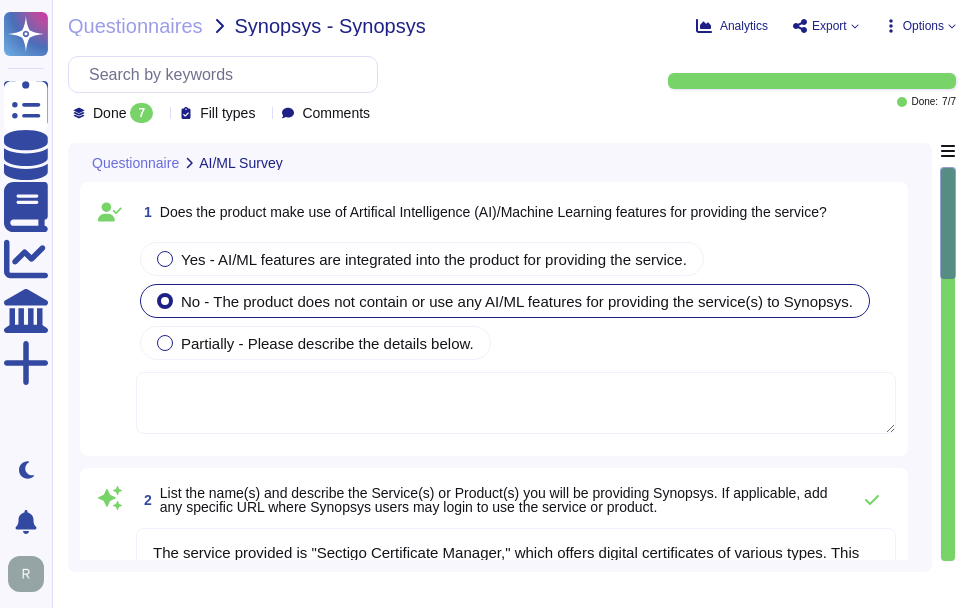 click 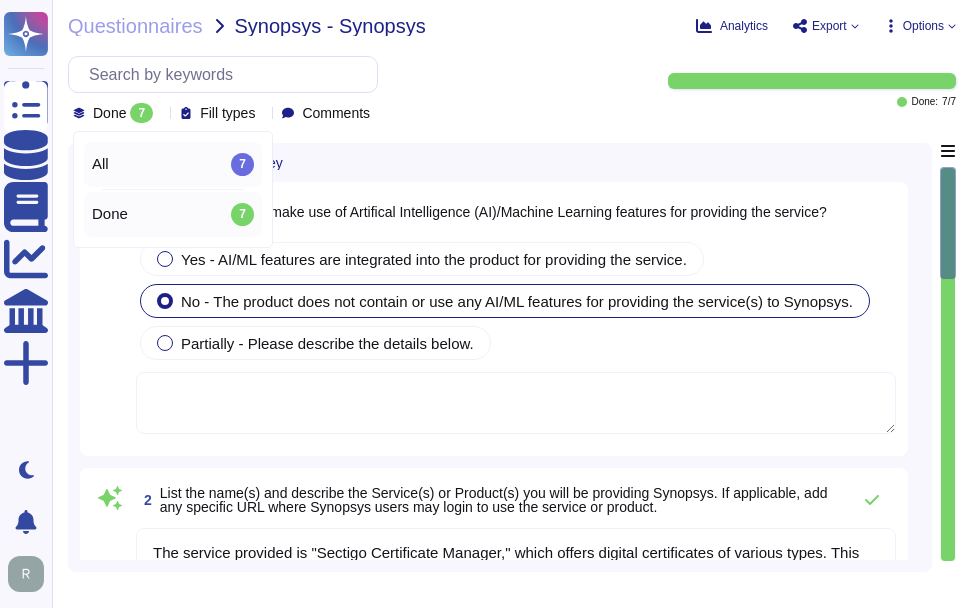 drag, startPoint x: 163, startPoint y: 117, endPoint x: 105, endPoint y: 172, distance: 79.93122 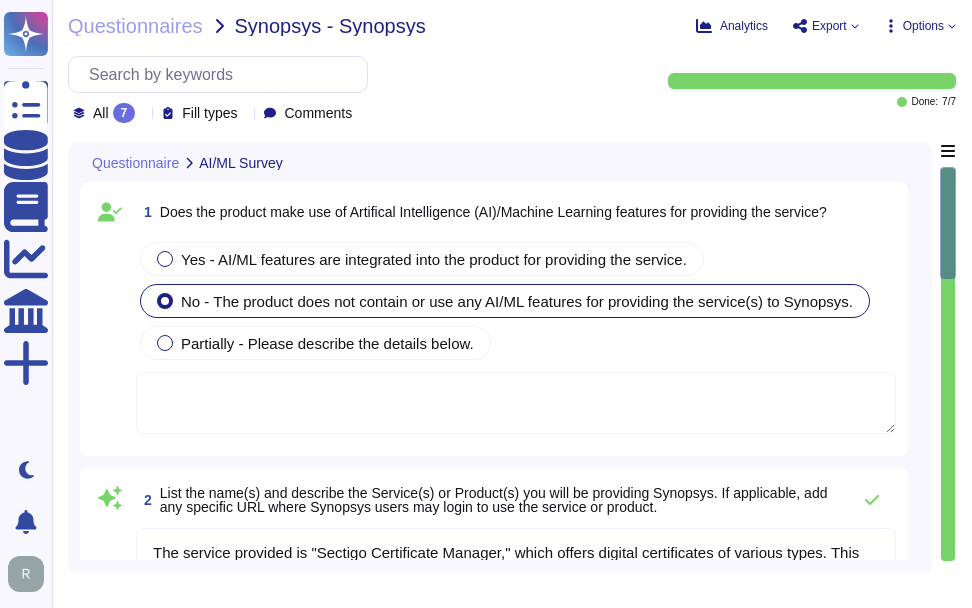 click 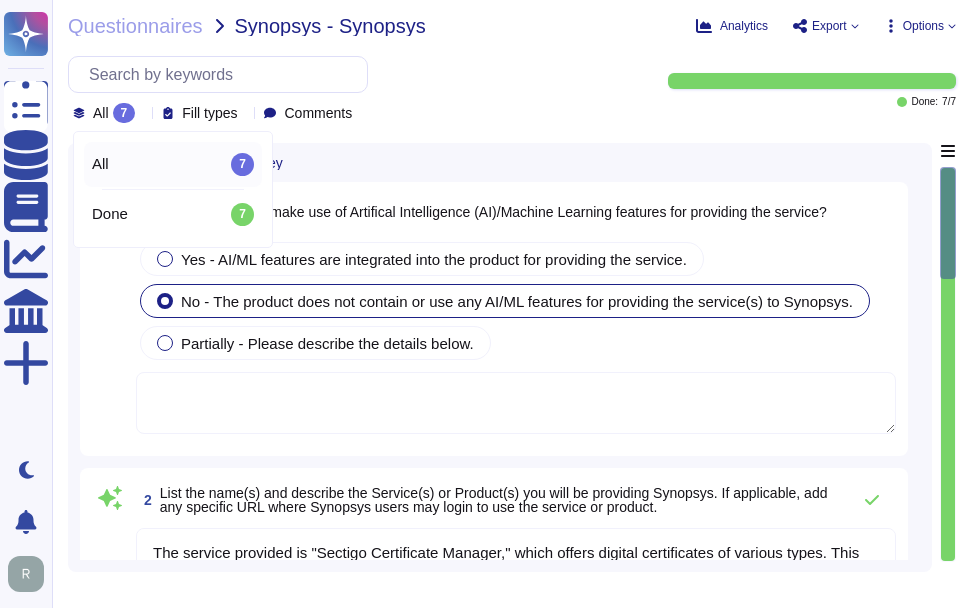 click on "All 7 Fill types Comments" at bounding box center (356, 89) 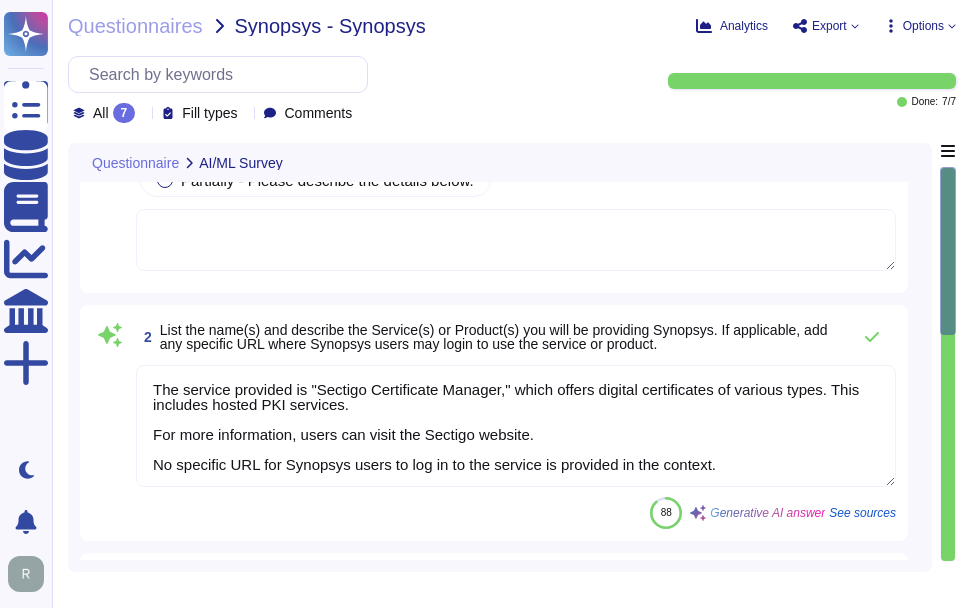 type on "Our organization complies with the following independent security assessments and external audits:
1. SOC 2
2. ISO 27001
3. WebTrust
4. ETSI
We undergo annual audits for these certifications performed by accredited firms." 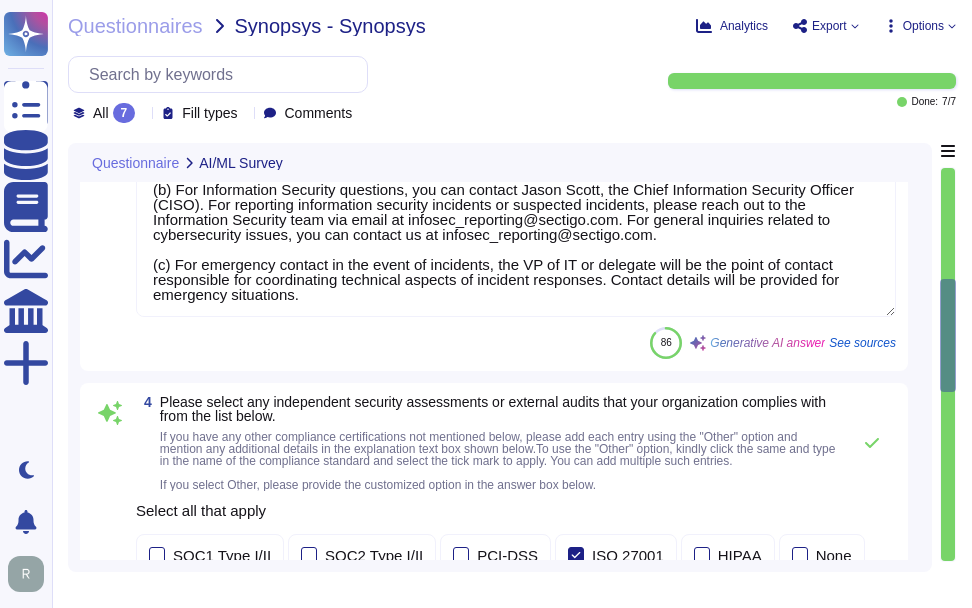 type on "No, our application or system does not use Artificial Intelligence (AI), and we do not currently offer AI solutions in our customer-facing products. Therefore, AI tools or products will not have access to Synopsys data." 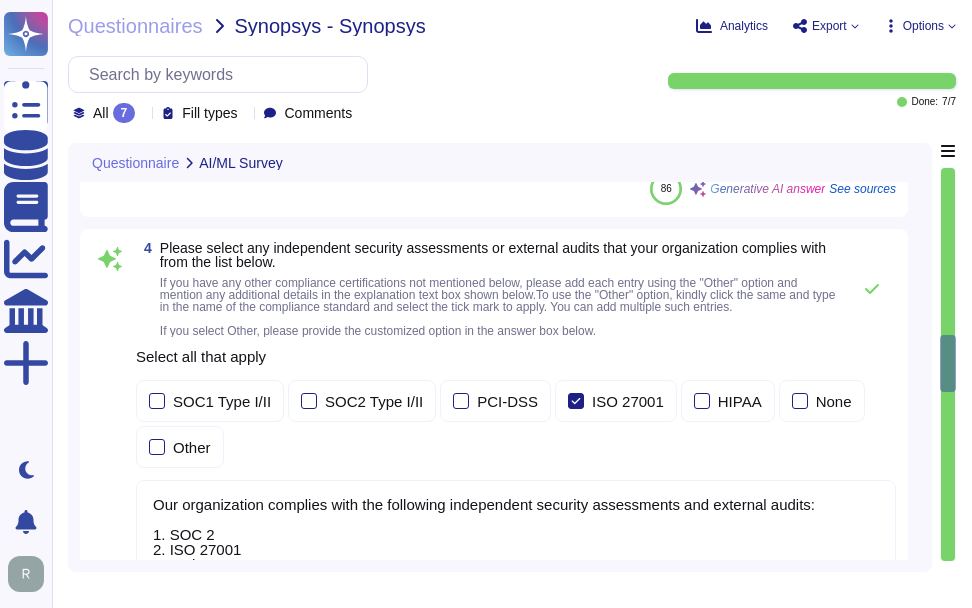 type on "Cybersecurity: The use of AI tools may introduce new opportunities for cyber-attacks. Hackers can manipulate Large Language Models to give away information they shouldn’t, including personal or sensitive information." 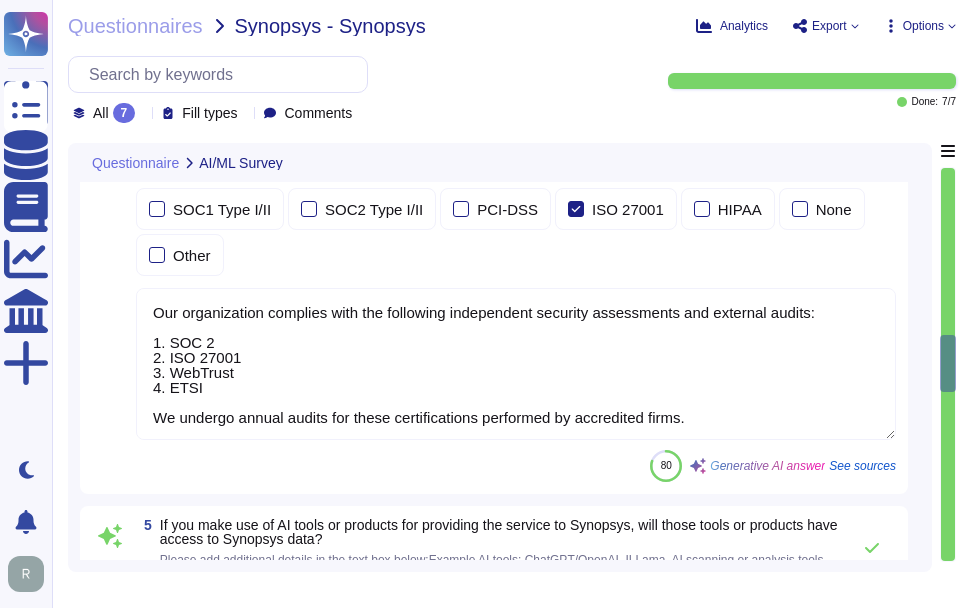 scroll, scrollTop: 1100, scrollLeft: 0, axis: vertical 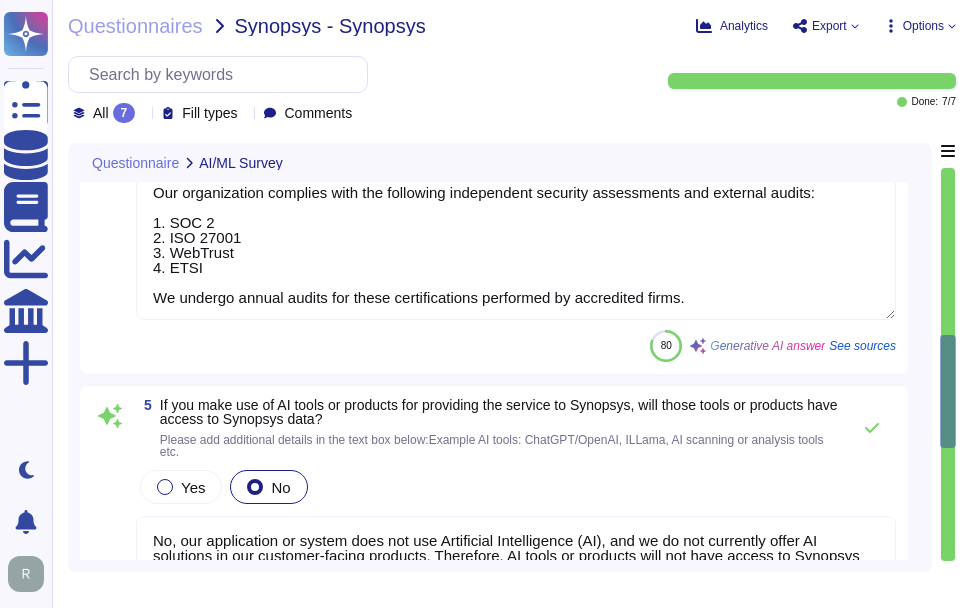 type on "Access to the SOC 2 Type 2 report can be obtained by signing an NDA. We can provide a copy of our latest SOC 2 audit report under a signed NDA. Please refer to the relevant policies linked in the context for additional information." 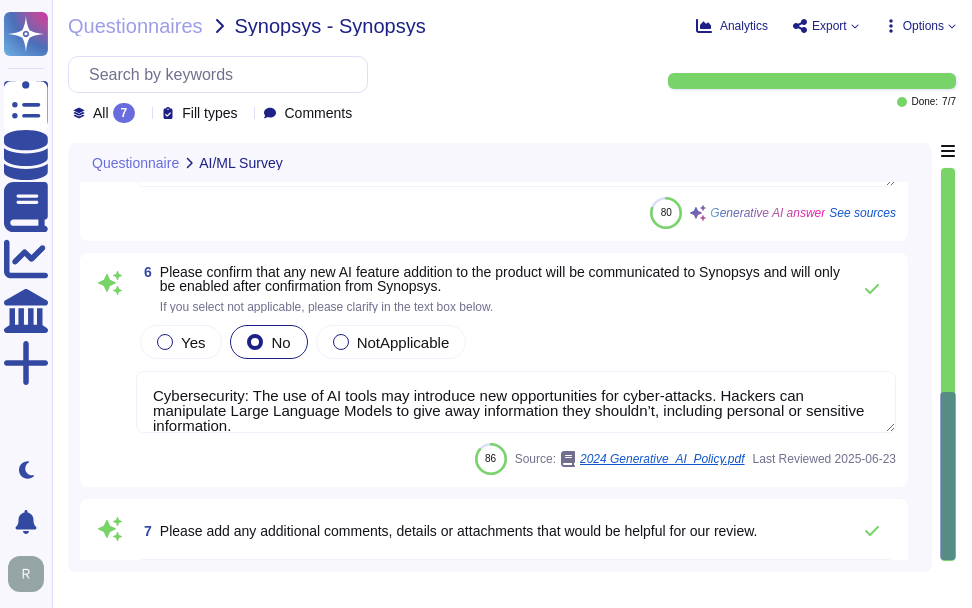 scroll, scrollTop: 1624, scrollLeft: 0, axis: vertical 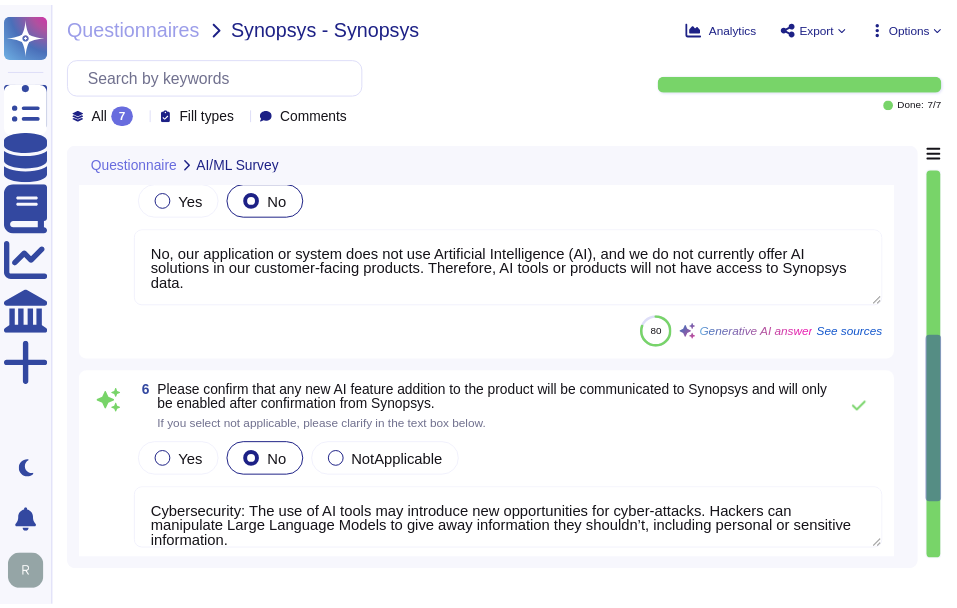 type on "(a) For questions about Services or Products, please reach out to your enterprise sales representative, who will provide the necessary details for the Primary Point of Contact (POC).
(b) For Information Security questions, you can contact Jason Scott, the Chief Information Security Officer (CISO). For reporting information security incidents or suspected incidents, please reach out to the Information Security team via email at infosec_reporting@sectigo.com. For general inquiries related to cybersecurity issues, you can contact us at infosec_reporting@sectigo.com.
(c) For emergency contact in the event of incidents, the VP of IT or delegate will be the point of contact responsible for coordinating technical aspects of incident responses. Contact details will be provided for emergency situations." 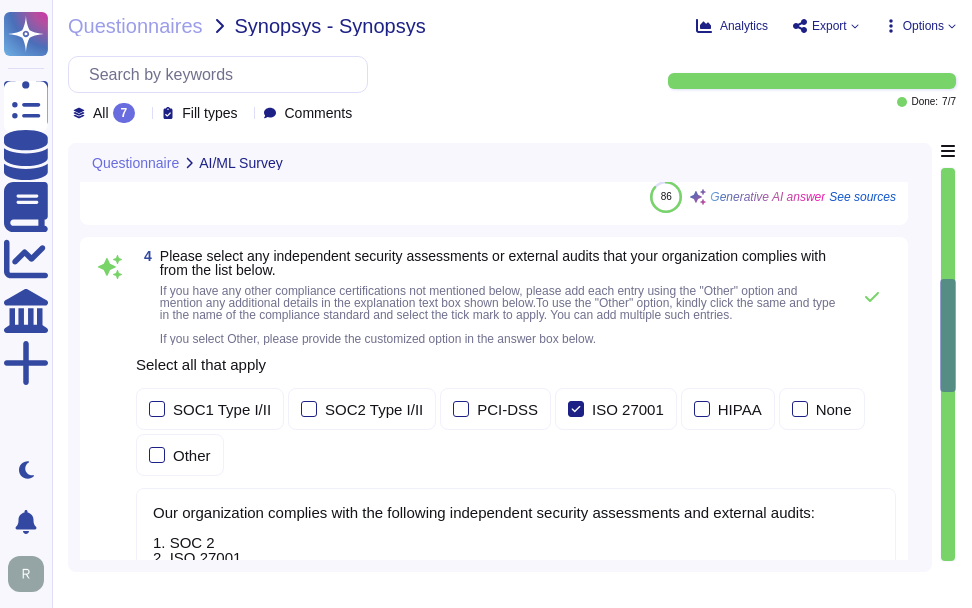type on "The service provided is "Sectigo Certificate Manager," which offers digital certificates of various types. This includes hosted PKI services.
For more information, users can visit the Sectigo website.
No specific URL for Synopsys users to log in to the service is provided in the context." 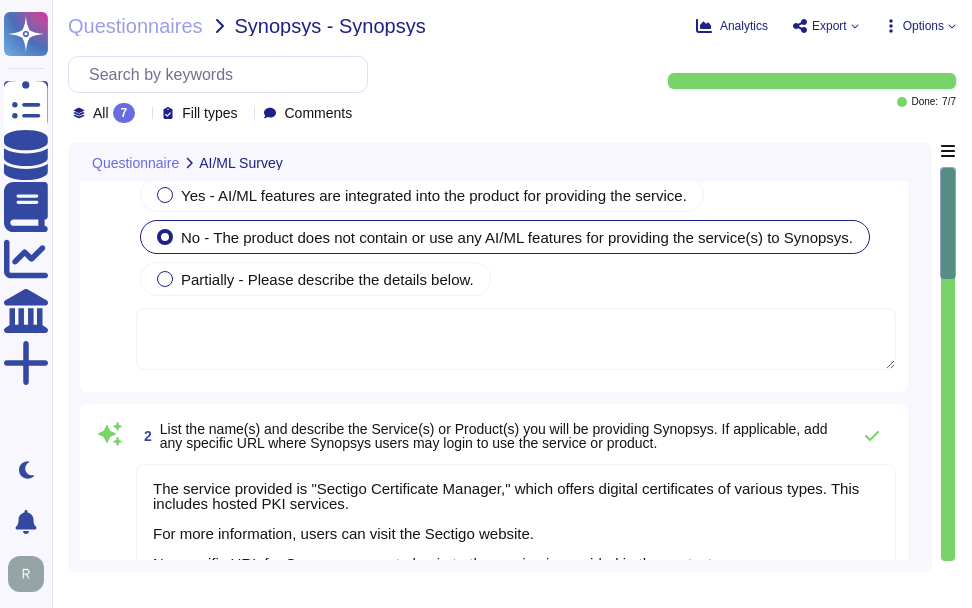 scroll, scrollTop: 0, scrollLeft: 0, axis: both 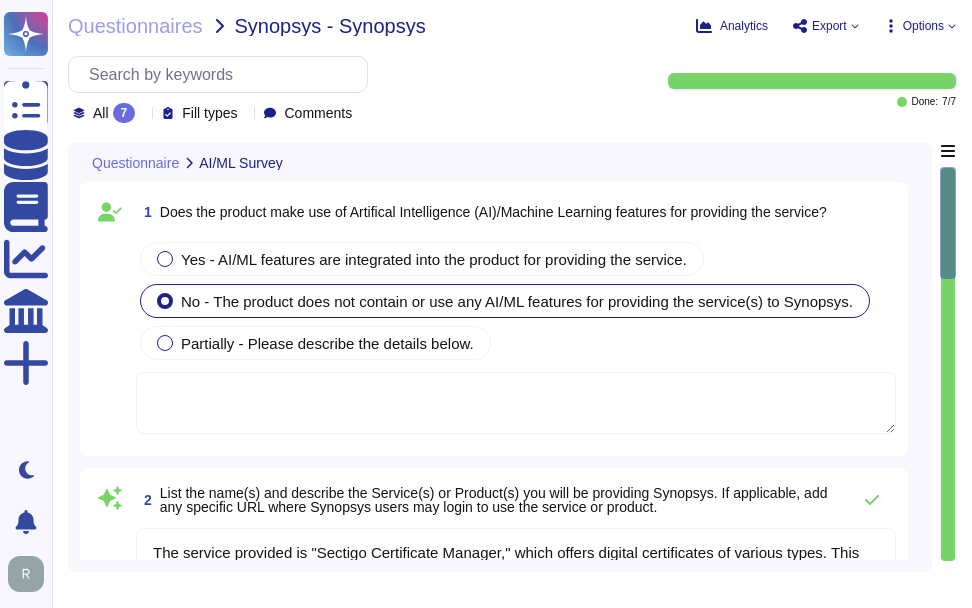 click on "All 7" at bounding box center (108, 113) 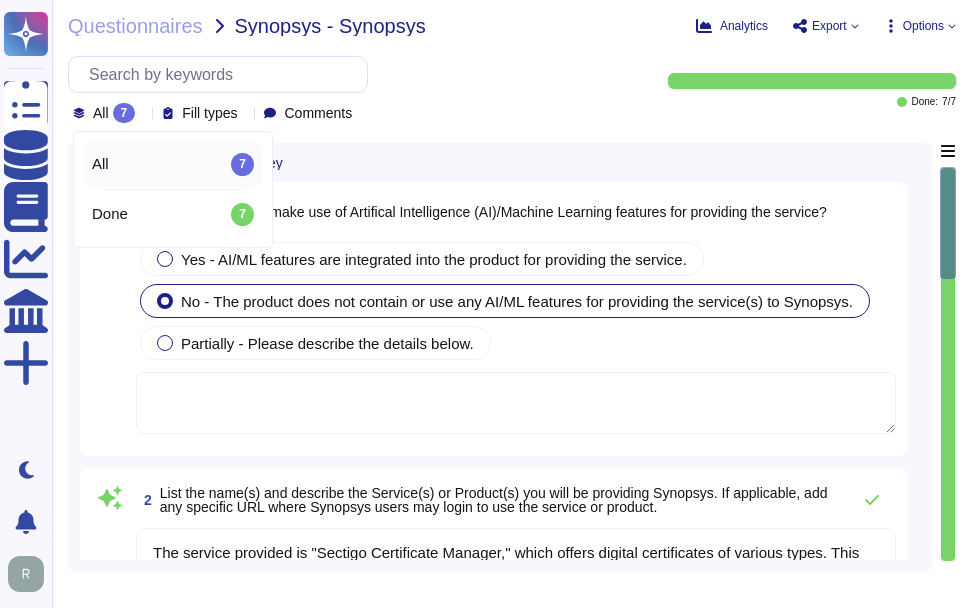 click on "Does the product make use of Artifical Intelligence (AI)/Machine Learning features for providing the service?" at bounding box center (493, 212) 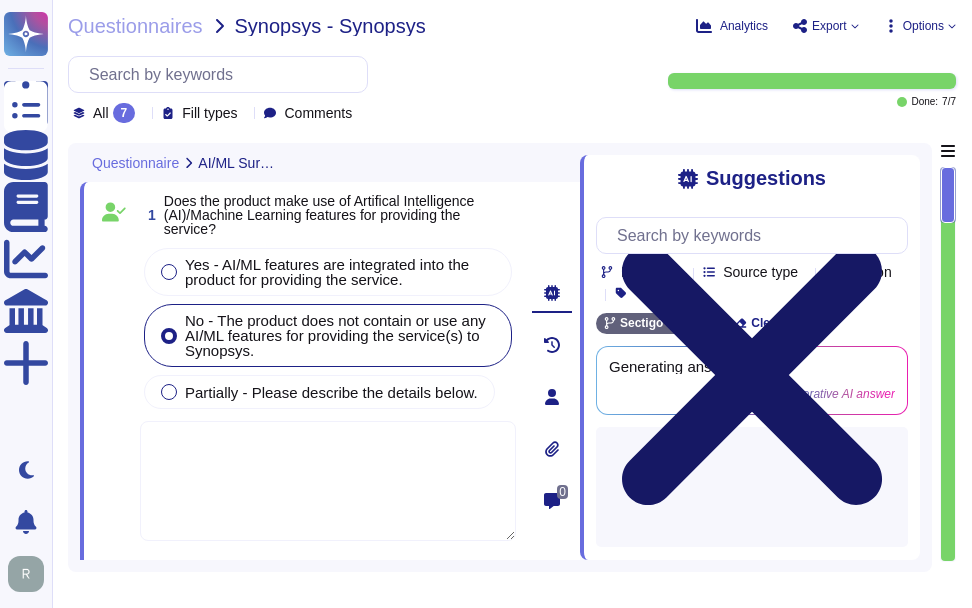 click 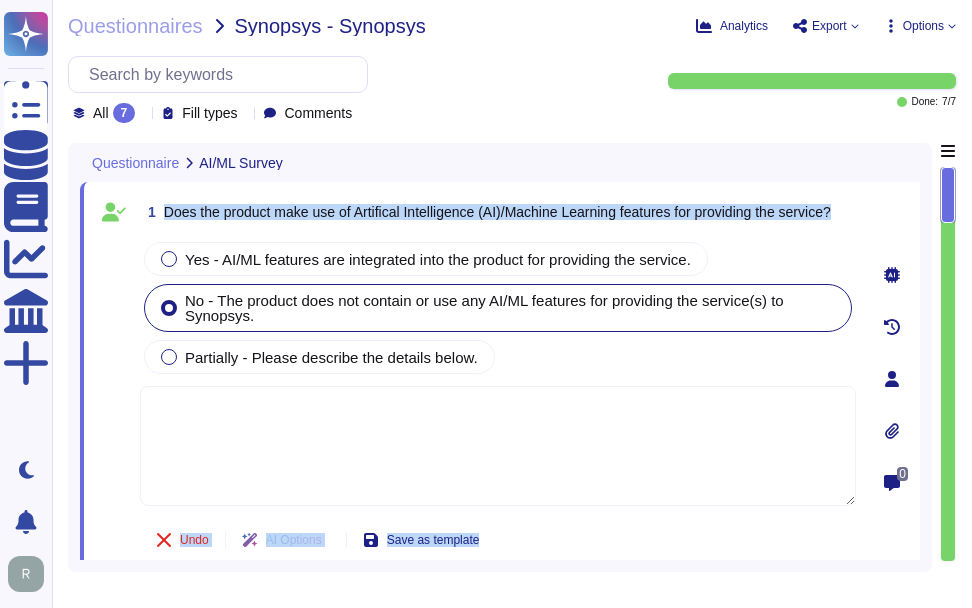 drag, startPoint x: 164, startPoint y: 209, endPoint x: 868, endPoint y: 216, distance: 704.0348 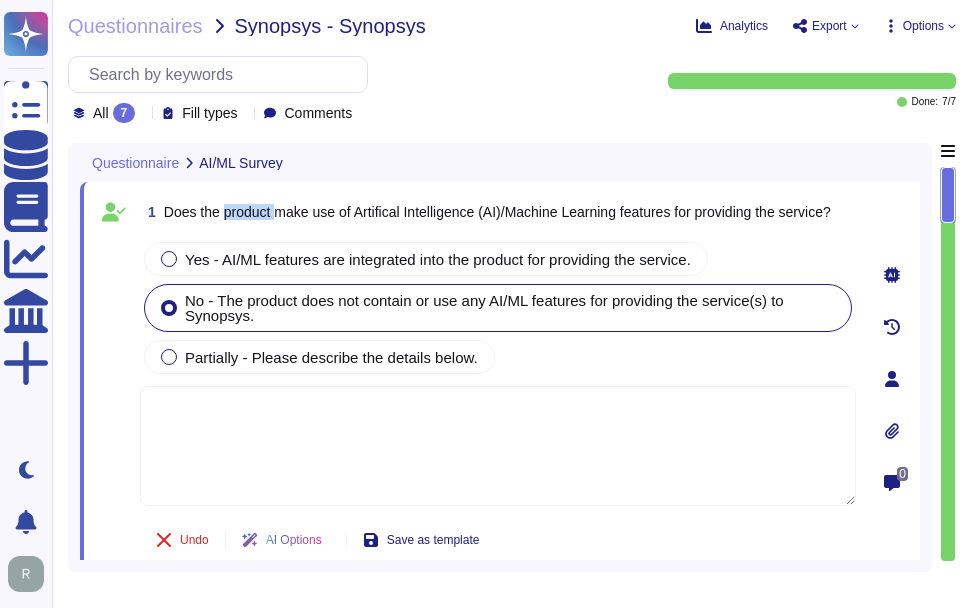 click on "Does the product make use of Artifical Intelligence (AI)/Machine Learning features for providing the service?" at bounding box center (497, 212) 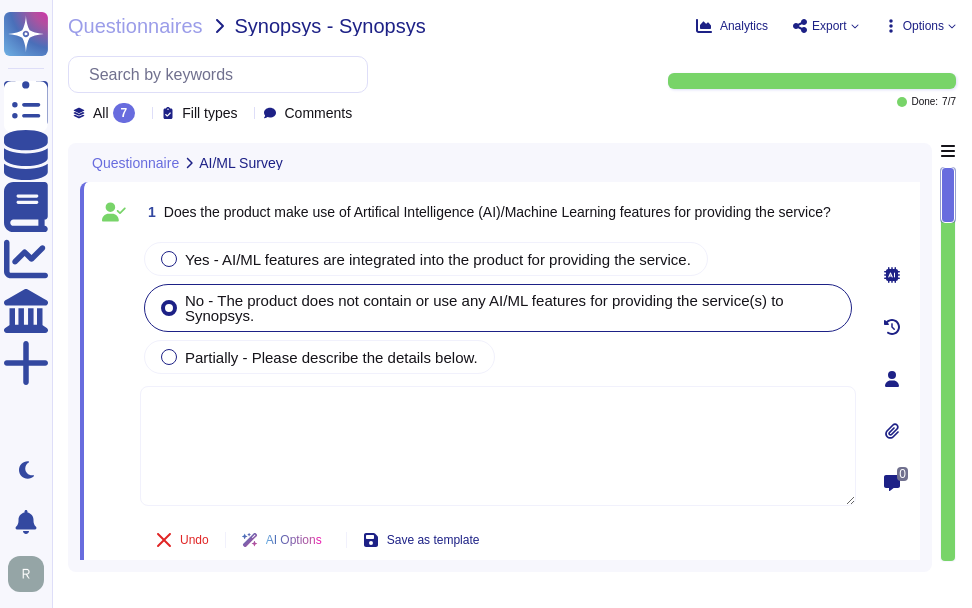 drag, startPoint x: 229, startPoint y: 213, endPoint x: 164, endPoint y: 207, distance: 65.27634 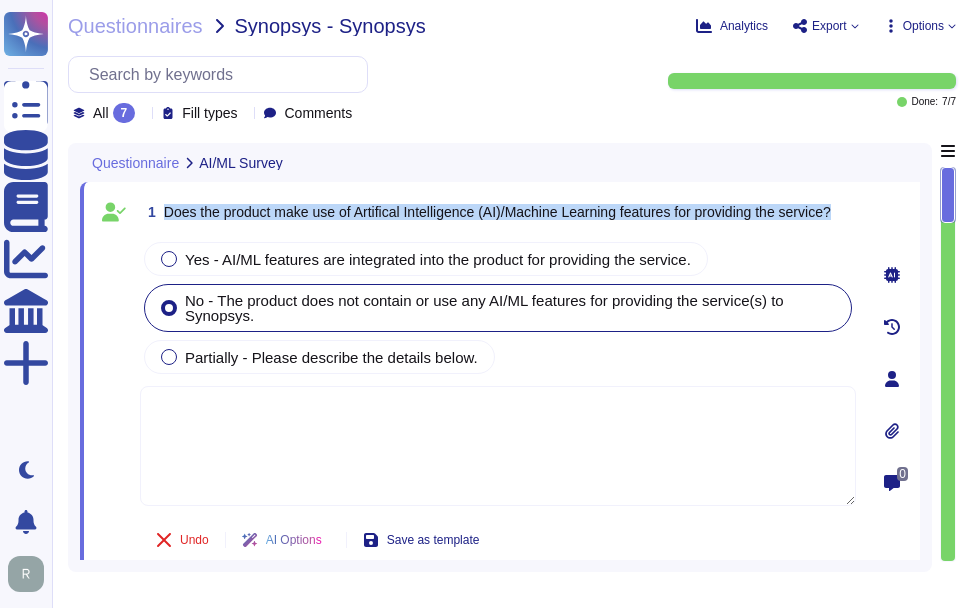 drag, startPoint x: 167, startPoint y: 210, endPoint x: 857, endPoint y: 219, distance: 690.0587 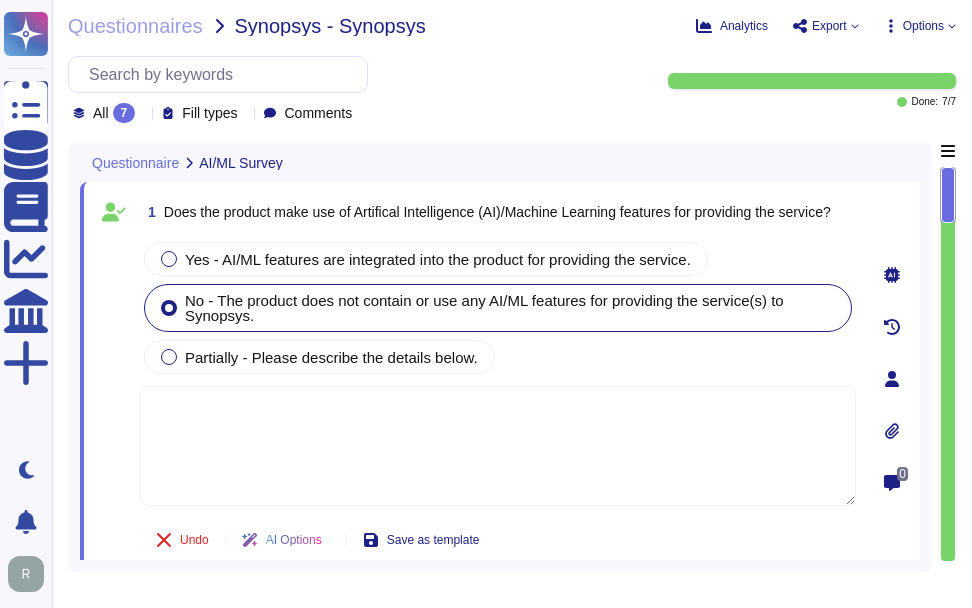 click at bounding box center (498, 446) 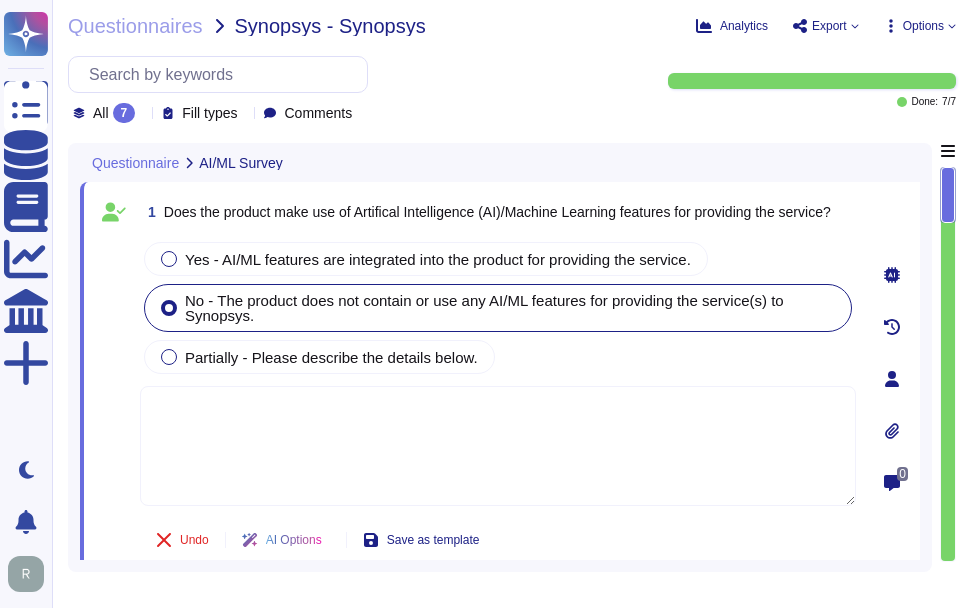 click at bounding box center (498, 446) 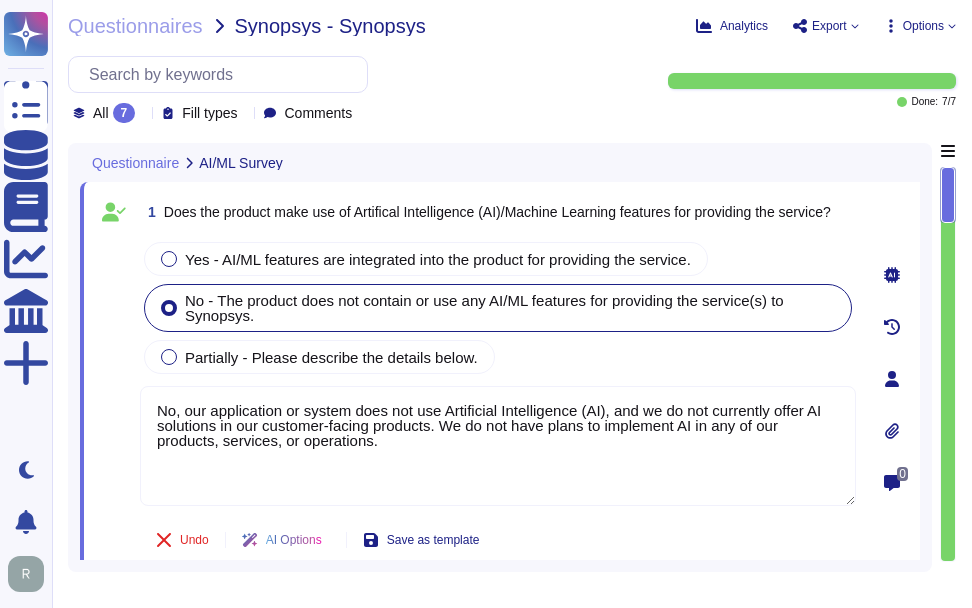 type on "No, our application or system does not use Artificial Intelligence (AI), and we do not currently offer AI solutions in our customer-facing products. We do not have plans to implement AI in any of our products, services, or operations." 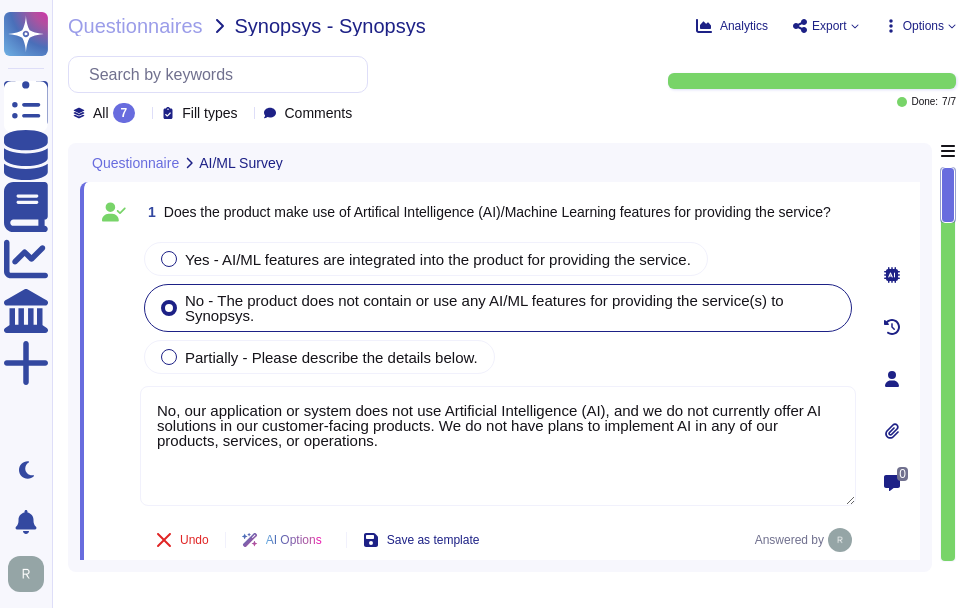 click 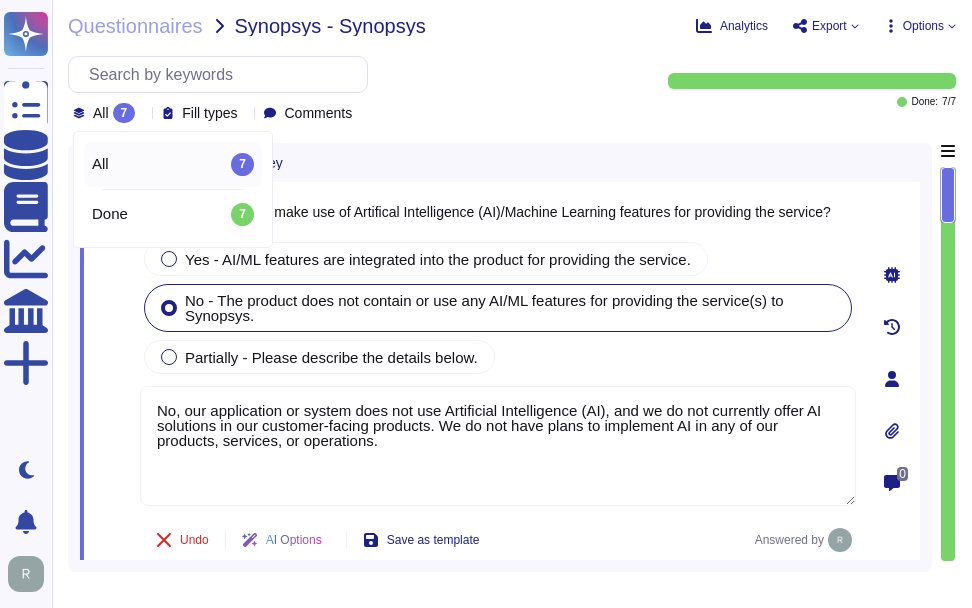 click on "Questionnaire AI/ML Survey" at bounding box center (500, 162) 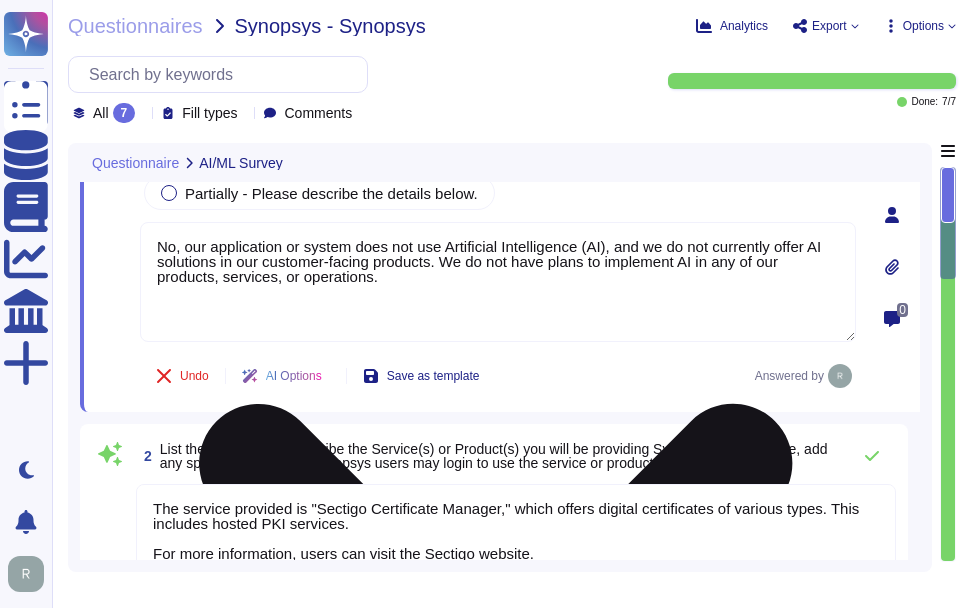 type on "Our organization complies with the following independent security assessments and external audits:
1. SOC 2
2. ISO 27001
3. WebTrust
4. ETSI
We undergo annual audits for these certifications performed by accredited firms." 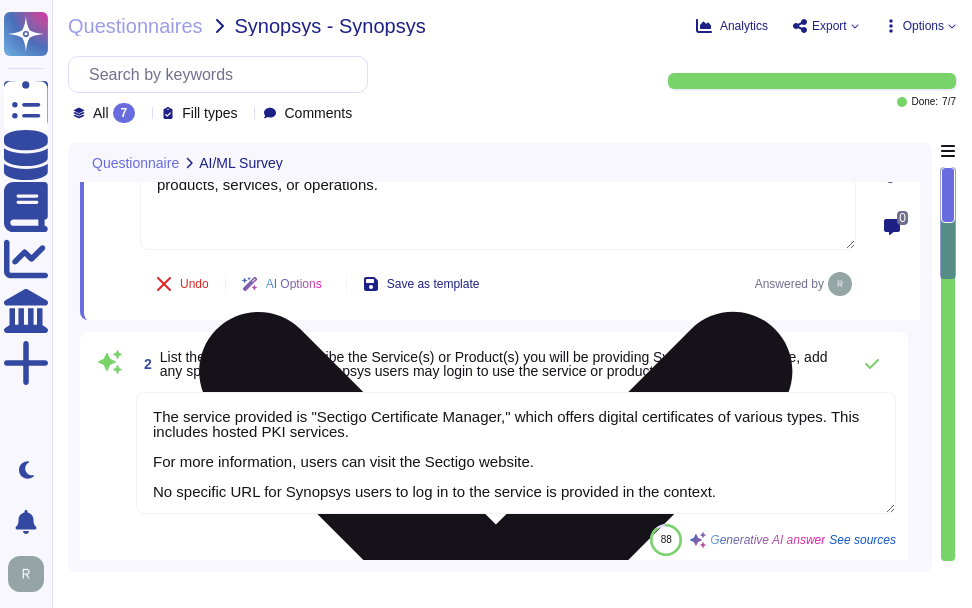 scroll, scrollTop: 300, scrollLeft: 0, axis: vertical 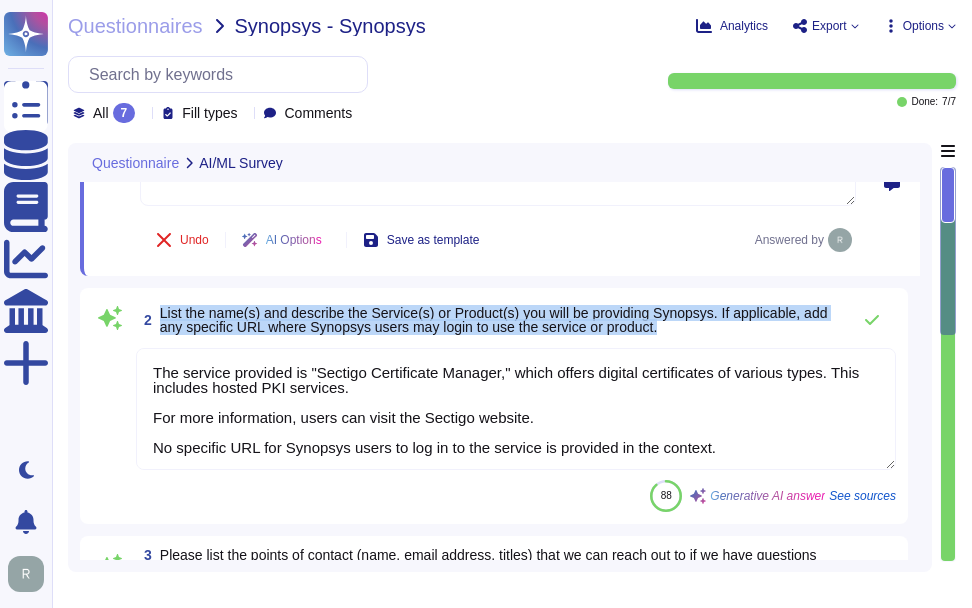 drag, startPoint x: 161, startPoint y: 313, endPoint x: 691, endPoint y: 327, distance: 530.1849 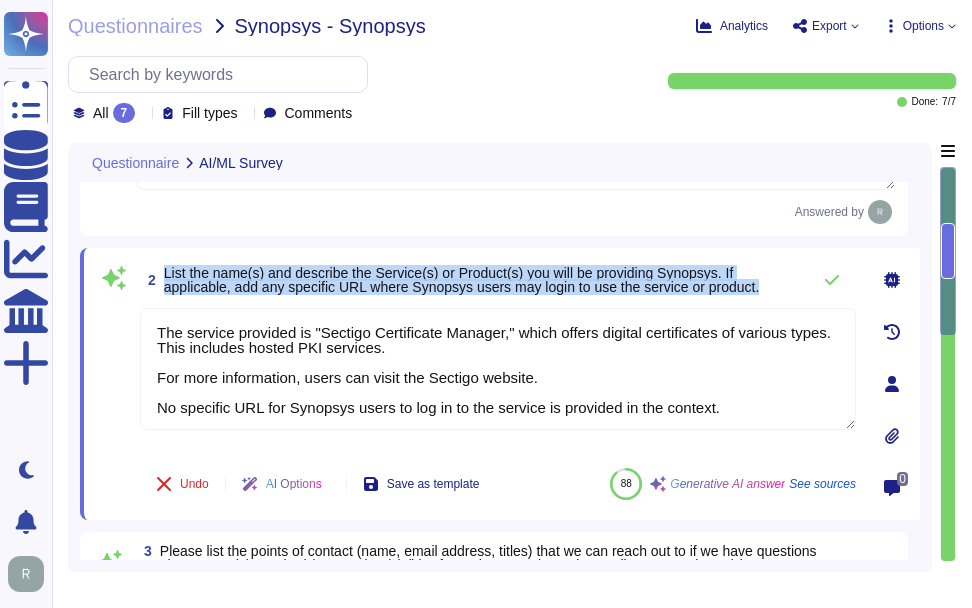drag, startPoint x: 164, startPoint y: 276, endPoint x: 773, endPoint y: 295, distance: 609.2963 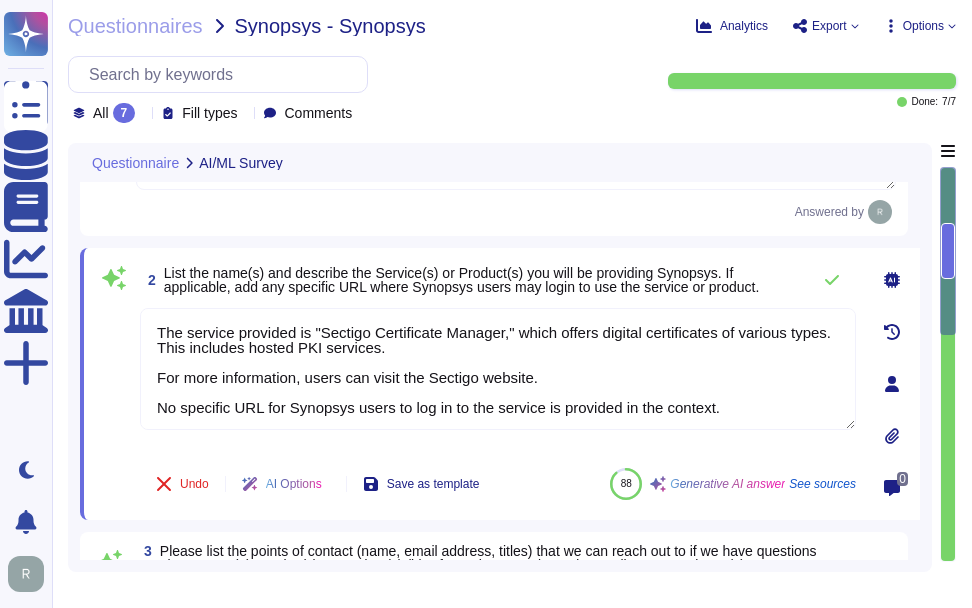 drag, startPoint x: 735, startPoint y: 409, endPoint x: 128, endPoint y: 311, distance: 614.86017 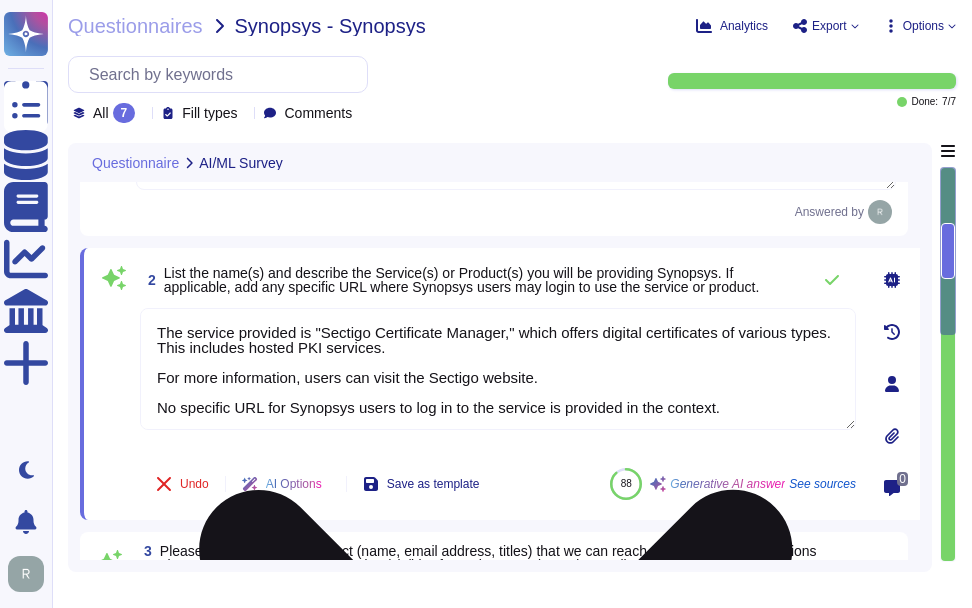 paste on "and hosted PKI services.
For more information, users can visit the service's website" 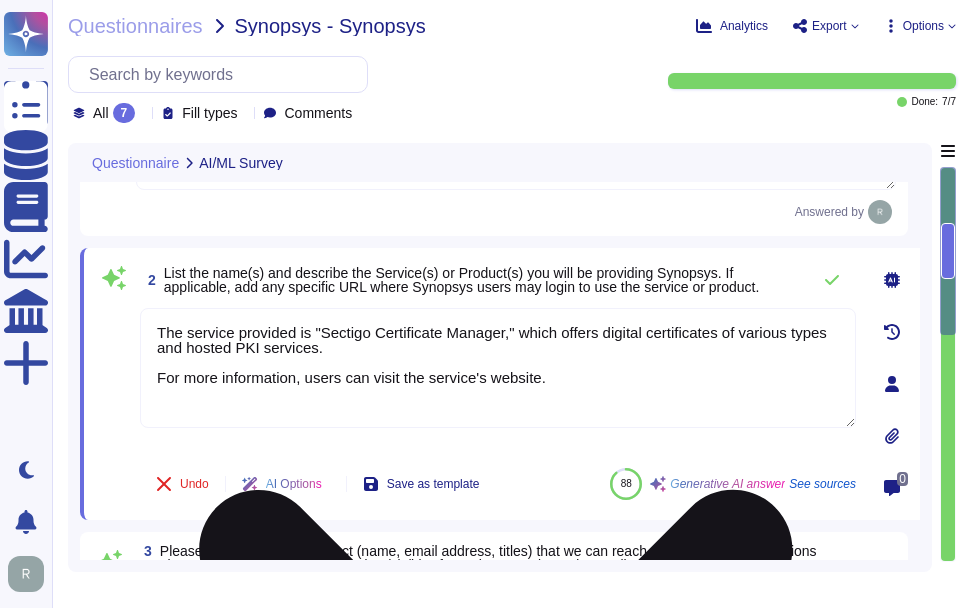 click on "The service provided is "Sectigo Certificate Manager," which offers digital certificates of various types and hosted PKI services.
For more information, users can visit the service's website." at bounding box center [498, 368] 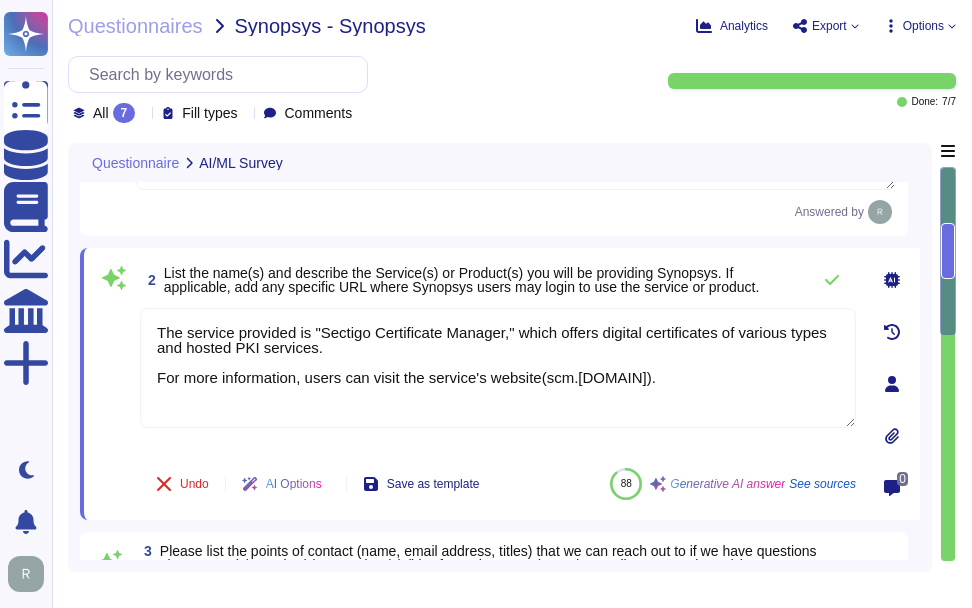 type on "The service provided is "Sectigo Certificate Manager," which offers digital certificates of various types and hosted PKI services.
For more information, users can visit the service's website(scm.[DOMAIN])." 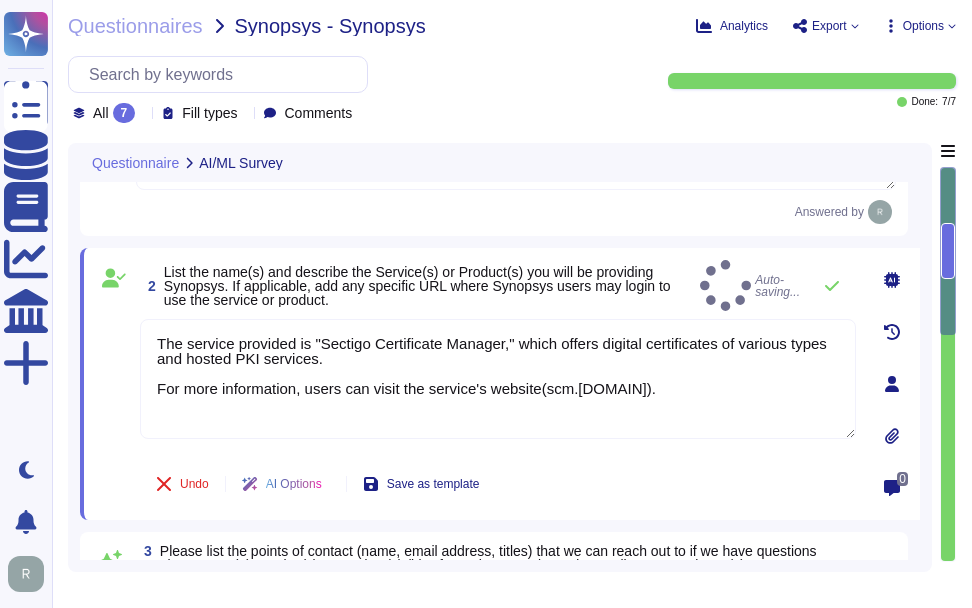 click on "List the name(s) and describe the Service(s) or Product(s) you will be providing Synopsys. If applicable, add any specific URL where Synopsys users may login to use the service or product." at bounding box center (428, 286) 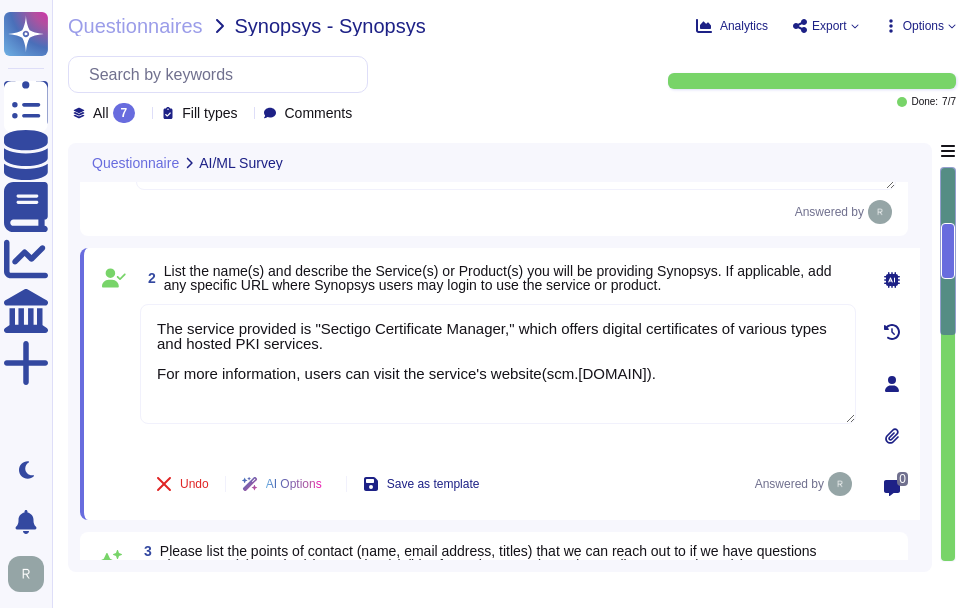 click on "List the name(s) and describe the Service(s) or Product(s) you will be providing Synopsys. If applicable, add any specific URL where Synopsys users may login to use the service or product." at bounding box center (510, 278) 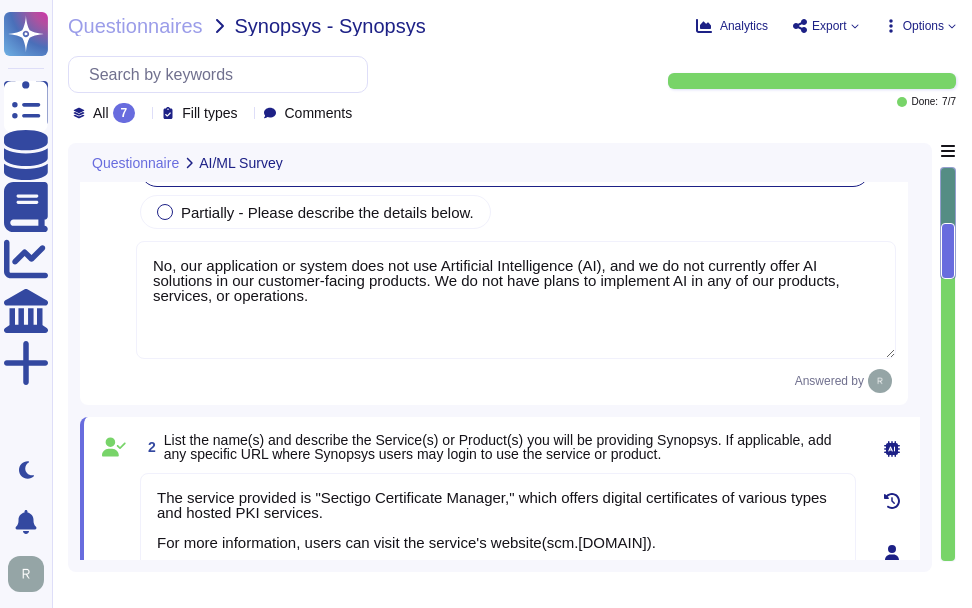 scroll, scrollTop: 0, scrollLeft: 0, axis: both 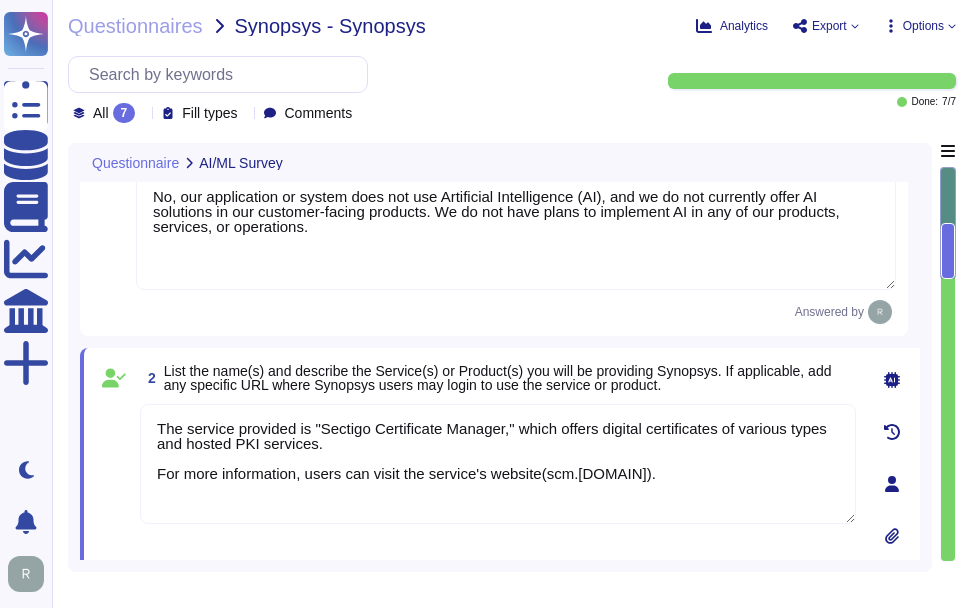 type on "Our organization complies with the following independent security assessments and external audits:
1. SOC 2
2. ISO 27001
3. WebTrust
4. ETSI
We undergo annual audits for these certifications performed by accredited firms." 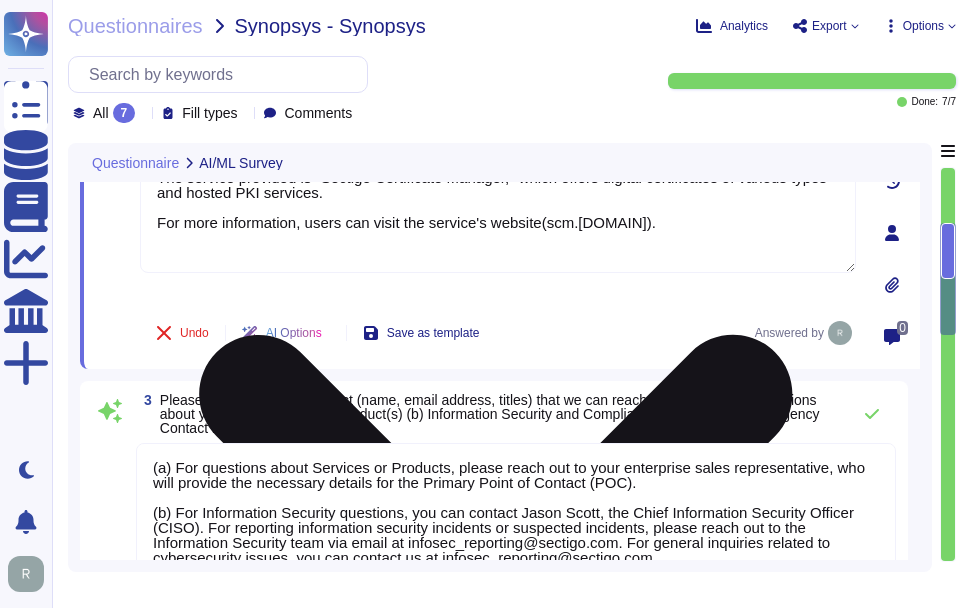 scroll, scrollTop: 500, scrollLeft: 0, axis: vertical 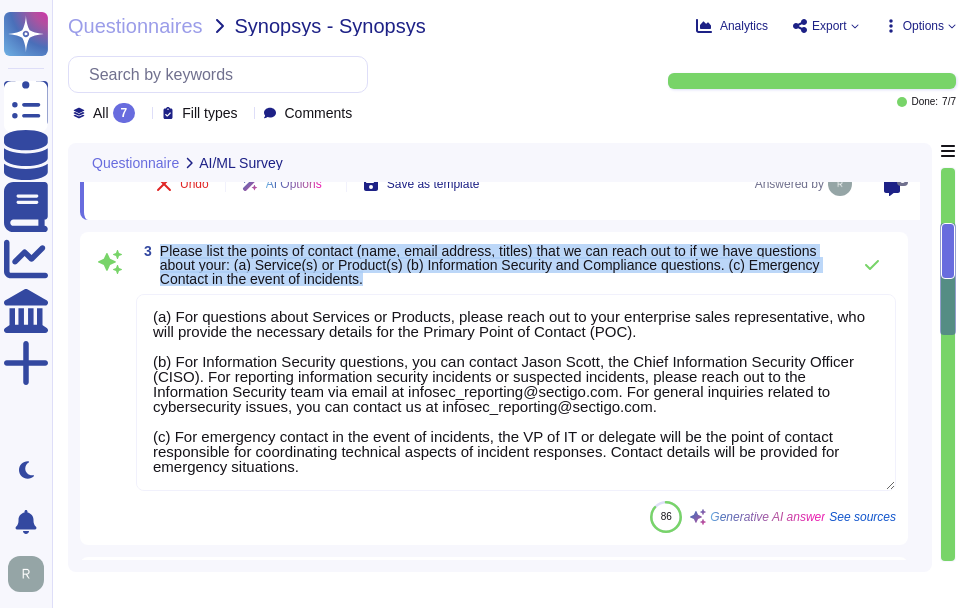 drag, startPoint x: 162, startPoint y: 251, endPoint x: 403, endPoint y: 284, distance: 243.24884 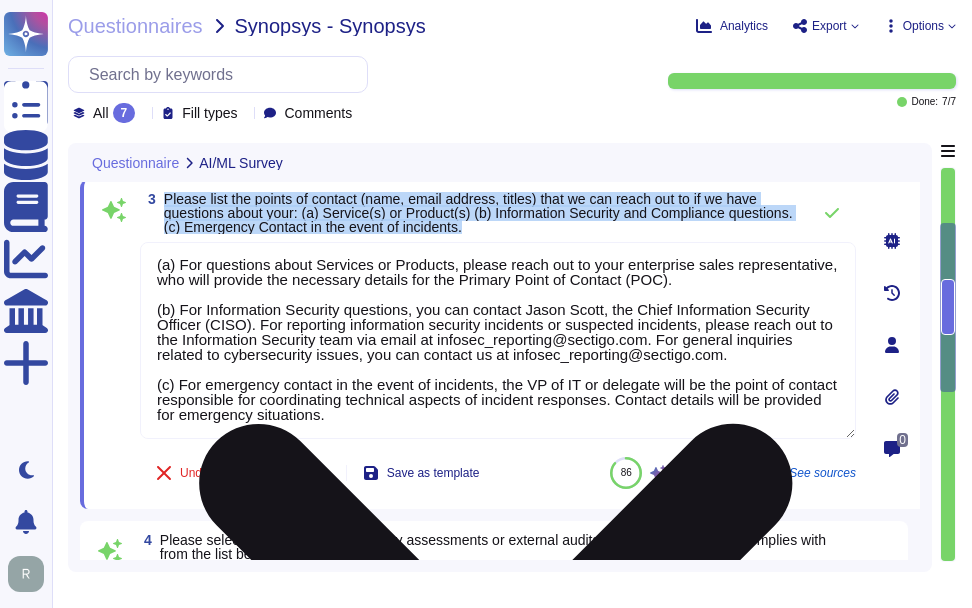 type on "No, our application or system does not use Artificial Intelligence (AI), and we do not currently offer AI solutions in our customer-facing products. Therefore, AI tools or products will not have access to Synopsys data." 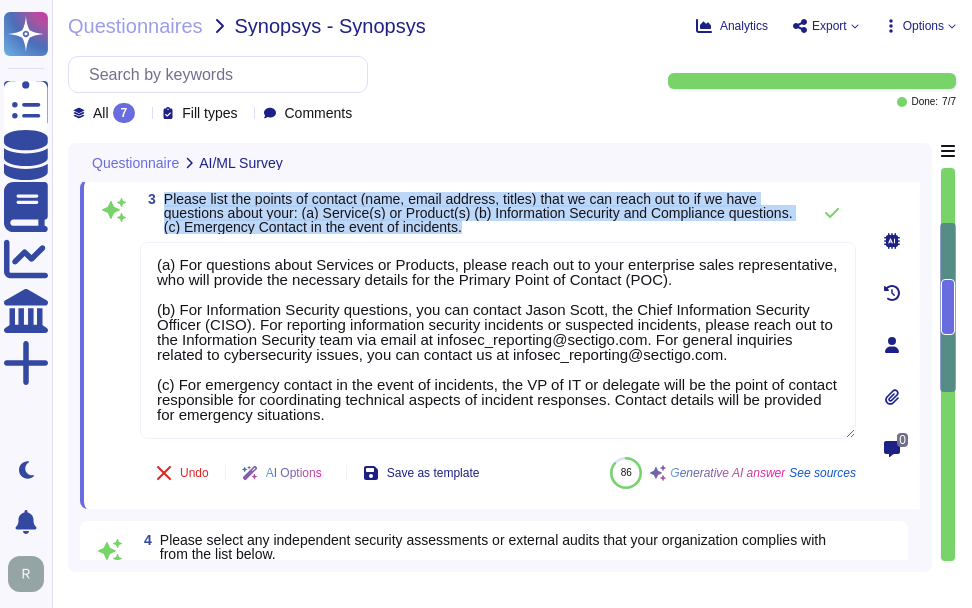 drag, startPoint x: 165, startPoint y: 204, endPoint x: 550, endPoint y: 233, distance: 386.09067 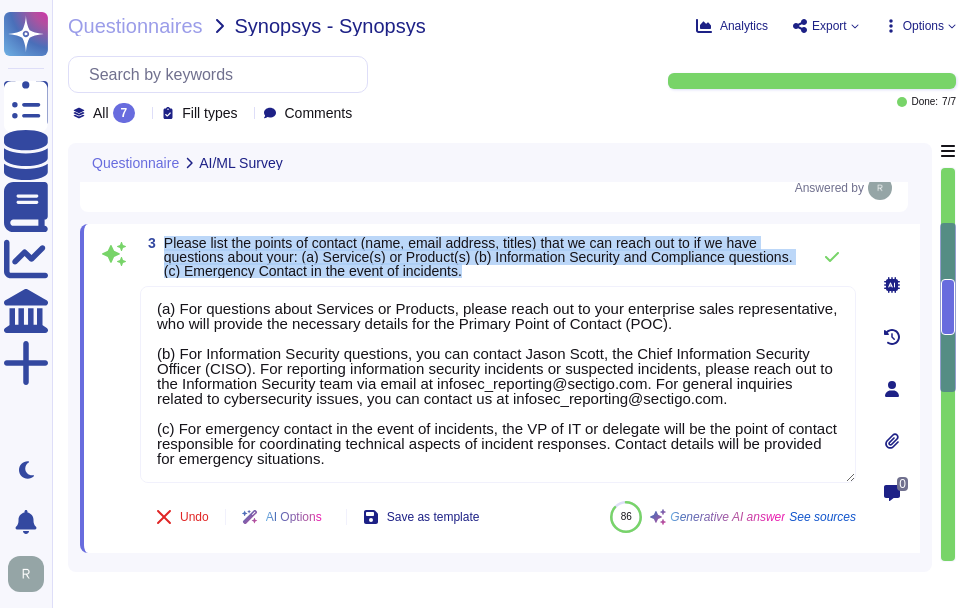 scroll, scrollTop: 600, scrollLeft: 0, axis: vertical 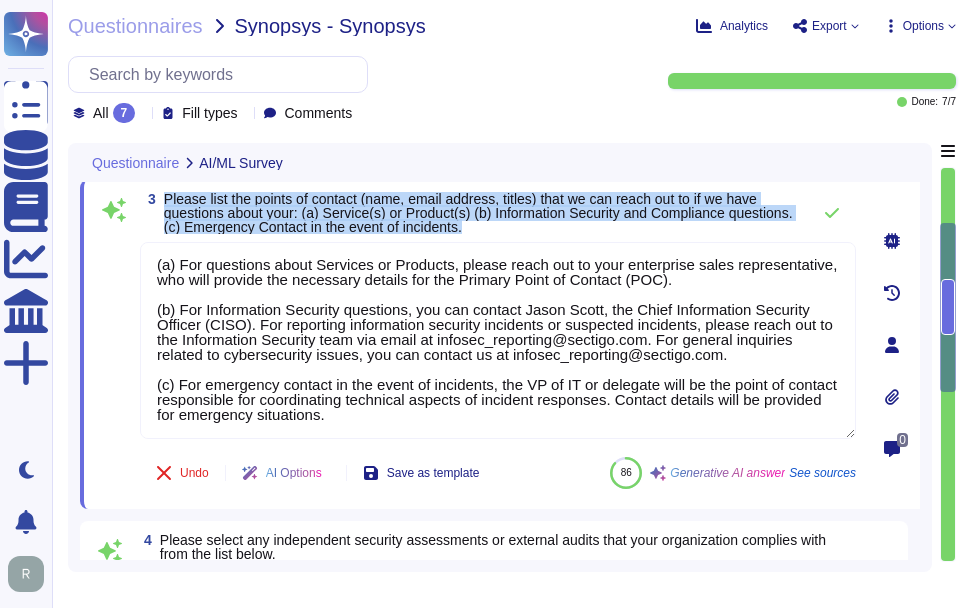 click on "Please list the points of contact (name, email address, titles) that we can reach out to if we have questions about your: (a) Service(s) or Product(s) (b) Information Security and Compliance questions. (c) Emergency Contact in the event of incidents." at bounding box center (478, 213) 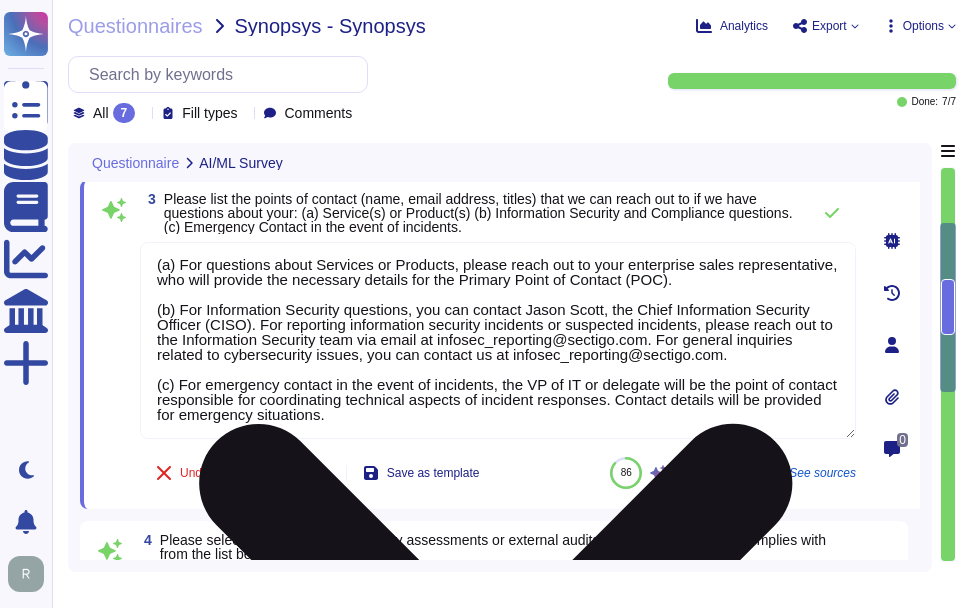 click on "(a) For questions about Services or Products, please reach out to your enterprise sales representative, who will provide the necessary details for the Primary Point of Contact (POC).
(b) For Information Security questions, you can contact Jason Scott, the Chief Information Security Officer (CISO). For reporting information security incidents or suspected incidents, please reach out to the Information Security team via email at infosec_reporting@sectigo.com. For general inquiries related to cybersecurity issues, you can contact us at infosec_reporting@sectigo.com.
(c) For emergency contact in the event of incidents, the VP of IT or delegate will be the point of contact responsible for coordinating technical aspects of incident responses. Contact details will be provided for emergency situations." at bounding box center [498, 340] 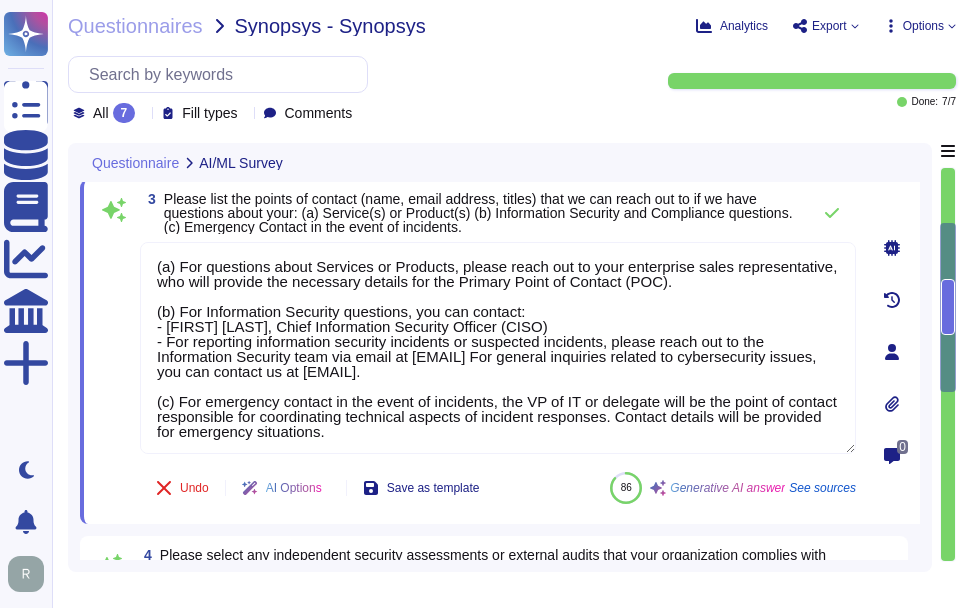 type on "(a) For questions about Services or Products, please reach out to your enterprise sales representative, who will provide the necessary details for the Primary Point of Contact (POC).
(b) For Information Security questions, you can contact:
- [FIRST] [LAST], Chief Information Security Officer (CISO)
- For reporting information security incidents or suspected incidents, please reach out to the Information Security team via email at [EMAIL] For general inquiries related to cybersecurity issues, you can contact us at [EMAIL].
(c) For emergency contact in the event of incidents, the VP of IT or delegate will be the point of contact responsible for coordinating technical aspects of incident responses. Contact details will be provided for emergency situations." 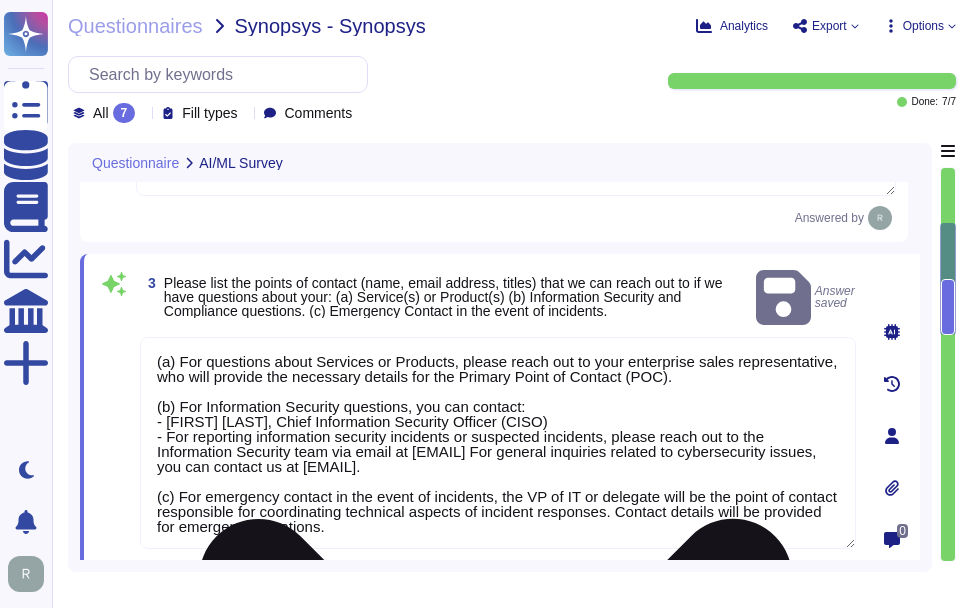 scroll, scrollTop: 600, scrollLeft: 0, axis: vertical 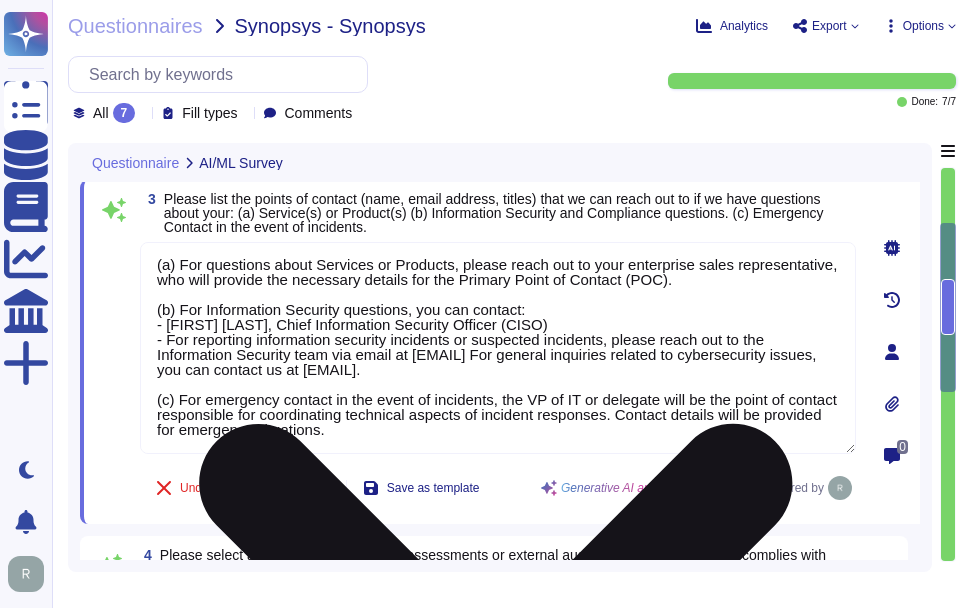 type on "No, our application or system does not use Artificial Intelligence (AI), and we do not currently offer AI solutions in our customer-facing products. Therefore, AI tools or products will not have access to Synopsys data." 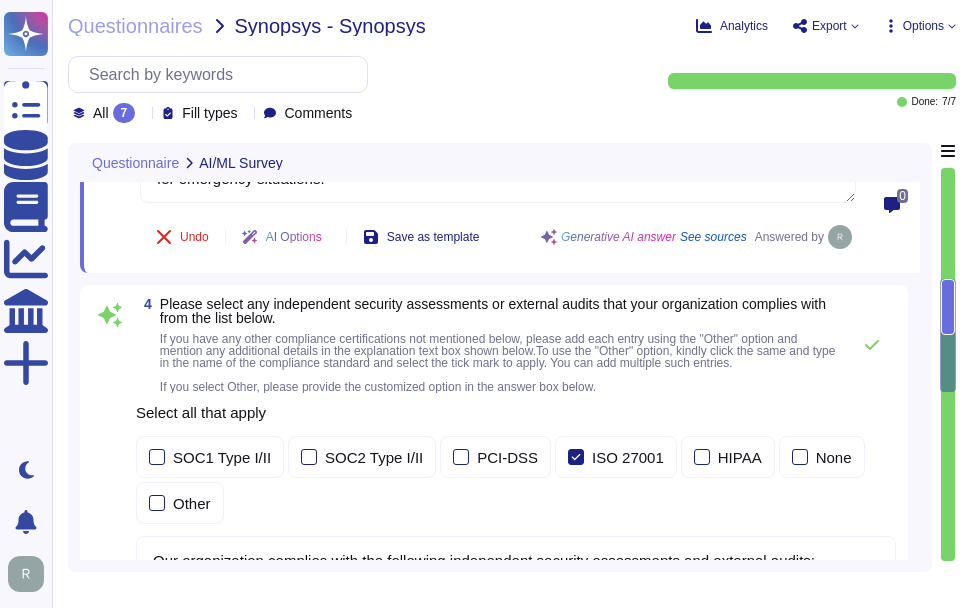 scroll, scrollTop: 900, scrollLeft: 0, axis: vertical 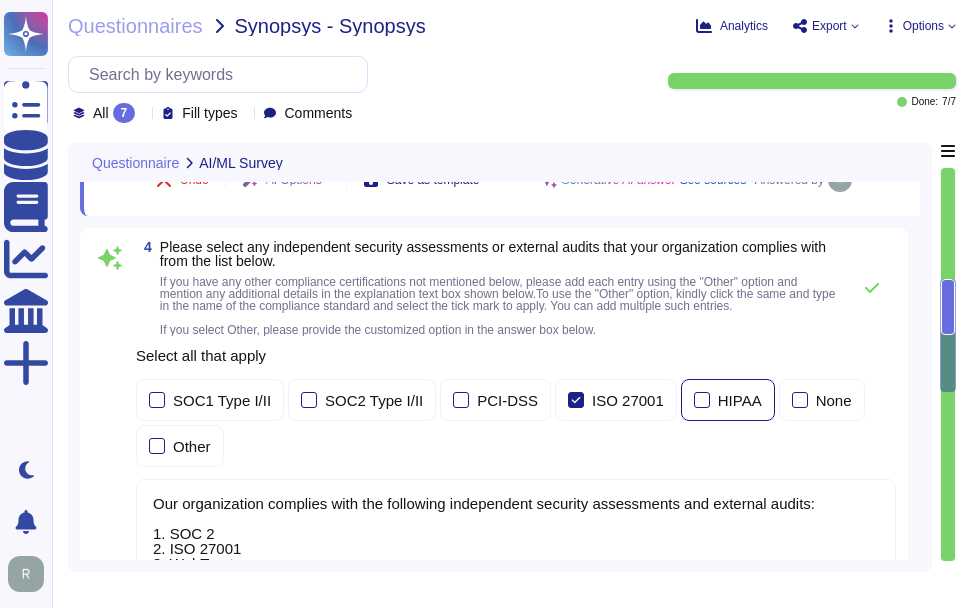 type on "Cybersecurity: The use of AI tools may introduce new opportunities for cyber-attacks. Hackers can manipulate Large Language Models to give away information they shouldn’t, including personal or sensitive information." 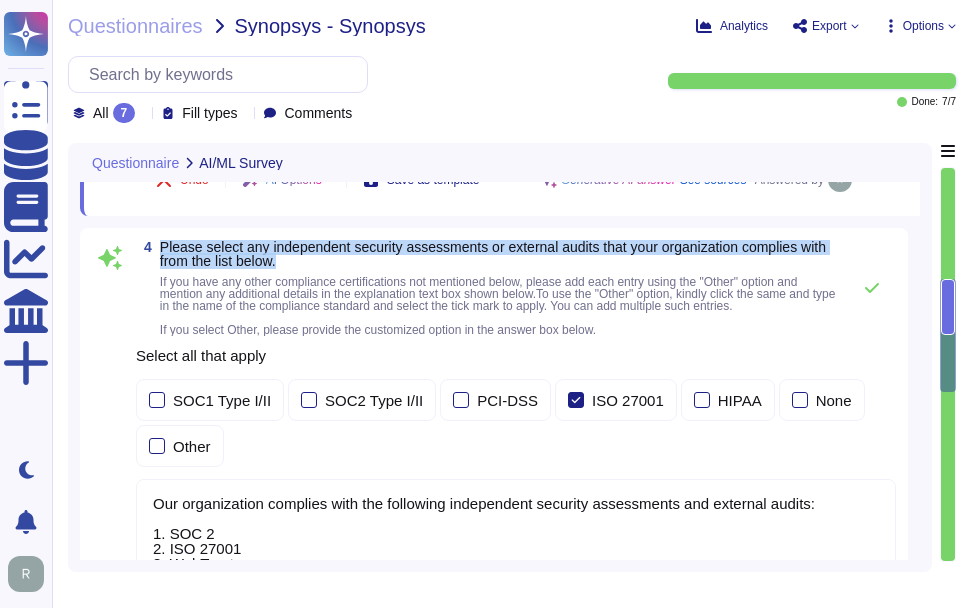 drag, startPoint x: 159, startPoint y: 249, endPoint x: 289, endPoint y: 267, distance: 131.24023 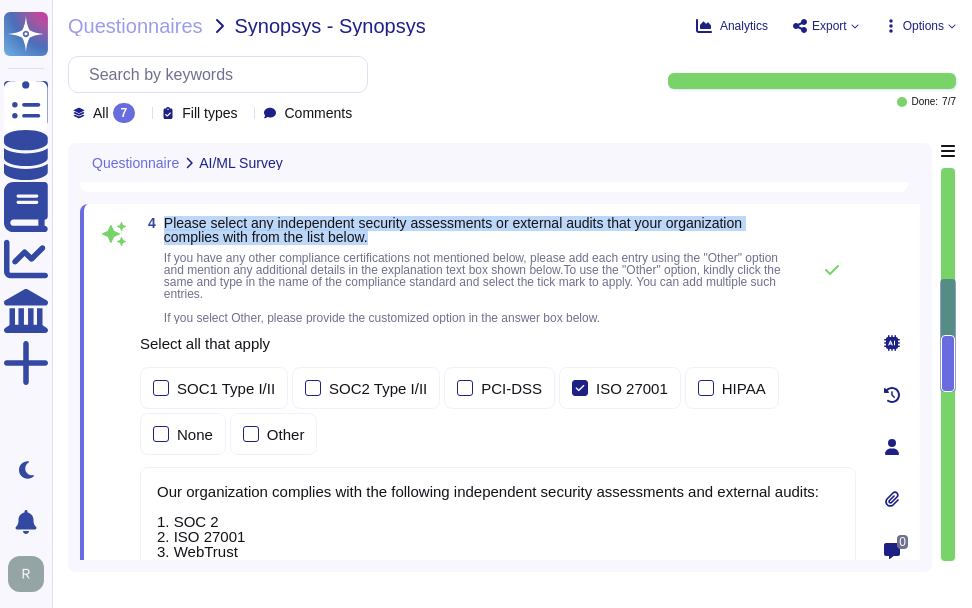 drag, startPoint x: 166, startPoint y: 225, endPoint x: 390, endPoint y: 242, distance: 224.64417 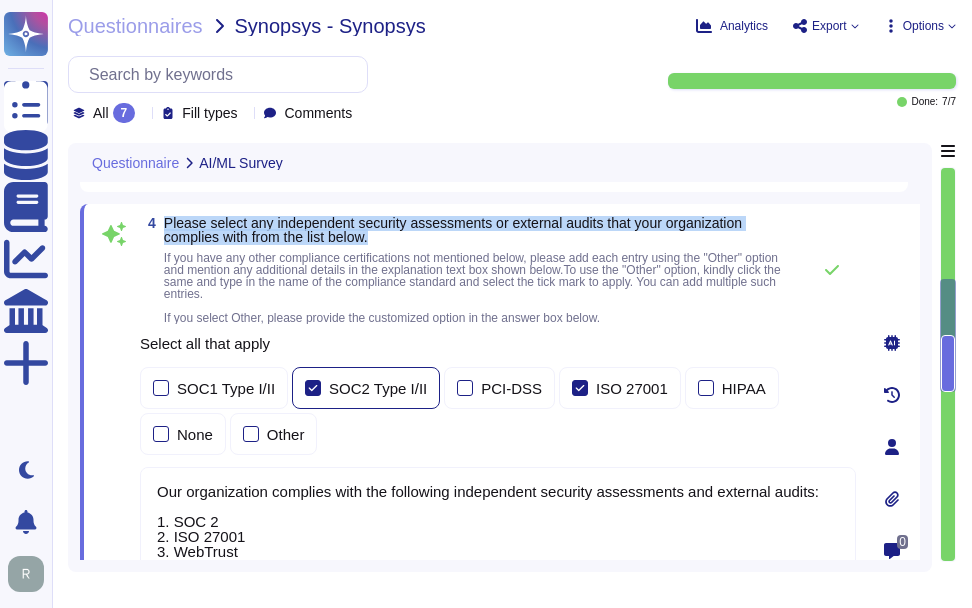 click at bounding box center [313, 388] 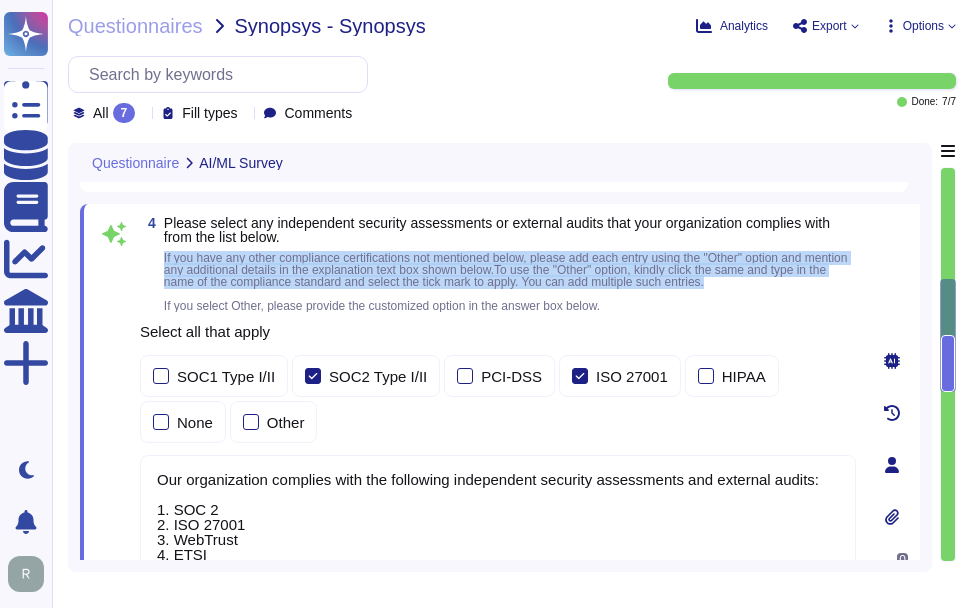 drag, startPoint x: 163, startPoint y: 260, endPoint x: 782, endPoint y: 289, distance: 619.67896 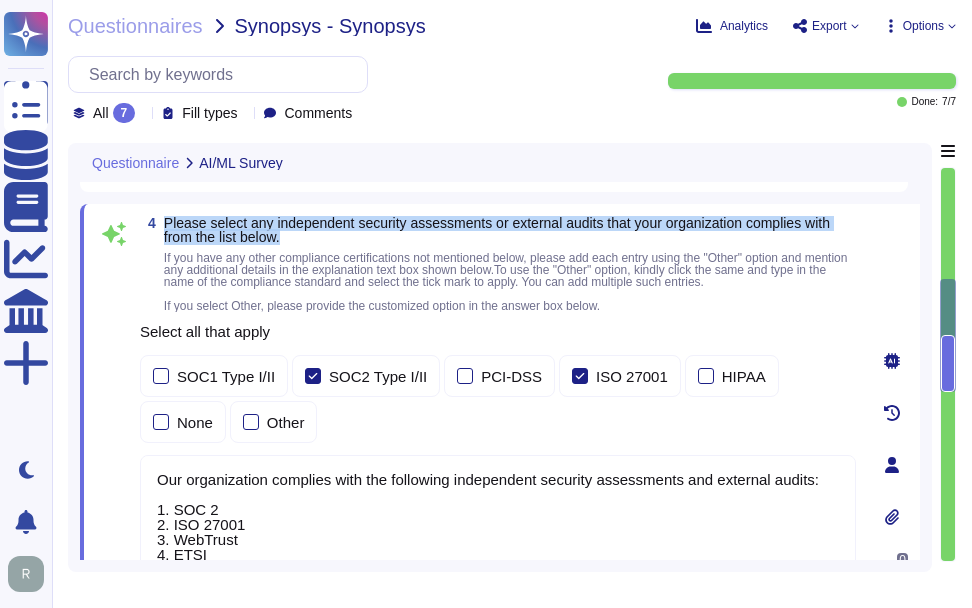 drag, startPoint x: 166, startPoint y: 224, endPoint x: 312, endPoint y: 241, distance: 146.98639 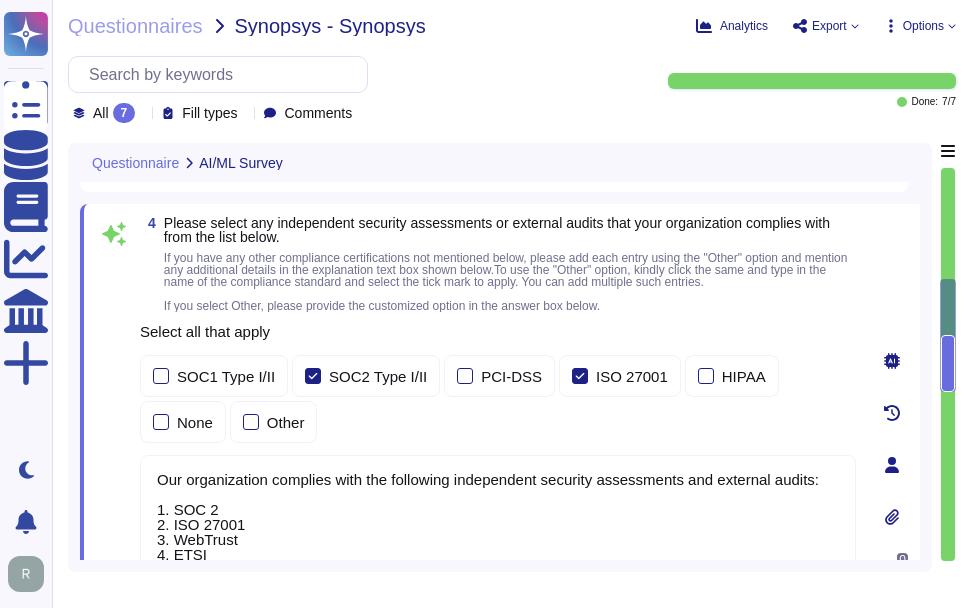 click on "Our organization complies with the following independent security assessments and external audits:
1. SOC 2
2. ISO 27001
3. WebTrust
4. ETSI
We undergo annual audits for these certifications performed by accredited firms." at bounding box center (498, 531) 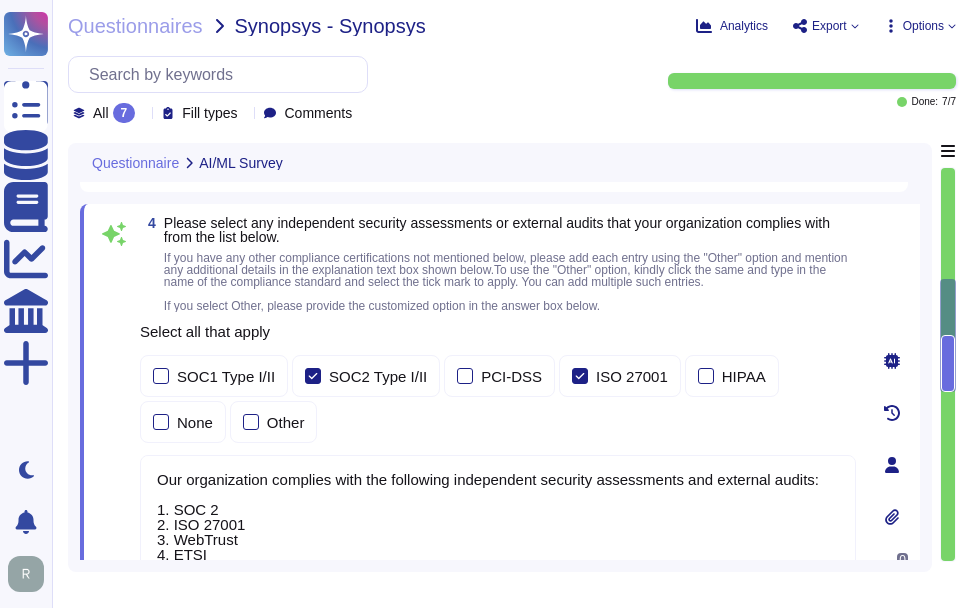 scroll, scrollTop: 938, scrollLeft: 0, axis: vertical 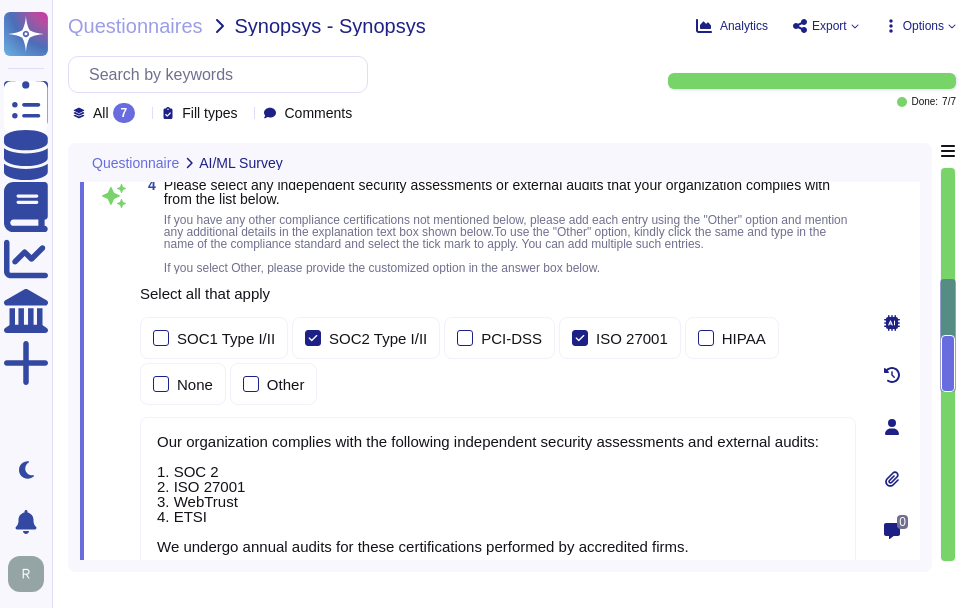 type on "Cybersecurity: The use of AI tools may introduce new opportunities for cyber-attacks. Hackers can manipulate Large Language Models to give away information they shouldn’t, including personal or sensitive information." 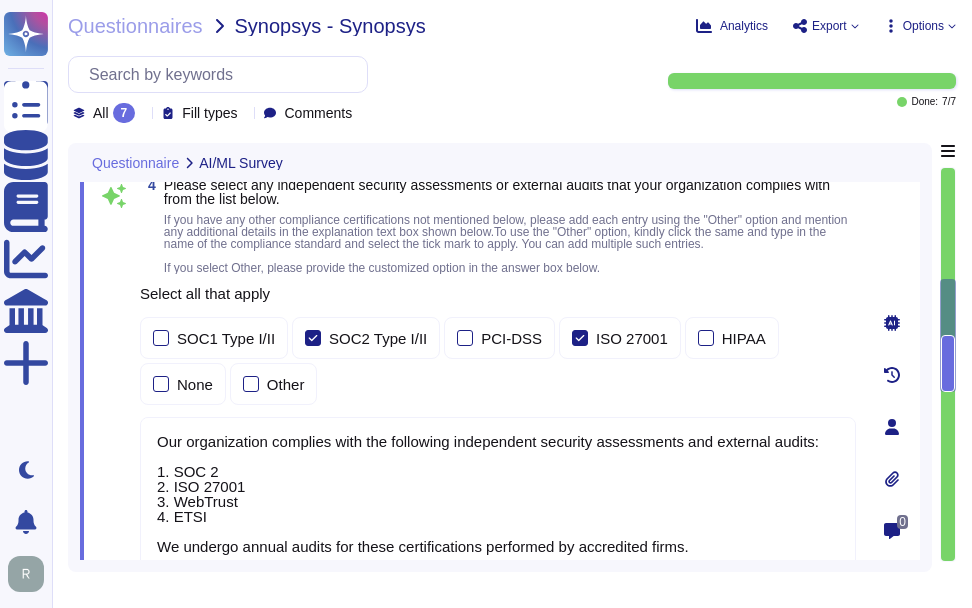 scroll, scrollTop: 2, scrollLeft: 0, axis: vertical 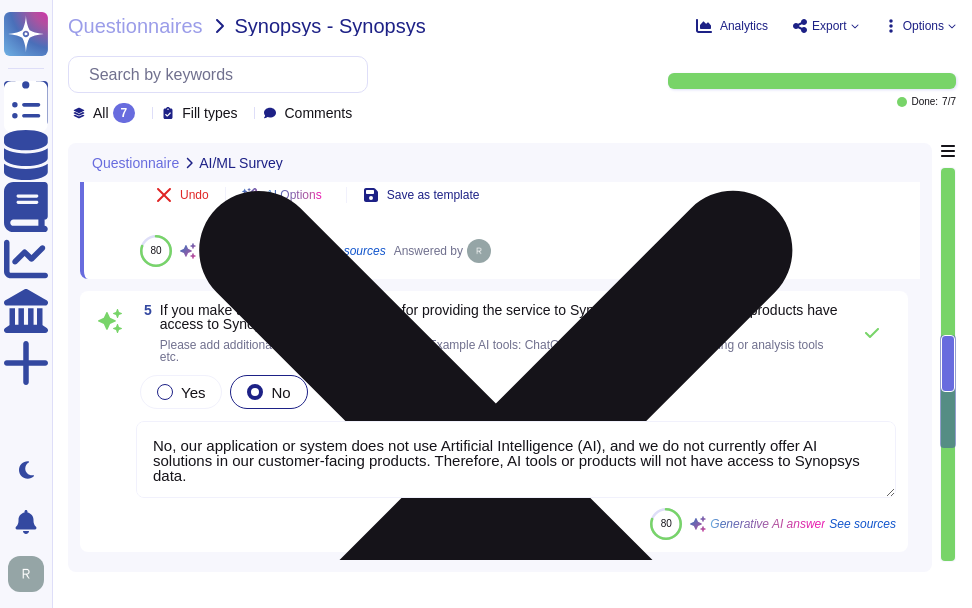 type on "Access to the SOC 2 Type 2 report can be obtained by signing an NDA. We can provide a copy of our latest SOC 2 audit report under a signed NDA. Please refer to the relevant policies linked in the context for additional information." 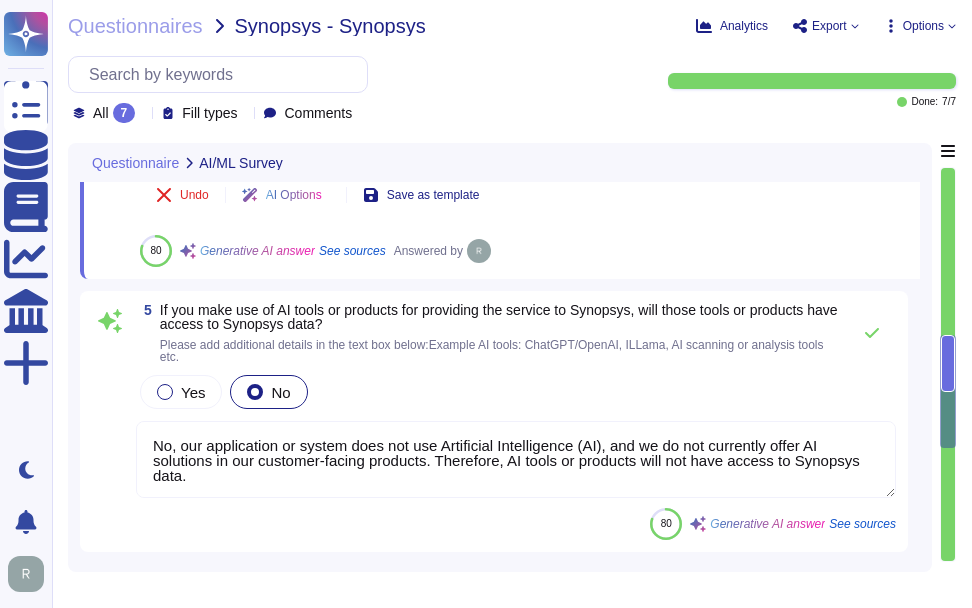 click on "No, our application or system does not use Artificial Intelligence (AI), and we do not currently offer AI solutions in our customer-facing products. Therefore, AI tools or products will not have access to Synopsys data." at bounding box center (516, 459) 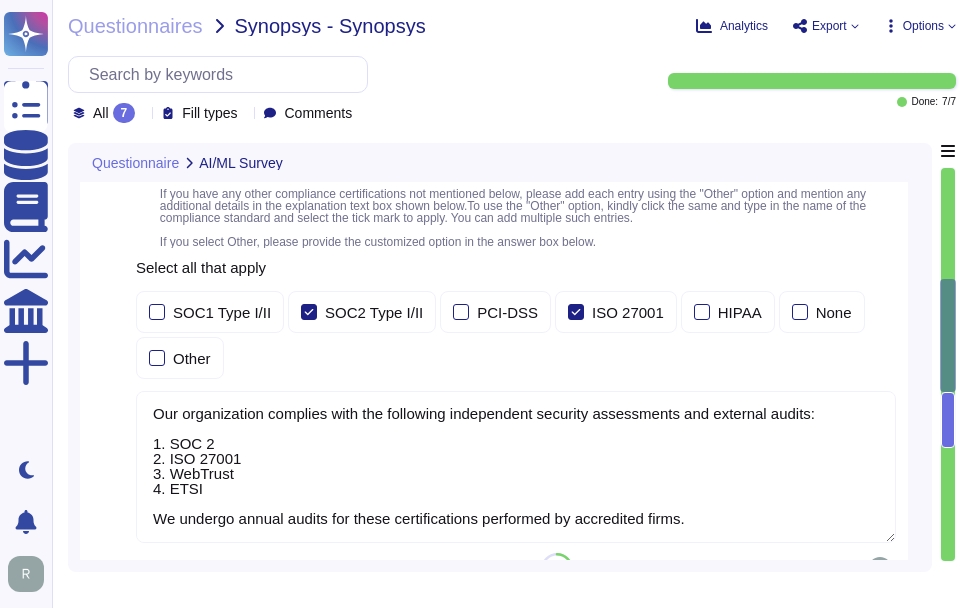scroll, scrollTop: 908, scrollLeft: 0, axis: vertical 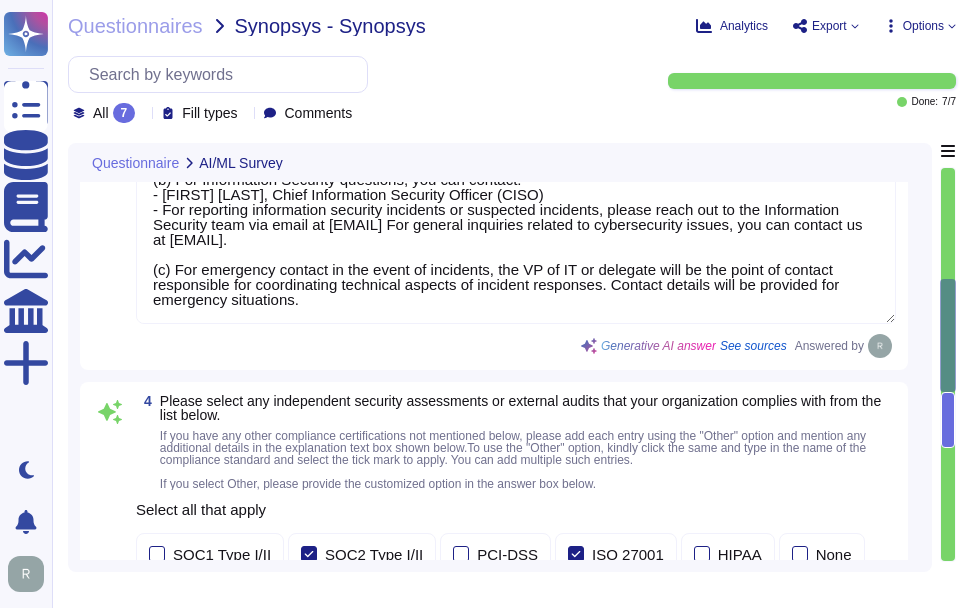 type on "No, our application or system does not use Artificial Intelligence (AI), and we do not currently offer AI solutions in our customer-facing products. We do not have plans to implement AI in any of our products, services, or operations." 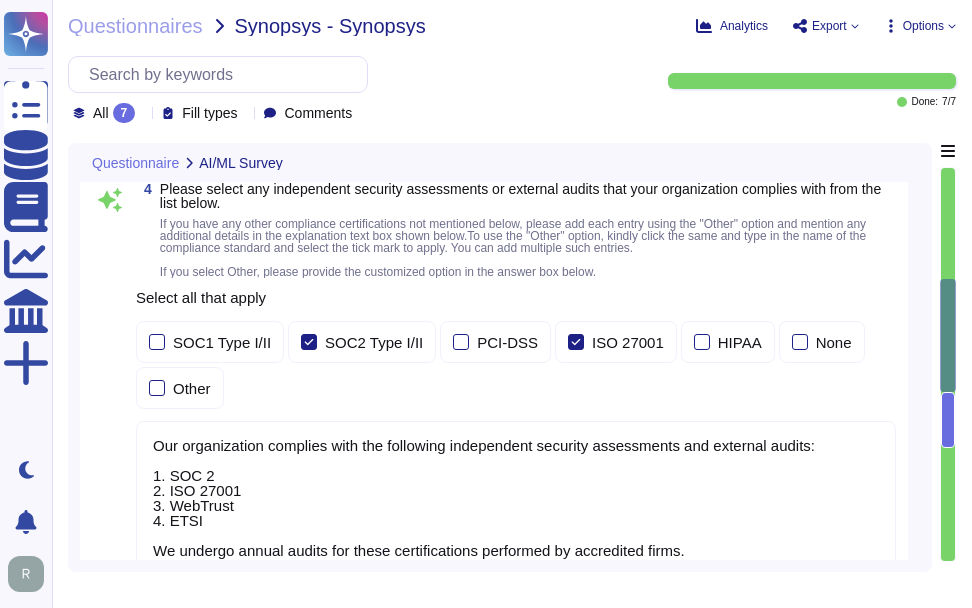 type on "Cybersecurity: The use of AI tools may introduce new opportunities for cyber-attacks. Hackers can manipulate Large Language Models to give away information they shouldn’t, including personal or sensitive information." 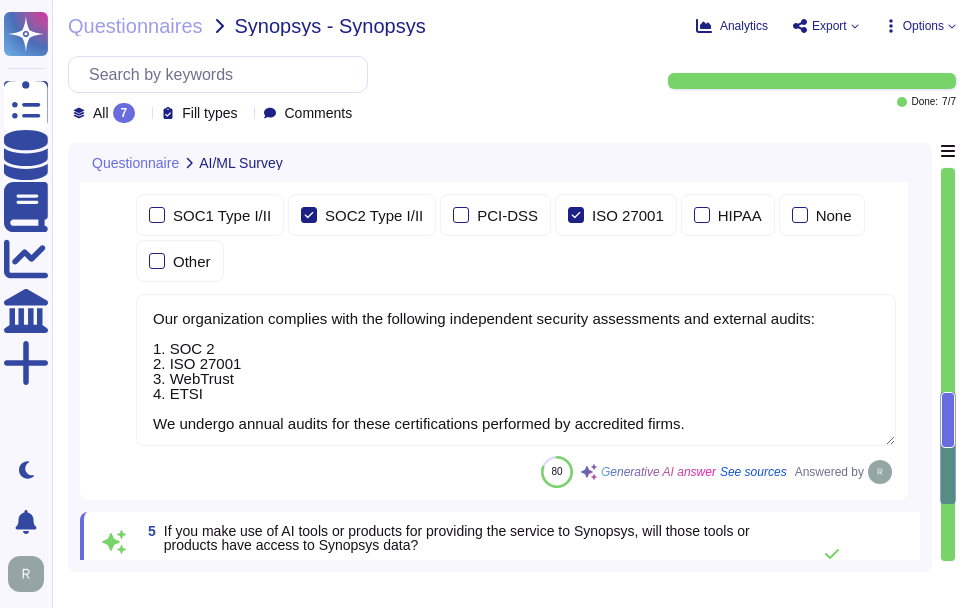 type on "Access to the SOC 2 Type 2 report can be obtained by signing an NDA. We can provide a copy of our latest SOC 2 audit report under a signed NDA. Please refer to the relevant policies linked in the context for additional information." 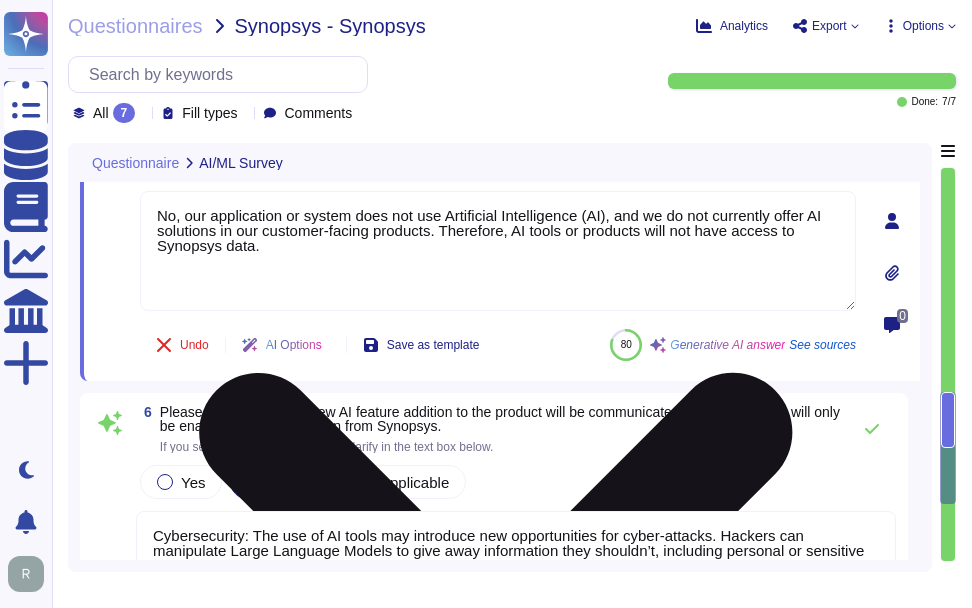 scroll, scrollTop: 1217, scrollLeft: 0, axis: vertical 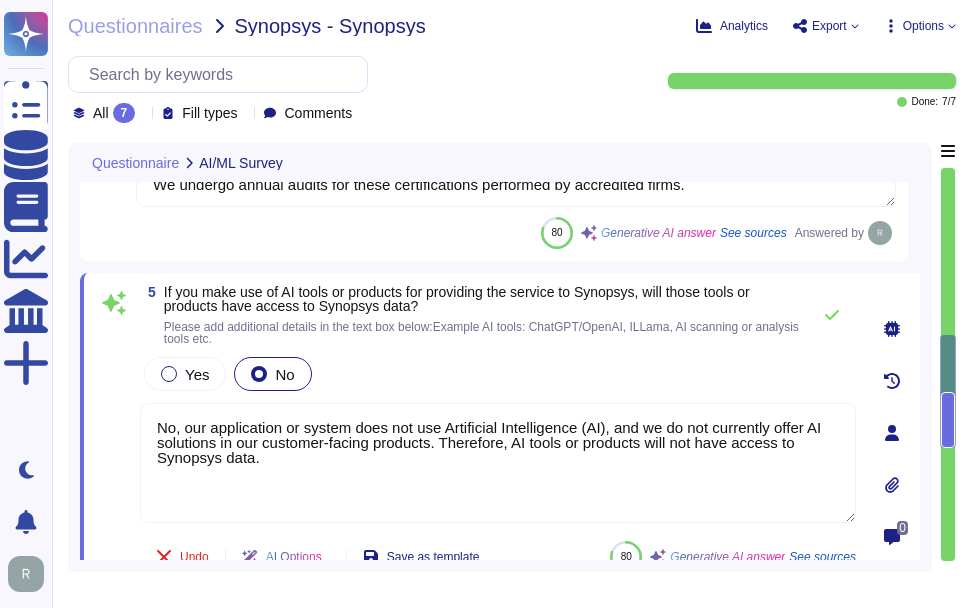 type on "(a) For questions about Services or Products, please reach out to your enterprise sales representative, who will provide the necessary details for the Primary Point of Contact (POC).
(b) For Information Security questions, you can contact:
- [FIRST] [LAST], Chief Information Security Officer (CISO)
- For reporting information security incidents or suspected incidents, please reach out to the Information Security team via email at [EMAIL] For general inquiries related to cybersecurity issues, you can contact us at [EMAIL].
(c) For emergency contact in the event of incidents, the VP of IT or delegate will be the point of contact responsible for coordinating technical aspects of incident responses. Contact details will be provided for emergency situations." 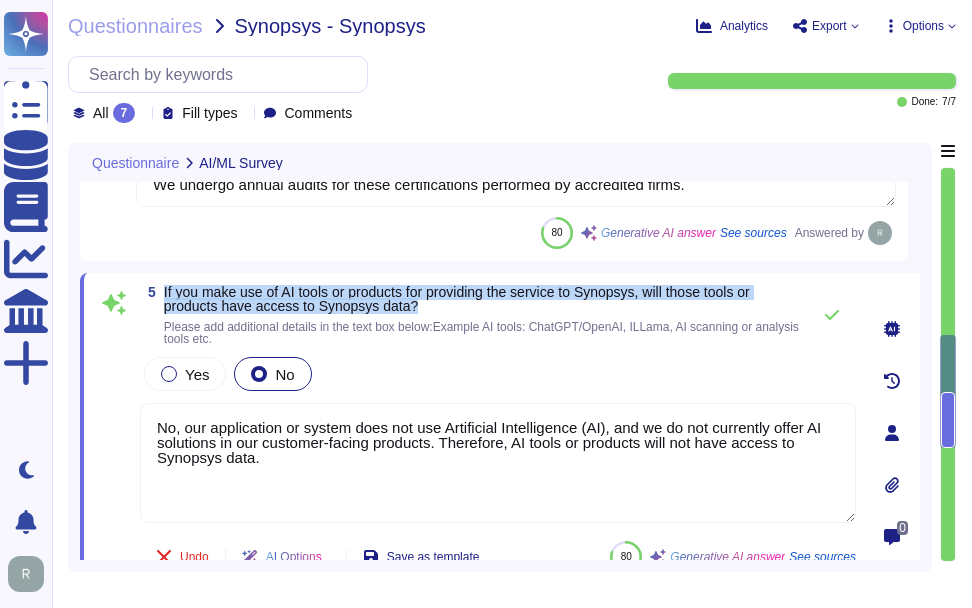 drag, startPoint x: 163, startPoint y: 286, endPoint x: 437, endPoint y: 301, distance: 274.41028 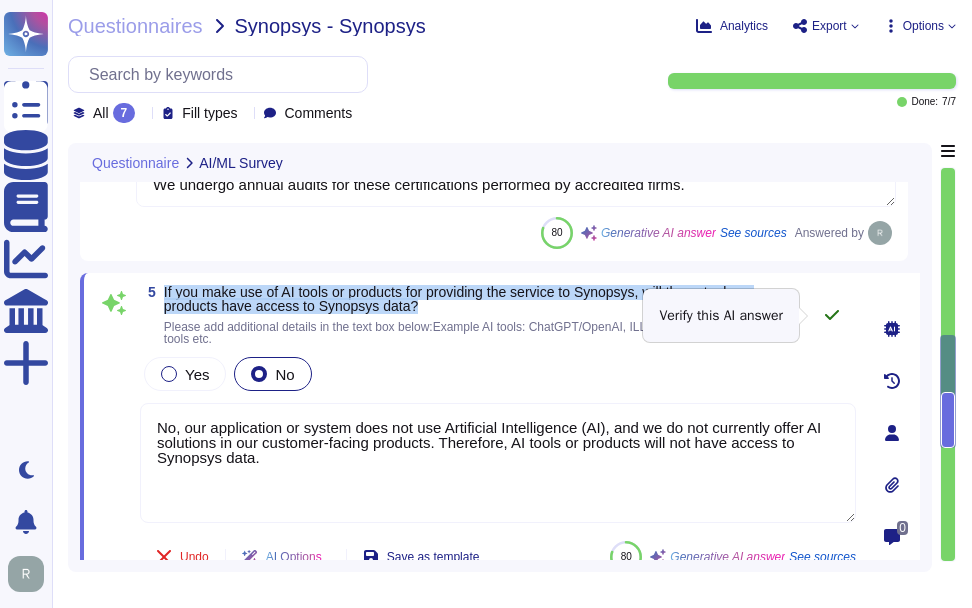 click 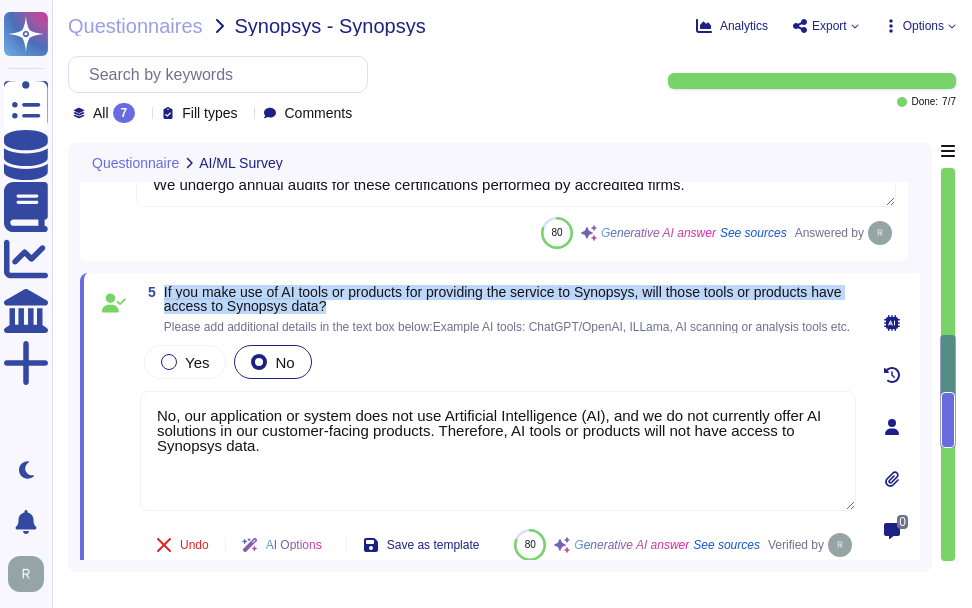 type on "(a) For questions about Services or Products, please reach out to your enterprise sales representative, who will provide the necessary details for the Primary Point of Contact (POC).
(b) For Information Security questions, you can contact:
- [FIRST] [LAST], Chief Information Security Officer (CISO)
- For reporting information security incidents or suspected incidents, please reach out to the Information Security team via email at [EMAIL] For general inquiries related to cybersecurity issues, you can contact us at [EMAIL].
(c) For emergency contact in the event of incidents, the VP of IT or delegate will be the point of contact responsible for coordinating technical aspects of incident responses. Contact details will be provided for emergency situations." 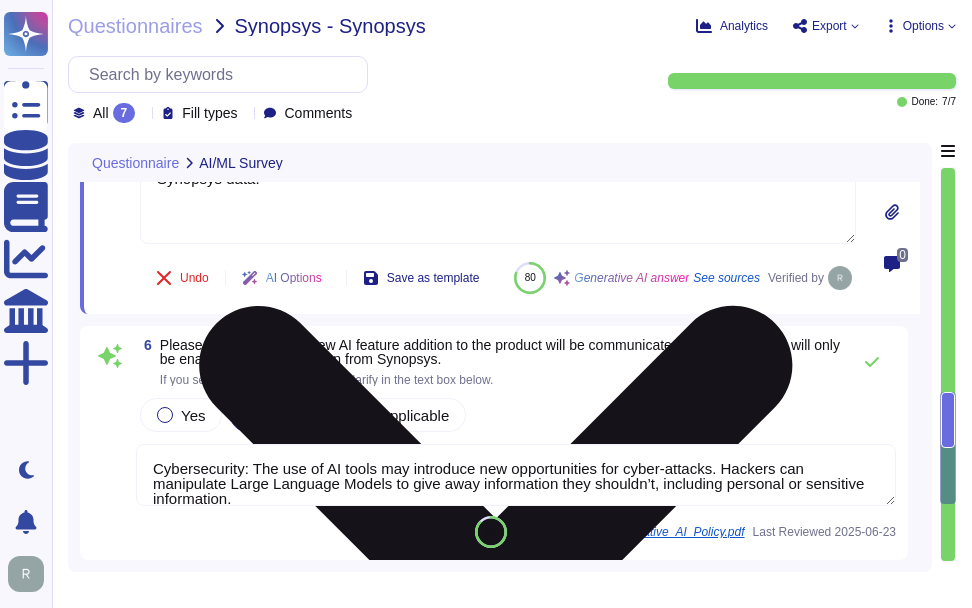 scroll, scrollTop: 1517, scrollLeft: 0, axis: vertical 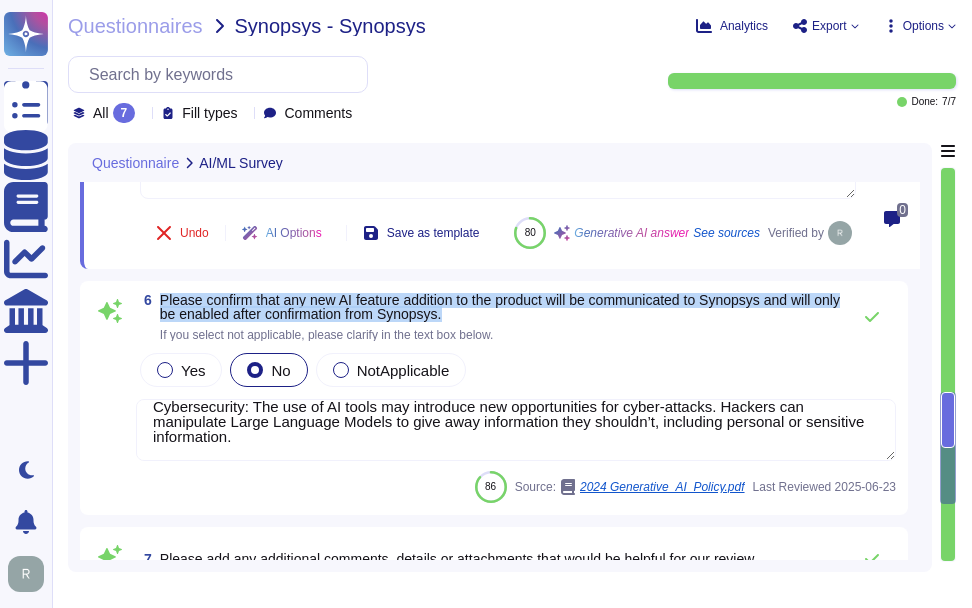drag, startPoint x: 160, startPoint y: 357, endPoint x: 516, endPoint y: 374, distance: 356.40567 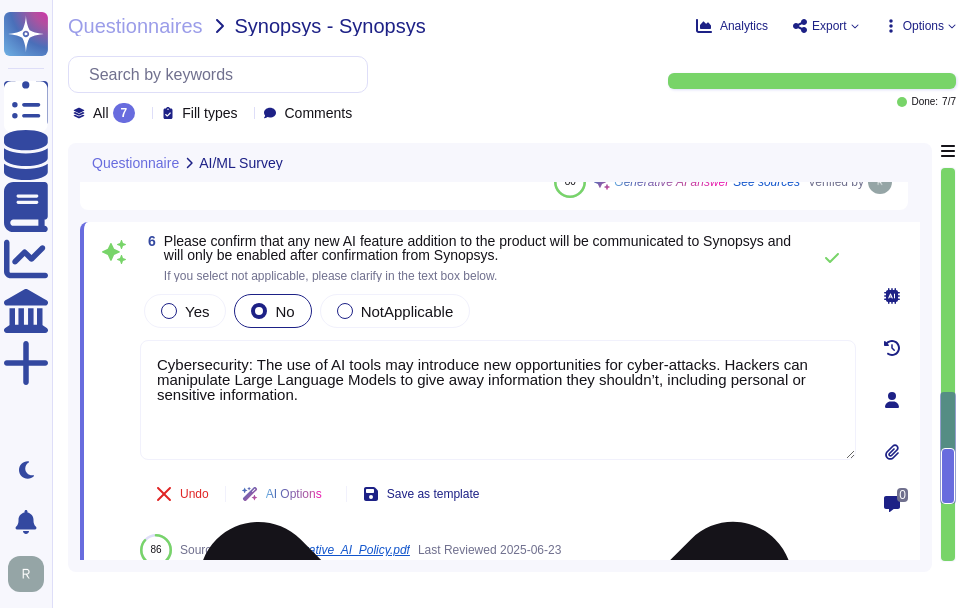 scroll, scrollTop: 0, scrollLeft: 0, axis: both 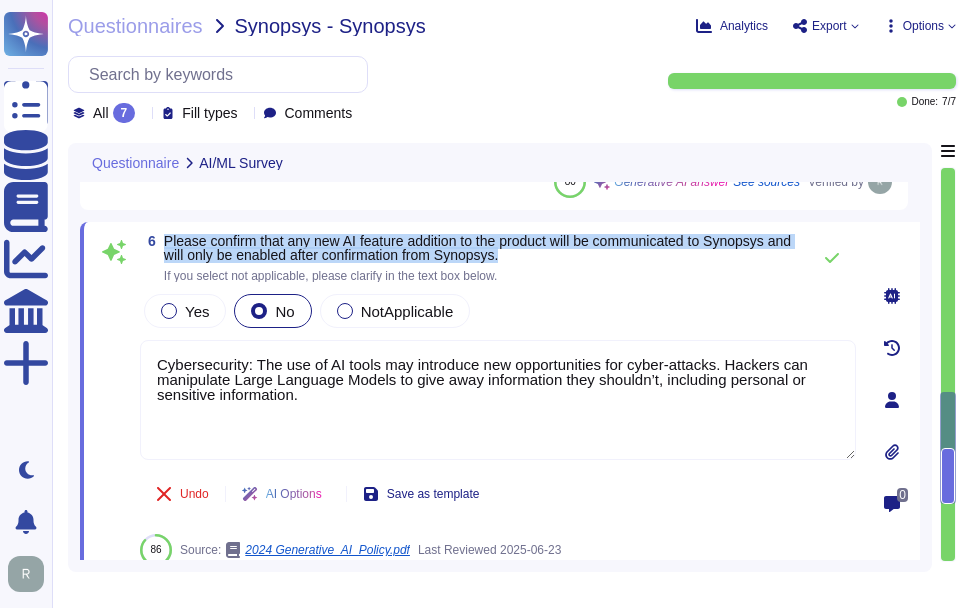 drag, startPoint x: 166, startPoint y: 237, endPoint x: 558, endPoint y: 257, distance: 392.5099 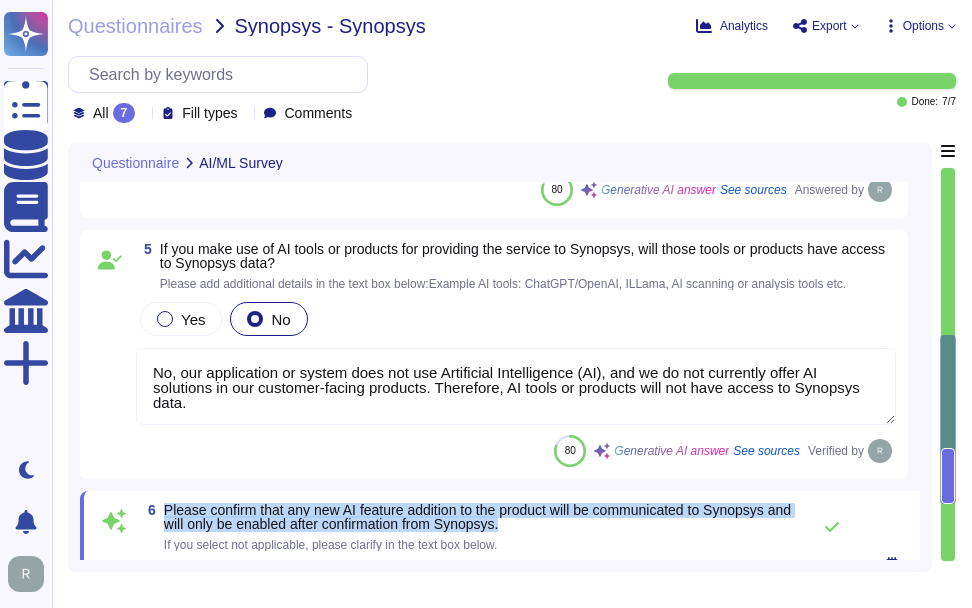 scroll, scrollTop: 1217, scrollLeft: 0, axis: vertical 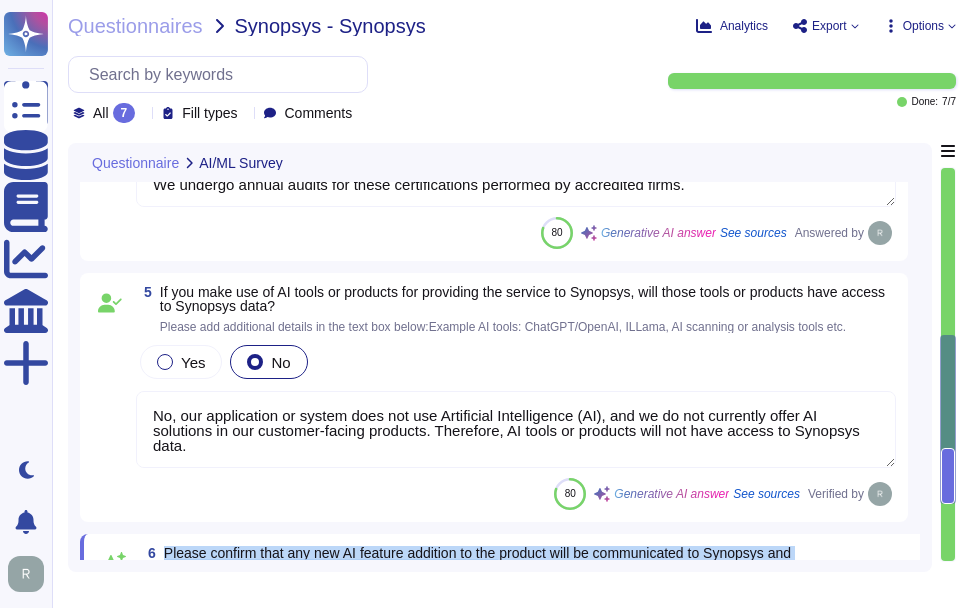 type on "(a) For questions about Services or Products, please reach out to your enterprise sales representative, who will provide the necessary details for the Primary Point of Contact (POC).
(b) For Information Security questions, you can contact:
- [FIRST] [LAST], Chief Information Security Officer (CISO)
- For reporting information security incidents or suspected incidents, please reach out to the Information Security team via email at [EMAIL] For general inquiries related to cybersecurity issues, you can contact us at [EMAIL].
(c) For emergency contact in the event of incidents, the VP of IT or delegate will be the point of contact responsible for coordinating technical aspects of incident responses. Contact details will be provided for emergency situations." 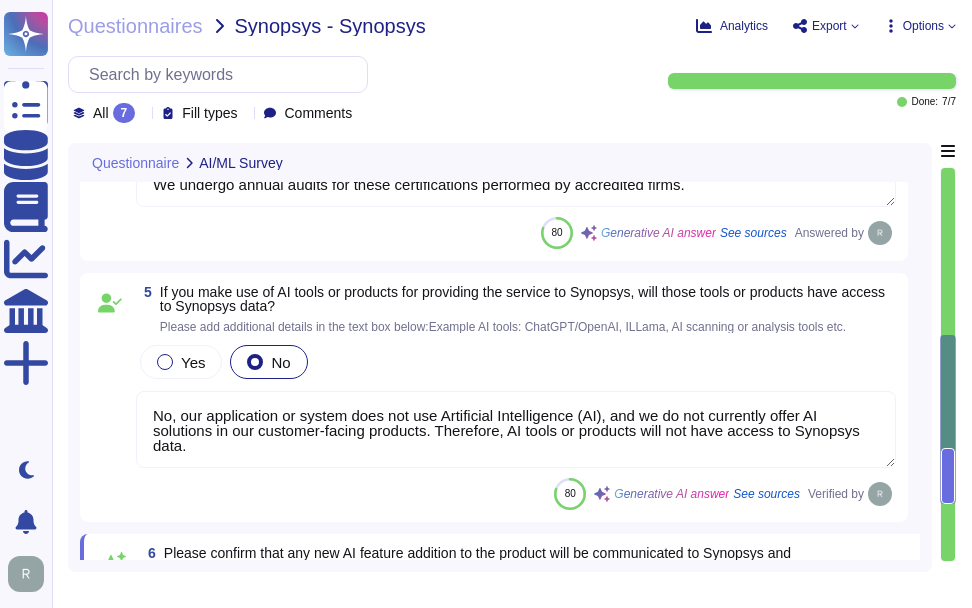 drag, startPoint x: 178, startPoint y: 413, endPoint x: 272, endPoint y: 417, distance: 94.08507 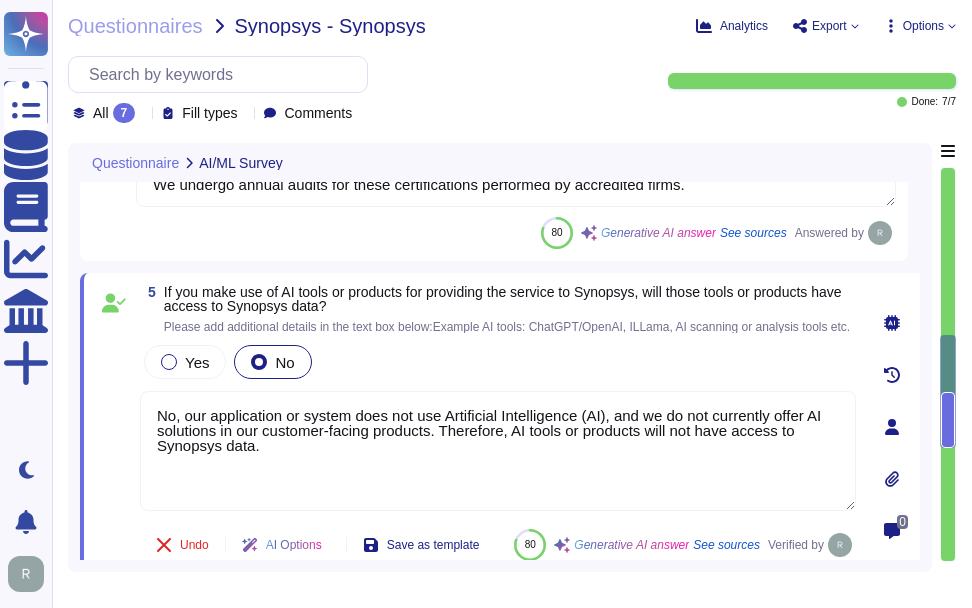 click on "No, our application or system does not use Artificial Intelligence (AI), and we do not currently offer AI solutions in our customer-facing products. Therefore, AI tools or products will not have access to Synopsys data." at bounding box center [498, 451] 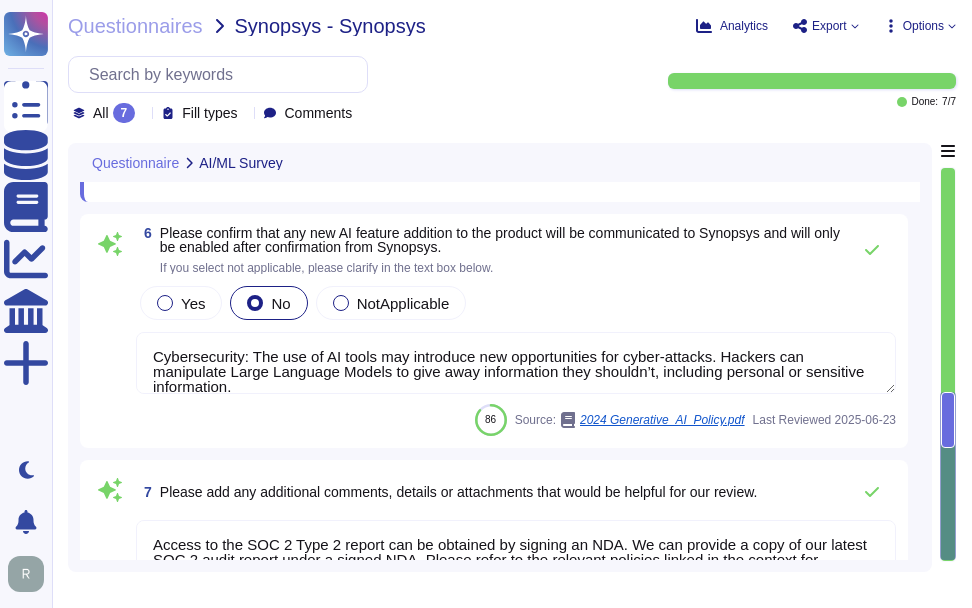 scroll, scrollTop: 1617, scrollLeft: 0, axis: vertical 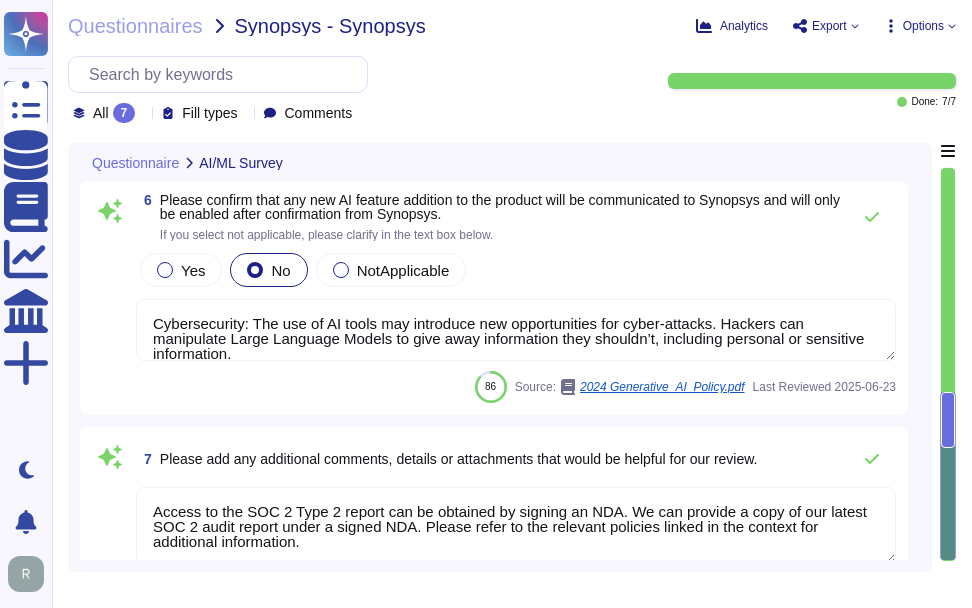 click on "Cybersecurity: The use of AI tools may introduce new opportunities for cyber-attacks. Hackers can manipulate Large Language Models to give away information they shouldn’t, including personal or sensitive information." at bounding box center [516, 330] 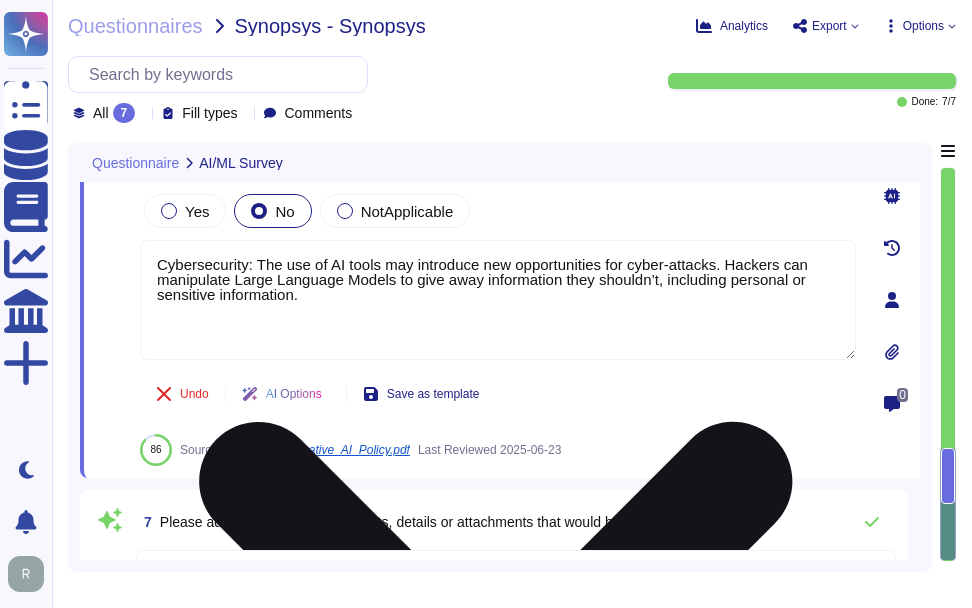 drag, startPoint x: 332, startPoint y: 296, endPoint x: 156, endPoint y: 249, distance: 182.16751 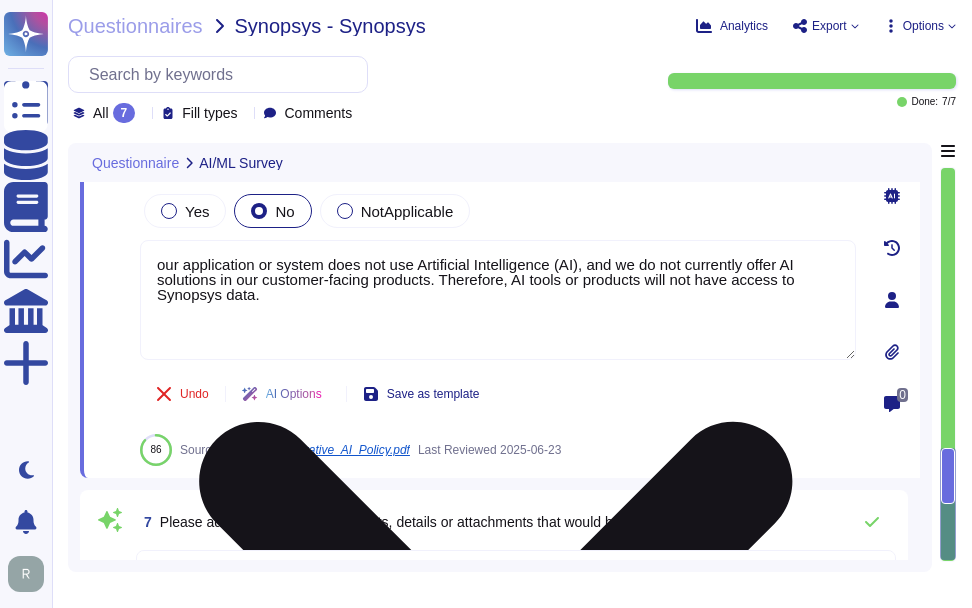 click on "our application or system does not use Artificial Intelligence (AI), and we do not currently offer AI solutions in our customer-facing products. Therefore, AI tools or products will not have access to Synopsys data." at bounding box center (498, 300) 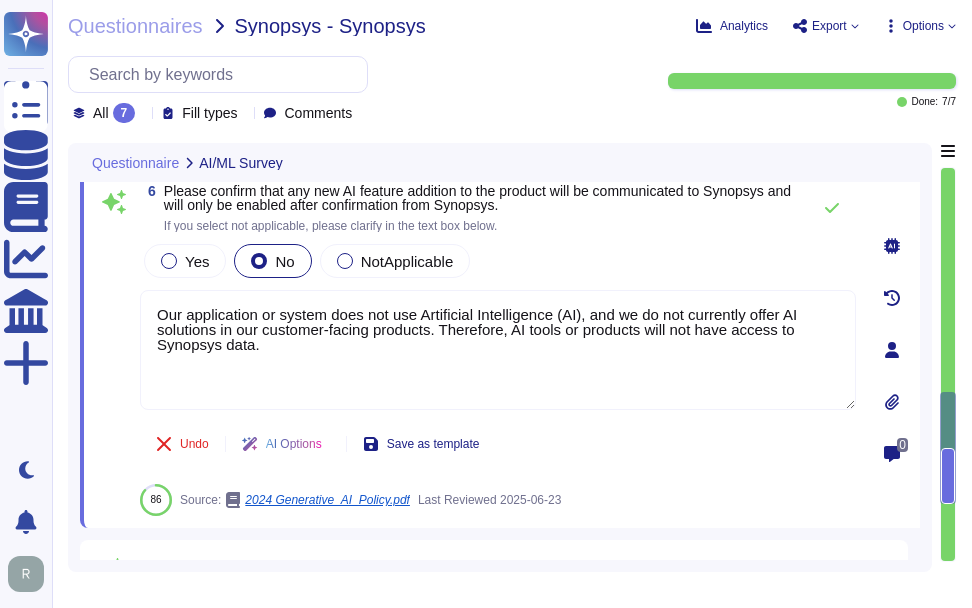 scroll, scrollTop: 1517, scrollLeft: 0, axis: vertical 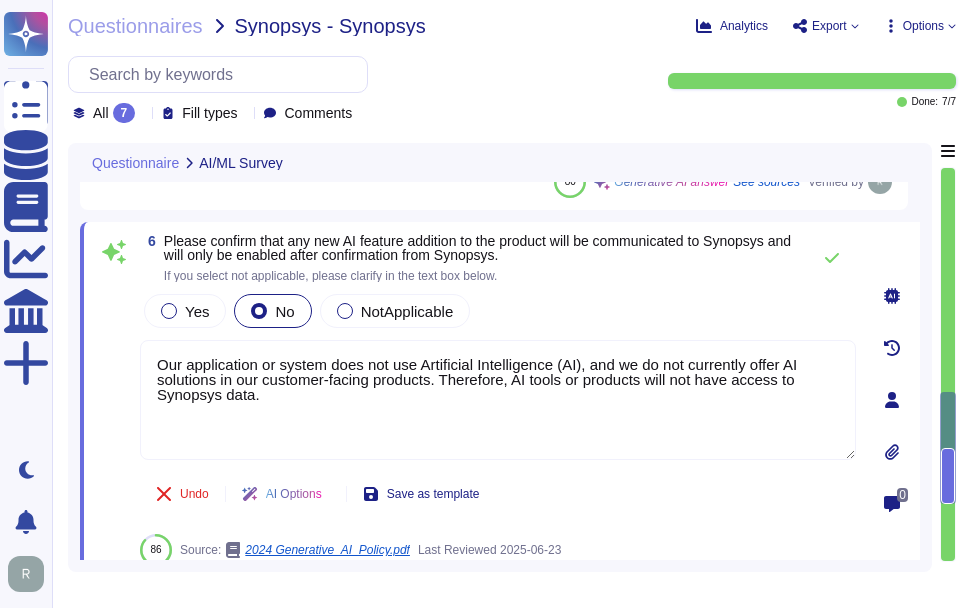 click on "Yes No NotApplicable" at bounding box center (498, 311) 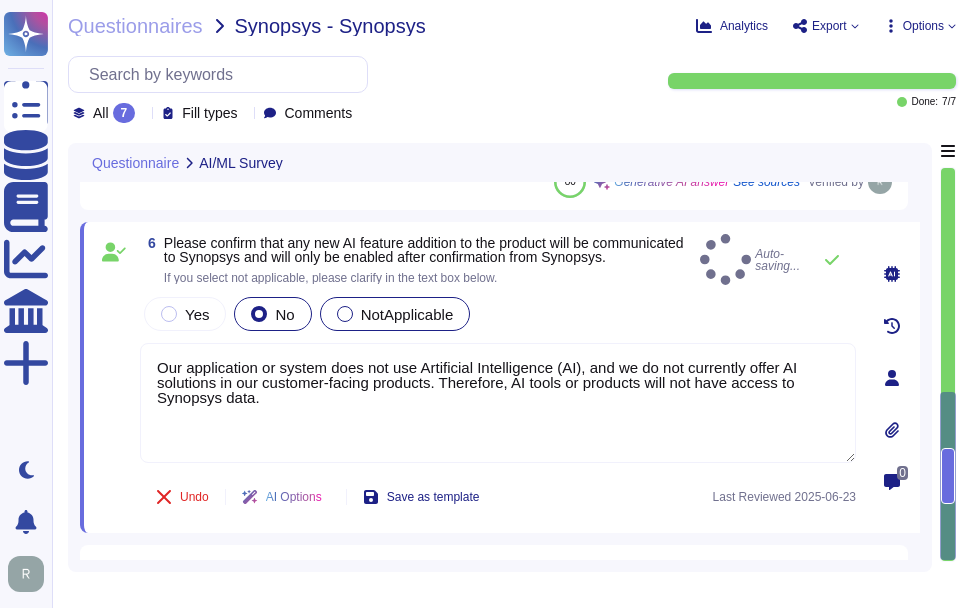 click at bounding box center [345, 314] 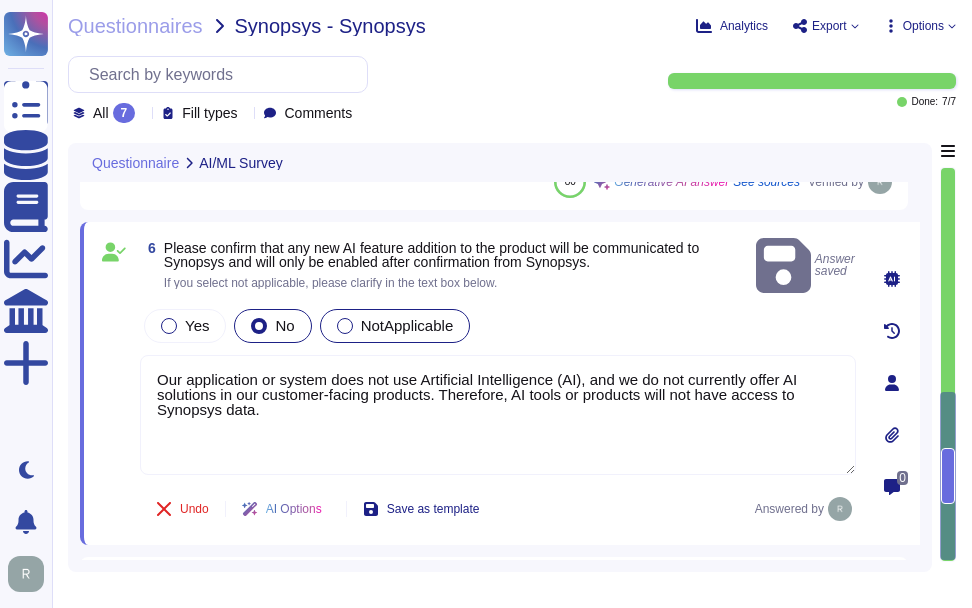 click on "NotApplicable" at bounding box center [407, 325] 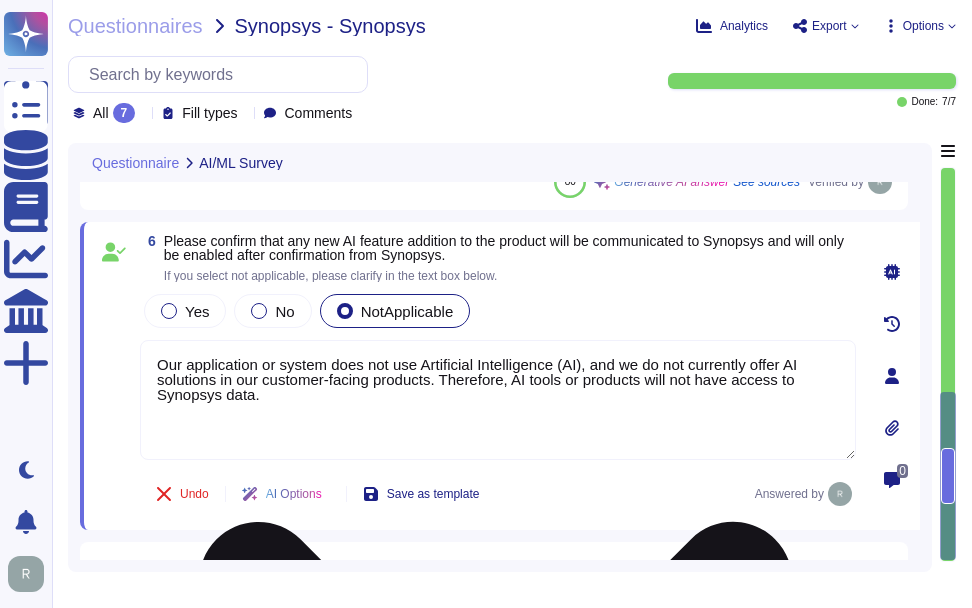drag, startPoint x: 441, startPoint y: 380, endPoint x: 448, endPoint y: 406, distance: 26.925823 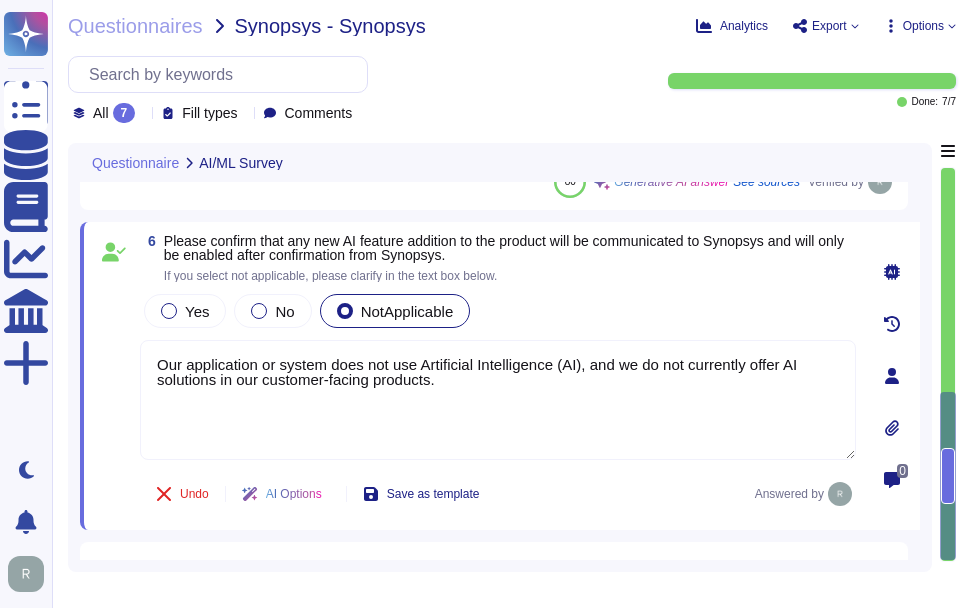 type on "Our application or system does not use Artificial Intelligence (AI), and we do not currently offer AI solutions in our customer-facing products." 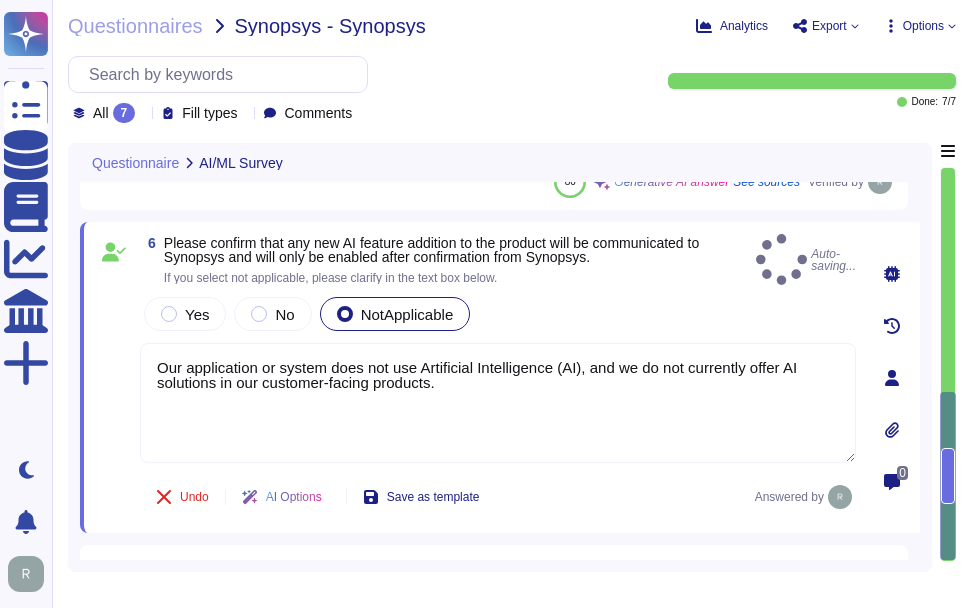 click on "Yes No NotApplicable" at bounding box center [498, 314] 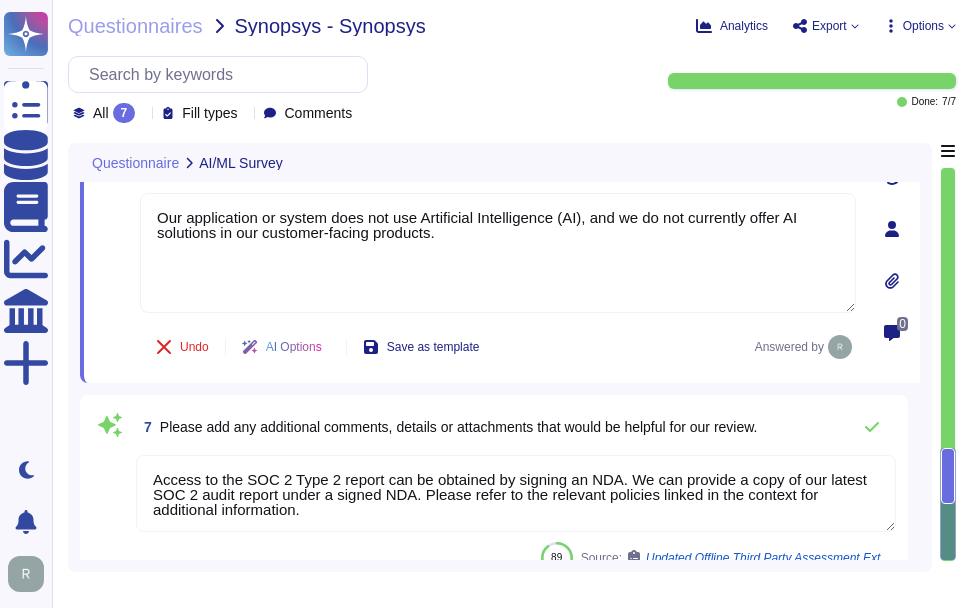scroll, scrollTop: 1690, scrollLeft: 0, axis: vertical 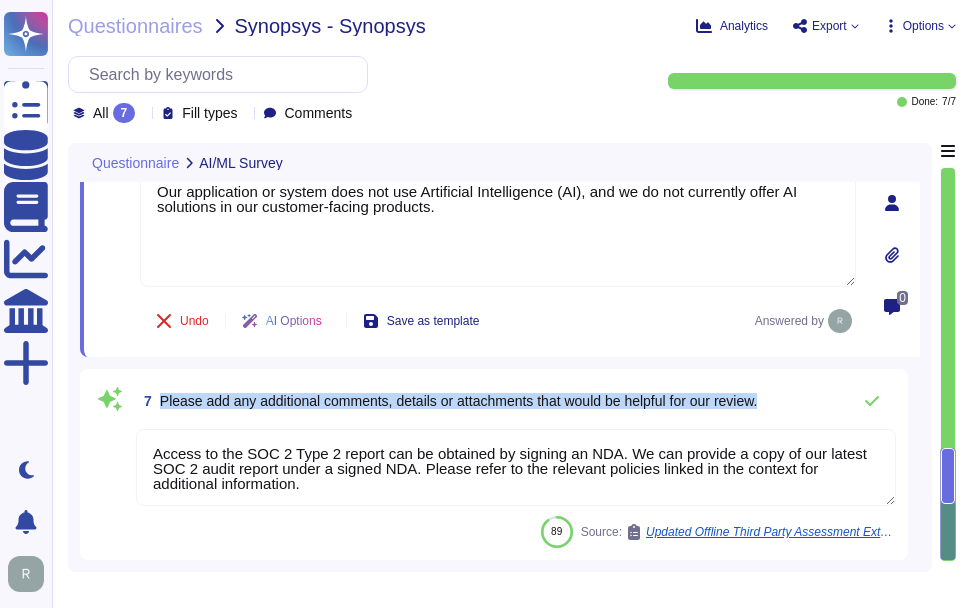 drag, startPoint x: 159, startPoint y: 399, endPoint x: 798, endPoint y: 400, distance: 639.0008 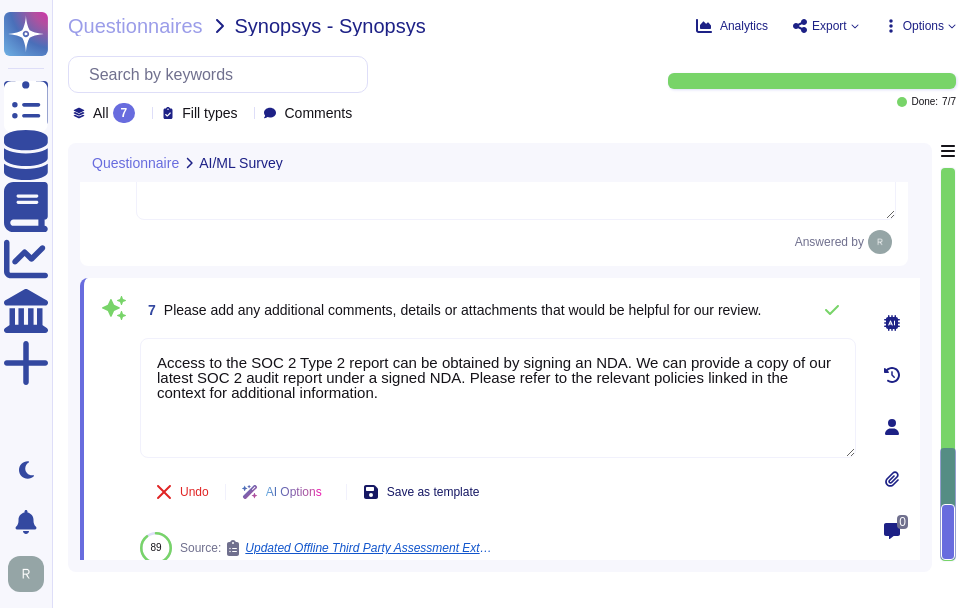 scroll, scrollTop: 1759, scrollLeft: 0, axis: vertical 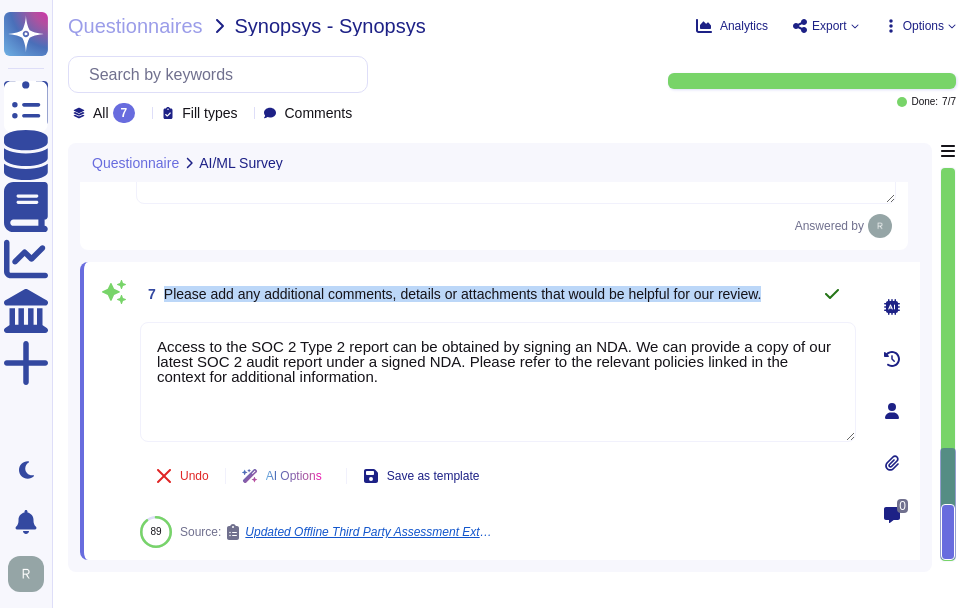 drag, startPoint x: 162, startPoint y: 293, endPoint x: 835, endPoint y: 301, distance: 673.04755 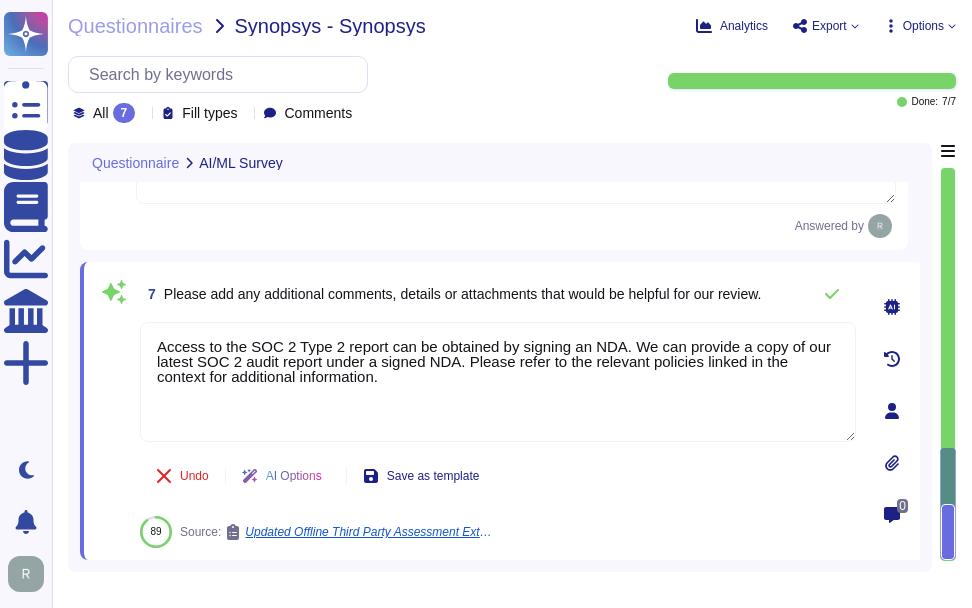 drag, startPoint x: 373, startPoint y: 375, endPoint x: 159, endPoint y: 314, distance: 222.52415 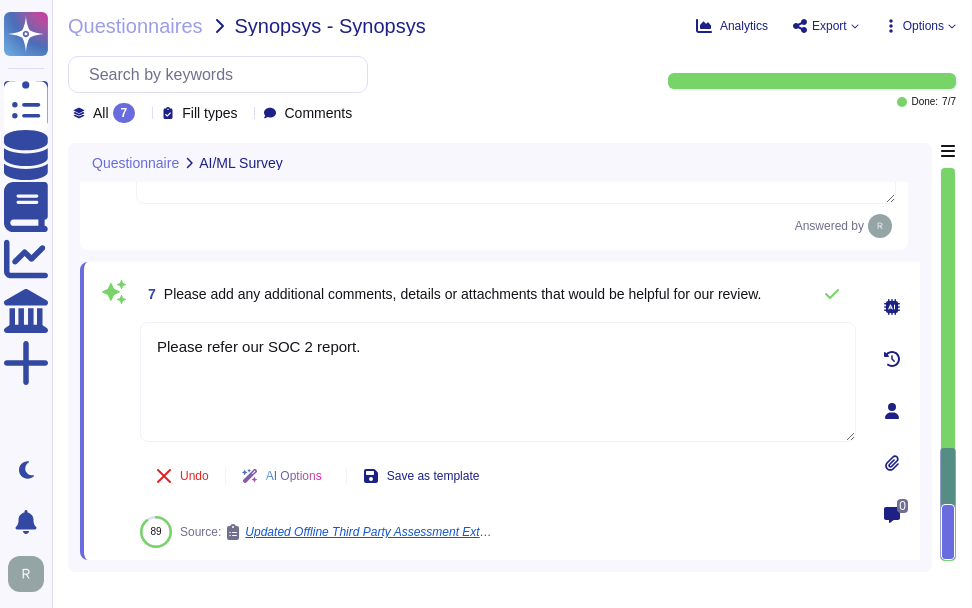 type on "Please refer our SOC 2 report." 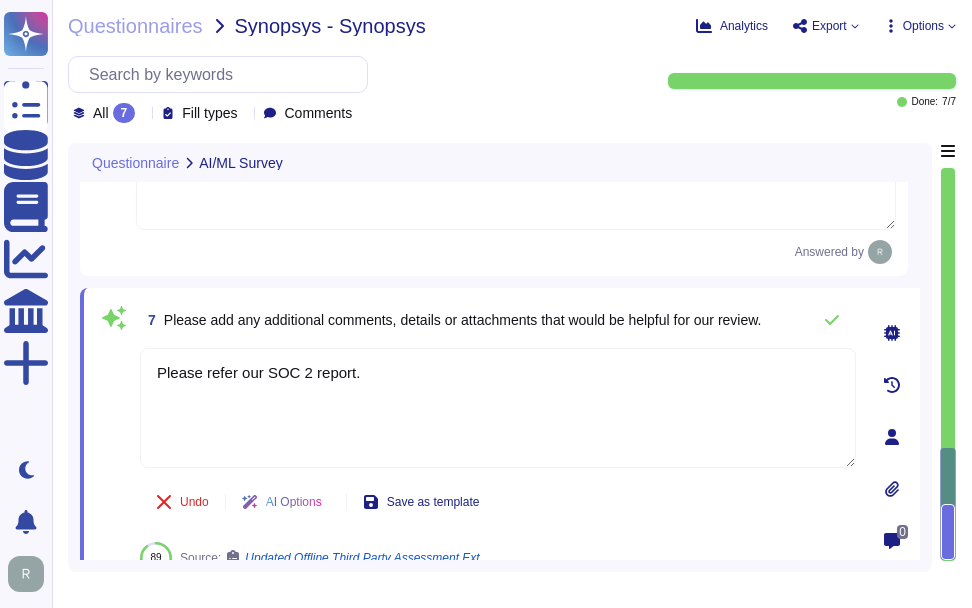 click on "5 If you make use of AI tools or products for providing the service to Synopsys, will those tools or products have access to Synopsys data? Please add additional details in the text box below:Example AI tools: ChatGPT/OpenAI, ILLama, AI scanning or analysis tools etc. Yes No No, our application or system does not use Artificial Intelligence (AI), and we do not currently offer AI solutions in our customer-facing products. Therefore, AI tools or products will not have access to Synopsys data. 80 Generative AI answer See sources Verified by 6 Please confirm that any new AI feature addition to the product will be communicated to Synopsys and will only be enabled after confirmation from Synopsys. If you select not applicable, please clarify in the text box below. Yes No NotApplicable Our application or system does not use Artificial Intelligence (AI), and we do not currently offer AI solutions in our customer-facing products.  Answered by 7 Please refer our SOC 2 report. Undo AI Options Save as template 89 Source:" at bounding box center (500, -502) 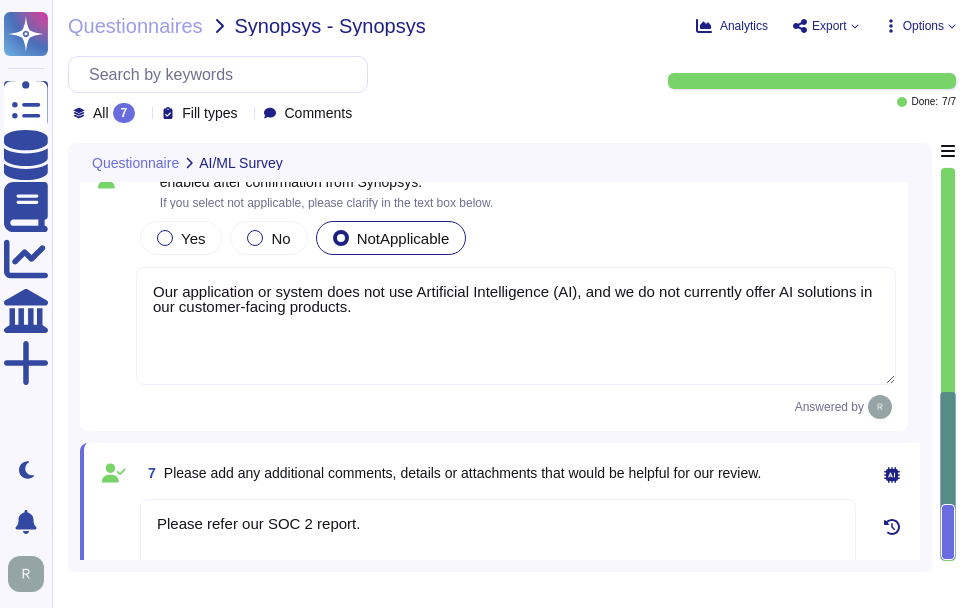 type on "Our organization complies with the following independent security assessments and external audits:
1. SOC 2
2. ISO 27001
3. WebTrust
4. ETSI
We undergo annual audits for these certifications performed by accredited firms." 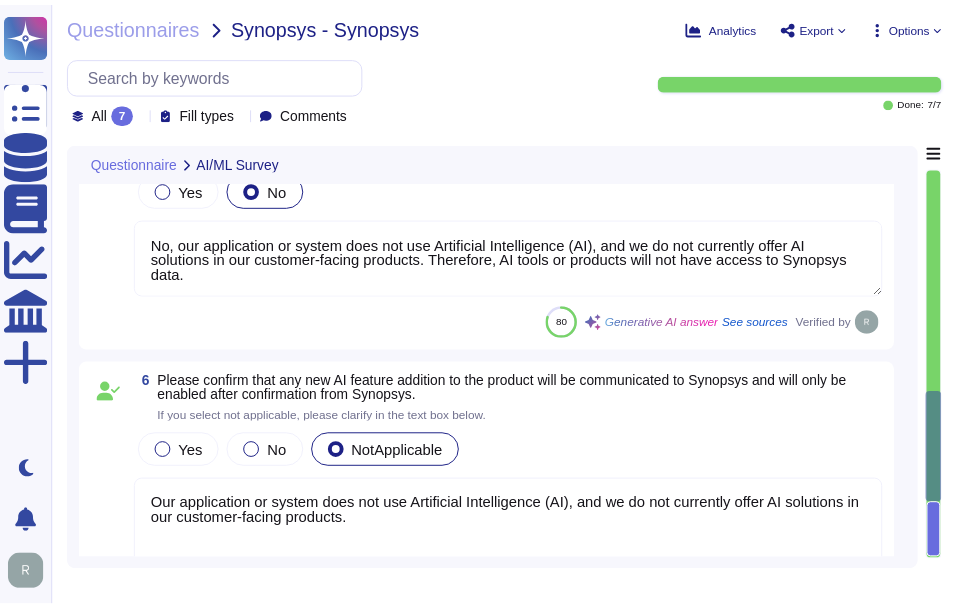 scroll, scrollTop: 1274, scrollLeft: 0, axis: vertical 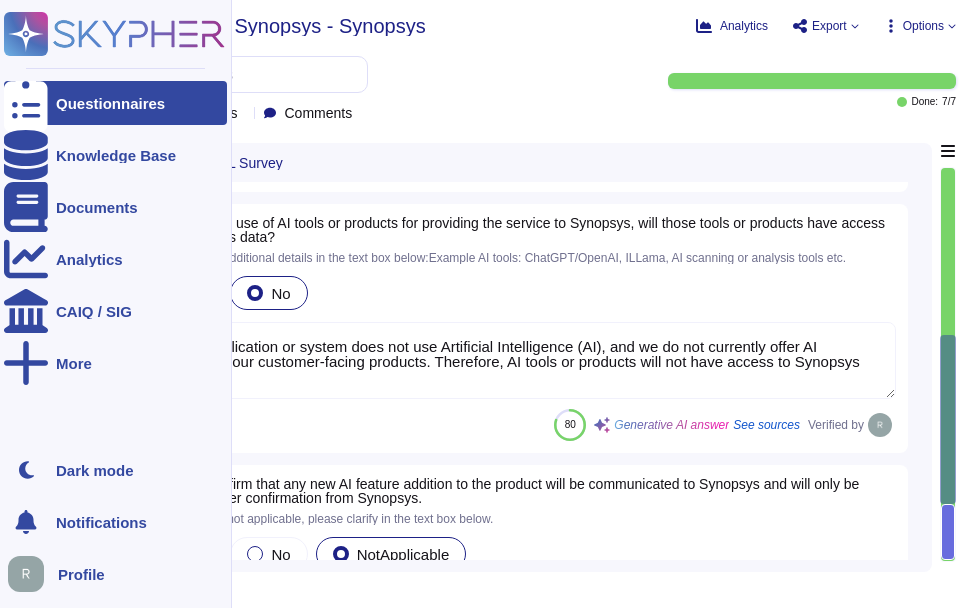 click on "Questionnaires" at bounding box center (110, 103) 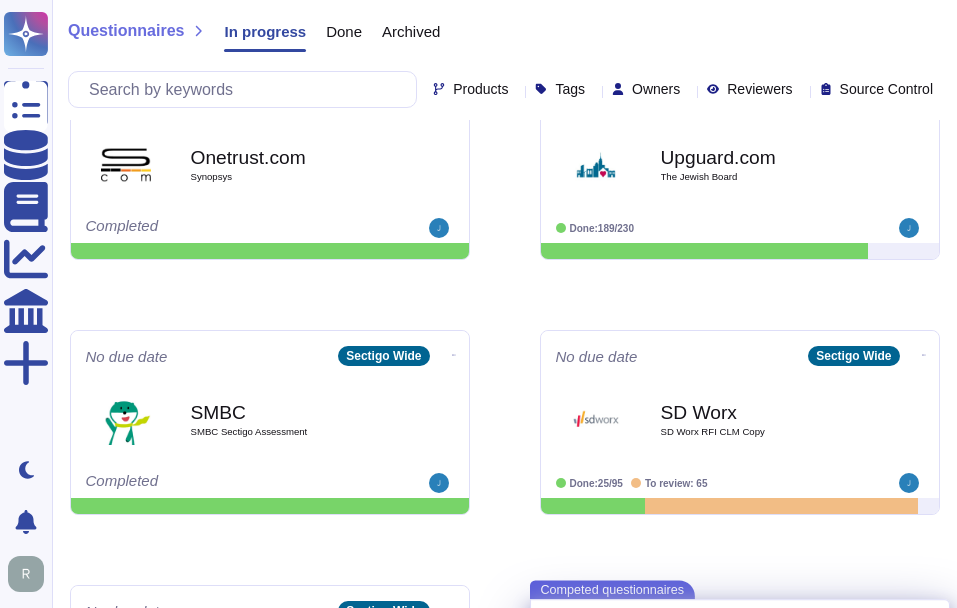 scroll, scrollTop: 449, scrollLeft: 0, axis: vertical 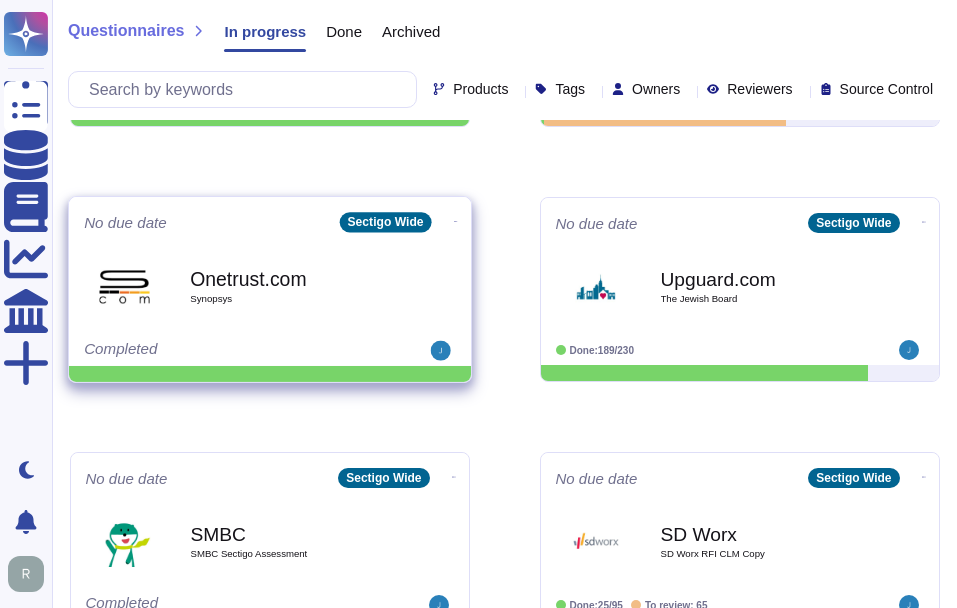 click on "Onetrust.com" at bounding box center [291, 278] 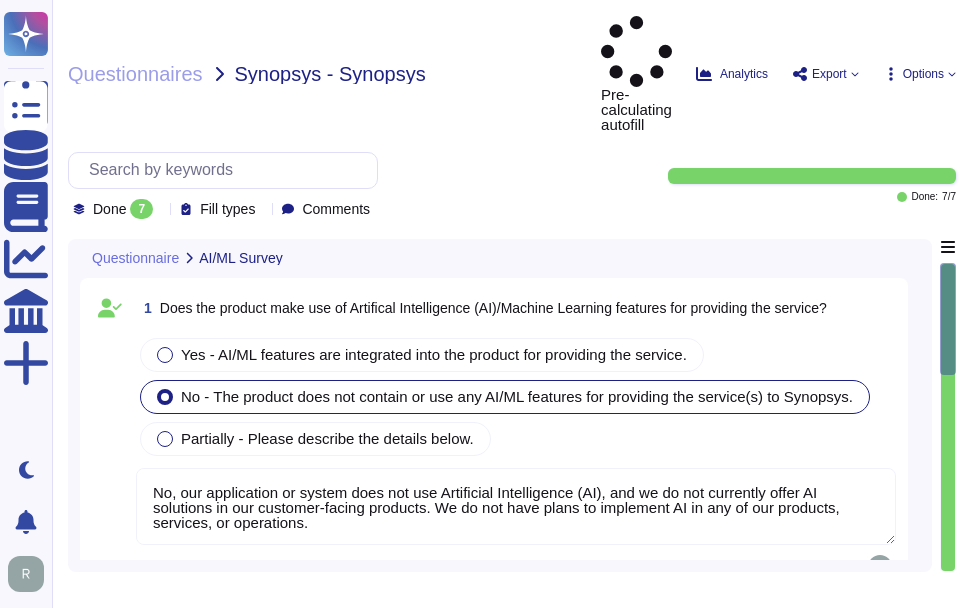 type on "No, our application or system does not use Artificial Intelligence (AI), and we do not currently offer AI solutions in our customer-facing products. We do not have plans to implement AI in any of our products, services, or operations." 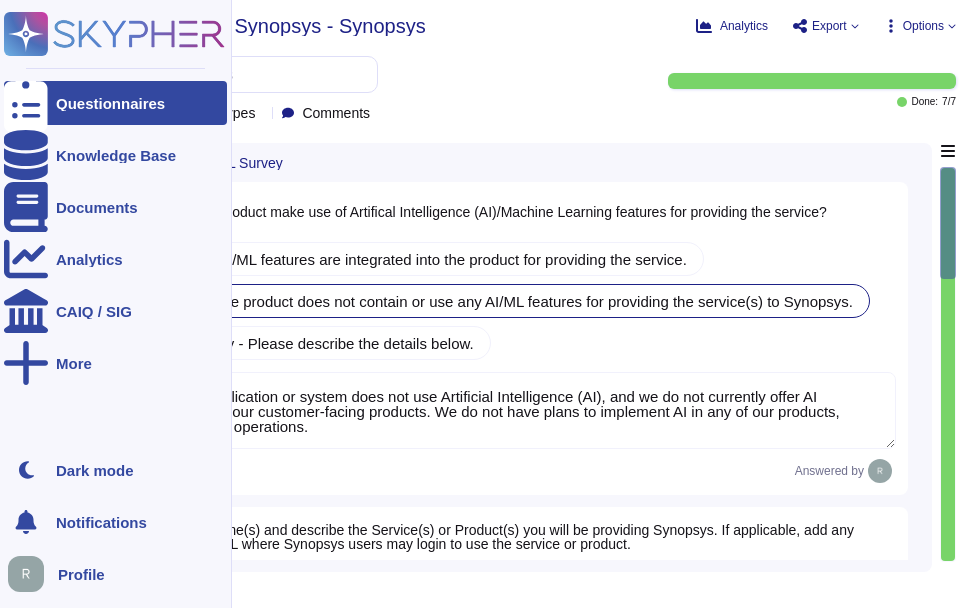 click at bounding box center (26, 103) 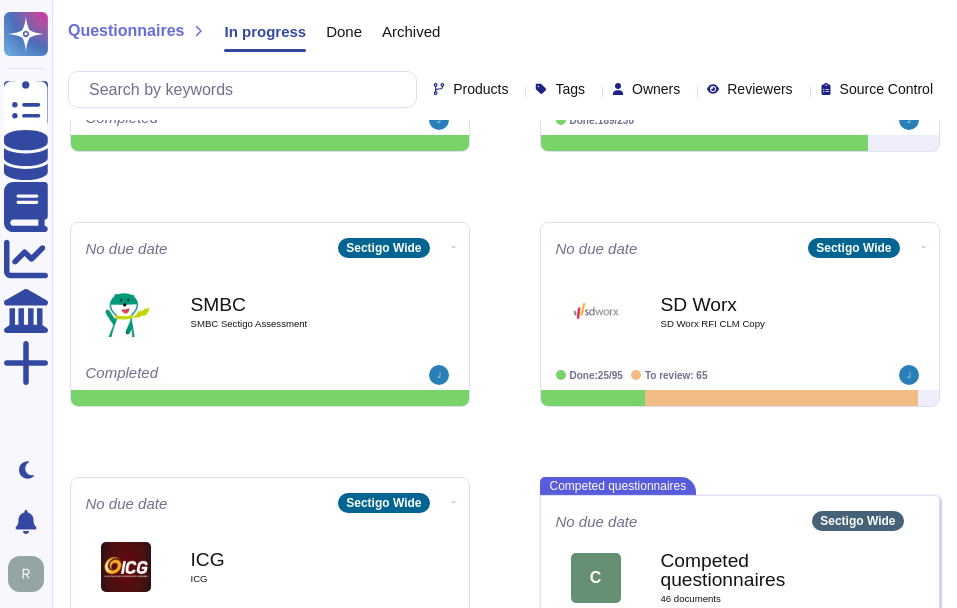 scroll, scrollTop: 749, scrollLeft: 0, axis: vertical 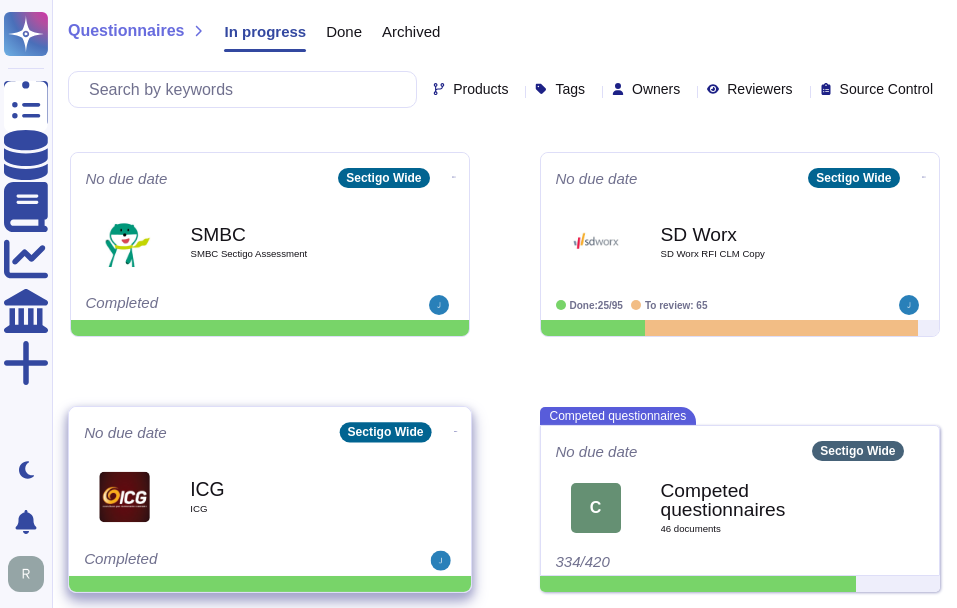 click on "ICG" at bounding box center (291, 488) 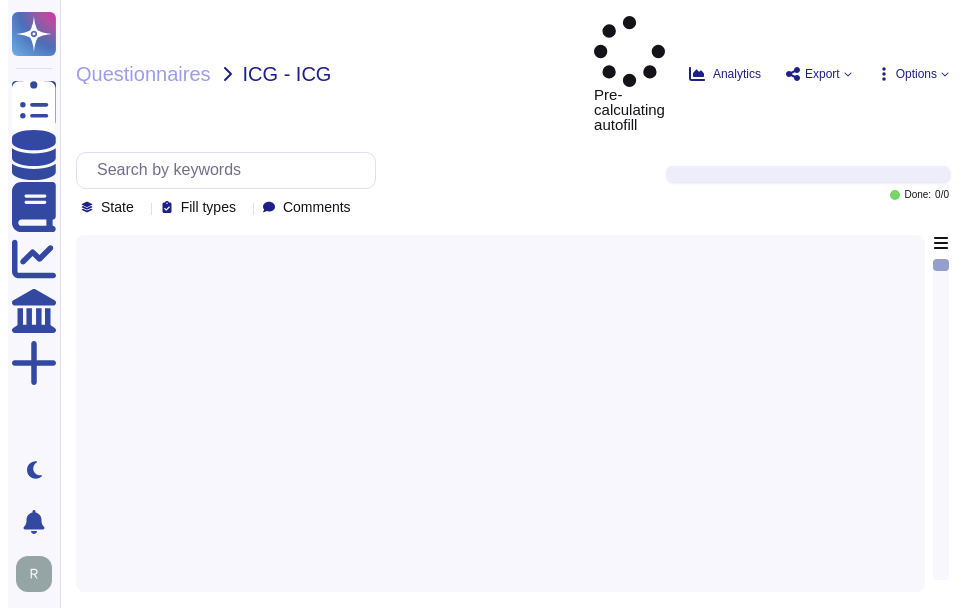 scroll, scrollTop: 0, scrollLeft: 0, axis: both 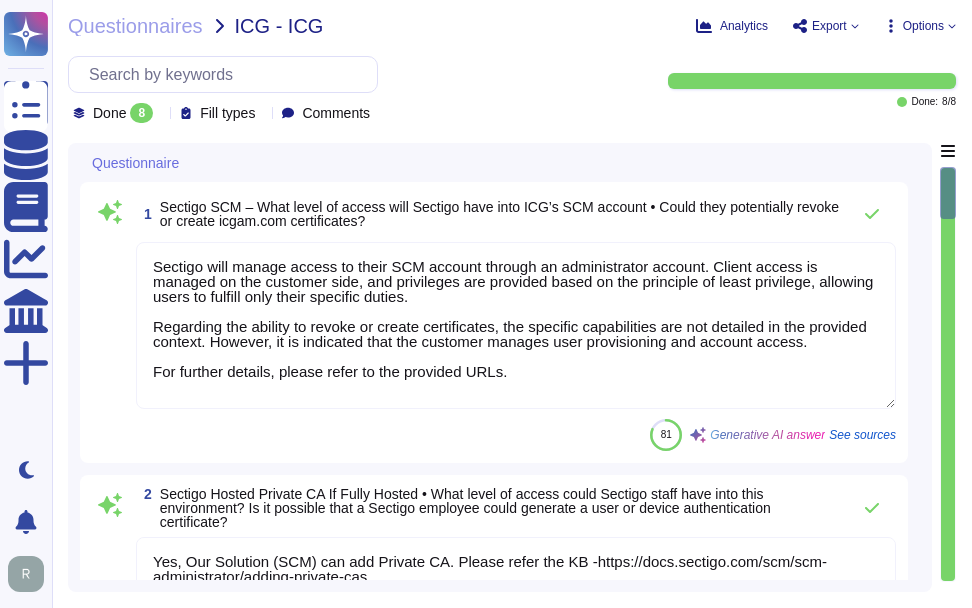 type on "Sectigo will manage access to their SCM account through an administrator account. Client access is managed on the customer side, and privileges are provided based on the principle of least privilege, allowing users to fulfill only their specific duties.
Regarding the ability to revoke or create certificates, the specific capabilities are not detailed in the provided context. However, it is indicated that the customer manages user provisioning and account access.
For further details, please refer to the provided URLs." 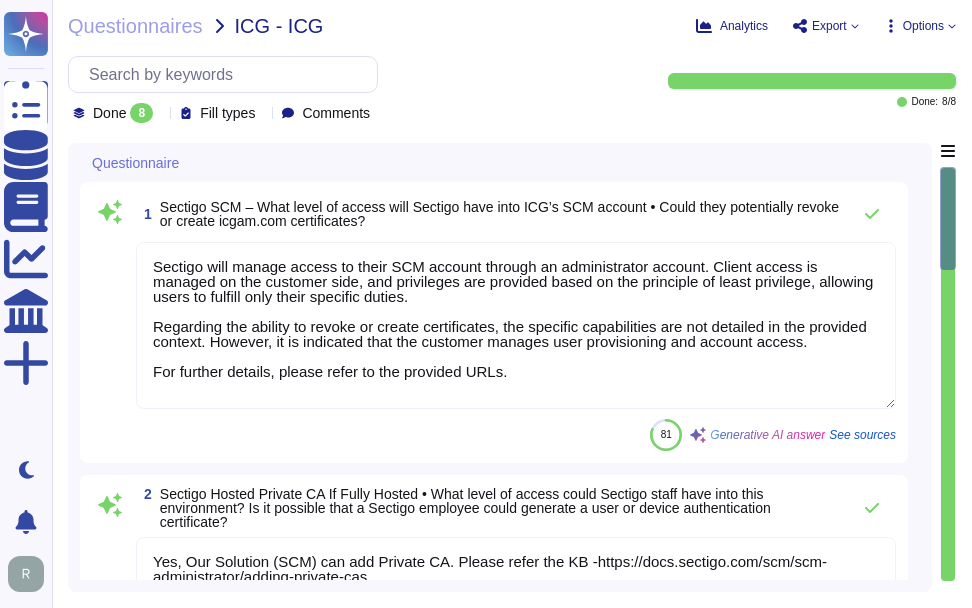 click 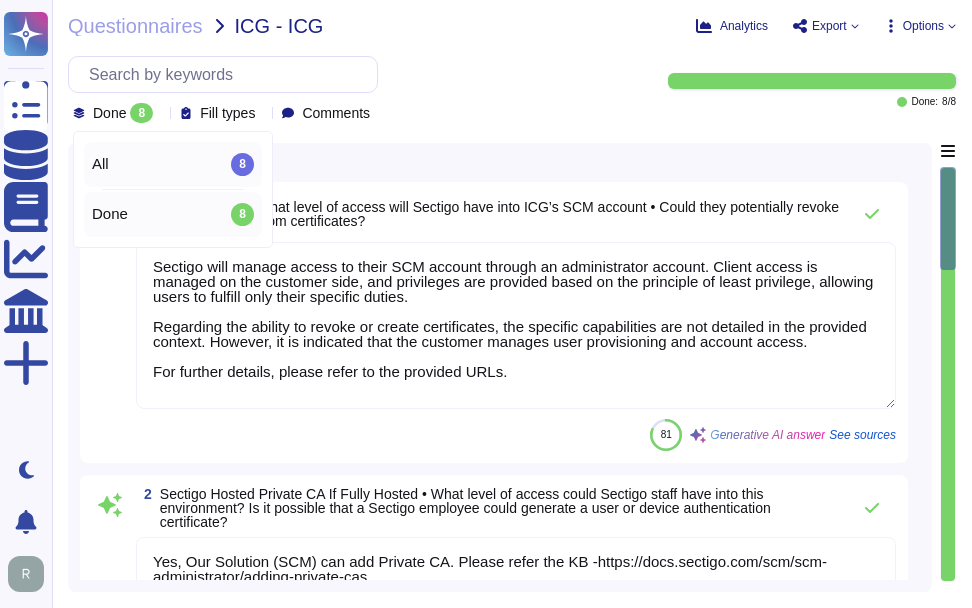 click on "All 8" at bounding box center [173, 164] 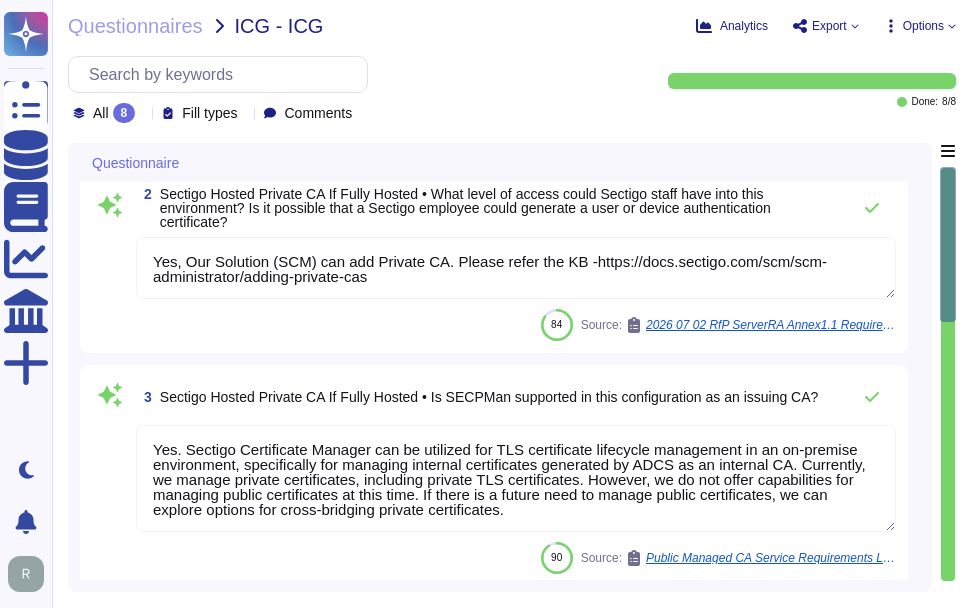 type on "We have examined Sectigo management’s assertion that for its Certification Authority ("CA") operations in the locations as enumerated in Attachment B, for its CAs as enumerated in Attachment C, Sectigo has: disclosed its S/MIME certificate lifecycle management business practices in the applicable versions of its Sectigo WebPKI S/MIME Certification Practice Statement ("S/MIME CPS") and Sectigo Limited Certificate Policy ("CP") enumerated in Attachment A, including its commitment to provide S/MIME certificates in conformity with the CA/Browser Forum Requirements on the Sectigo repository, and provided such services in accordance with its disclosed practices maintained effective controls to provide reasonable assurance that: o the integrity of keys and S/MIME certificates it manages is established and protected throughout their lifecycles; and o" 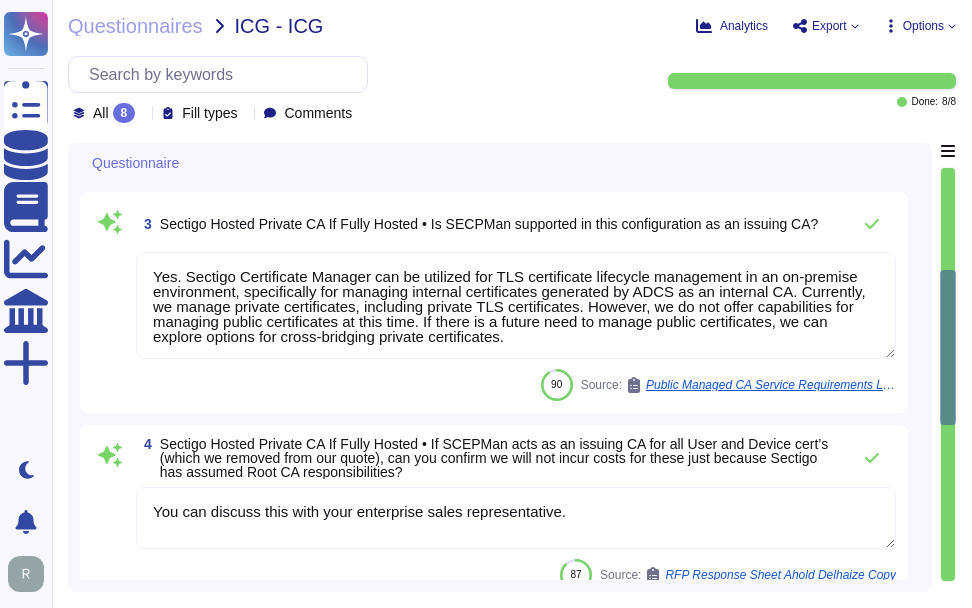 type on "Sectigo Certificate Manager supports discovery of internal certificates through network agents. Employees will be able to see and access the internal certificates generated by ADCS as an internal CA. The agents will communicate internally by accessing the network to initiate a TLS handshake to request the certificate and certificate chain.
Regarding the data being sent to Sectigo, the platform does not require access to any type of sensitive data. All certificate data is publicly available through Certificate Transparency logs and is not considered sensitive or personally identifiable information (PII). The certificate information will remain available for the full term of the certificates, and customers can download this information in popular file formats using the reporting capability of the platform.
For further details, please refer to the Certificate Practice Statement (CPS) and the provided URLs." 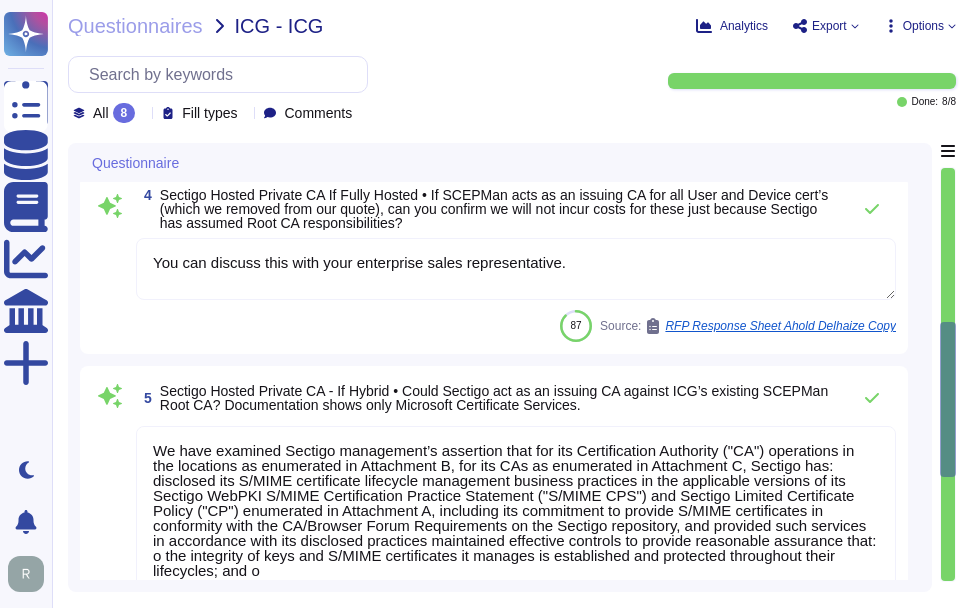 type on "Sectigo employees do not have access to client data in the Certificate Management system, and access to production data is restricted to a very small number of senior trusted employees. Therefore, Sectigo has limited access to the Certificate Management Agents, primarily ensuring that no party other than the customer will have access to customer data." 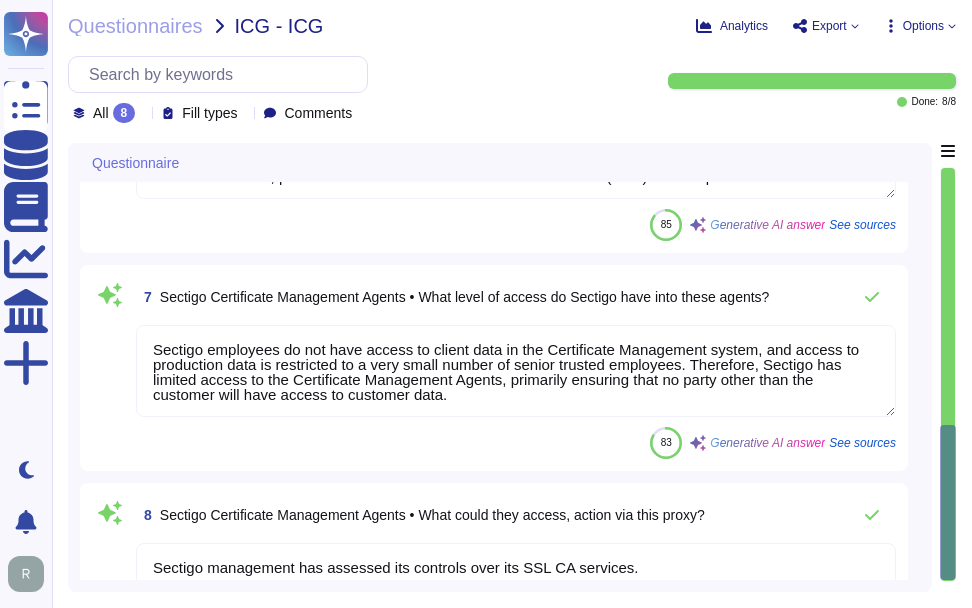 scroll, scrollTop: 1487, scrollLeft: 0, axis: vertical 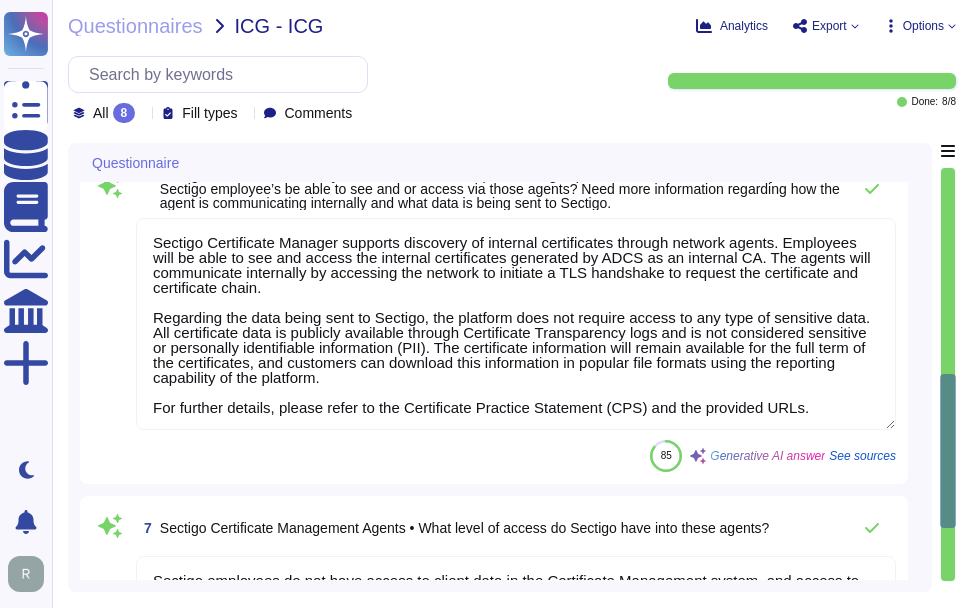 type on "You can discuss this with your enterprise sales representative." 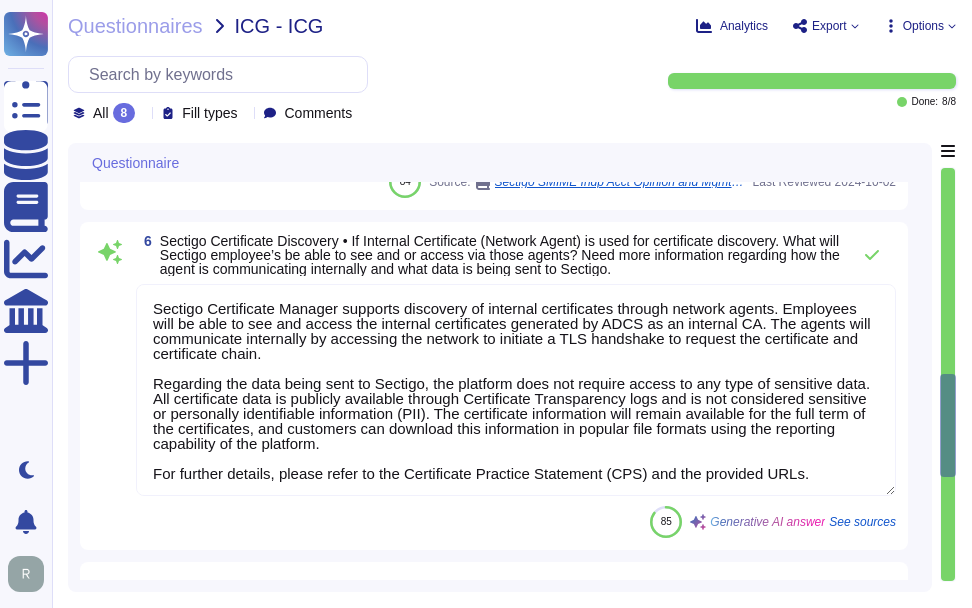 scroll, scrollTop: 1087, scrollLeft: 0, axis: vertical 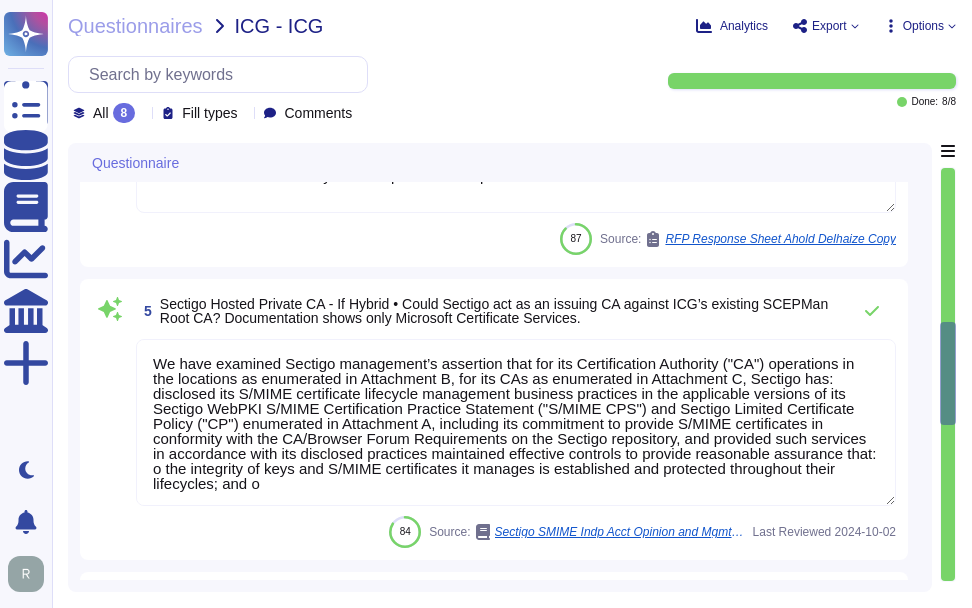 type on "Yes, Our Solution (SCM) can add Private CA. Please refer the KB -https://docs.sectigo.com/scm/scm-administrator/adding-private-cas" 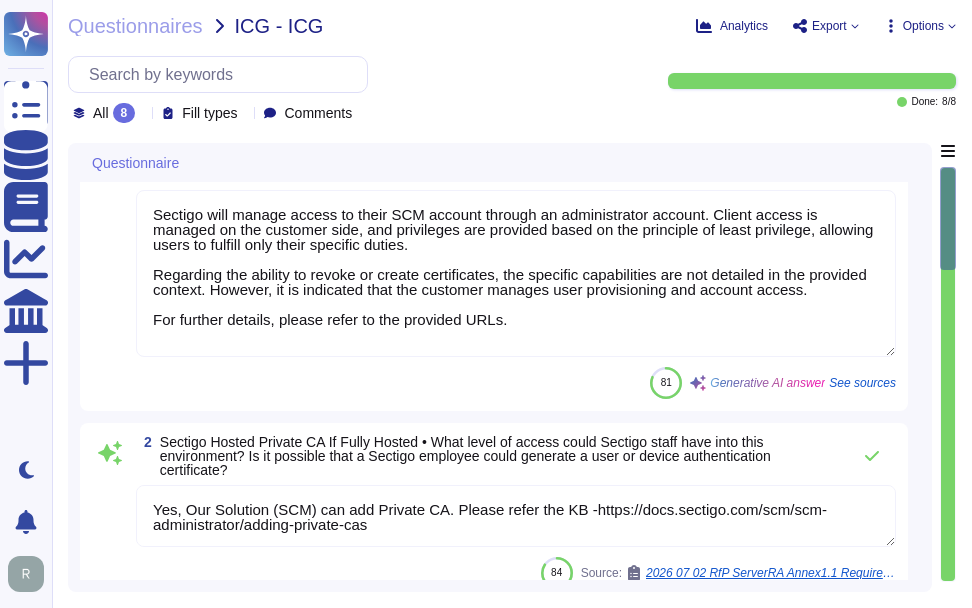 scroll, scrollTop: 0, scrollLeft: 0, axis: both 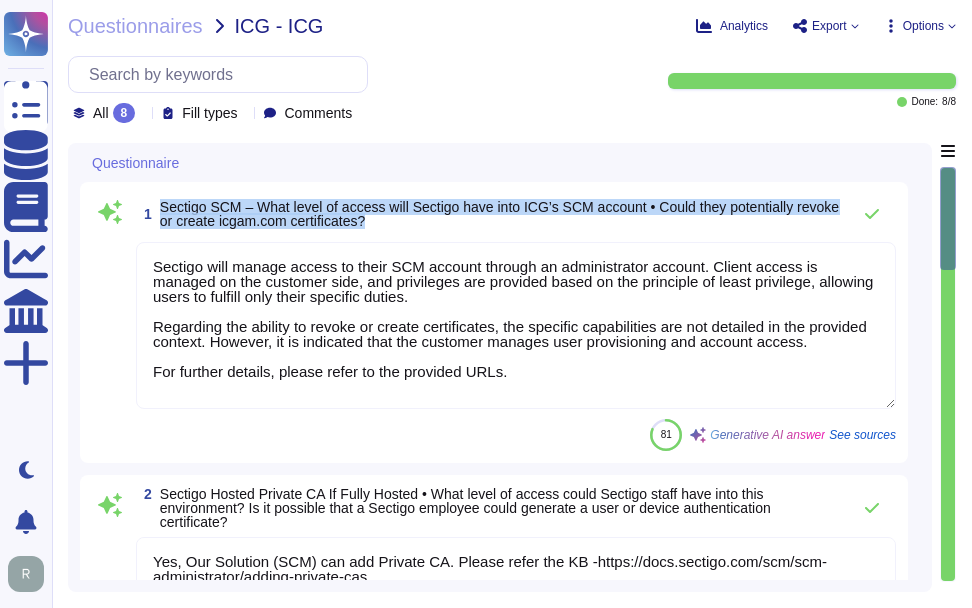 drag, startPoint x: 161, startPoint y: 206, endPoint x: 416, endPoint y: 221, distance: 255.4408 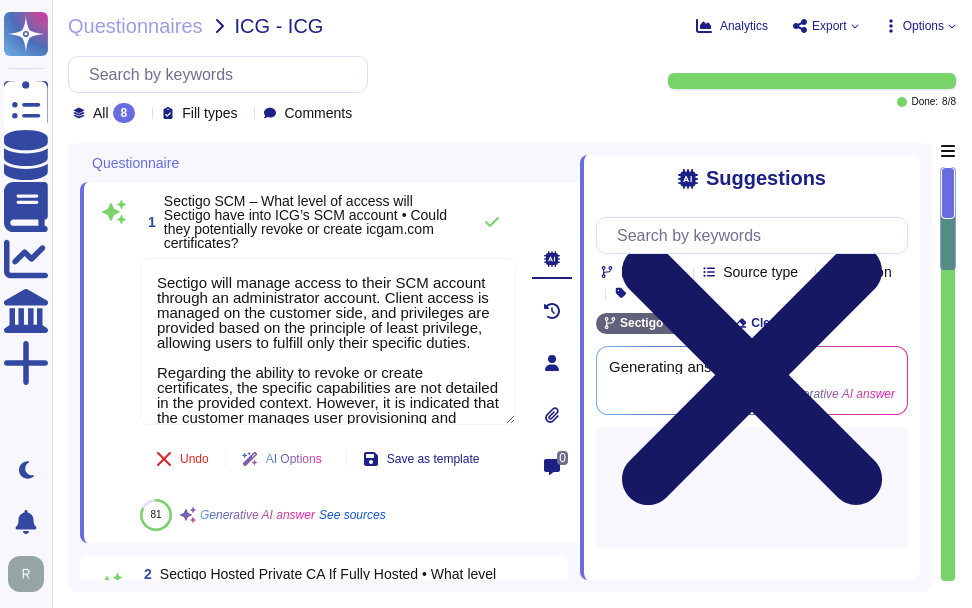 click 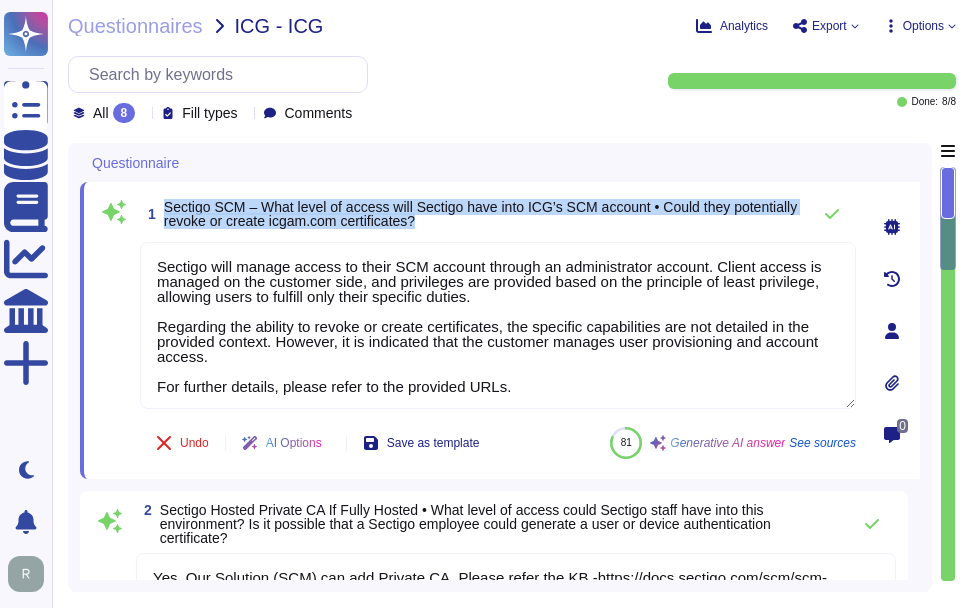 drag, startPoint x: 163, startPoint y: 206, endPoint x: 496, endPoint y: 216, distance: 333.15012 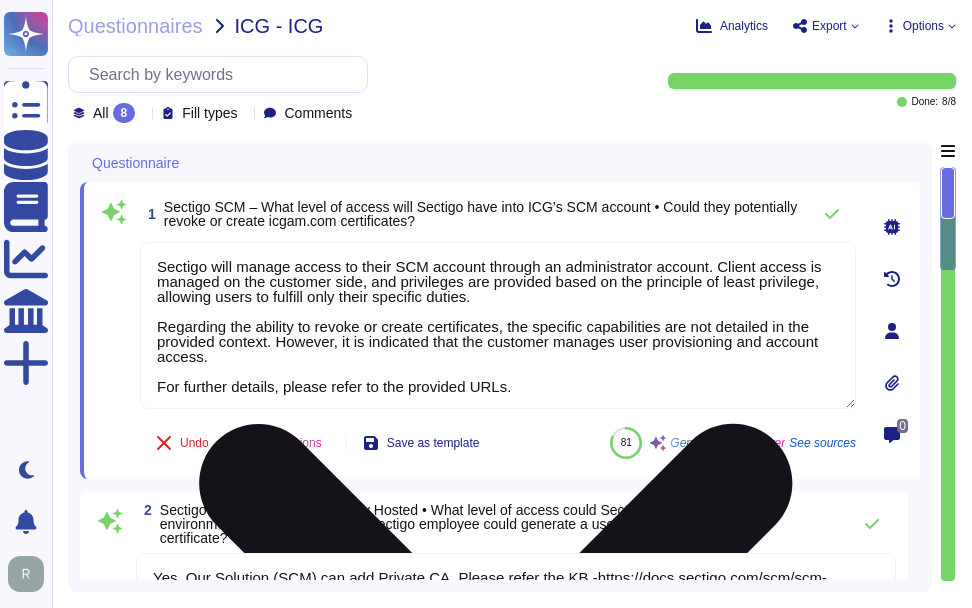 click on "Sectigo will manage access to their SCM account through an administrator account. Client access is managed on the customer side, and privileges are provided based on the principle of least privilege, allowing users to fulfill only their specific duties.
Regarding the ability to revoke or create certificates, the specific capabilities are not detailed in the provided context. However, it is indicated that the customer manages user provisioning and account access.
For further details, please refer to the provided URLs." at bounding box center [498, 325] 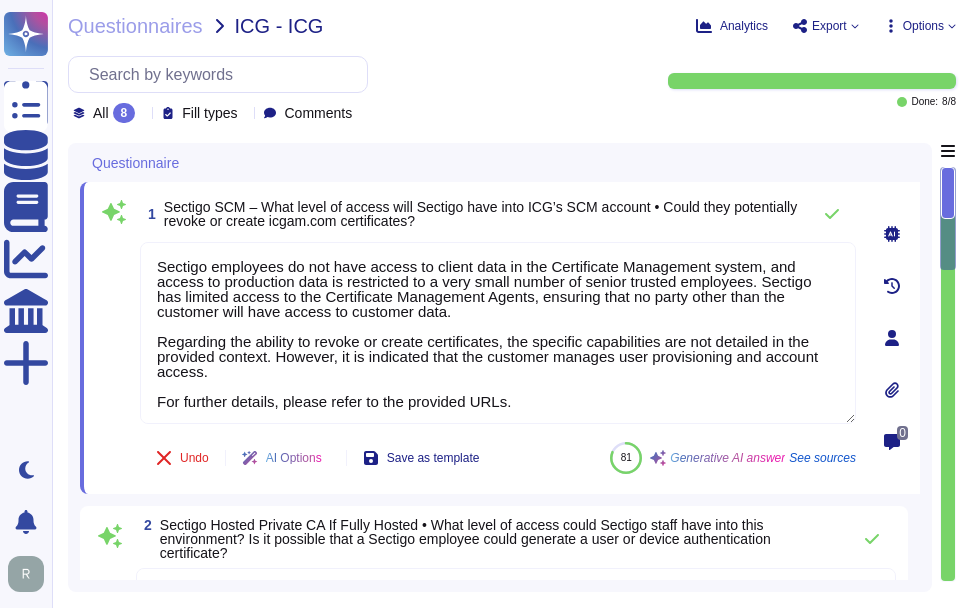 type on "Sectigo employees do not have access to client data in the Certificate Management system, and access to production data is restricted to a very small number of senior trusted employees. Sectigo has limited access to the Certificate Management Agents, ensuring that no party other than the customer will have access to customer data.
Regarding the ability to revoke or create certificates, the specific capabilities are not detailed in the provided context. However, it is indicated that the customer manages user provisioning and account access.
For further details, please refer to the provided URLs." 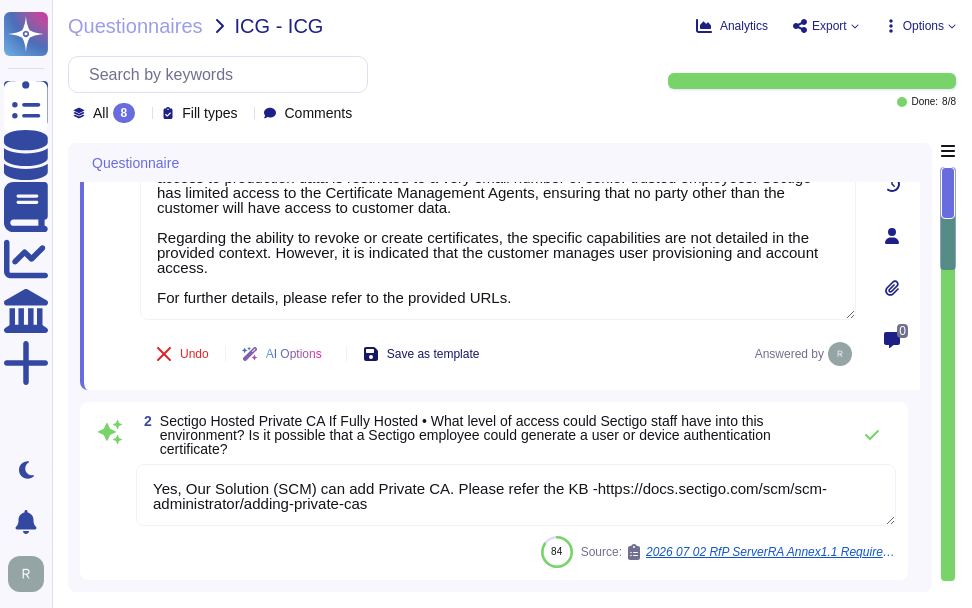 type on "We have examined Sectigo management’s assertion that for its Certification Authority ("CA") operations in the locations as enumerated in Attachment B, for its CAs as enumerated in Attachment C, Sectigo has: disclosed its S/MIME certificate lifecycle management business practices in the applicable versions of its Sectigo WebPKI S/MIME Certification Practice Statement ("S/MIME CPS") and Sectigo Limited Certificate Policy ("CP") enumerated in Attachment A, including its commitment to provide S/MIME certificates in conformity with the CA/Browser Forum Requirements on the Sectigo repository, and provided such services in accordance with its disclosed practices maintained effective controls to provide reasonable assurance that: o the integrity of keys and S/MIME certificates it manages is established and protected throughout their lifecycles; and o" 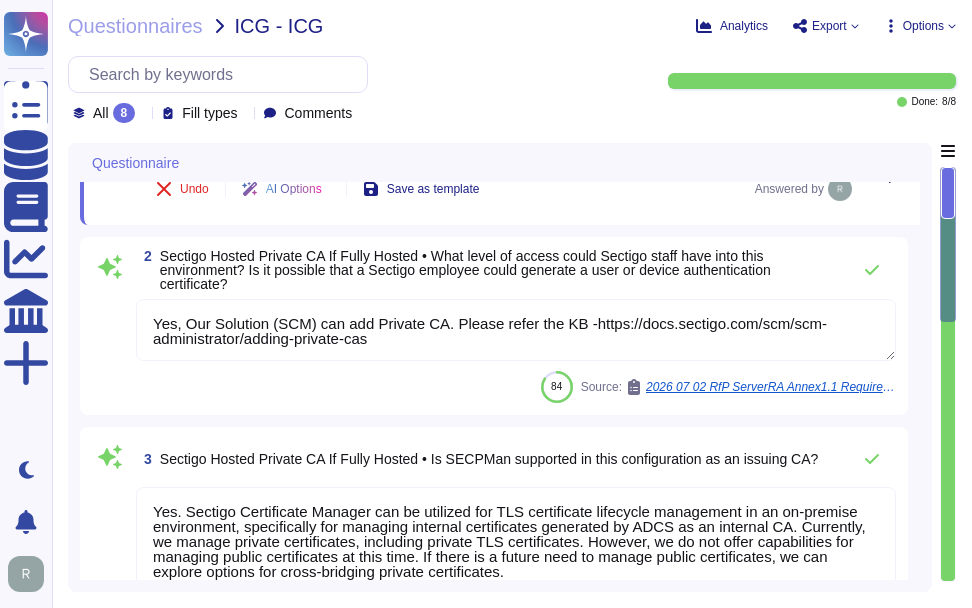 scroll, scrollTop: 300, scrollLeft: 0, axis: vertical 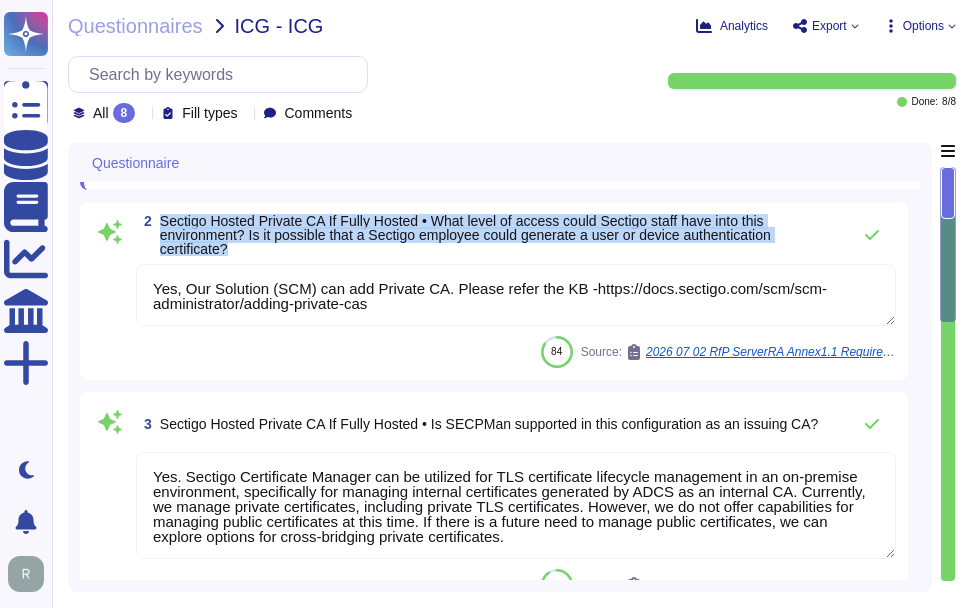 drag, startPoint x: 158, startPoint y: 216, endPoint x: 314, endPoint y: 245, distance: 158.67262 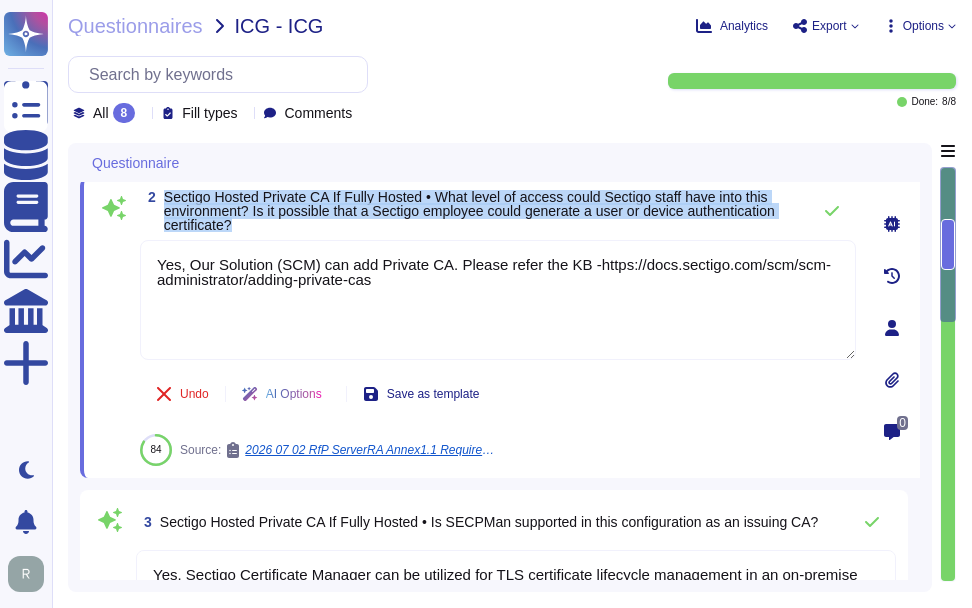 drag, startPoint x: 161, startPoint y: 193, endPoint x: 262, endPoint y: 226, distance: 106.25441 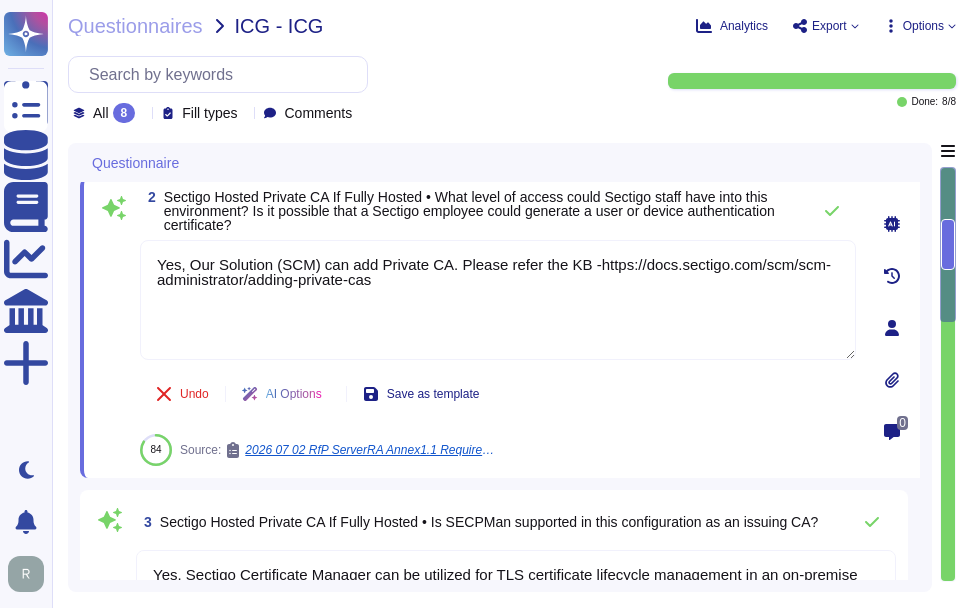 drag, startPoint x: 456, startPoint y: 306, endPoint x: 115, endPoint y: 242, distance: 346.9539 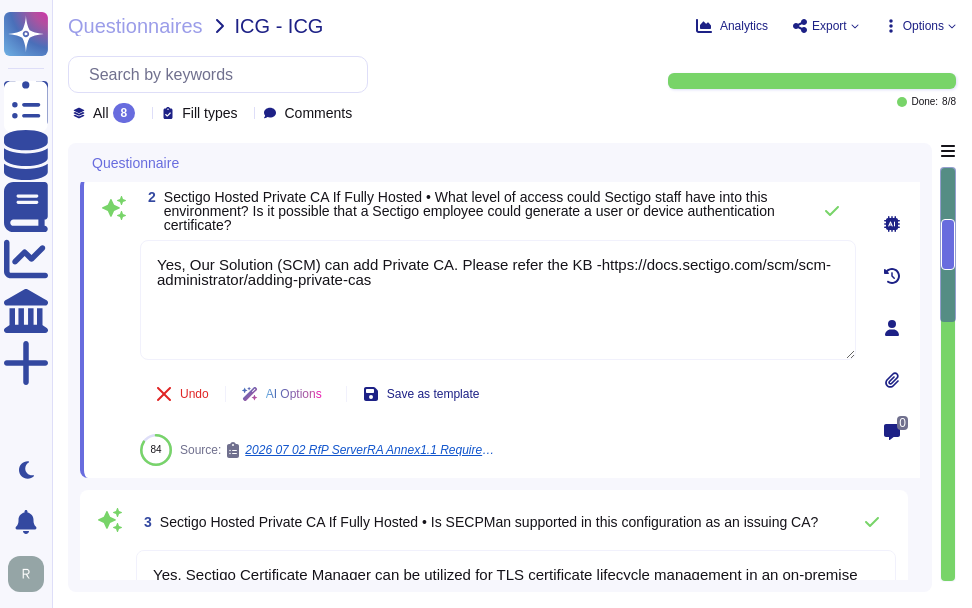 click on "2 Sectigo Hosted Private CA If Fully Hosted • What level of access could Sectigo staff have into this environment? Is it possible that a Sectigo employee could generate a user or device authentication certificate? Yes, Our Solution (SCM) can add Private CA. Please refer the KB -https://docs.sectigo.com/scm/scm-administrator/adding-private-cas Undo AI Options Save as template 84 Source: 2026 07 02 RfP ServerRA Annex1.1 Requirements Copy" at bounding box center (476, 328) 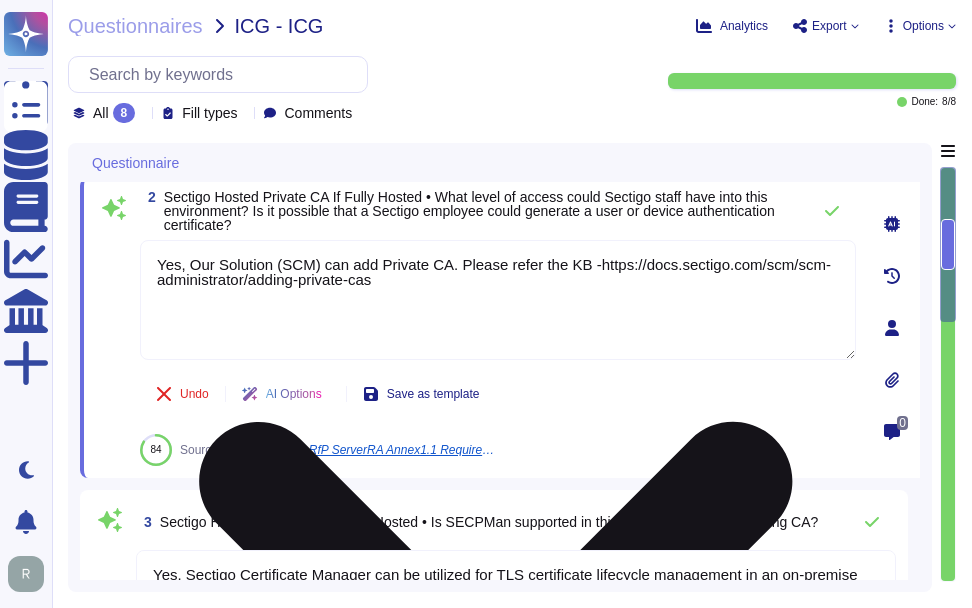 click on "Yes, Our Solution (SCM) can add Private CA. Please refer the KB -https://docs.sectigo.com/scm/scm-administrator/adding-private-cas" at bounding box center [498, 300] 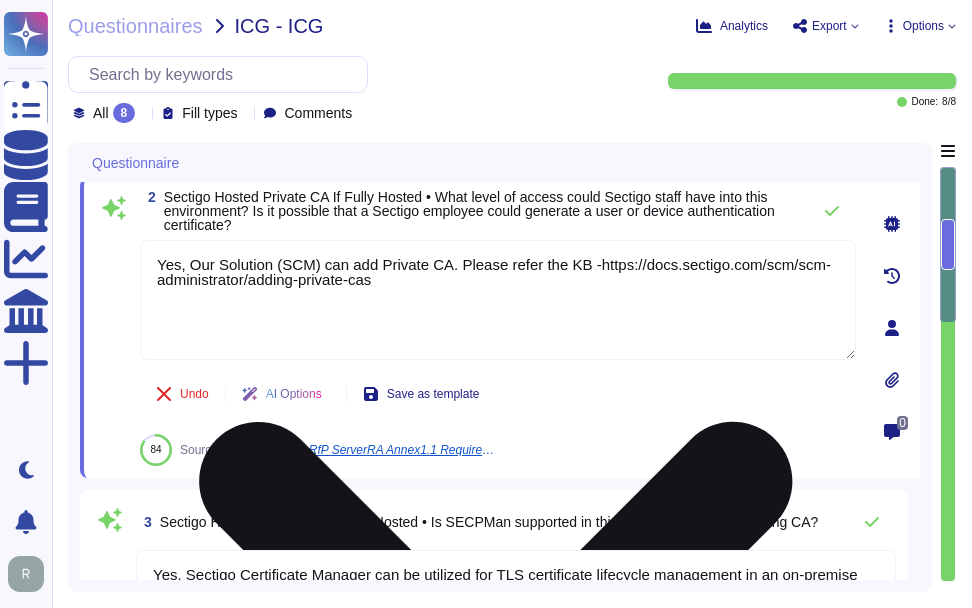 drag, startPoint x: 409, startPoint y: 289, endPoint x: 147, endPoint y: 265, distance: 263.09695 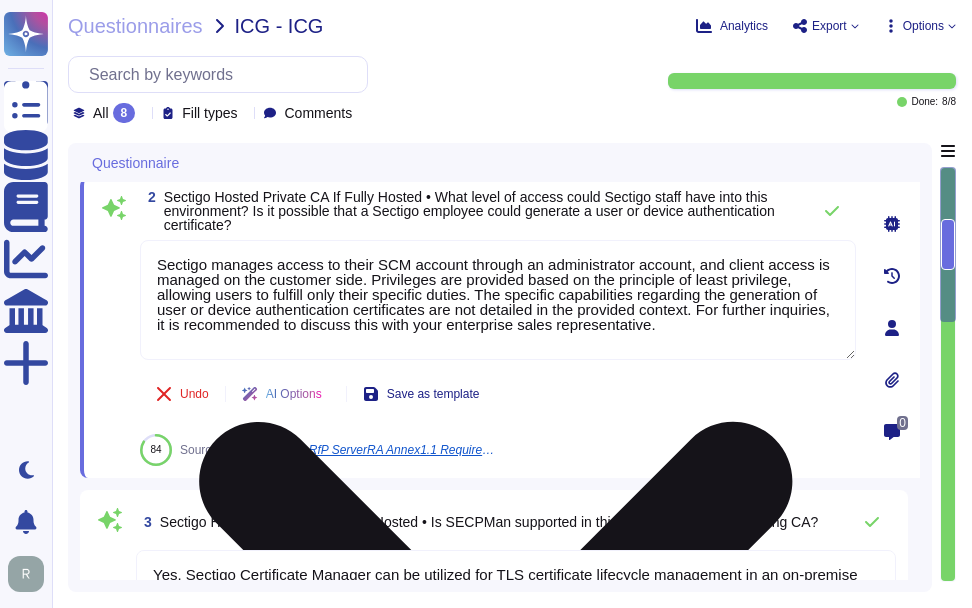 drag, startPoint x: 475, startPoint y: 293, endPoint x: 692, endPoint y: 342, distance: 222.46349 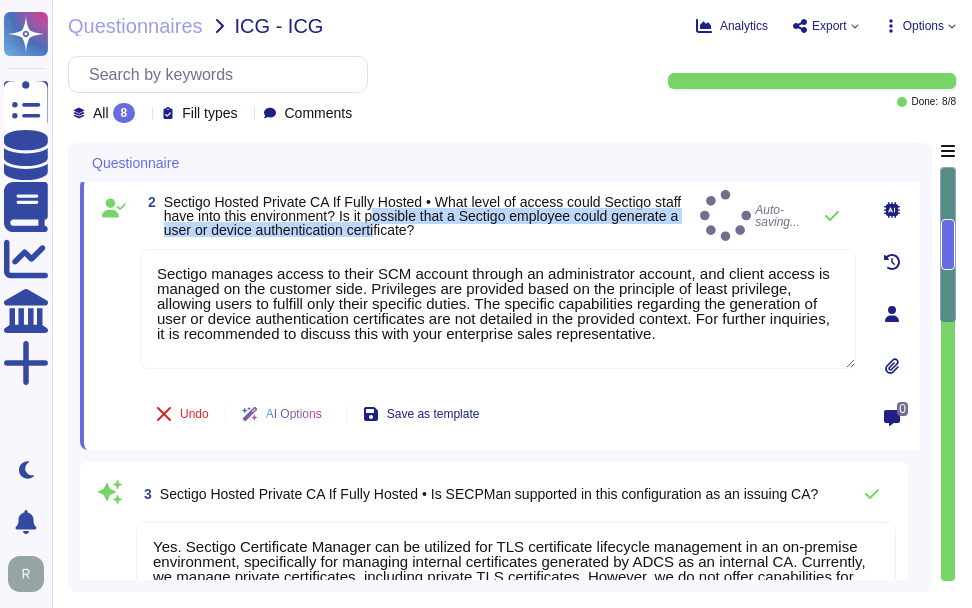 drag, startPoint x: 376, startPoint y: 209, endPoint x: 382, endPoint y: 220, distance: 12.529964 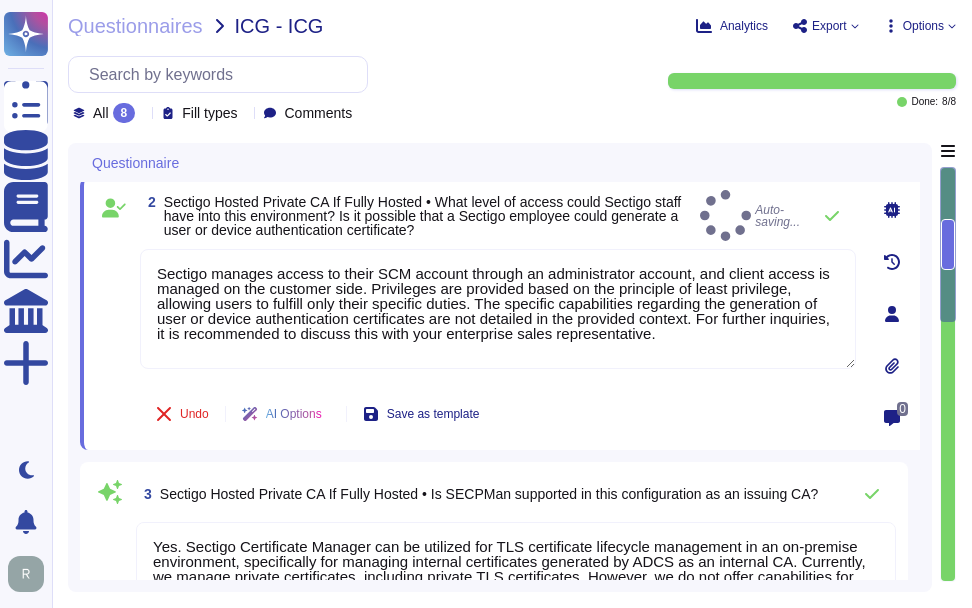 drag, startPoint x: 382, startPoint y: 220, endPoint x: 409, endPoint y: 221, distance: 27.018513 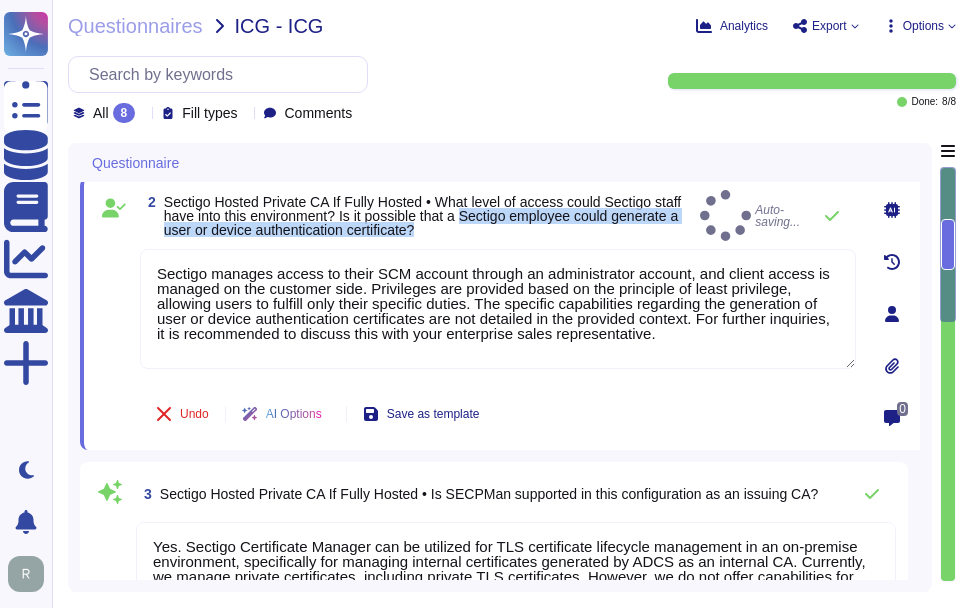 drag, startPoint x: 466, startPoint y: 209, endPoint x: 476, endPoint y: 220, distance: 14.866069 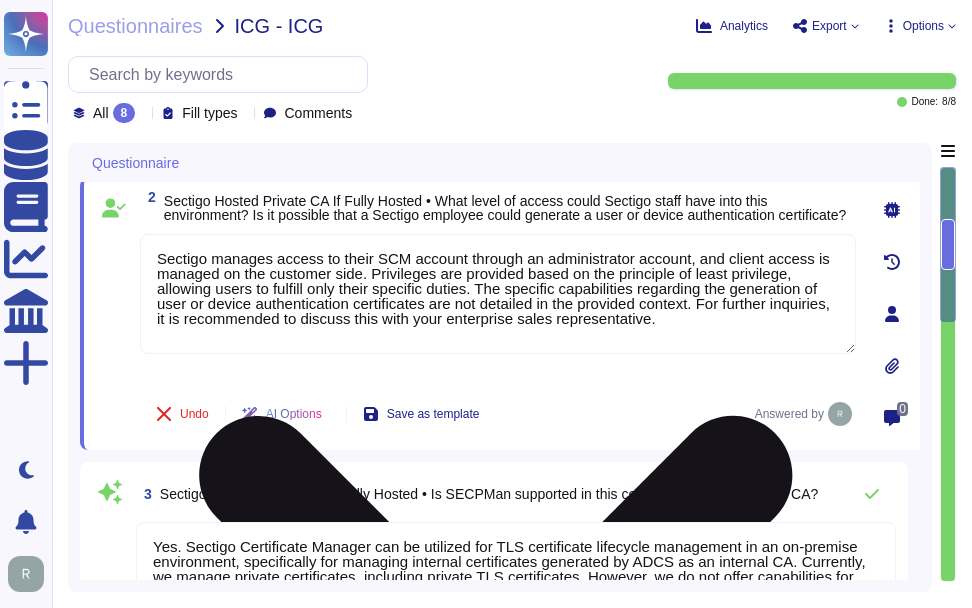 drag, startPoint x: 478, startPoint y: 294, endPoint x: 685, endPoint y: 321, distance: 208.75345 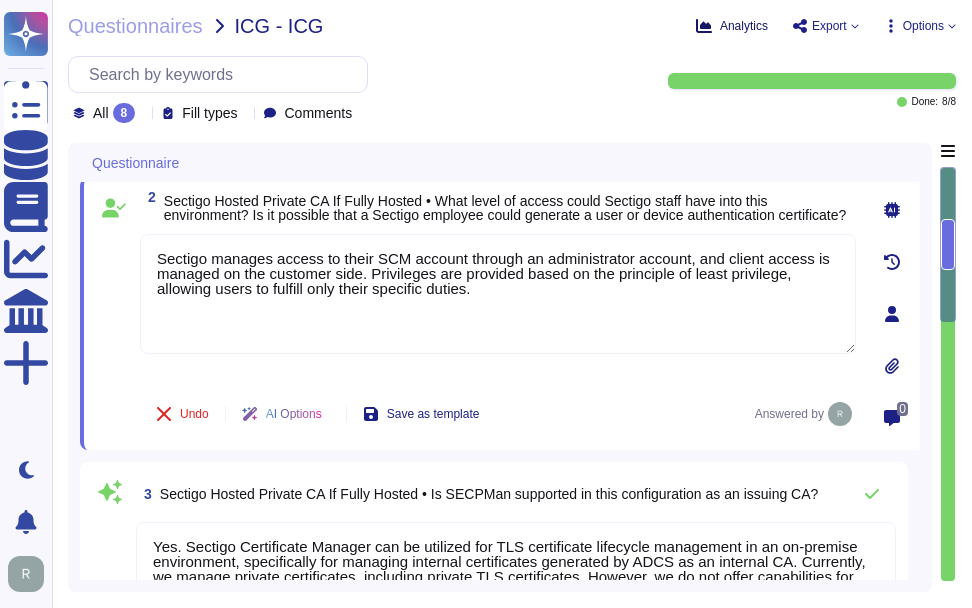 type on "Sectigo manages access to their SCM account through an administrator account, and client access is managed on the customer side. Privileges are provided based on the principle of least privilege, allowing users to fulfill only their specific duties." 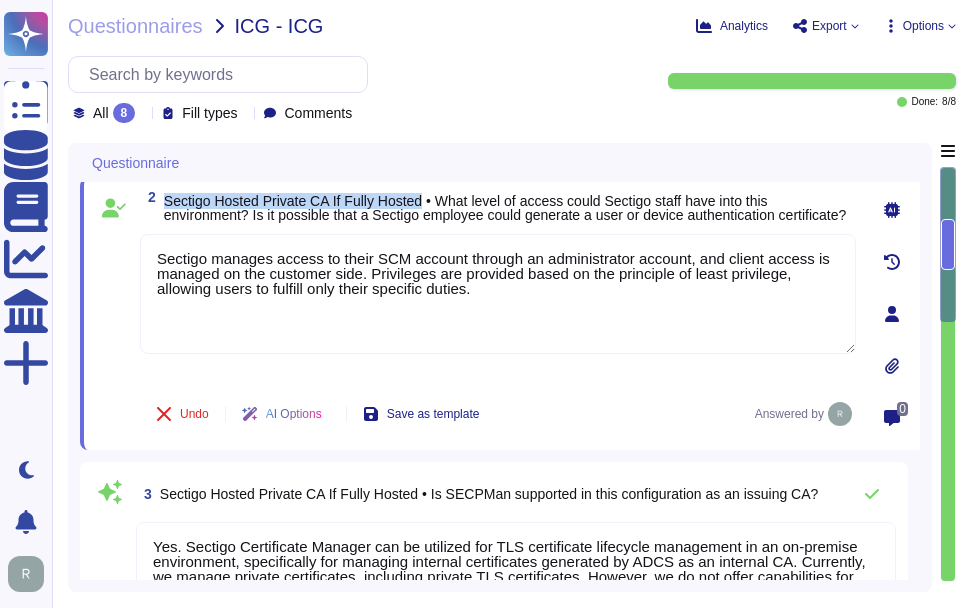 drag, startPoint x: 165, startPoint y: 194, endPoint x: 424, endPoint y: 200, distance: 259.0695 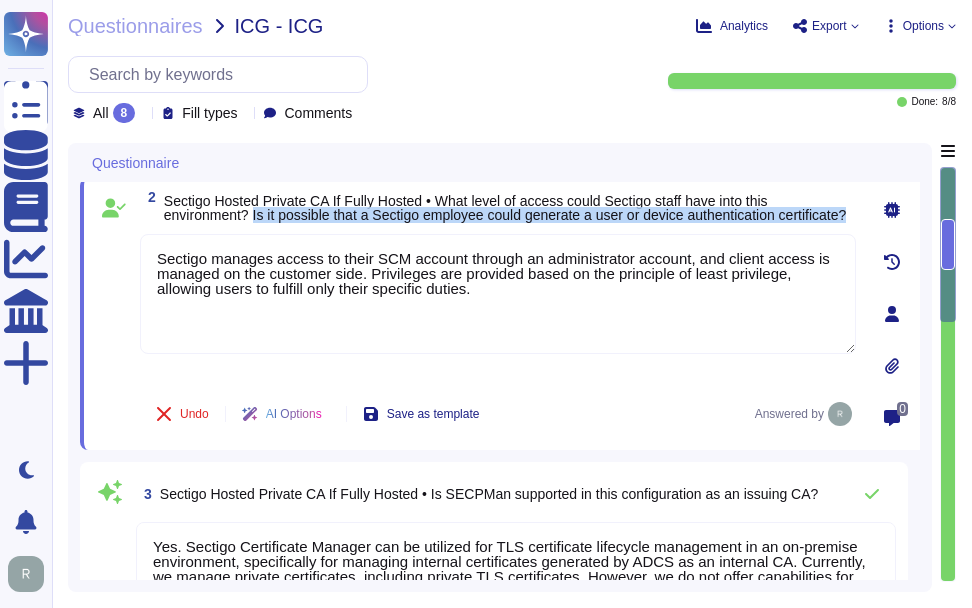 drag, startPoint x: 254, startPoint y: 214, endPoint x: 265, endPoint y: 224, distance: 14.866069 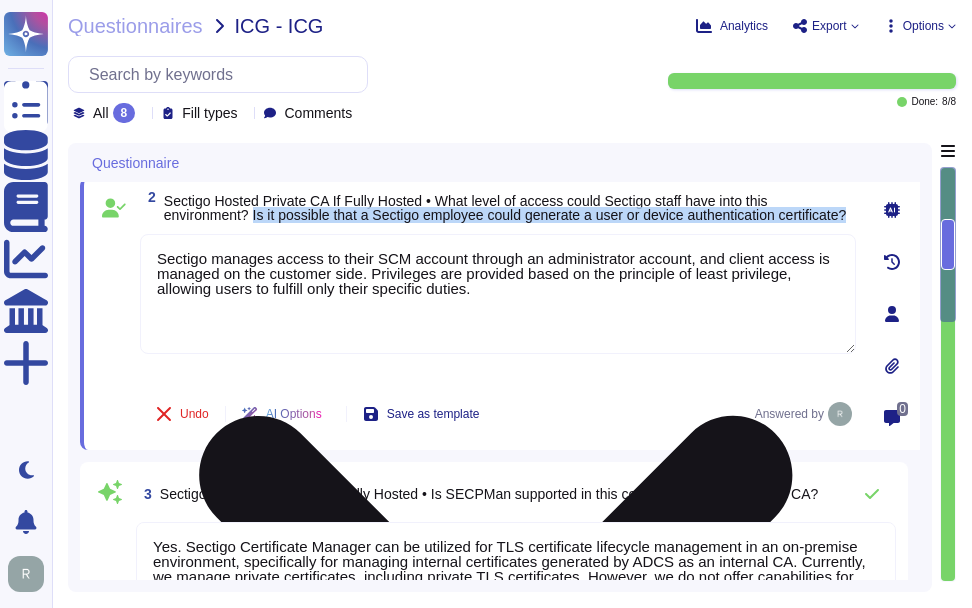 copy on "Is it possible that a [ORG] employee could generate a user or device authentication certificate?" 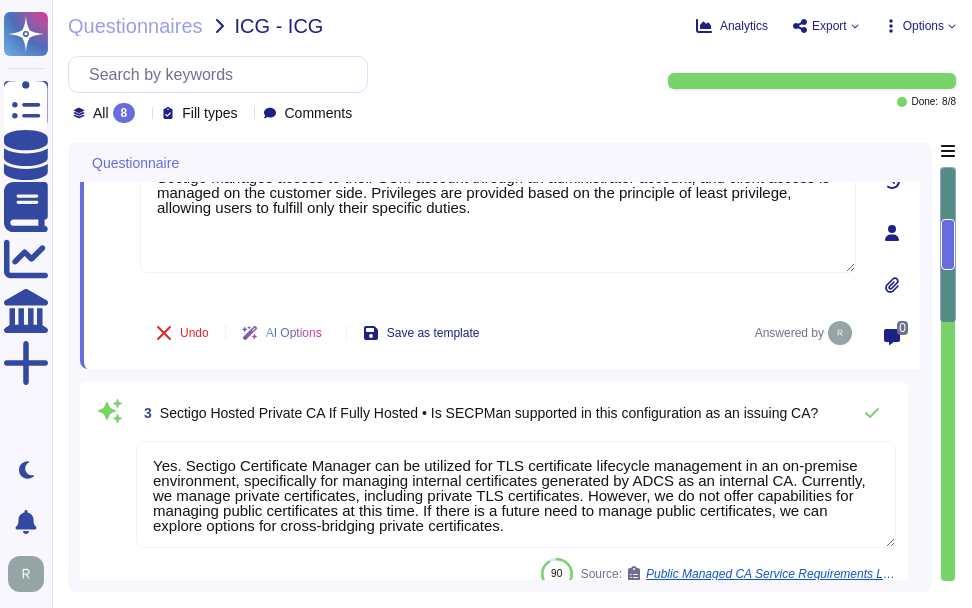 scroll, scrollTop: 500, scrollLeft: 0, axis: vertical 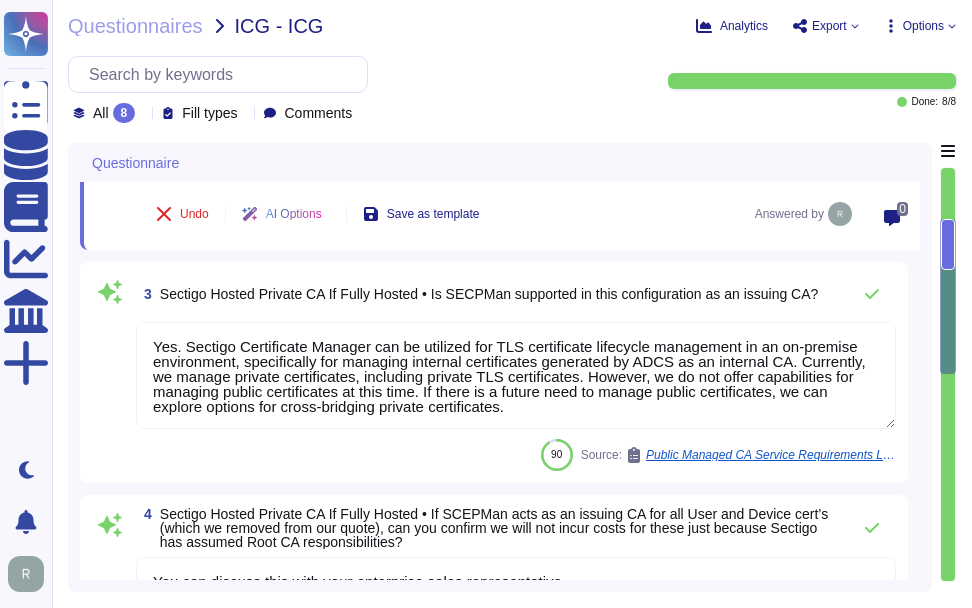 type on "Sectigo Certificate Manager supports discovery of internal certificates through network agents. Employees will be able to see and access the internal certificates generated by ADCS as an internal CA. The agents will communicate internally by accessing the network to initiate a TLS handshake to request the certificate and certificate chain.
Regarding the data being sent to Sectigo, the platform does not require access to any type of sensitive data. All certificate data is publicly available through Certificate Transparency logs and is not considered sensitive or personally identifiable information (PII). The certificate information will remain available for the full term of the certificates, and customers can download this information in popular file formats using the reporting capability of the platform.
For further details, please refer to the Certificate Practice Statement (CPS) and the provided URLs." 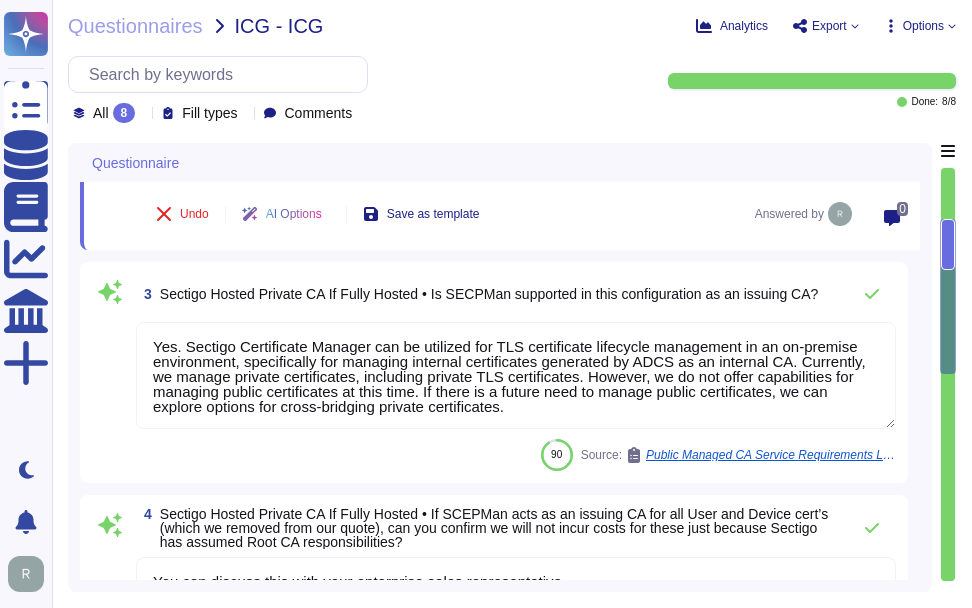 click on "Yes. Sectigo Certificate Manager can be utilized for TLS certificate lifecycle management in an on-premise environment, specifically for managing internal certificates generated by ADCS as an internal CA. Currently, we manage private certificates, including private TLS certificates. However, we do not offer capabilities for managing public certificates at this time. If there is a future need to manage public certificates, we can explore options for cross-bridging private certificates." at bounding box center (516, 375) 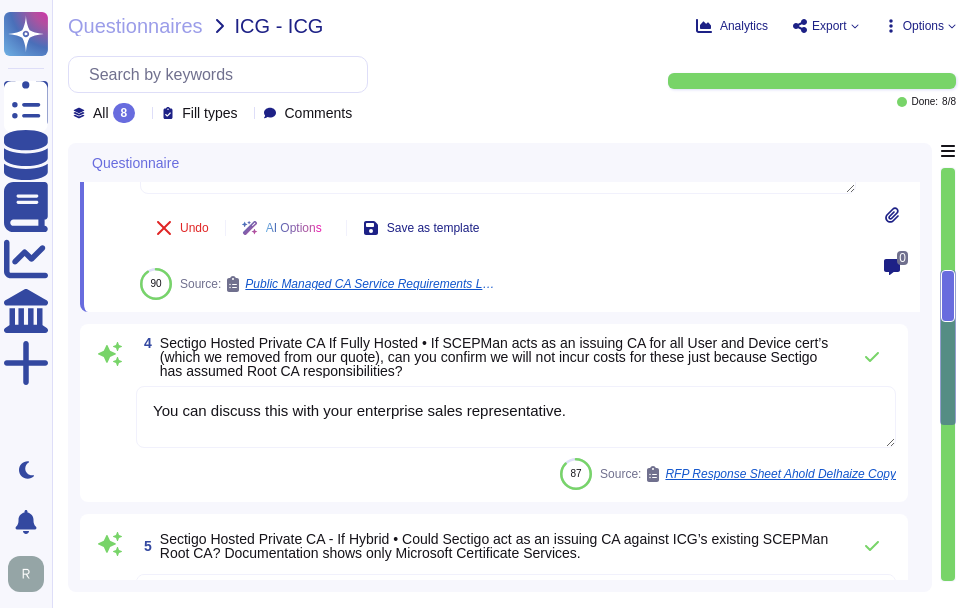 scroll, scrollTop: 800, scrollLeft: 0, axis: vertical 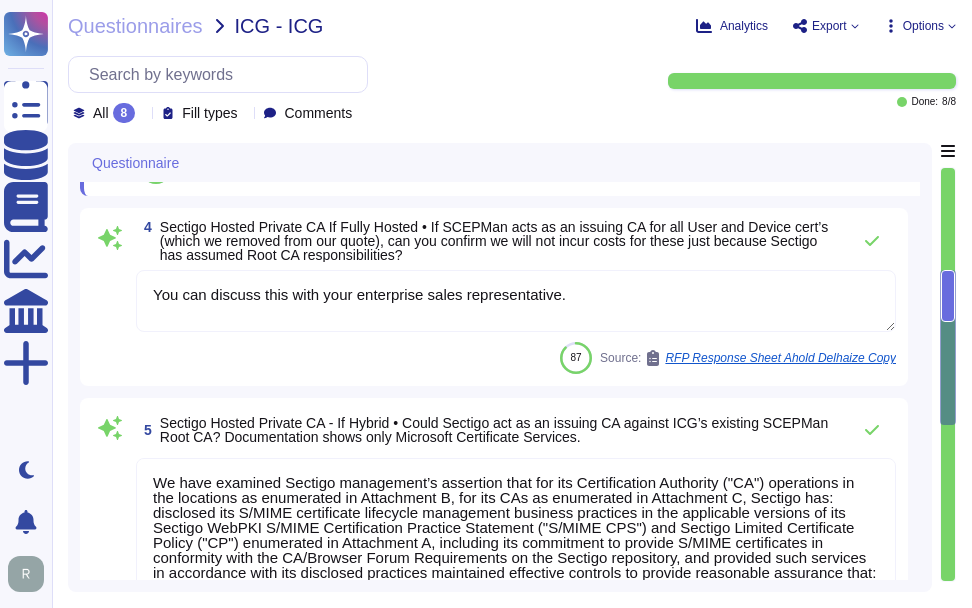 type on "Sectigo employees do not have access to client data in the Certificate Management system, and access to production data is restricted to a very small number of senior trusted employees. Therefore, Sectigo has limited access to the Certificate Management Agents, primarily ensuring that no party other than the customer will have access to customer data." 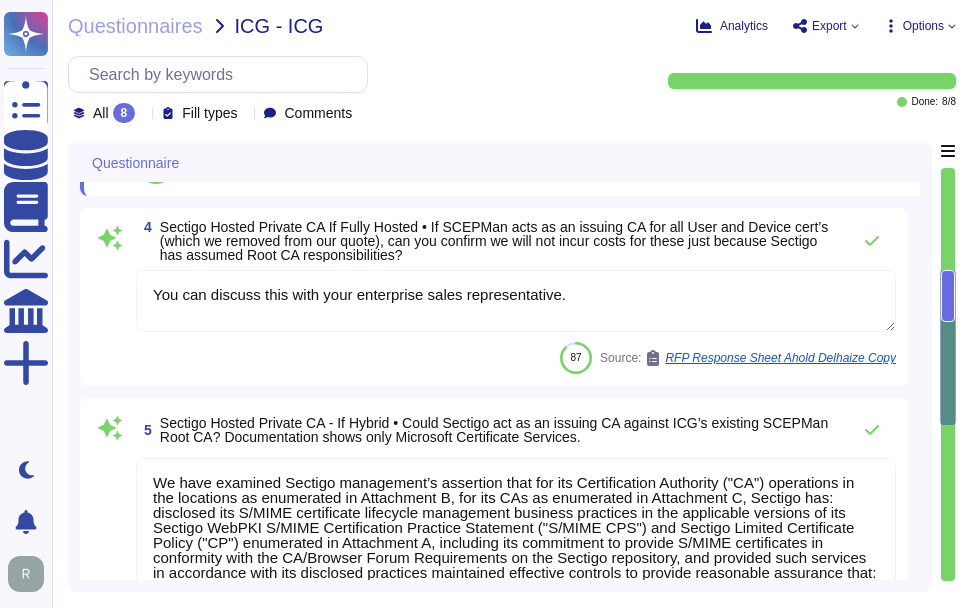 scroll, scrollTop: 2, scrollLeft: 0, axis: vertical 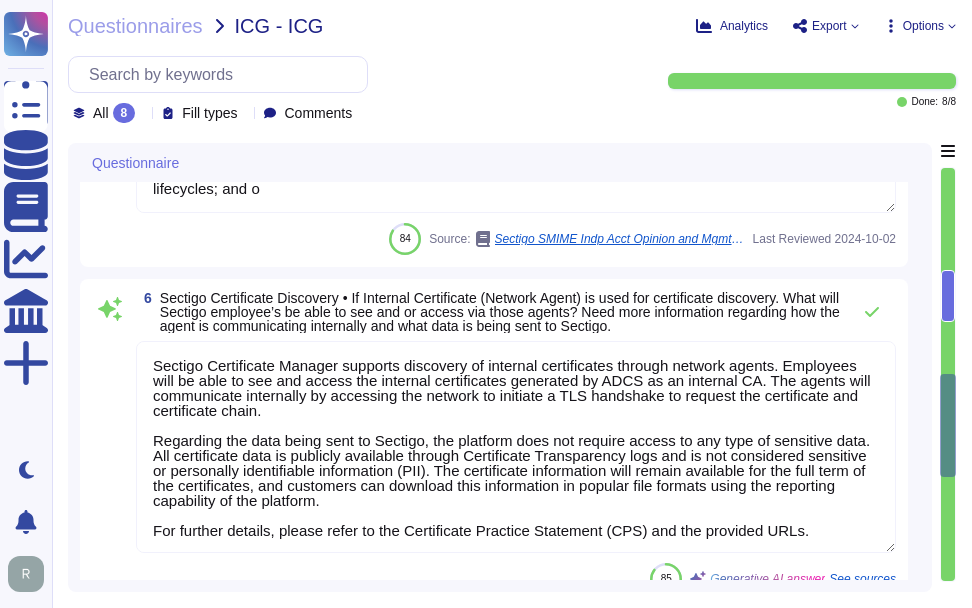 type on "Sectigo management has assessed its controls over its SSL CA services." 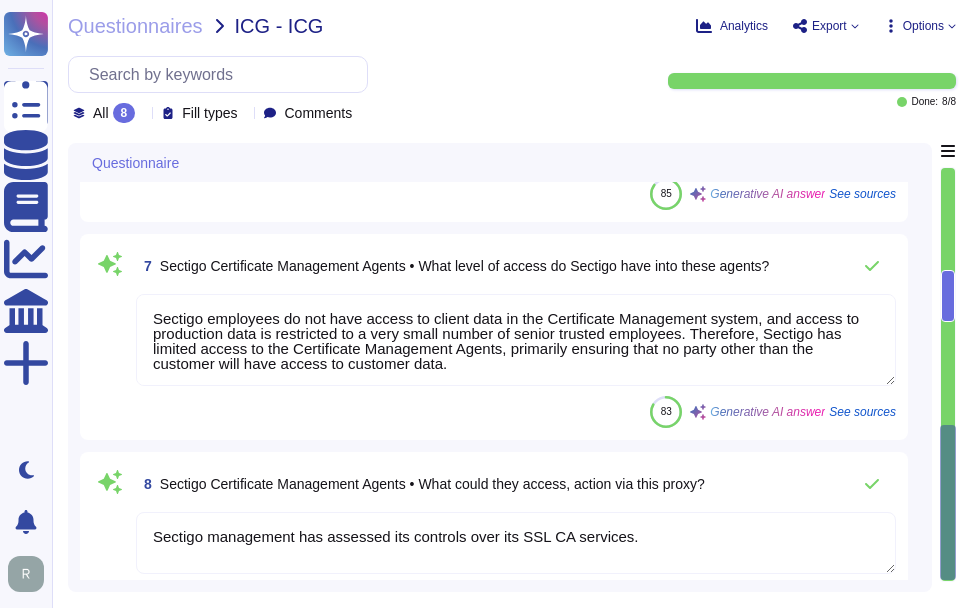 scroll, scrollTop: 1609, scrollLeft: 0, axis: vertical 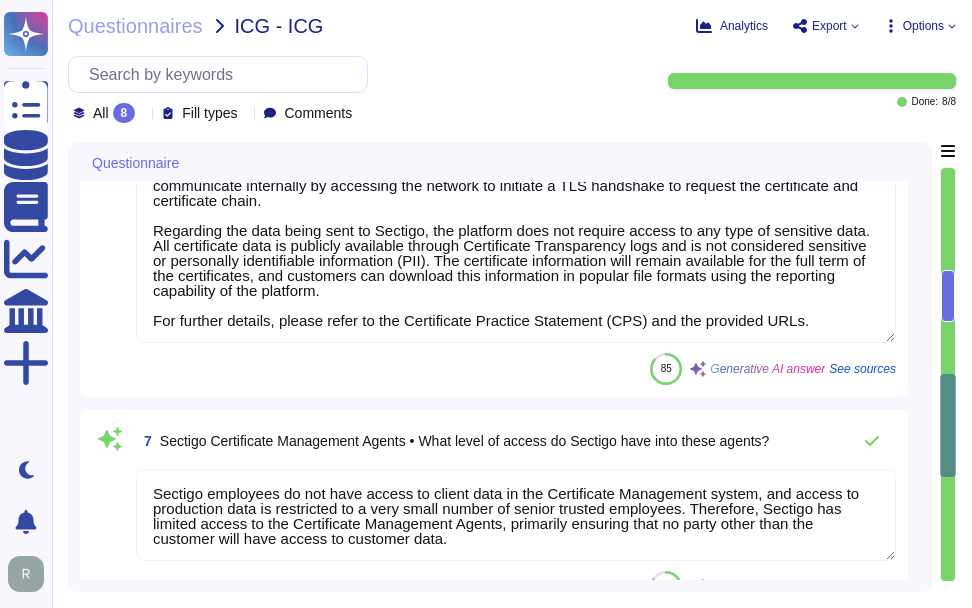 type on "Yes. Sectigo Certificate Manager can be utilized for TLS certificate lifecycle management in an on-premise environment, specifically for managing internal certificates generated by ADCS as an internal CA. Currently, we manage private certificates, including private TLS certificates. However, we do not offer capabilities for managing public certificates at this time. If there is a future need to manage public certificates, we can explore options for cross-bridging private certificates." 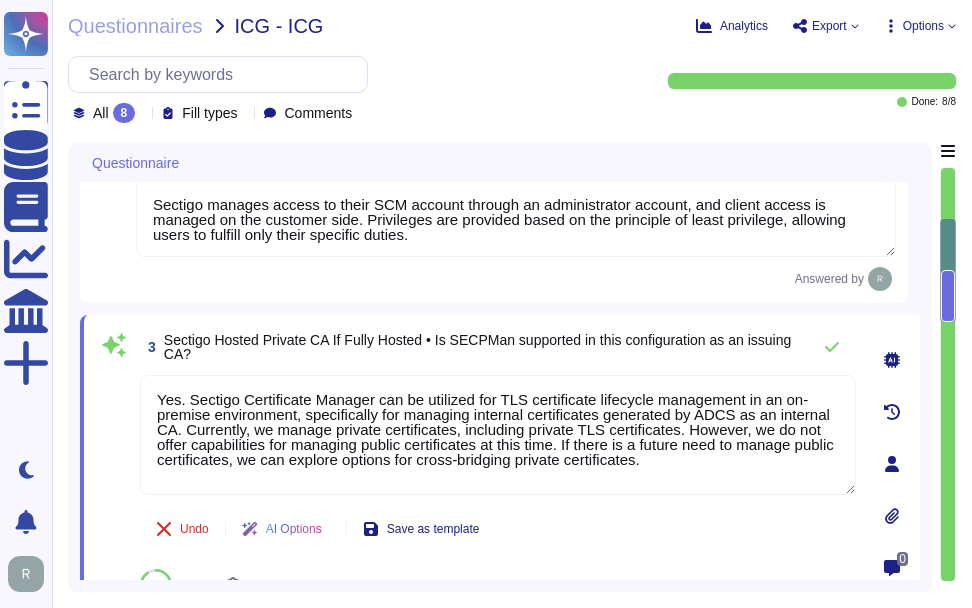 type on "Sectigo employees do not have access to client data in the Certificate Management system, and access to production data is restricted to a very small number of senior trusted employees. Sectigo has limited access to the Certificate Management Agents, ensuring that no party other than the customer will have access to customer data.
Regarding the ability to revoke or create certificates, the specific capabilities are not detailed in the provided context. However, it is indicated that the customer manages user provisioning and account access.
For further details, please refer to the provided URLs." 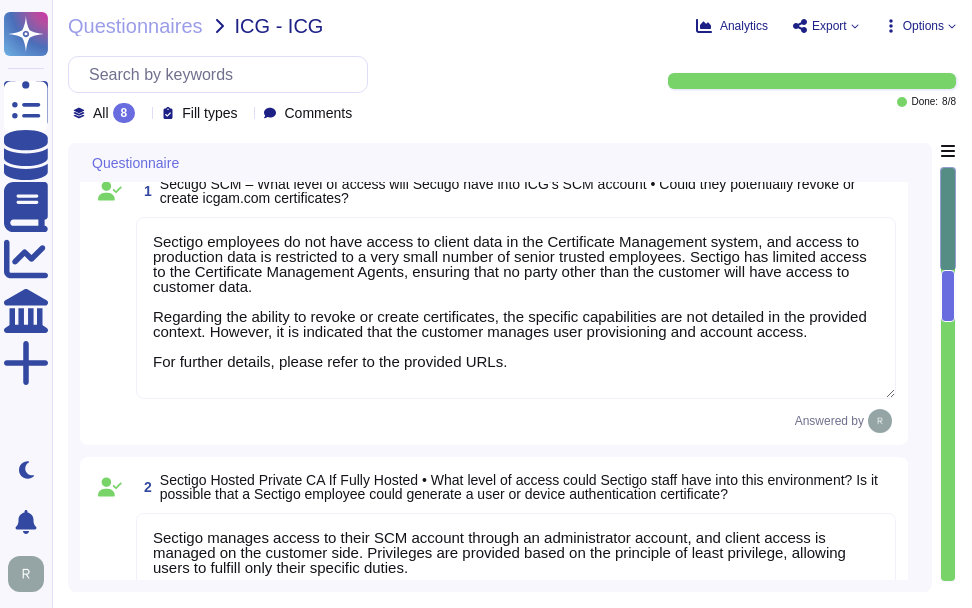 scroll, scrollTop: 0, scrollLeft: 0, axis: both 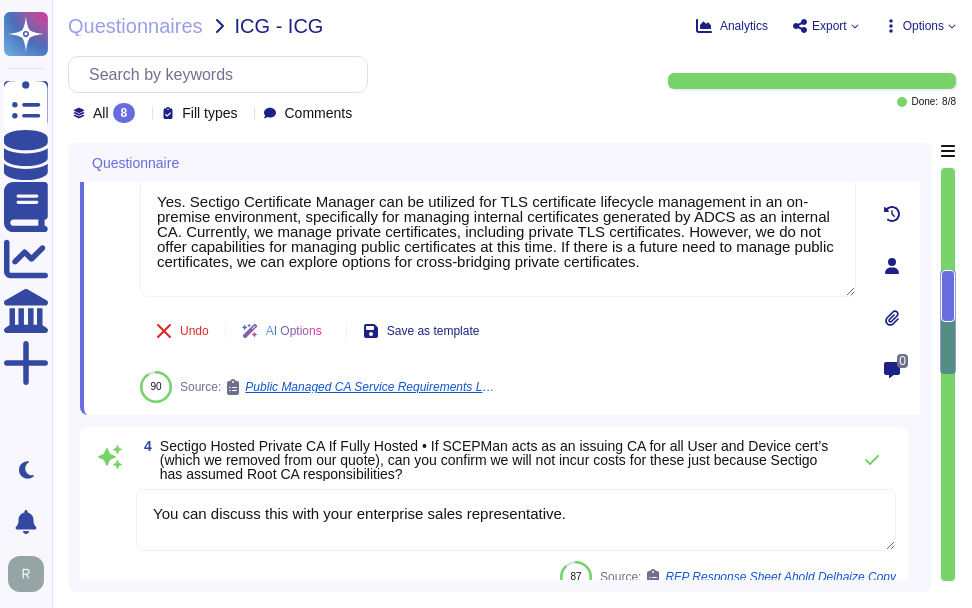 type on "We have examined Sectigo management’s assertion that for its Certification Authority ("CA") operations in the locations as enumerated in Attachment B, for its CAs as enumerated in Attachment C, Sectigo has: disclosed its S/MIME certificate lifecycle management business practices in the applicable versions of its Sectigo WebPKI S/MIME Certification Practice Statement ("S/MIME CPS") and Sectigo Limited Certificate Policy ("CP") enumerated in Attachment A, including its commitment to provide S/MIME certificates in conformity with the CA/Browser Forum Requirements on the Sectigo repository, and provided such services in accordance with its disclosed practices maintained effective controls to provide reasonable assurance that: o the integrity of keys and S/MIME certificates it manages is established and protected throughout their lifecycles; and o" 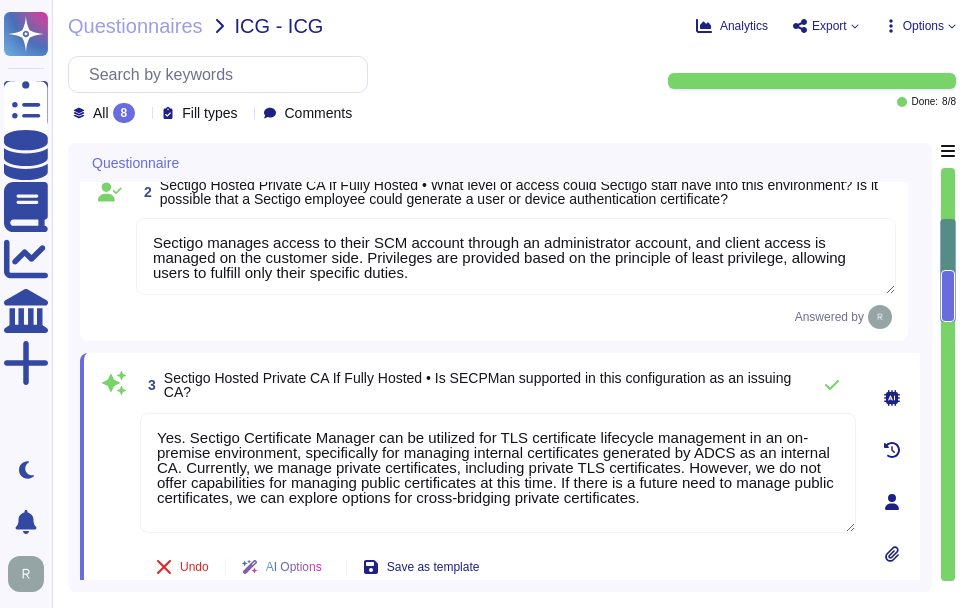 scroll, scrollTop: 252, scrollLeft: 0, axis: vertical 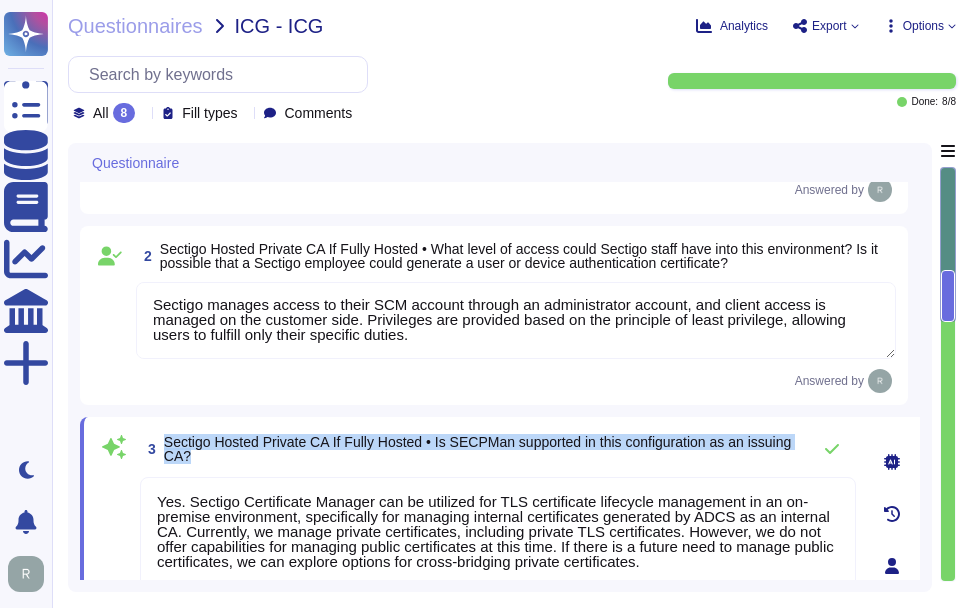 drag, startPoint x: 163, startPoint y: 442, endPoint x: 217, endPoint y: 455, distance: 55.542778 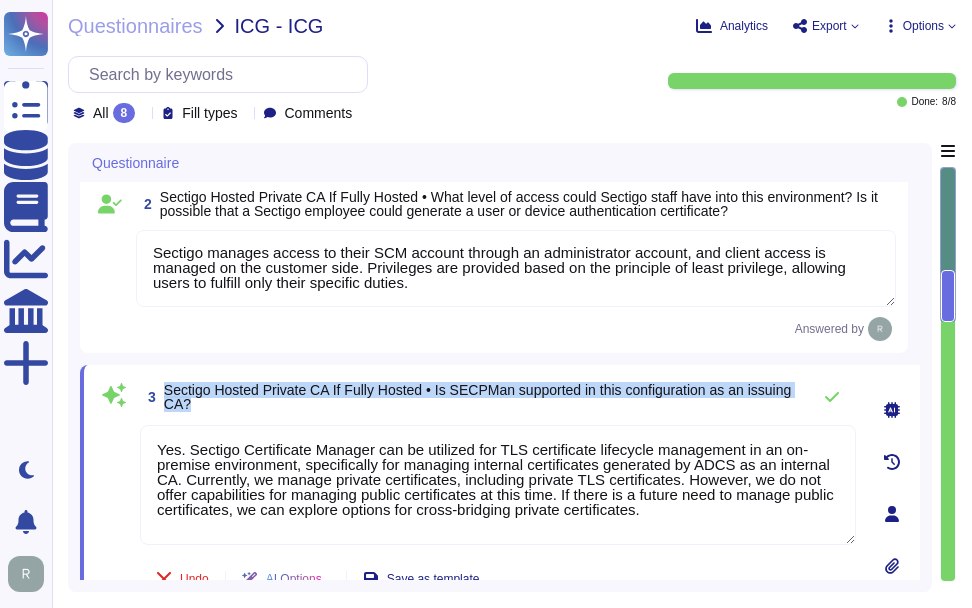 scroll, scrollTop: 352, scrollLeft: 0, axis: vertical 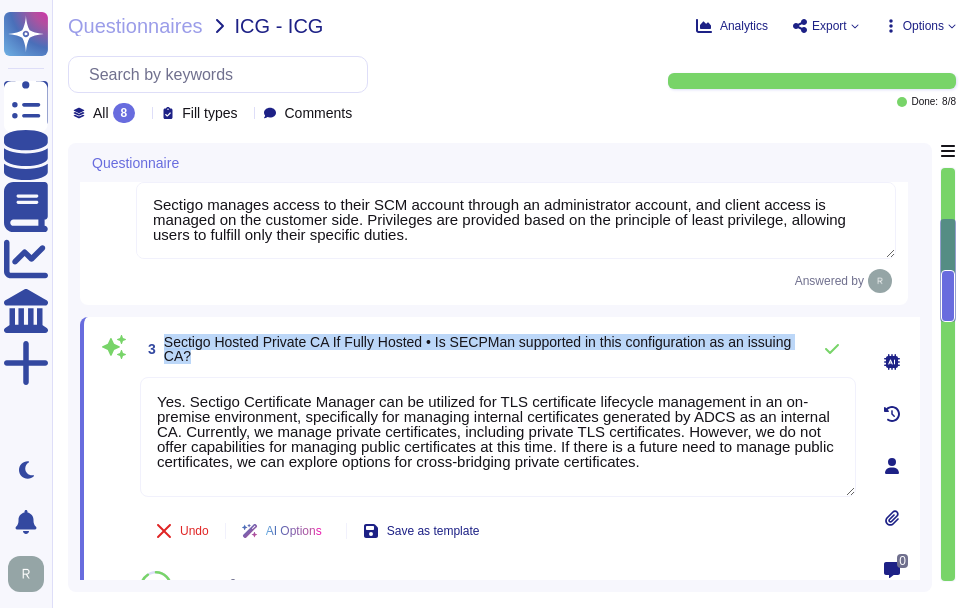 click on "Sectigo Hosted Private CA If Fully Hosted • Is SECPMan supported in this configuration as an issuing CA?" at bounding box center [477, 349] 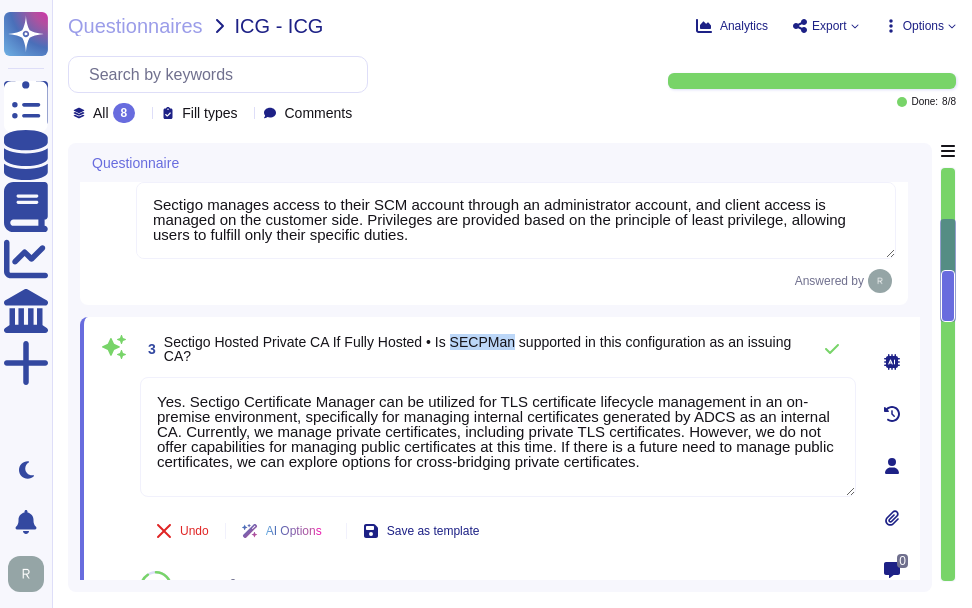 drag, startPoint x: 454, startPoint y: 340, endPoint x: 510, endPoint y: 340, distance: 56 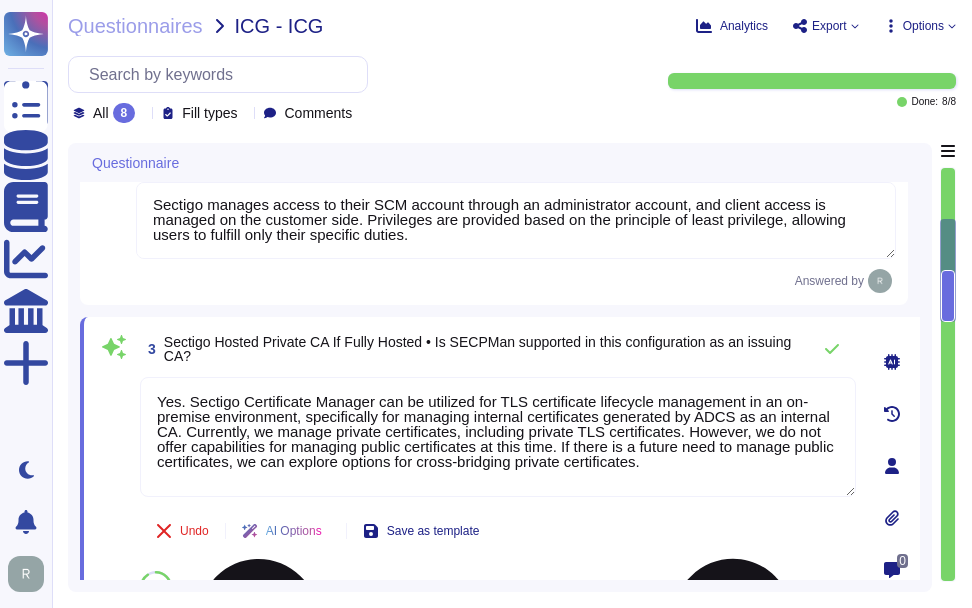 click on "Yes. Sectigo Certificate Manager can be utilized for TLS certificate lifecycle management in an on-premise environment, specifically for managing internal certificates generated by ADCS as an internal CA. Currently, we manage private certificates, including private TLS certificates. However, we do not offer capabilities for managing public certificates at this time. If there is a future need to manage public certificates, we can explore options for cross-bridging private certificates." at bounding box center [498, 437] 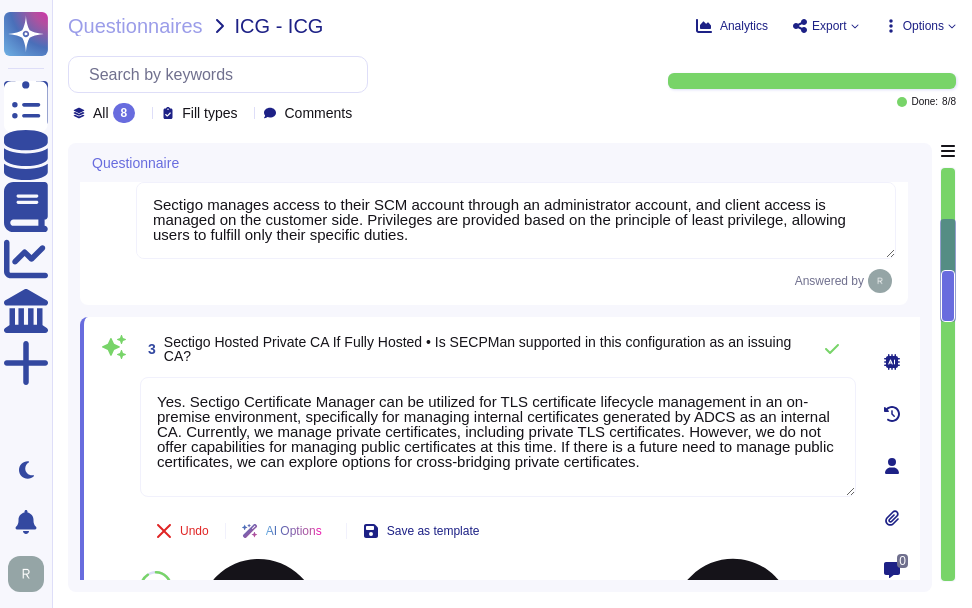drag, startPoint x: 255, startPoint y: 435, endPoint x: 679, endPoint y: 462, distance: 424.8588 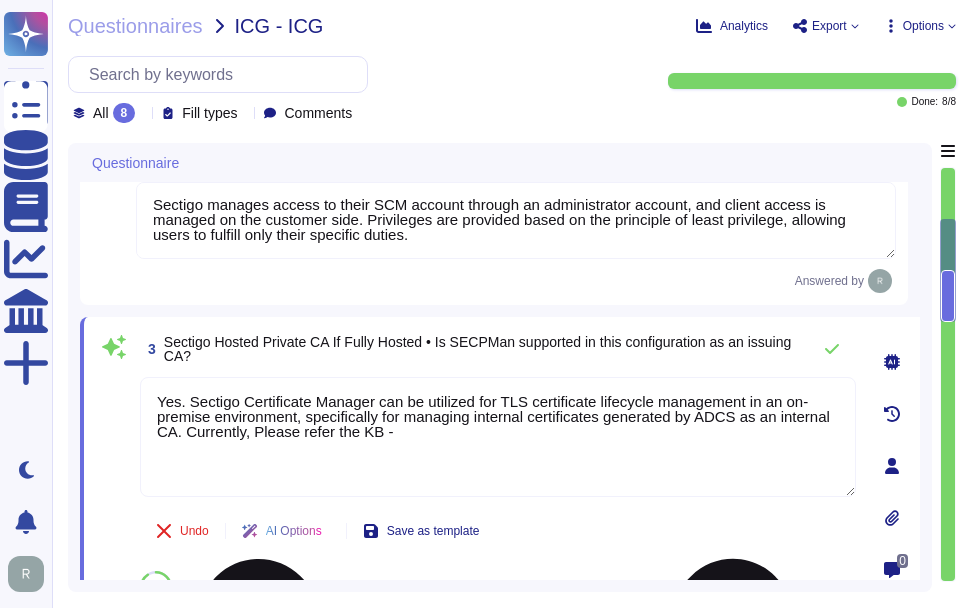paste on "https://docs.sectigo.com/scm/scm-administrator/understanding-scep-endpoints" 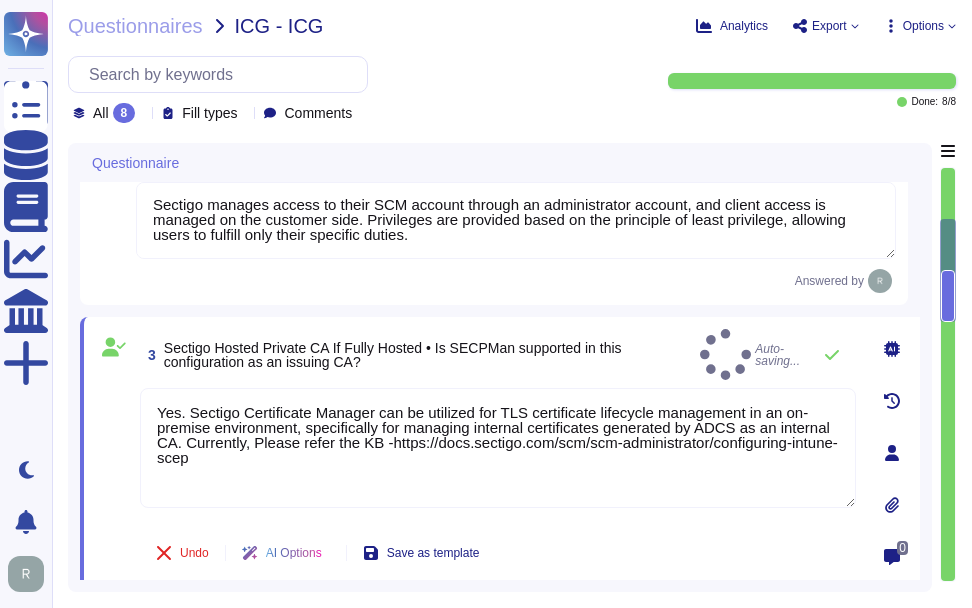 click on "Sectigo Hosted Private CA If Fully Hosted • Is SECPMan supported in this configuration as an issuing CA?" at bounding box center [428, 355] 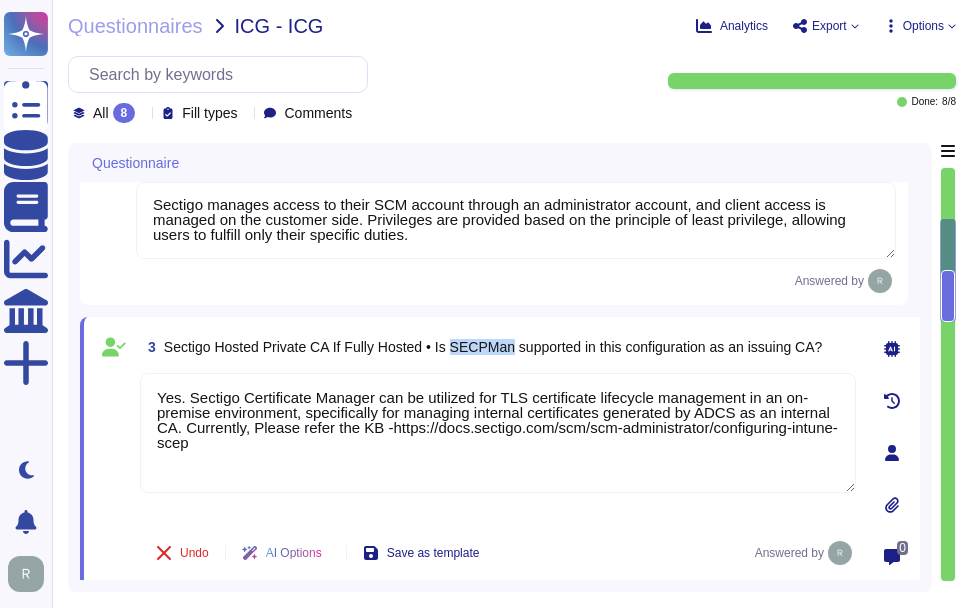 drag, startPoint x: 452, startPoint y: 338, endPoint x: 514, endPoint y: 346, distance: 62.514 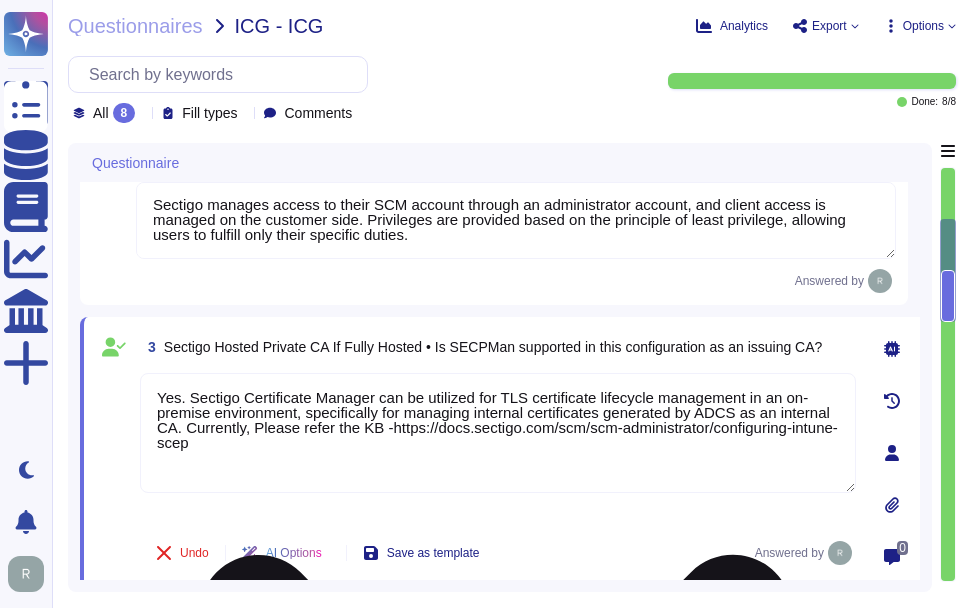 drag, startPoint x: 385, startPoint y: 427, endPoint x: 398, endPoint y: 444, distance: 21.400934 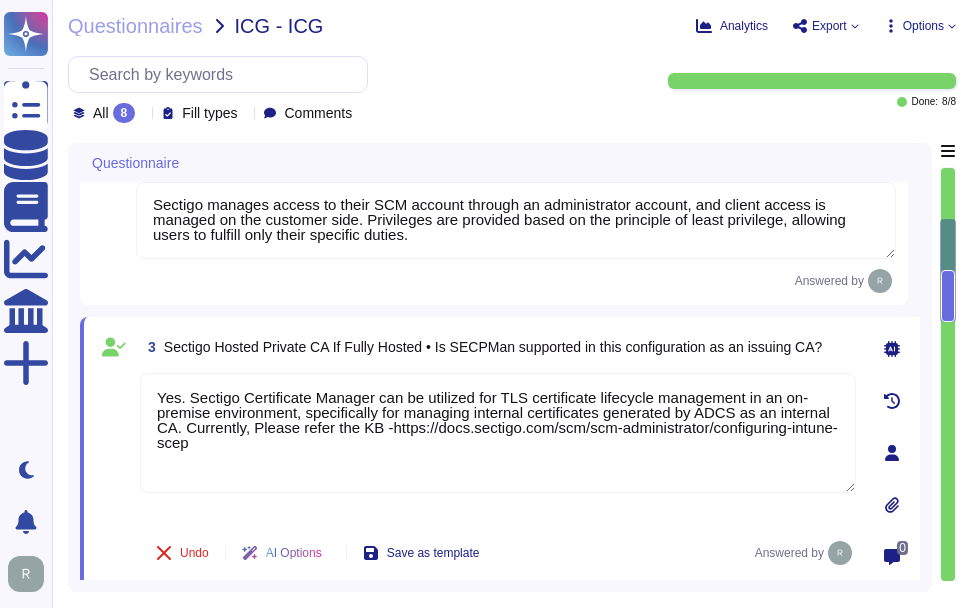 type on "Yes. Sectigo Certificate Manager can be utilized for TLS certificate lifecycle management in an on-premise environment, specifically for managing internal certificates generated by ADCS as an internal CA. Currently, Please refer the KB -https://docs.sectigo.com/scm/scm-administrator/configuring-intune-scep" 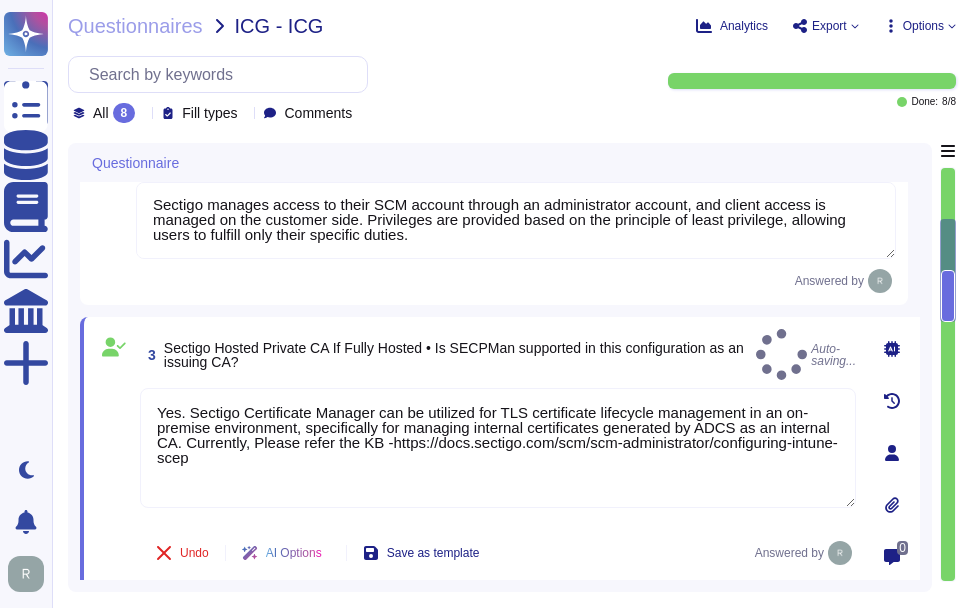 click on "Sectigo Hosted Private CA If Fully Hosted • Is SECPMan supported in this configuration as an issuing CA?" at bounding box center (454, 355) 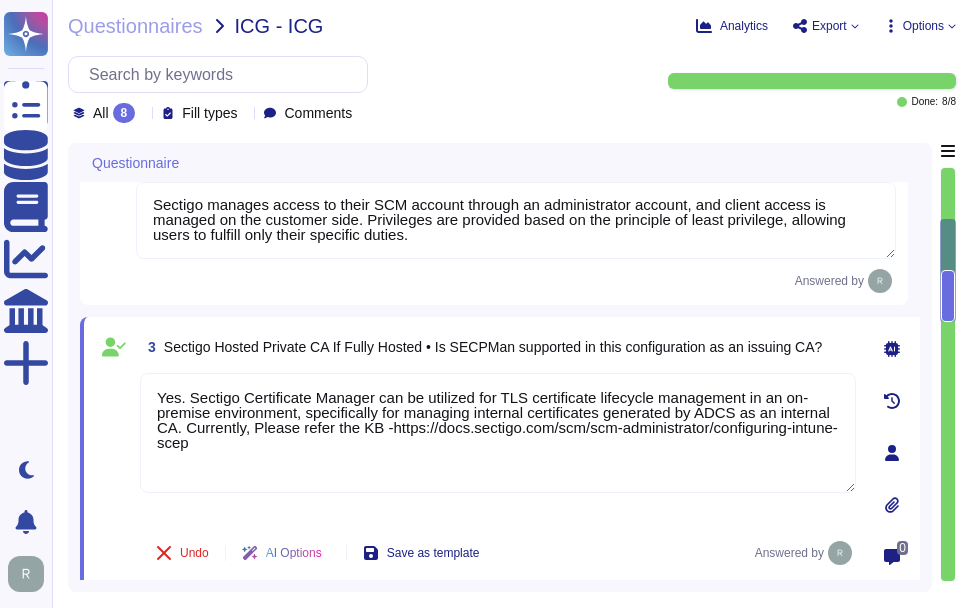 click on "Answered by" at bounding box center [516, 281] 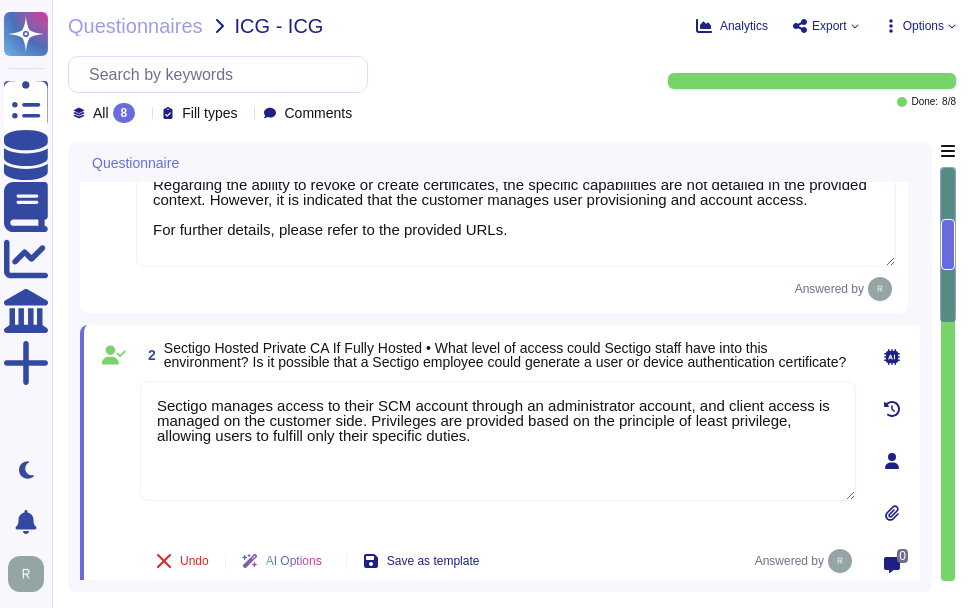 scroll, scrollTop: 152, scrollLeft: 0, axis: vertical 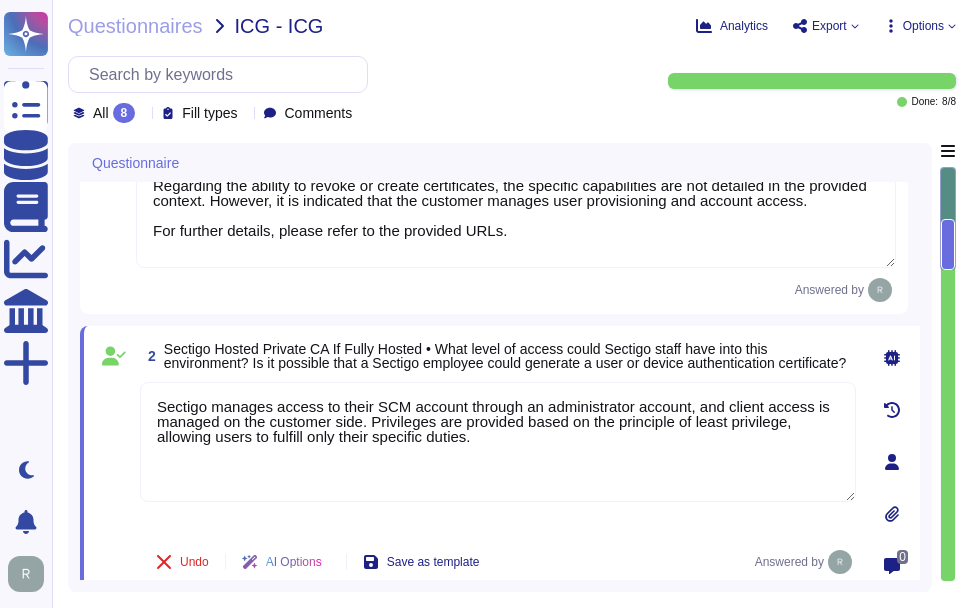 click on "Sectigo Hosted Private CA If Fully Hosted • What level of access could Sectigo staff have into this environment? Is it possible that a Sectigo employee could generate a user or device authentication certificate?" at bounding box center (510, 356) 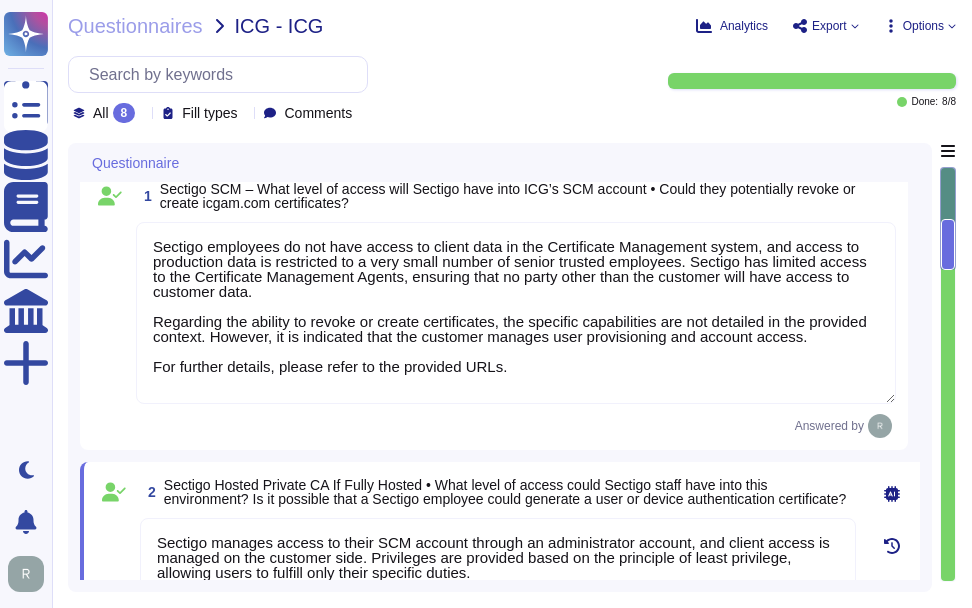 scroll, scrollTop: 0, scrollLeft: 0, axis: both 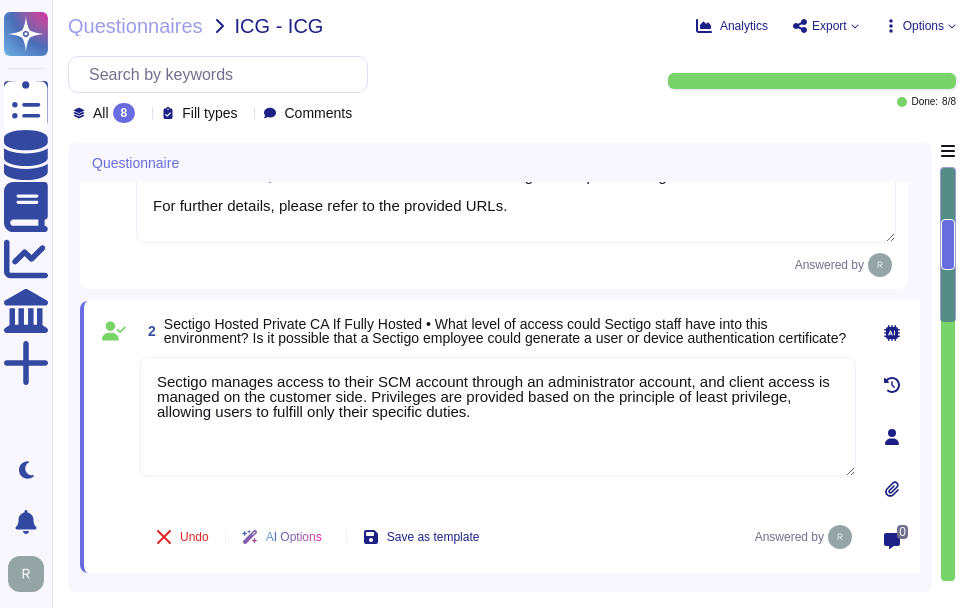 type on "We have examined Sectigo management’s assertion that for its Certification Authority ("CA") operations in the locations as enumerated in Attachment B, for its CAs as enumerated in Attachment C, Sectigo has: disclosed its S/MIME certificate lifecycle management business practices in the applicable versions of its Sectigo WebPKI S/MIME Certification Practice Statement ("S/MIME CPS") and Sectigo Limited Certificate Policy ("CP") enumerated in Attachment A, including its commitment to provide S/MIME certificates in conformity with the CA/Browser Forum Requirements on the Sectigo repository, and provided such services in accordance with its disclosed practices maintained effective controls to provide reasonable assurance that: o the integrity of keys and S/MIME certificates it manages is established and protected throughout their lifecycles; and o" 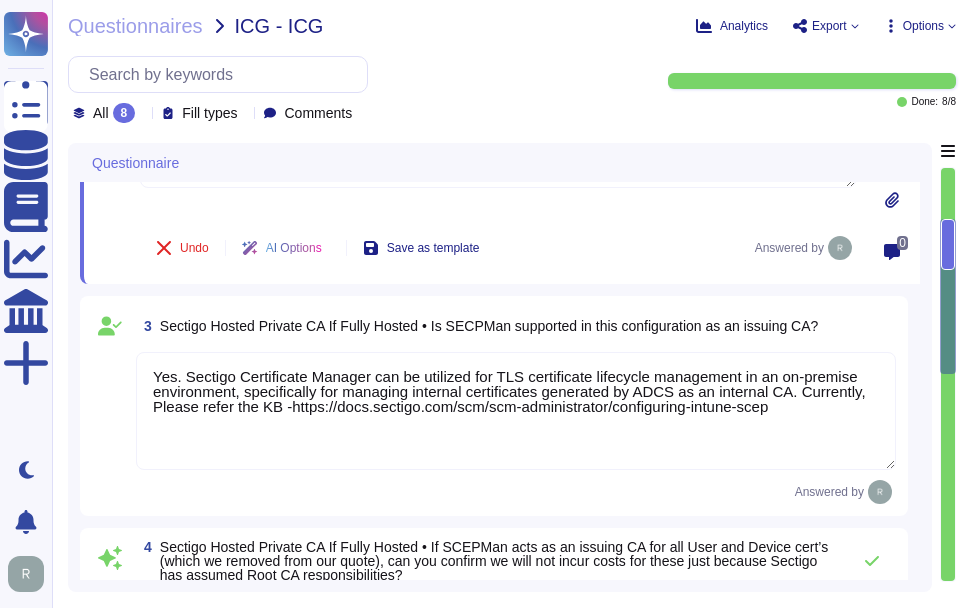 scroll, scrollTop: 500, scrollLeft: 0, axis: vertical 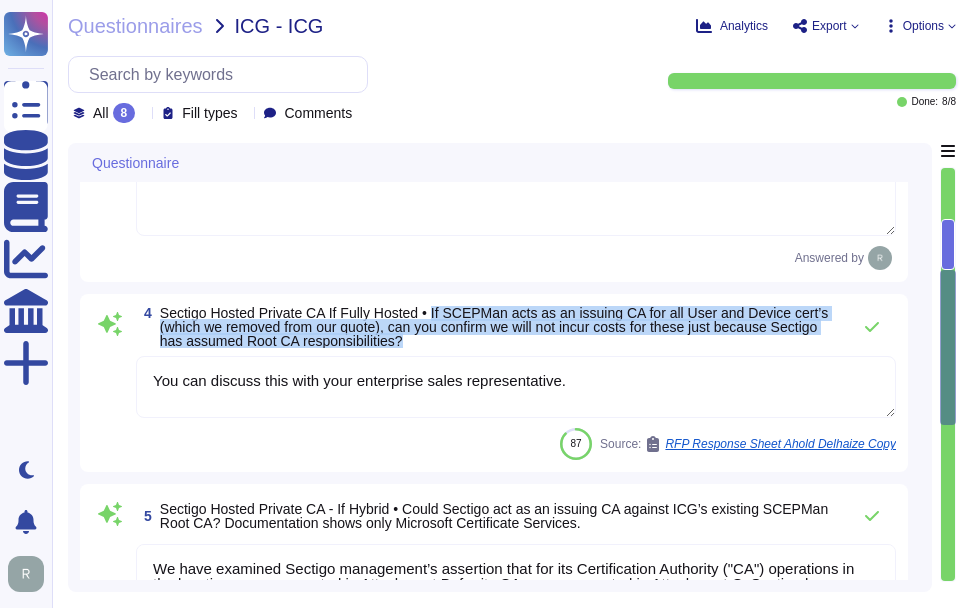 drag, startPoint x: 436, startPoint y: 312, endPoint x: 443, endPoint y: 340, distance: 28.86174 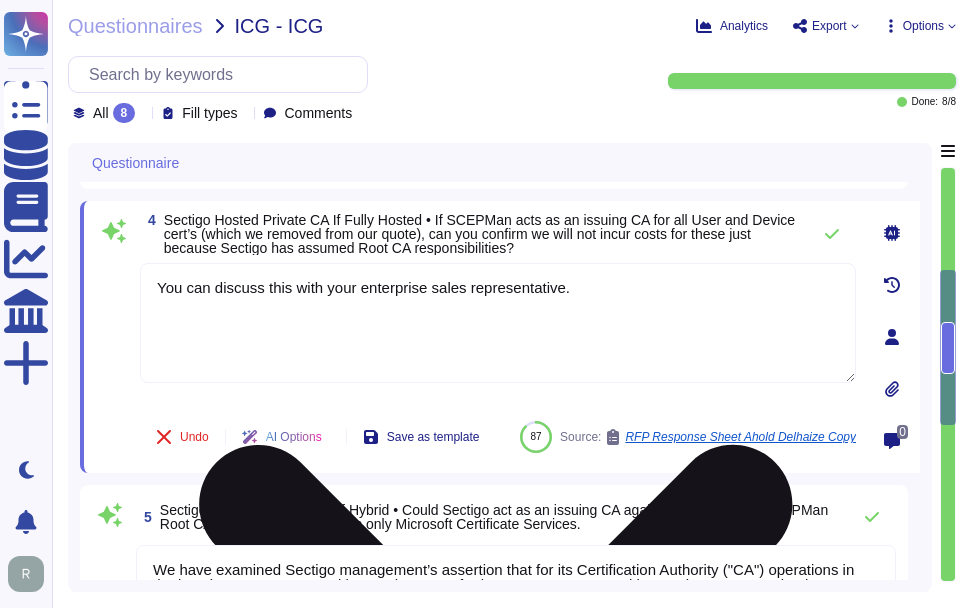 drag, startPoint x: 634, startPoint y: 309, endPoint x: 157, endPoint y: 300, distance: 477.0849 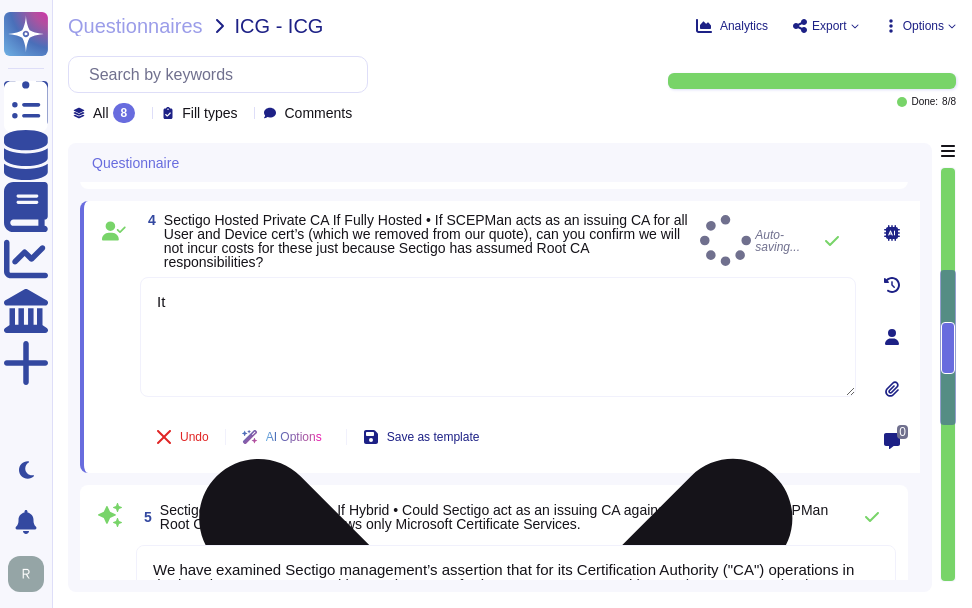 click on "It" at bounding box center (498, 337) 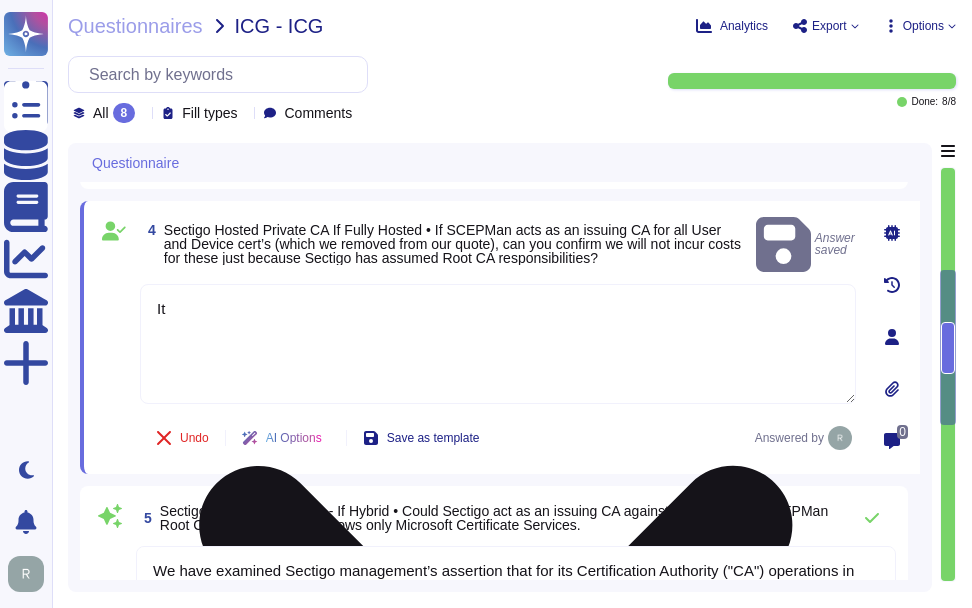 click on "It" at bounding box center (498, 344) 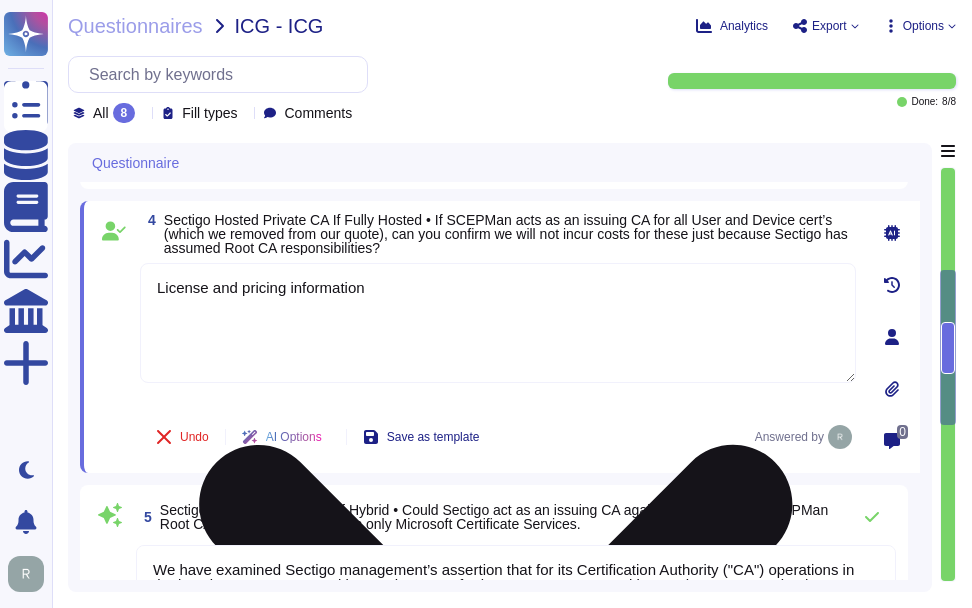 paste on "You can discuss this with your enterprise sales representative." 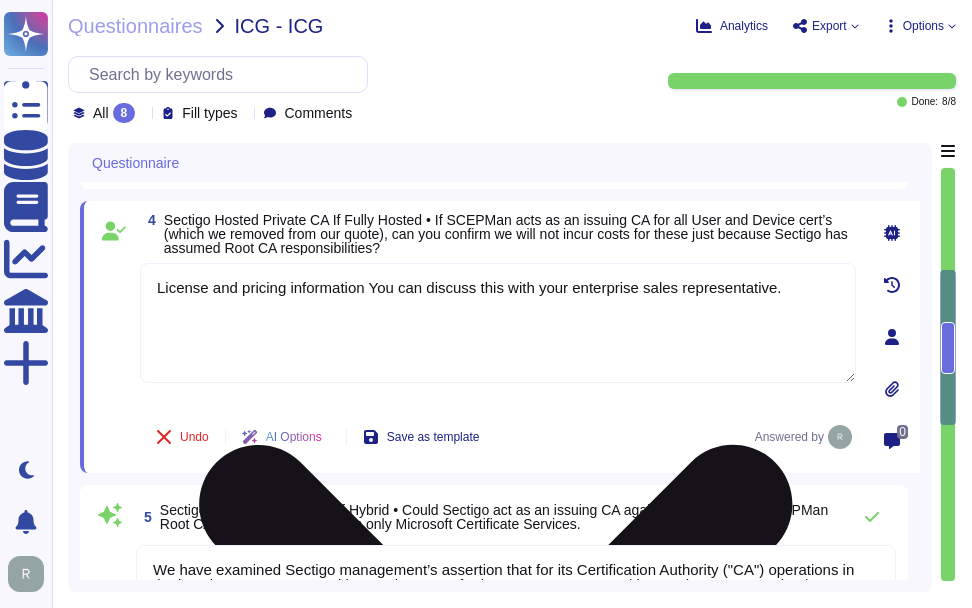 drag, startPoint x: 370, startPoint y: 292, endPoint x: 808, endPoint y: 294, distance: 438.00458 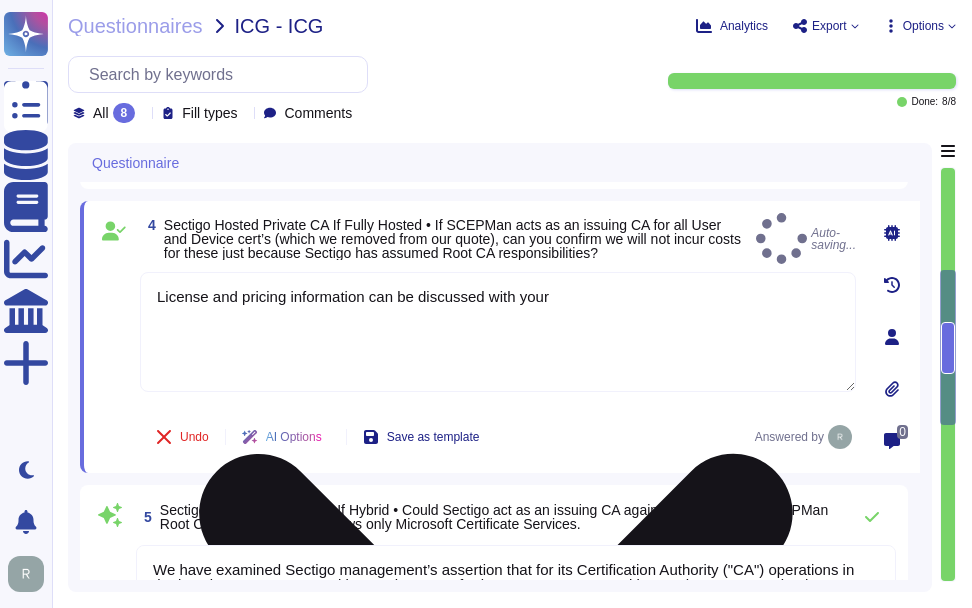 click on "License and pricing information can be discussed with your" at bounding box center (498, 332) 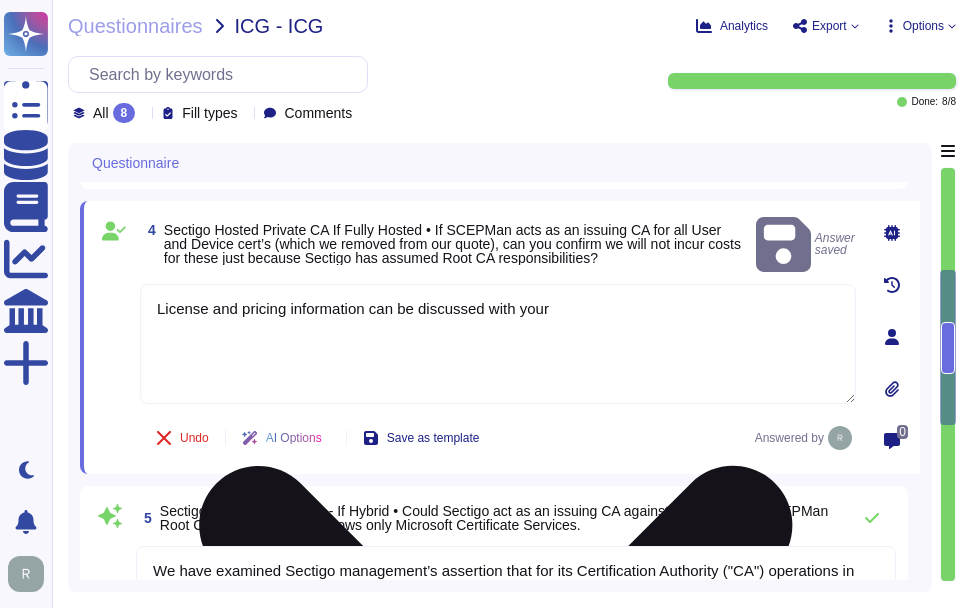 click on "License and pricing information can be discussed with your" at bounding box center [498, 344] 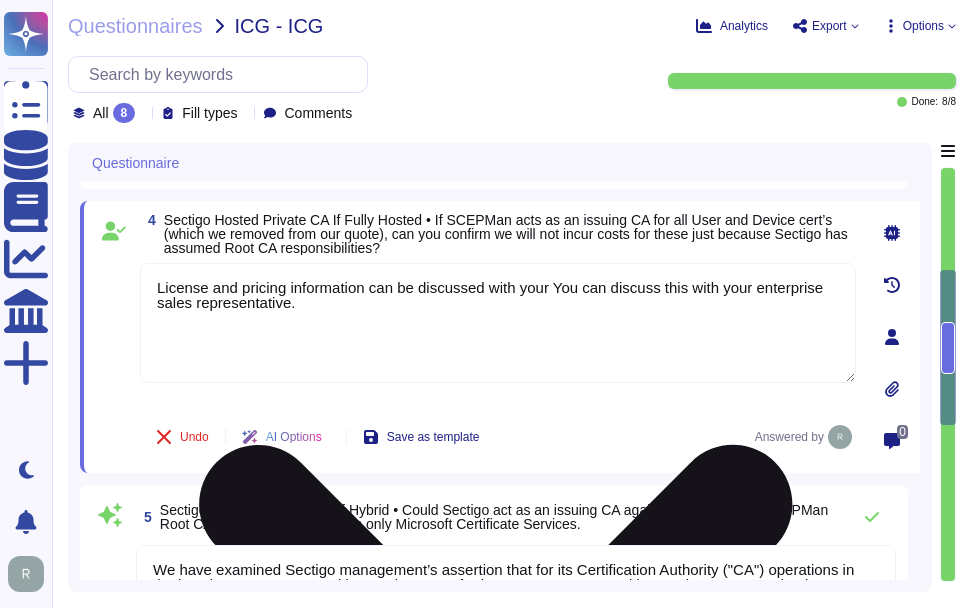 drag, startPoint x: 550, startPoint y: 284, endPoint x: 747, endPoint y: 290, distance: 197.09135 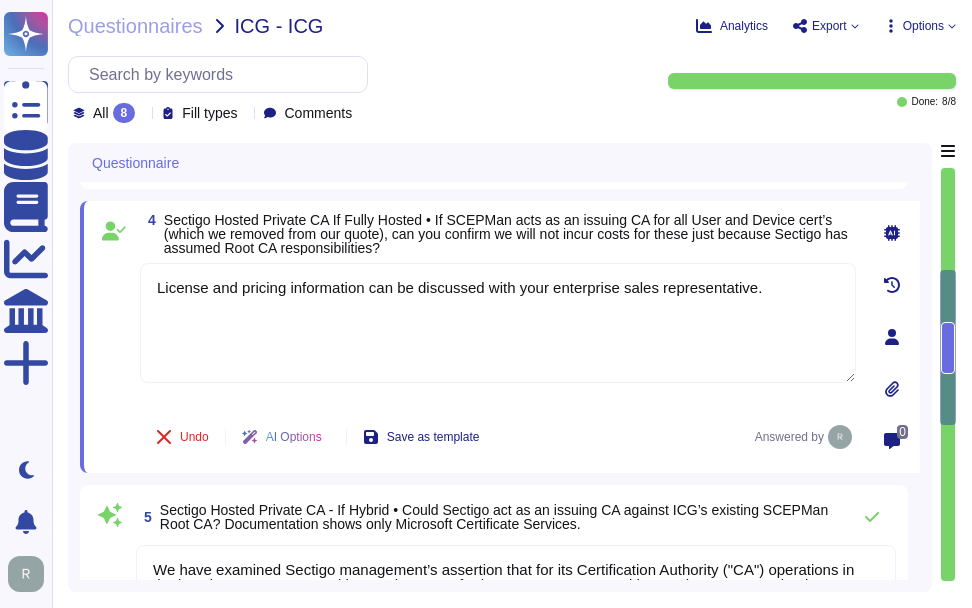 type on "License and pricing information can be discussed with your enterprise sales representative." 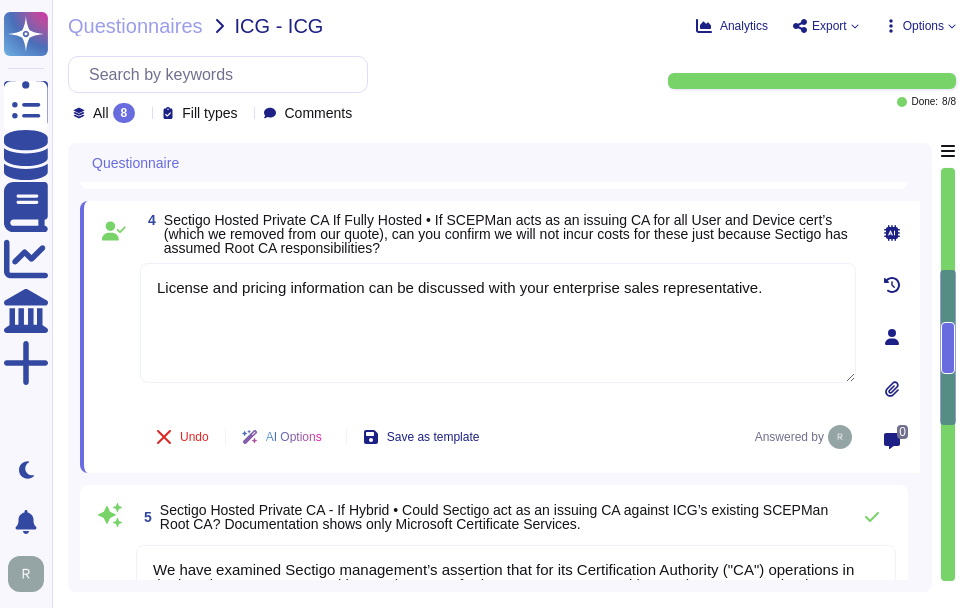 click on "Sectigo Hosted Private CA If Fully Hosted • If SCEPMan acts as an issuing CA for all User and Device cert’s (which we removed from our quote), can you confirm we will not incur costs for these just because Sectigo has assumed Root CA responsibilities?" at bounding box center [506, 234] 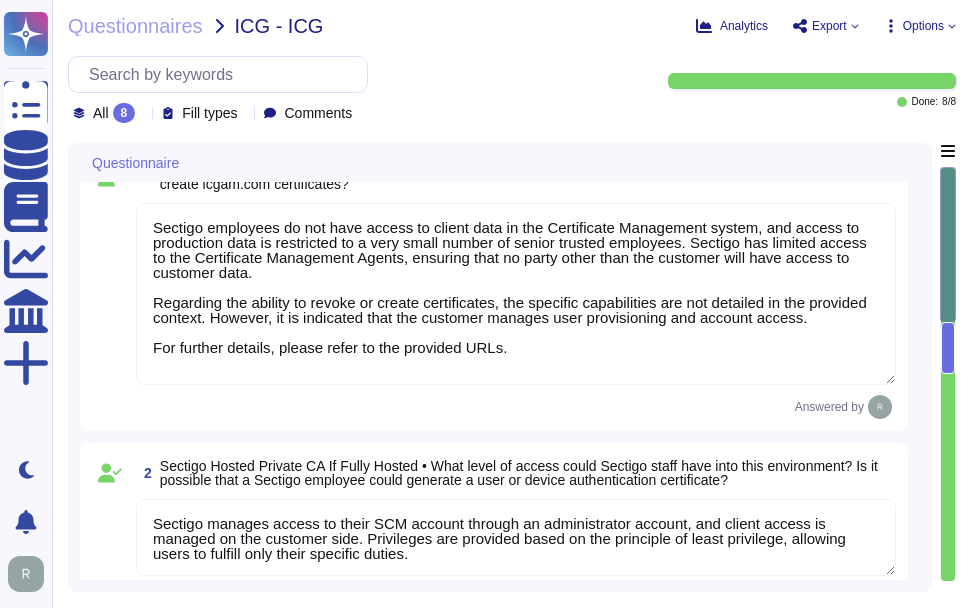 scroll, scrollTop: 0, scrollLeft: 0, axis: both 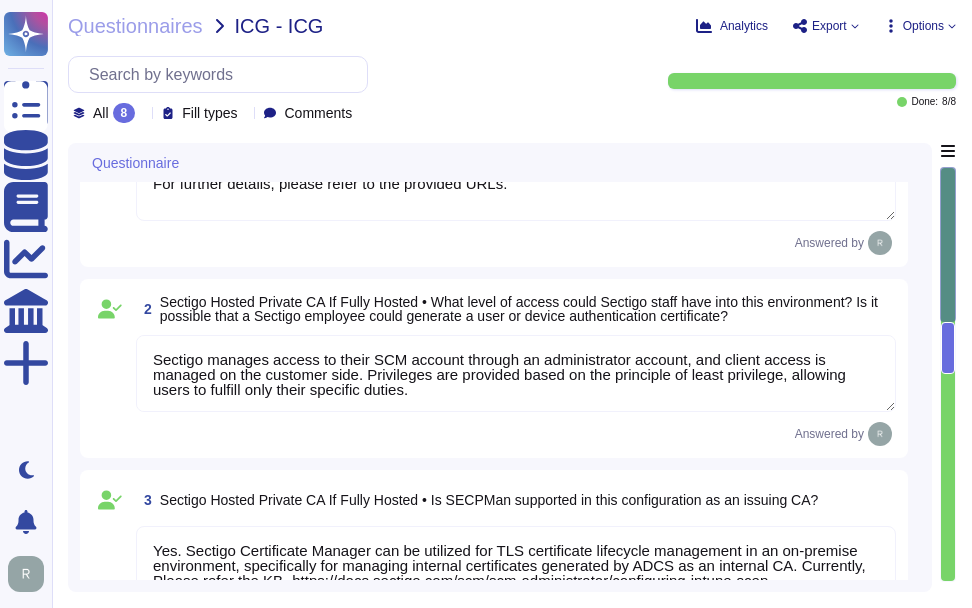 type on "We have examined Sectigo management’s assertion that for its Certification Authority ("CA") operations in the locations as enumerated in Attachment B, for its CAs as enumerated in Attachment C, Sectigo has: disclosed its S/MIME certificate lifecycle management business practices in the applicable versions of its Sectigo WebPKI S/MIME Certification Practice Statement ("S/MIME CPS") and Sectigo Limited Certificate Policy ("CP") enumerated in Attachment A, including its commitment to provide S/MIME certificates in conformity with the CA/Browser Forum Requirements on the Sectigo repository, and provided such services in accordance with its disclosed practices maintained effective controls to provide reasonable assurance that: o the integrity of keys and S/MIME certificates it manages is established and protected throughout their lifecycles; and o" 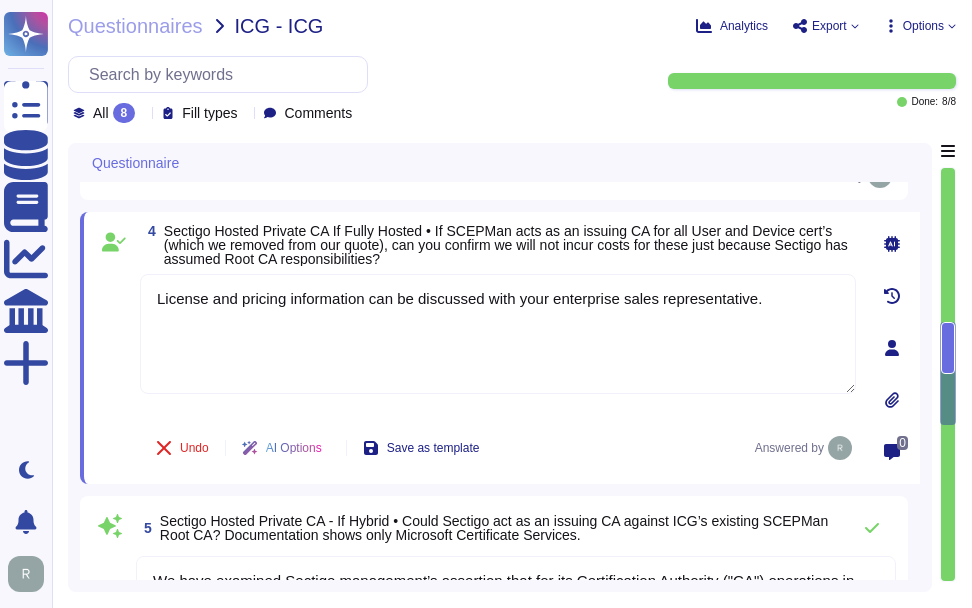 type on "Sectigo Certificate Manager supports discovery of internal certificates through network agents. Employees will be able to see and access the internal certificates generated by ADCS as an internal CA. The agents will communicate internally by accessing the network to initiate a TLS handshake to request the certificate and certificate chain.
Regarding the data being sent to Sectigo, the platform does not require access to any type of sensitive data. All certificate data is publicly available through Certificate Transparency logs and is not considered sensitive or personally identifiable information (PII). The certificate information will remain available for the full term of the certificates, and customers can download this information in popular file formats using the reporting capability of the platform.
For further details, please refer to the Certificate Practice Statement (CPS) and the provided URLs." 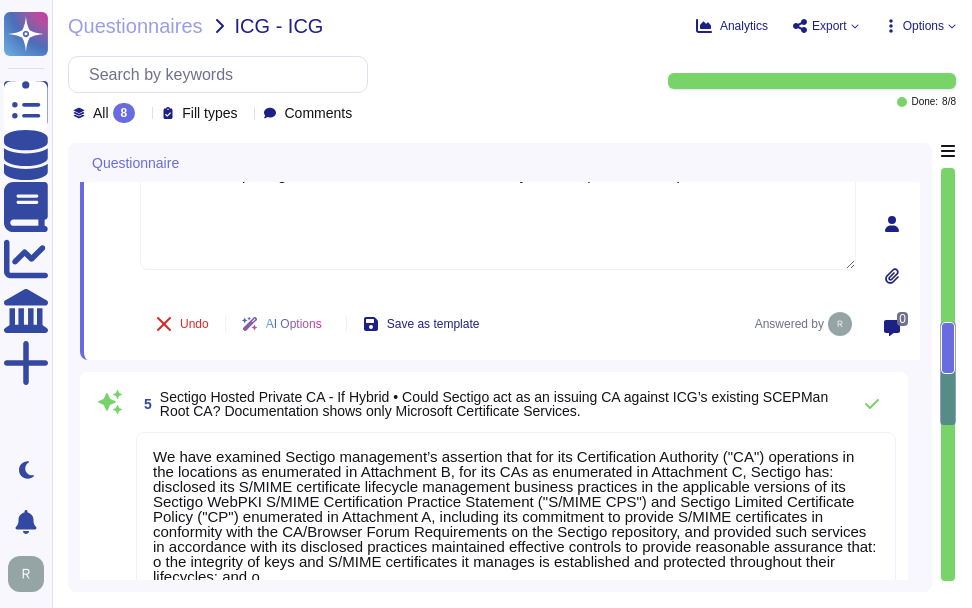 type on "Sectigo employees do not have access to client data in the Certificate Management system, and access to production data is restricted to a very small number of senior trusted employees. Therefore, Sectigo has limited access to the Certificate Management Agents, primarily ensuring that no party other than the customer will have access to customer data." 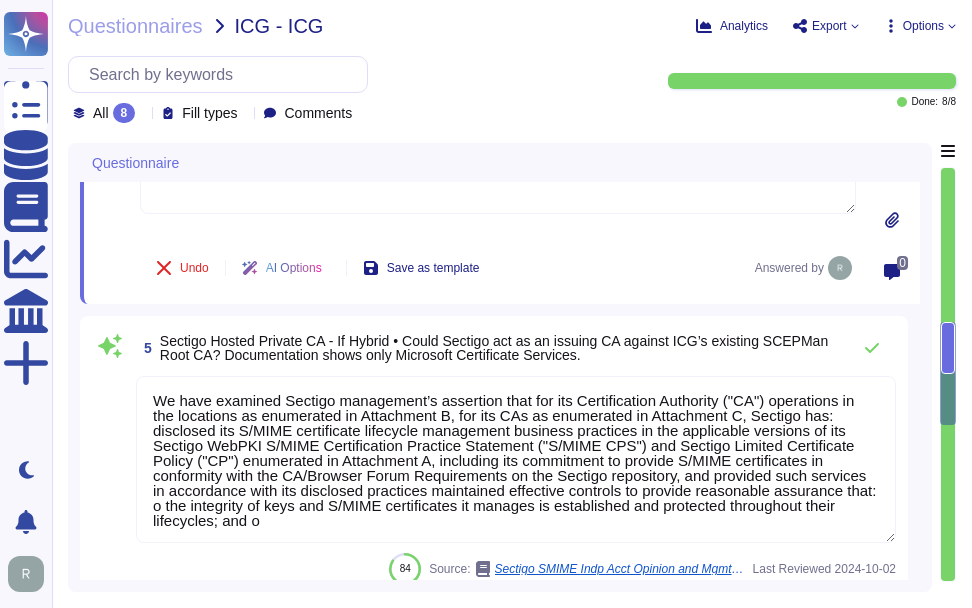 scroll, scrollTop: 902, scrollLeft: 0, axis: vertical 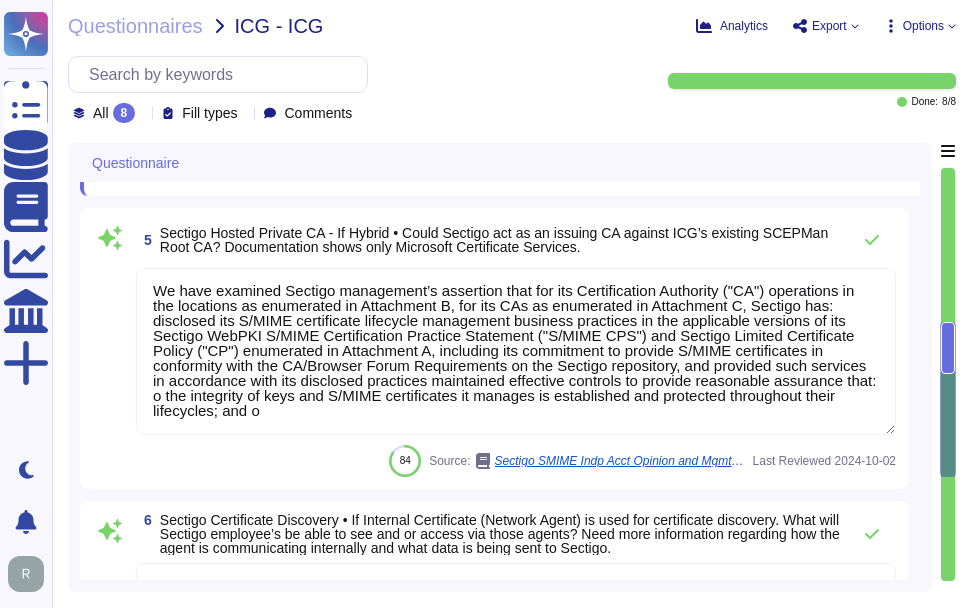 type on "Sectigo management has assessed its controls over its SSL CA services." 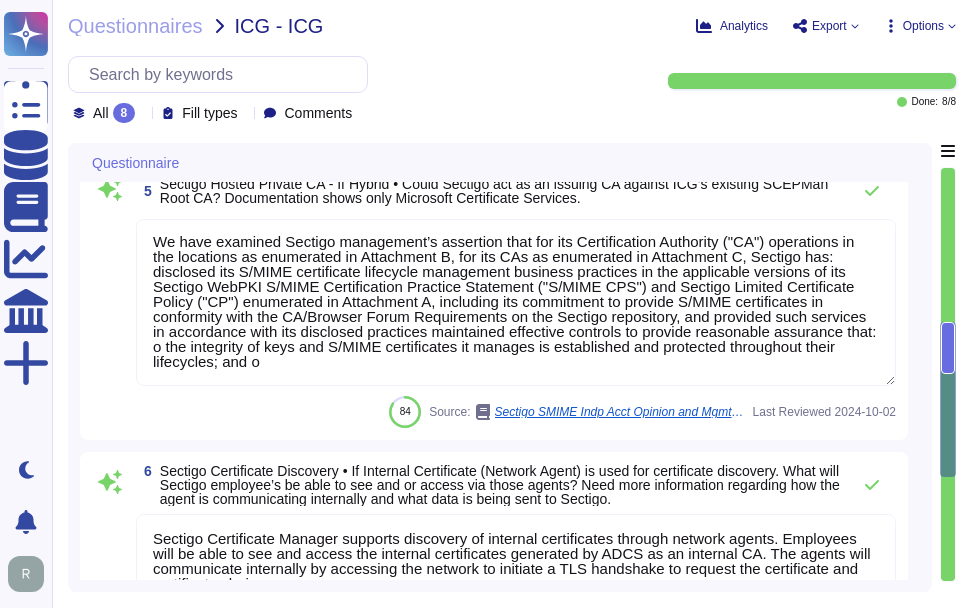 scroll, scrollTop: 0, scrollLeft: 0, axis: both 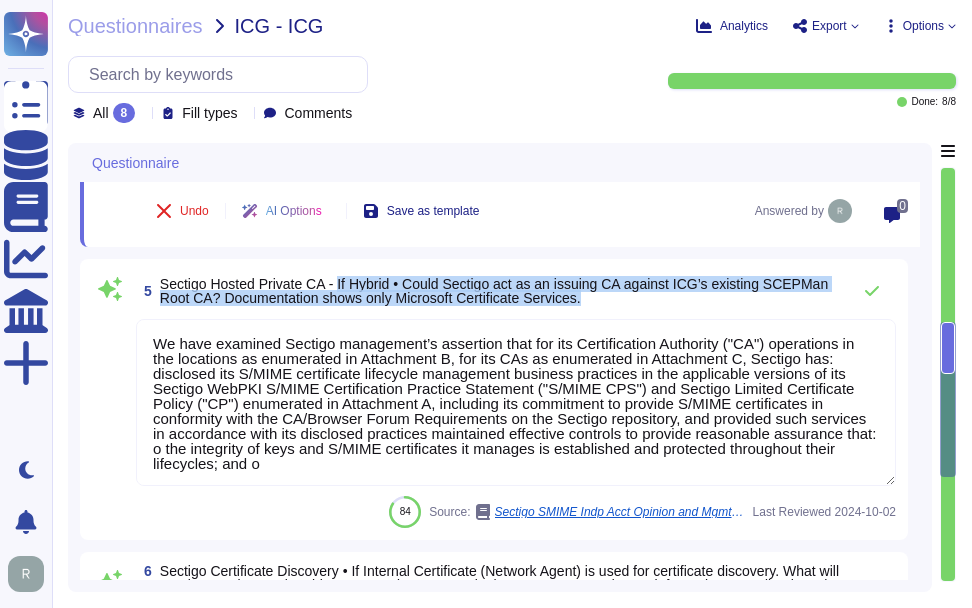 drag, startPoint x: 339, startPoint y: 283, endPoint x: 621, endPoint y: 301, distance: 282.57388 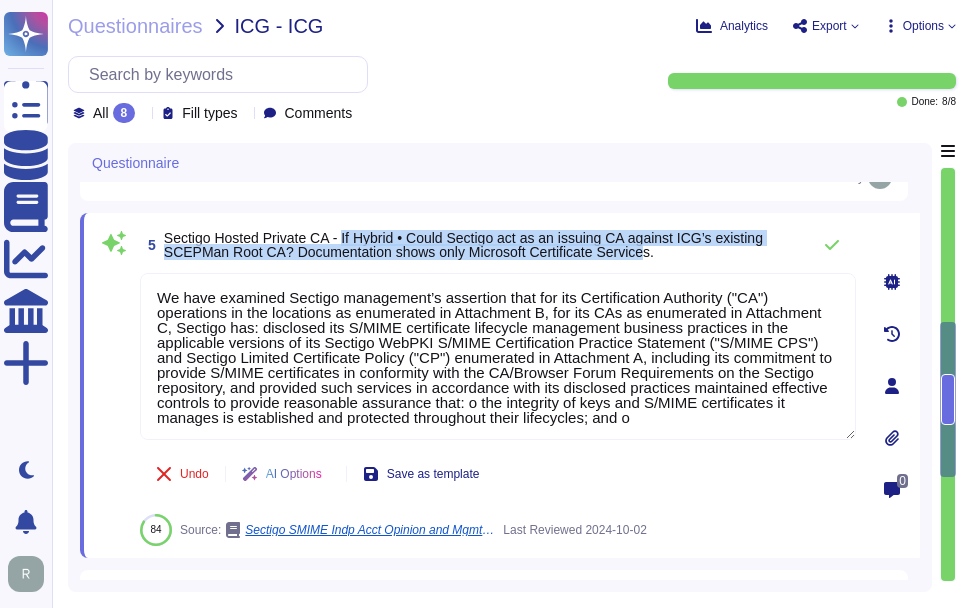 drag, startPoint x: 343, startPoint y: 237, endPoint x: 646, endPoint y: 256, distance: 303.59512 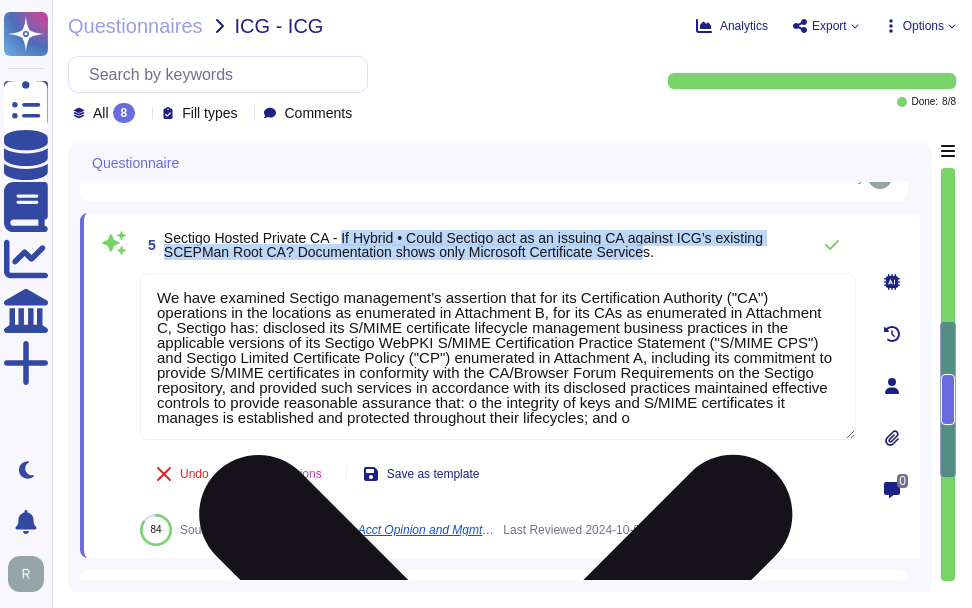 scroll, scrollTop: 2, scrollLeft: 0, axis: vertical 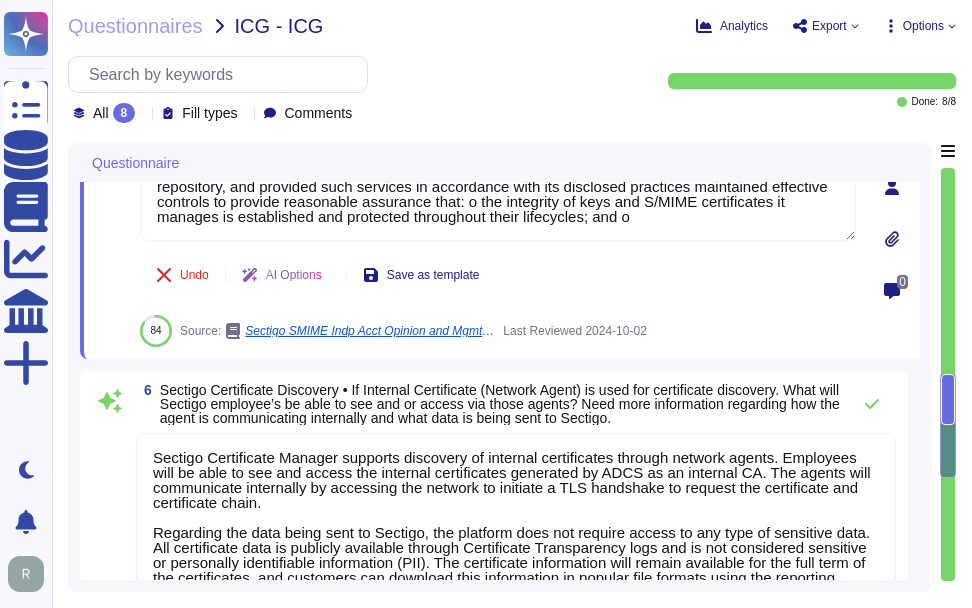 type on "Sectigo management has assessed its controls over its SSL CA services." 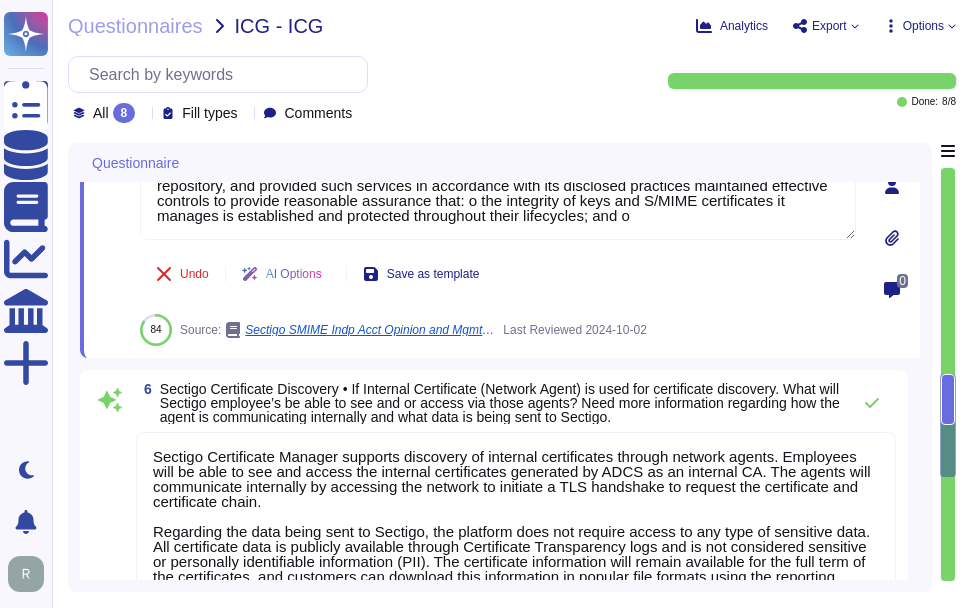 scroll, scrollTop: 1202, scrollLeft: 0, axis: vertical 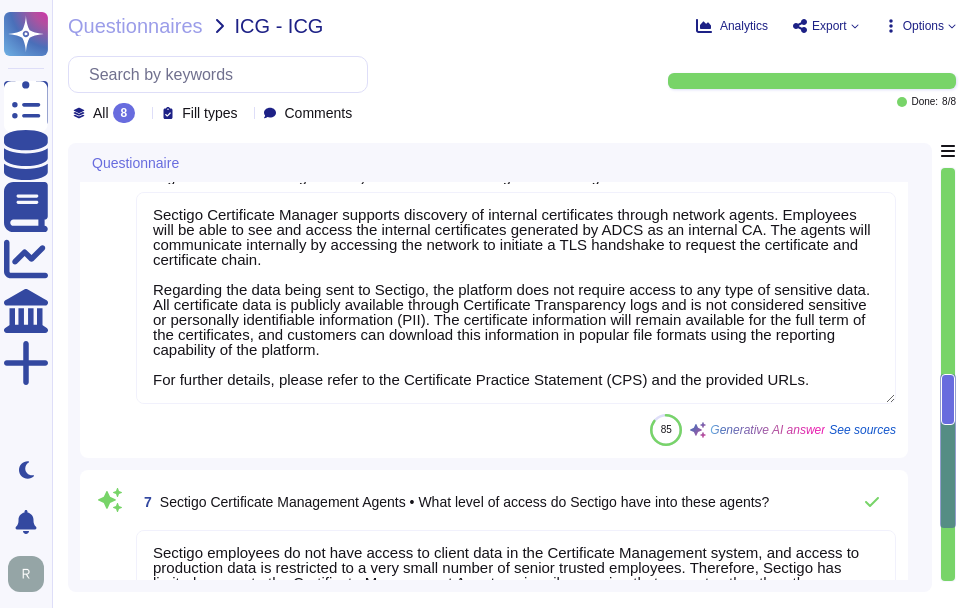 type 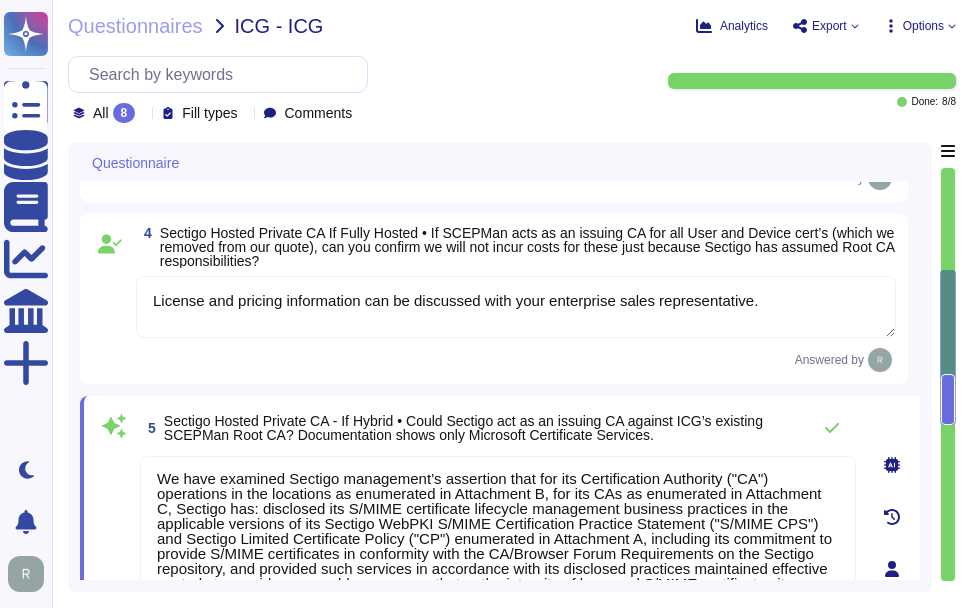 scroll, scrollTop: 746, scrollLeft: 0, axis: vertical 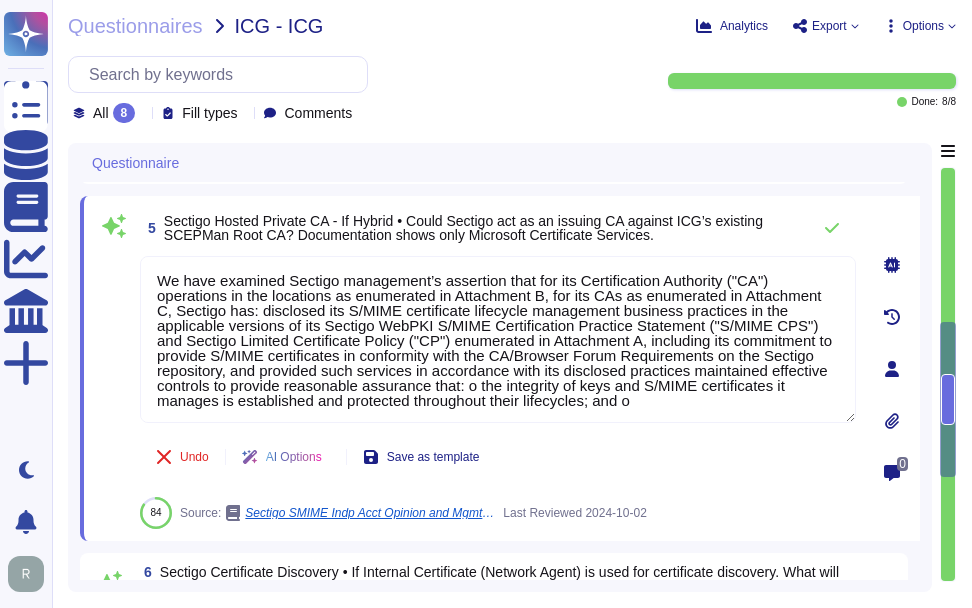 click on "Sectigo Hosted Private CA - If Hybrid • Could Sectigo act as an issuing CA against ICG’s existing SCEPMan Root CA? Documentation shows only Microsoft Certificate Services." at bounding box center [463, 228] 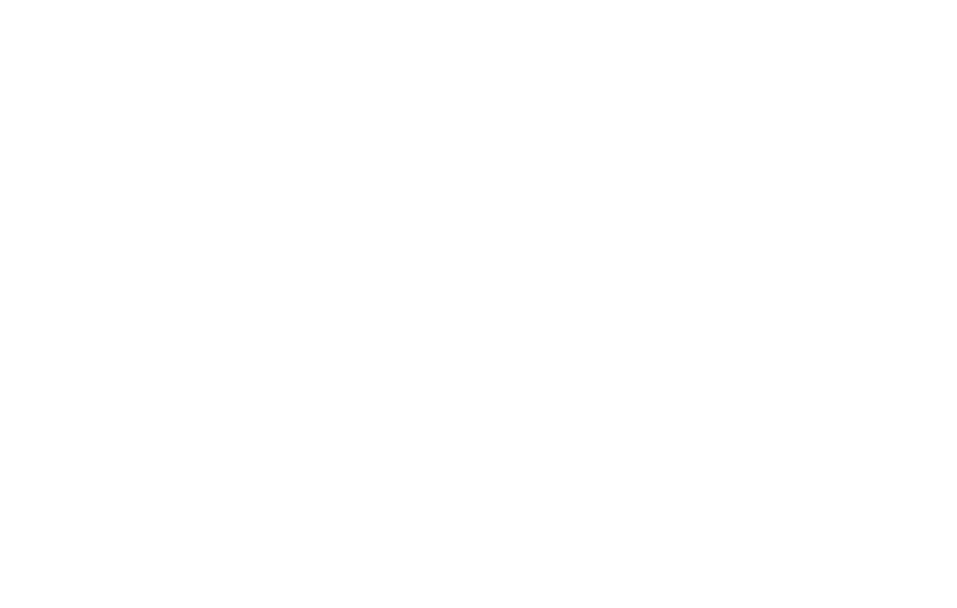 scroll, scrollTop: 0, scrollLeft: 0, axis: both 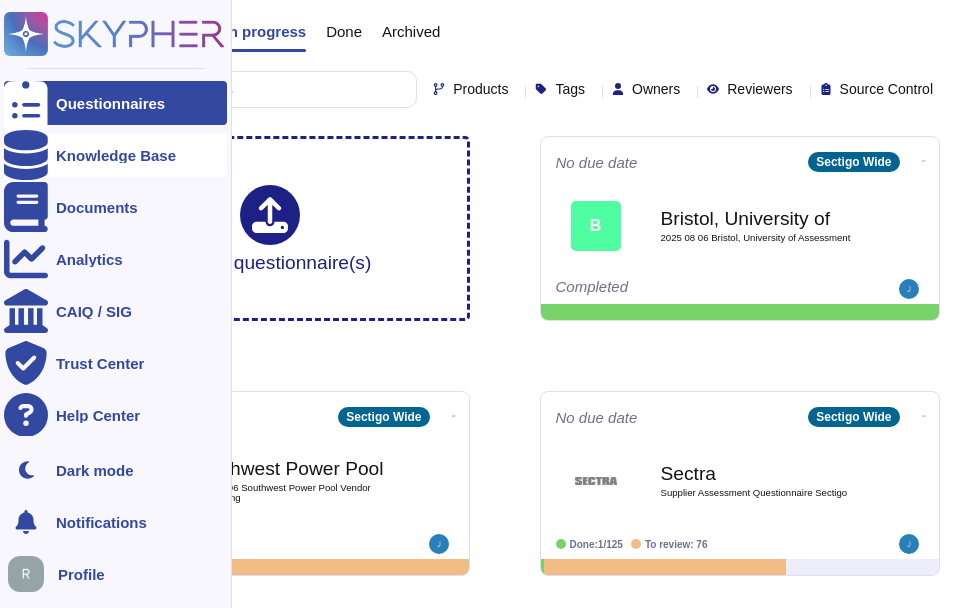 click on "Knowledge Base" at bounding box center [115, 155] 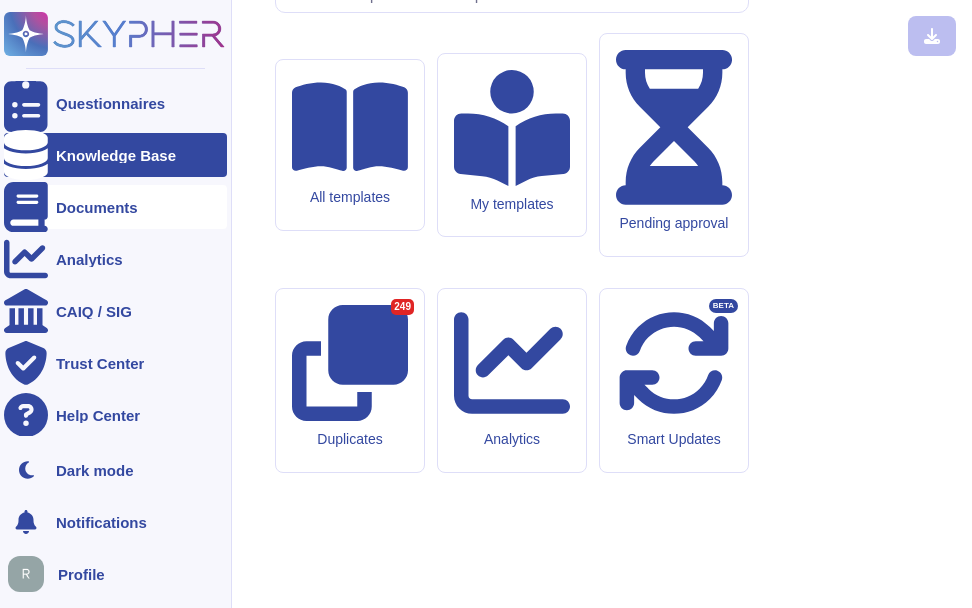 click on "Documents" at bounding box center [97, 207] 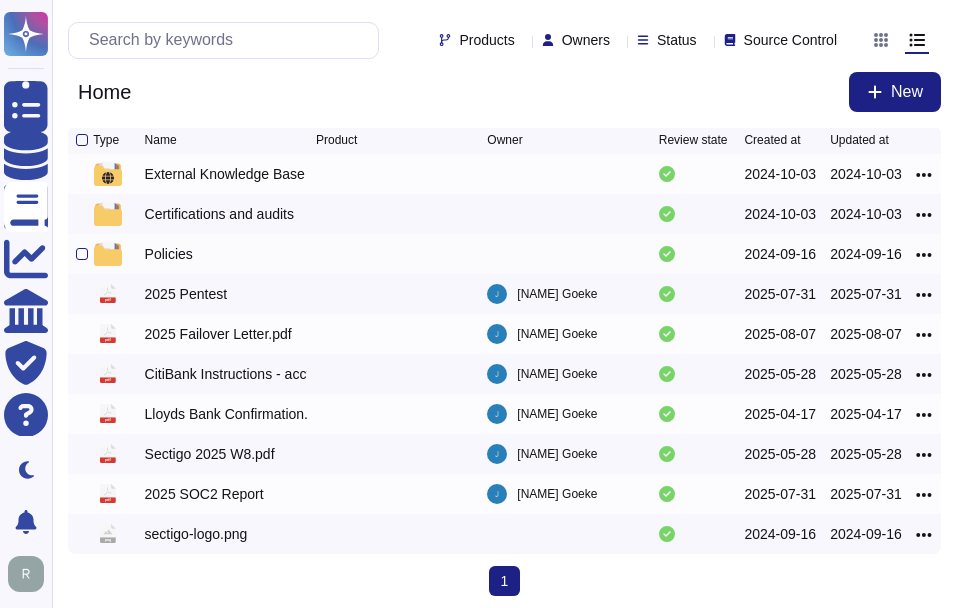scroll, scrollTop: 0, scrollLeft: 0, axis: both 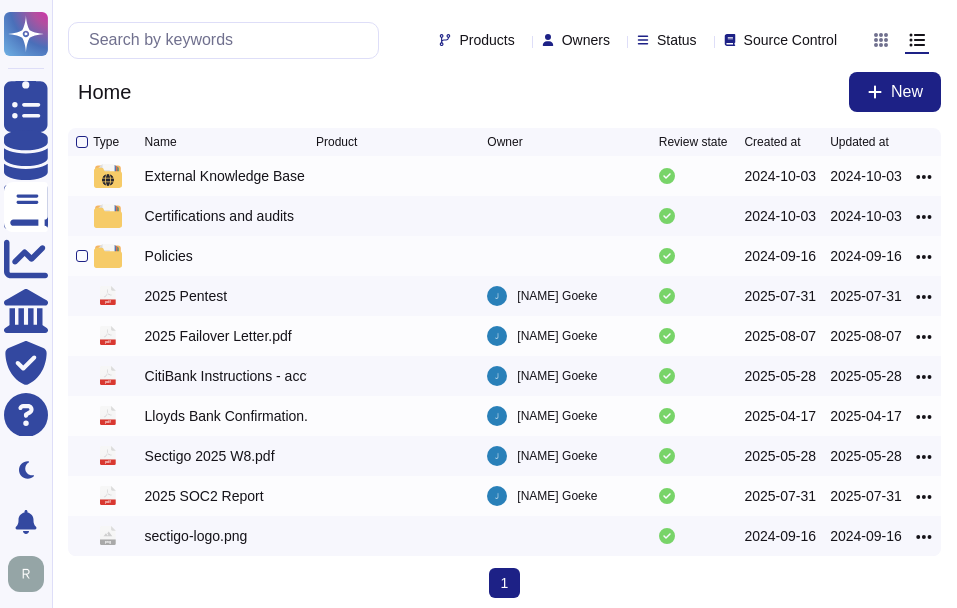 click on "Policies" at bounding box center (169, 256) 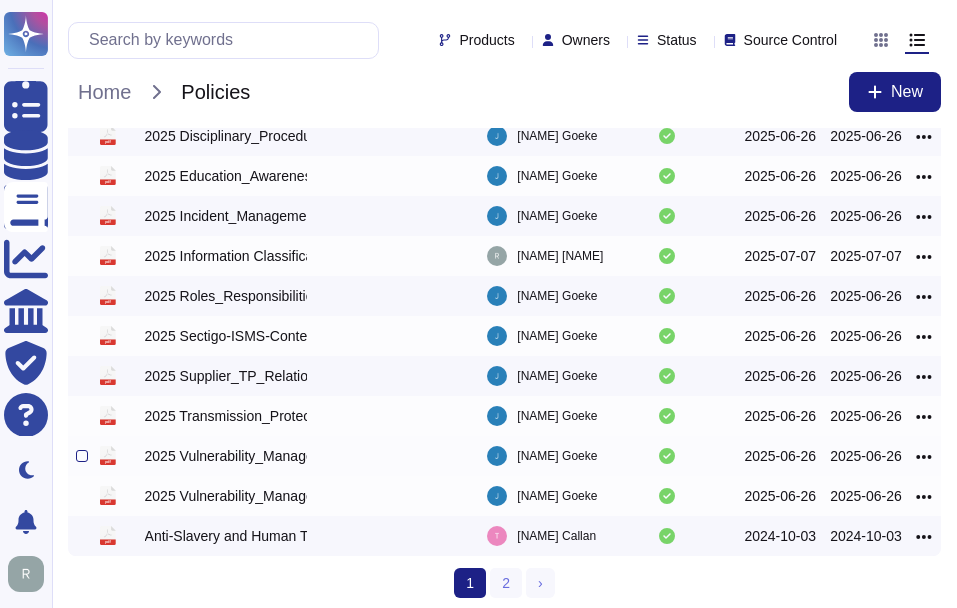 scroll, scrollTop: 410, scrollLeft: 0, axis: vertical 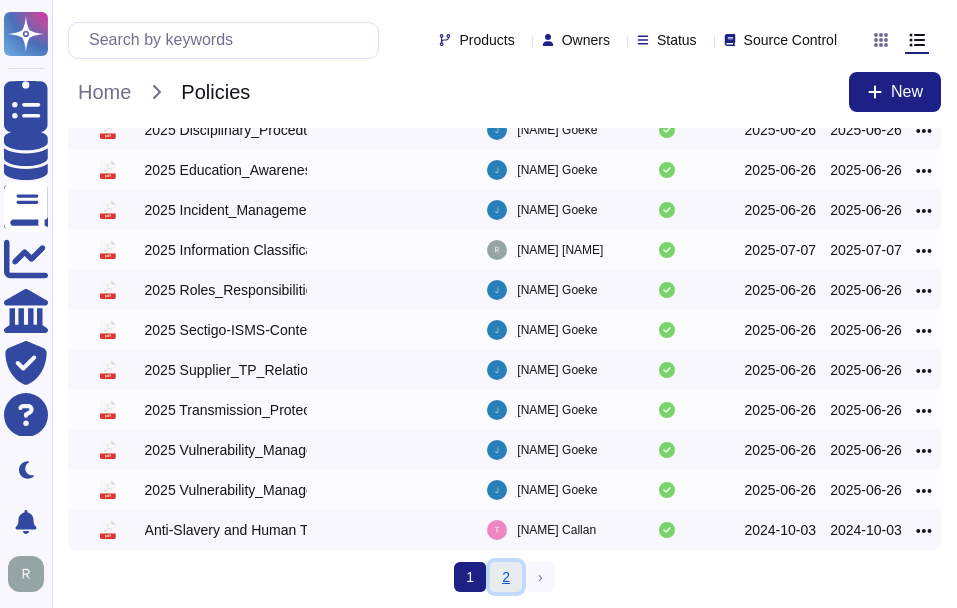 click on "2" at bounding box center [506, 577] 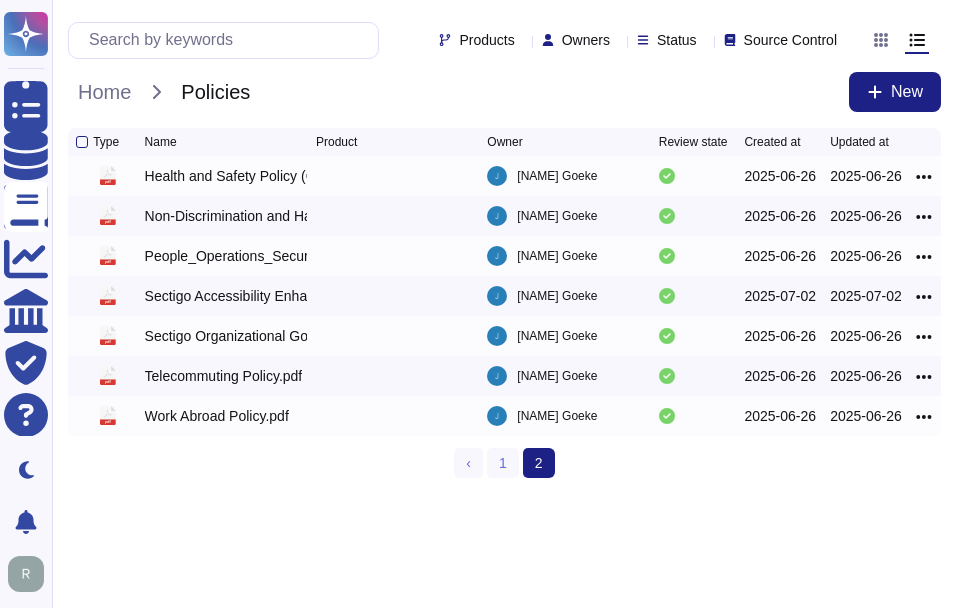 scroll, scrollTop: 0, scrollLeft: 0, axis: both 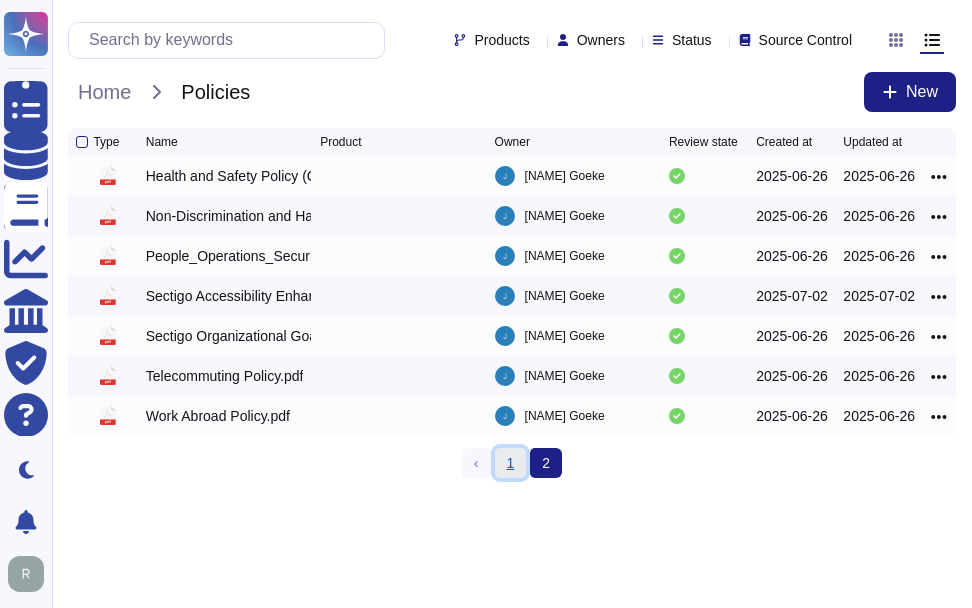 click on "1" at bounding box center (511, 463) 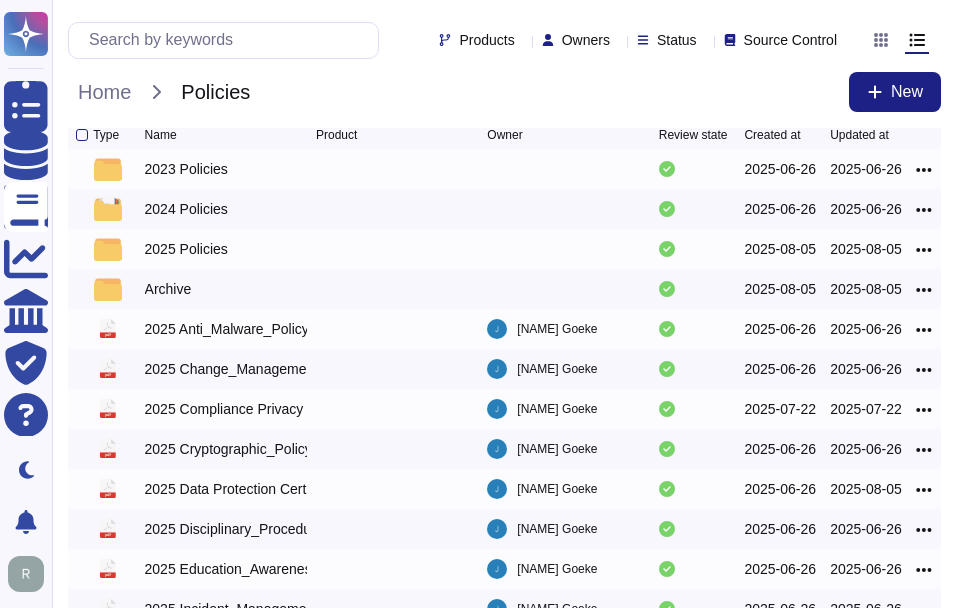 scroll, scrollTop: 0, scrollLeft: 0, axis: both 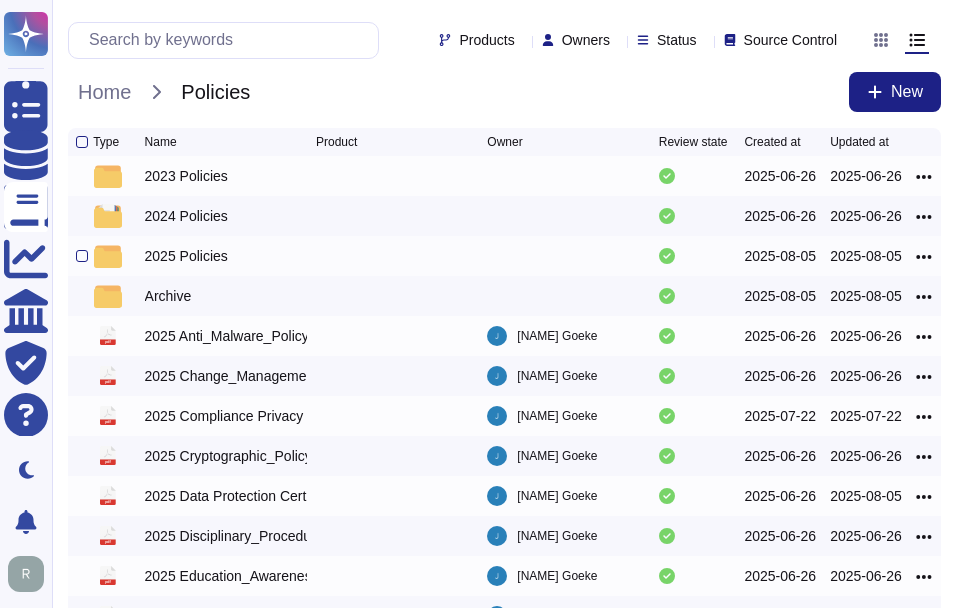 click on "2025 Policies" at bounding box center [186, 256] 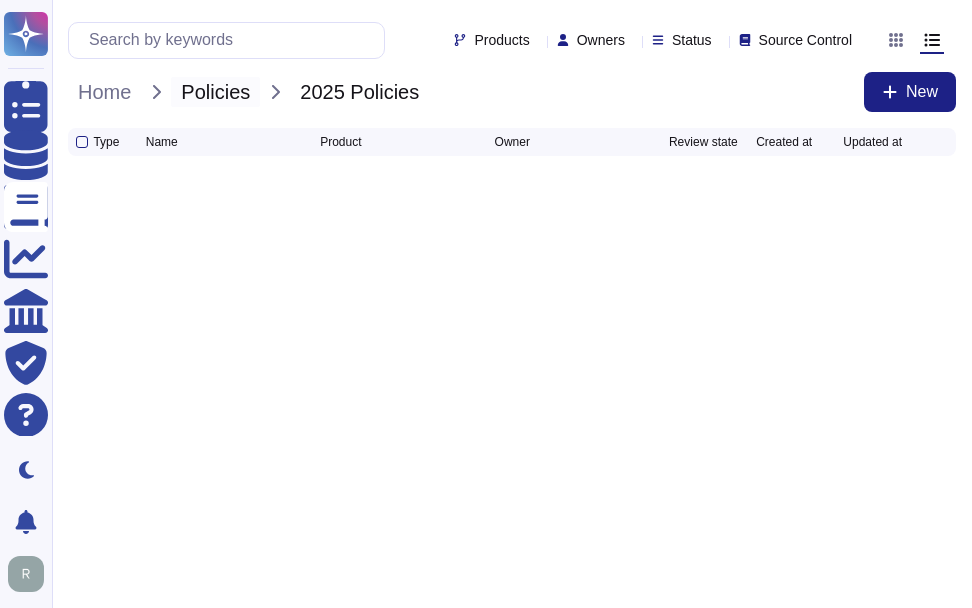click on "Policies" at bounding box center [215, 92] 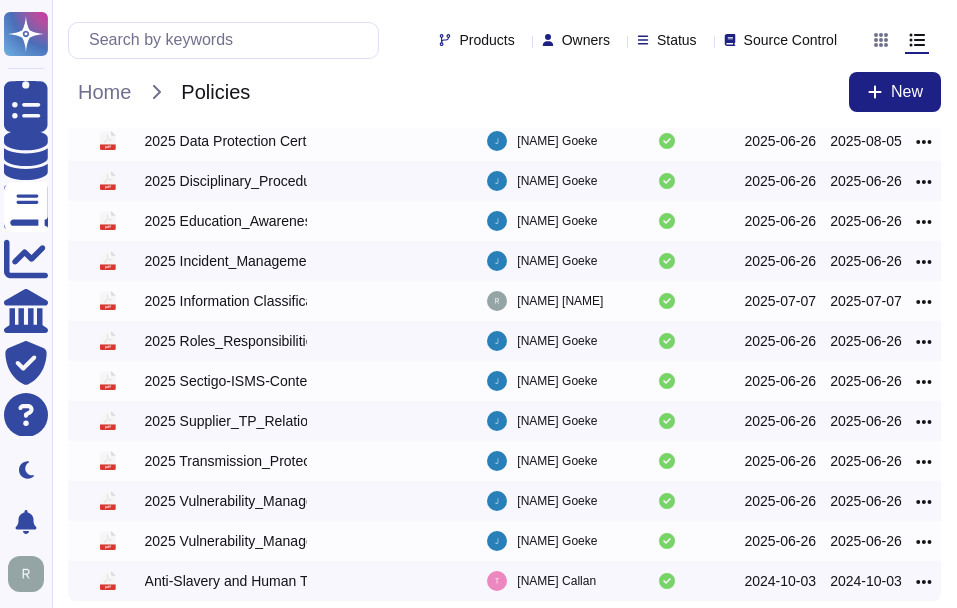 scroll, scrollTop: 410, scrollLeft: 0, axis: vertical 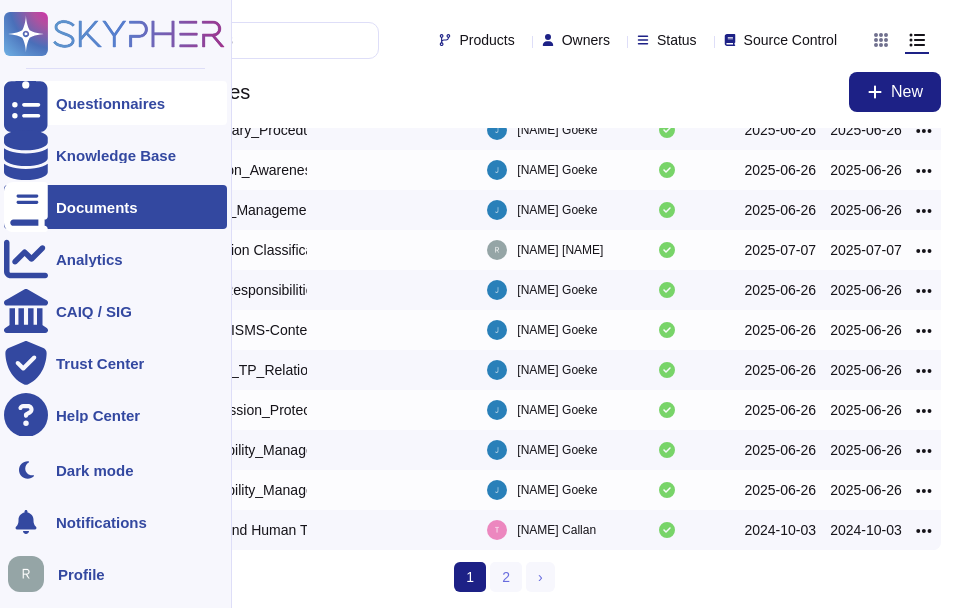 click on "Questionnaires" at bounding box center (115, 103) 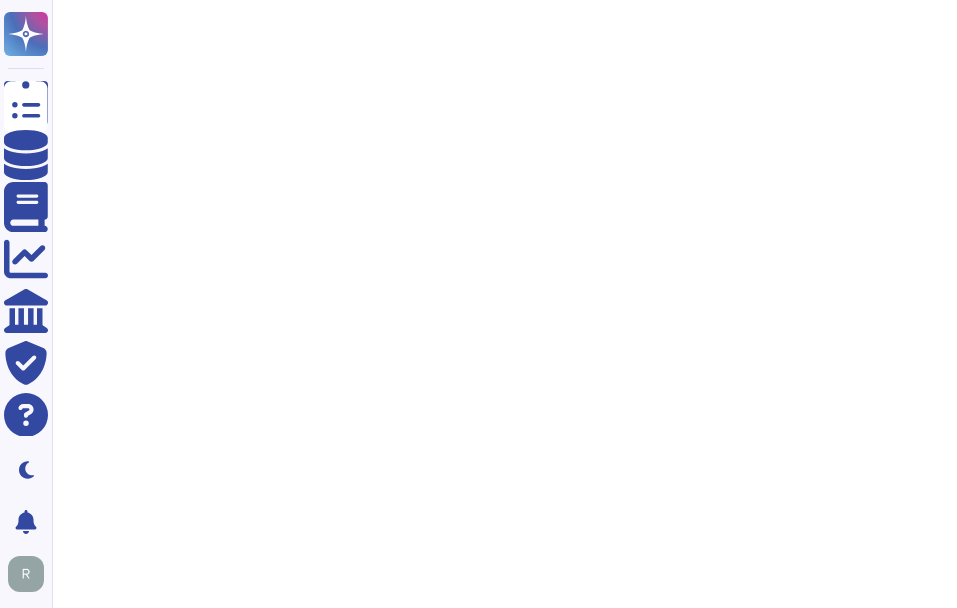 scroll, scrollTop: 0, scrollLeft: 0, axis: both 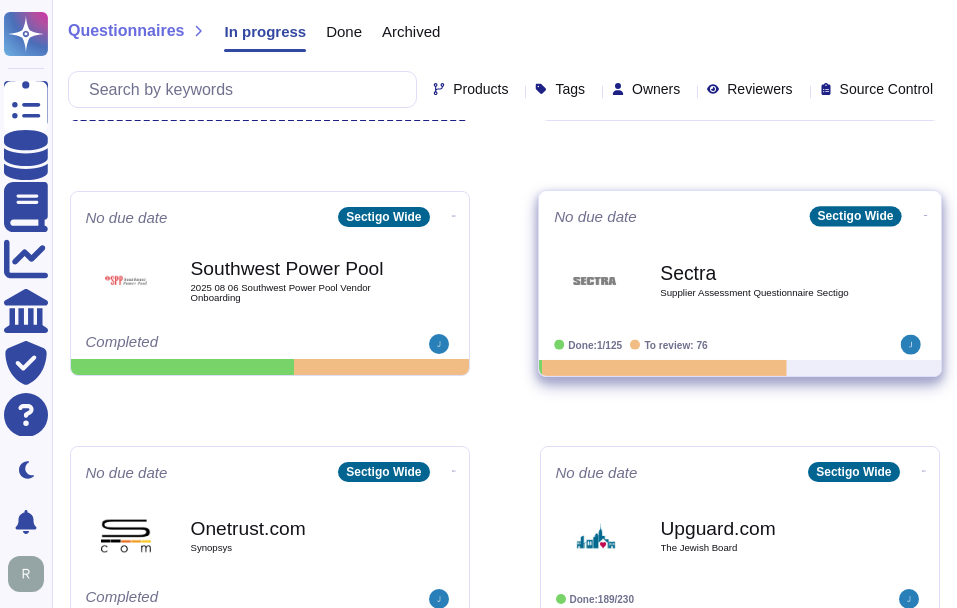 click on "Sectra" at bounding box center (761, 272) 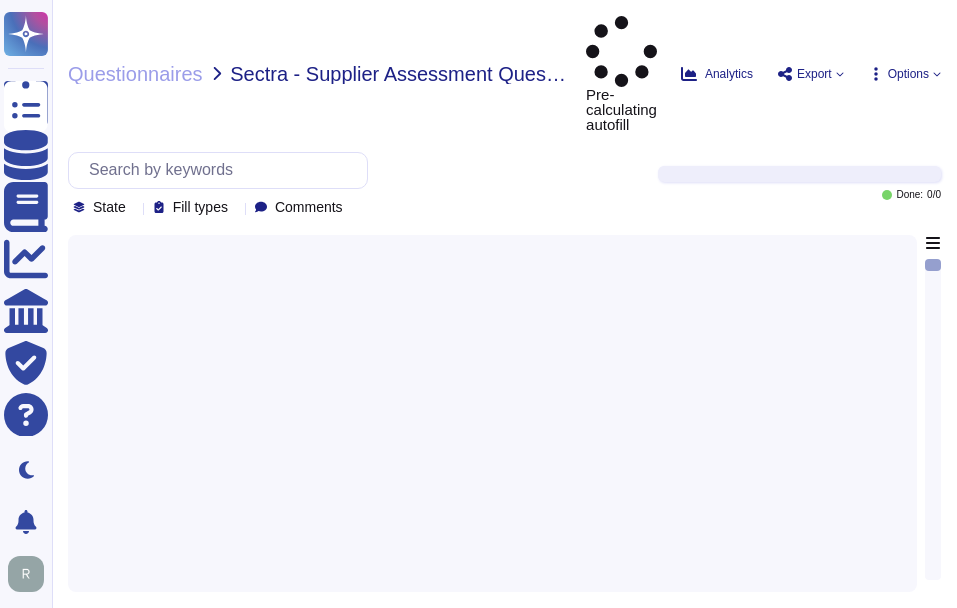 scroll, scrollTop: 0, scrollLeft: 0, axis: both 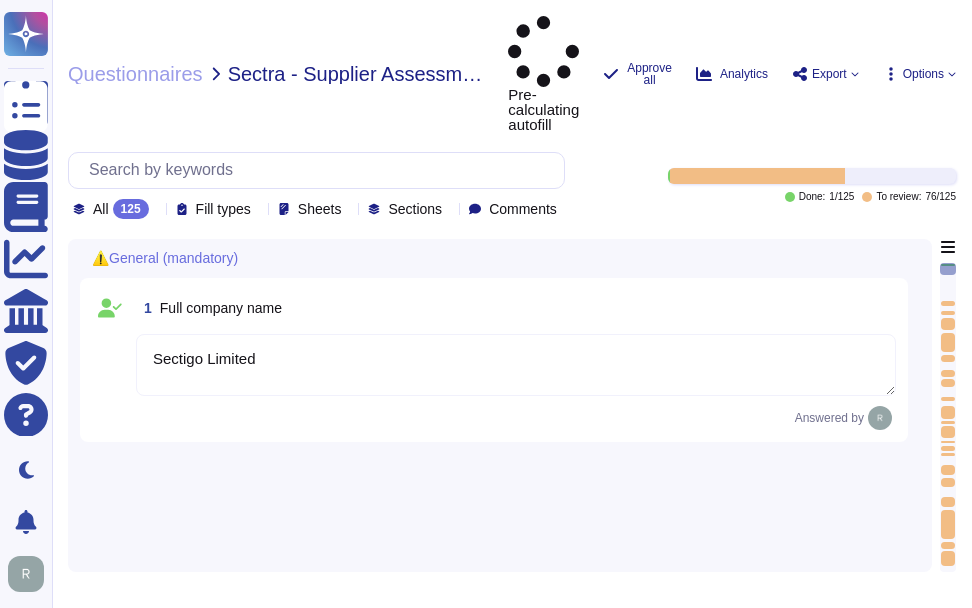 type on "Sectigo Limited" 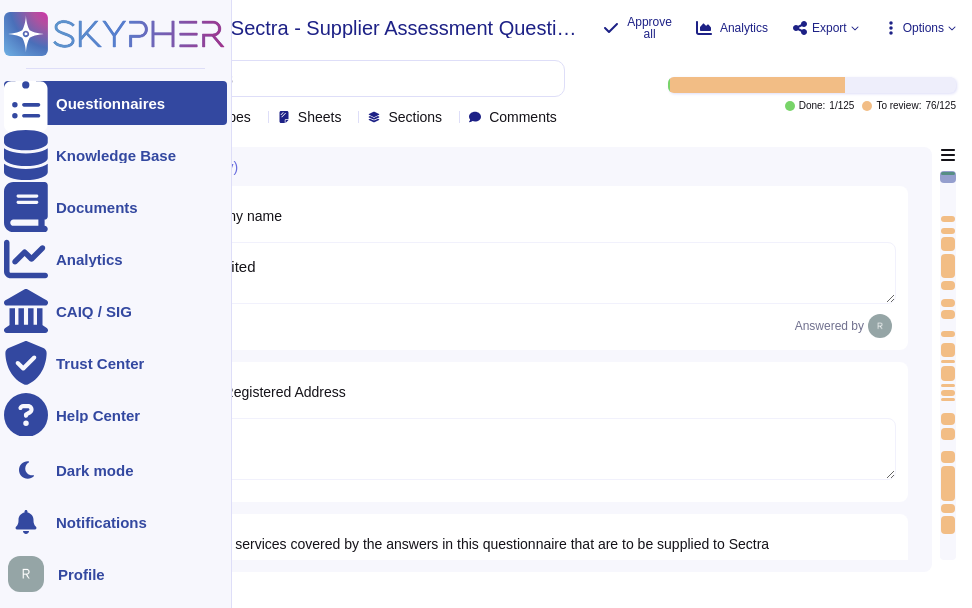 click on "Questionnaires" at bounding box center (110, 103) 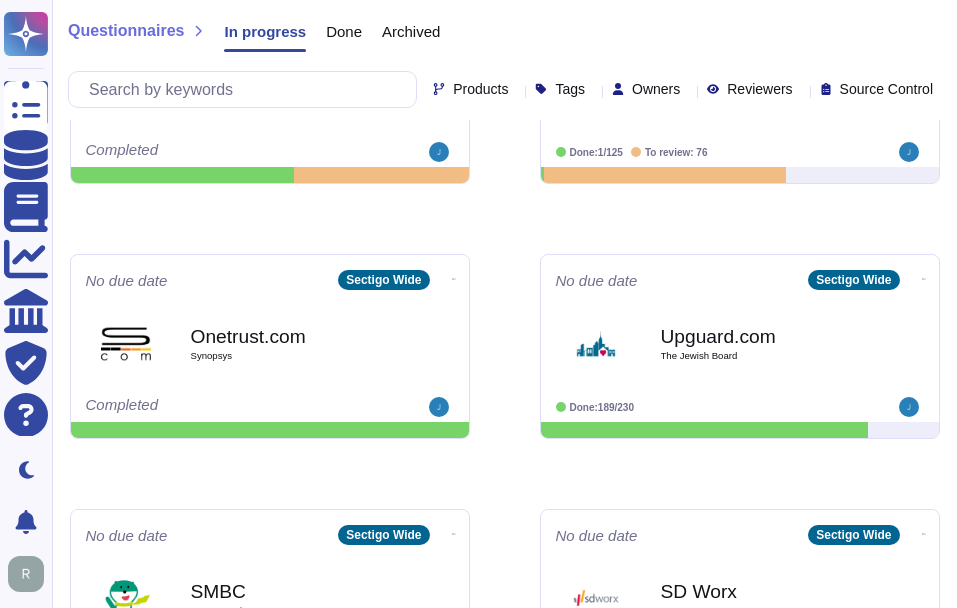 scroll, scrollTop: 400, scrollLeft: 0, axis: vertical 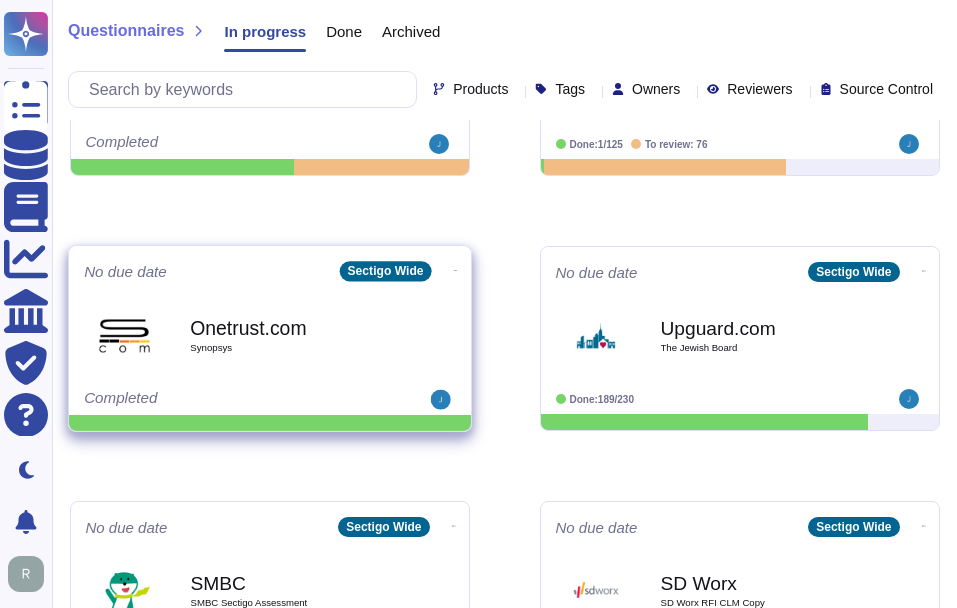 click on "Onetrust.com" at bounding box center (291, 327) 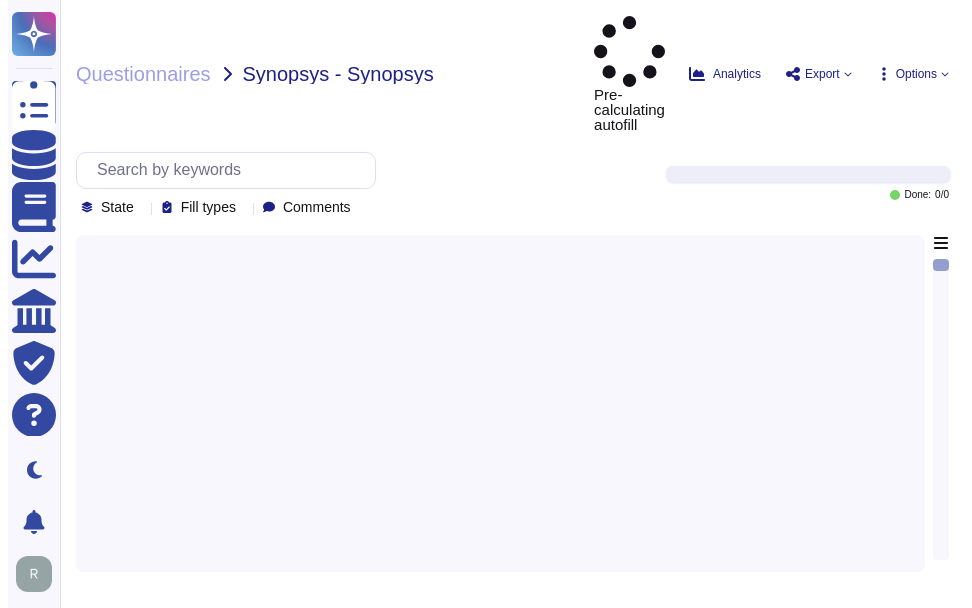 scroll, scrollTop: 0, scrollLeft: 0, axis: both 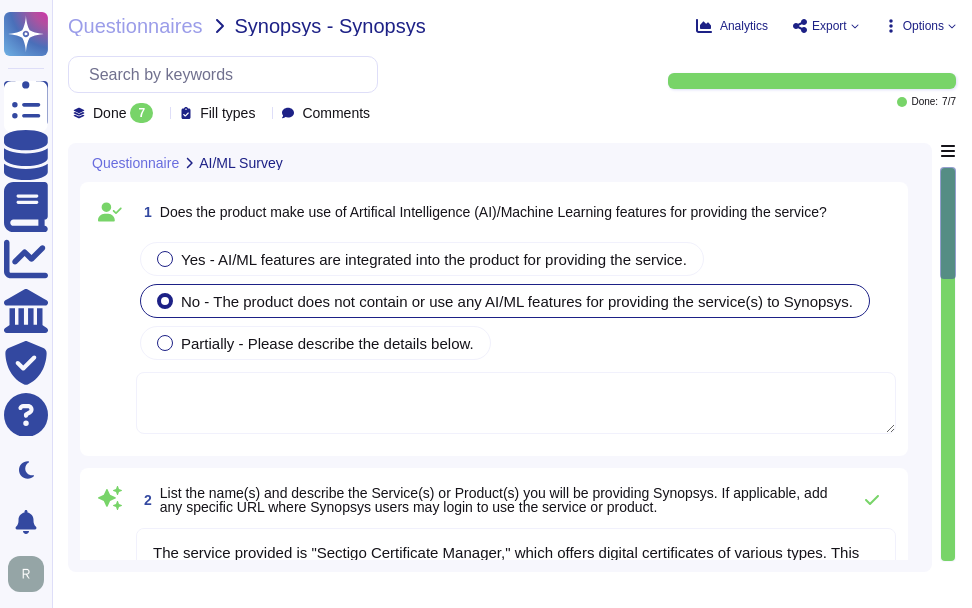type on "The service provided is "Sectigo Certificate Manager," which offers digital certificates of various types. This includes hosted PKI services.
For more information, users can visit the Sectigo website.
No specific URL for Synopsys users to log in to the service is provided in the context." 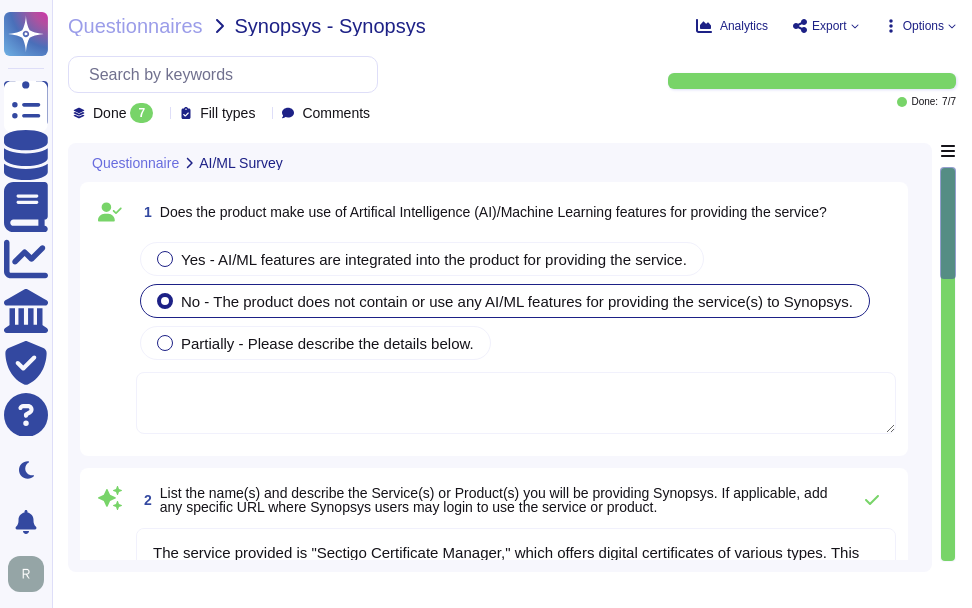 click 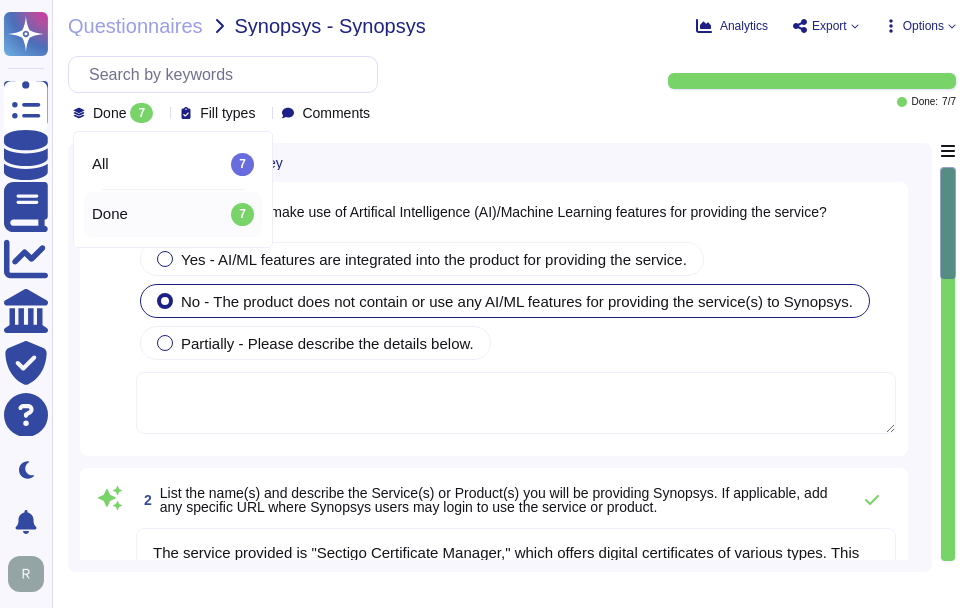 click 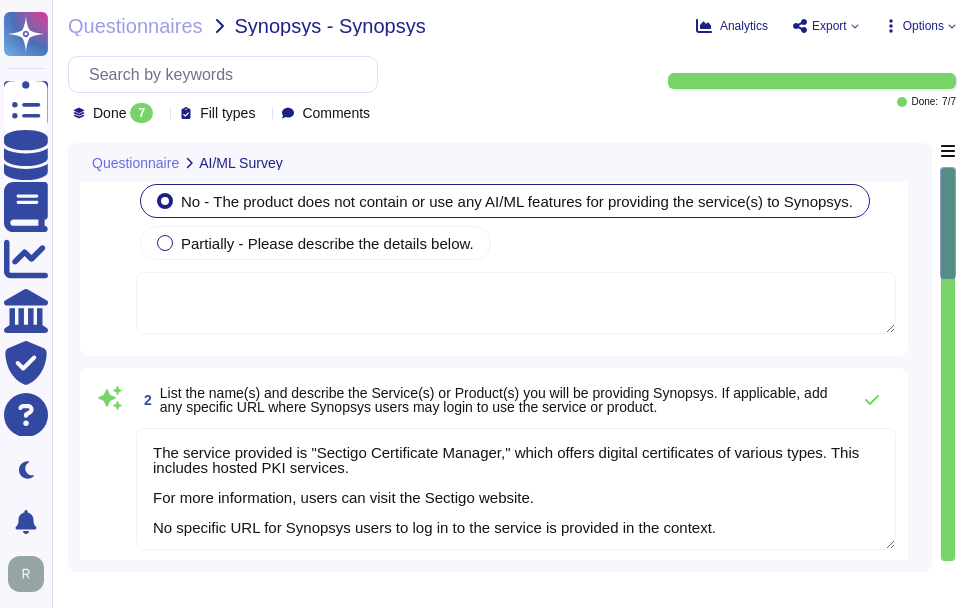 type on "Our organization complies with the following independent security assessments and external audits:
1. SOC 2
2. ISO 27001
3. WebTrust
4. ETSI
We undergo annual audits for these certifications performed by accredited firms." 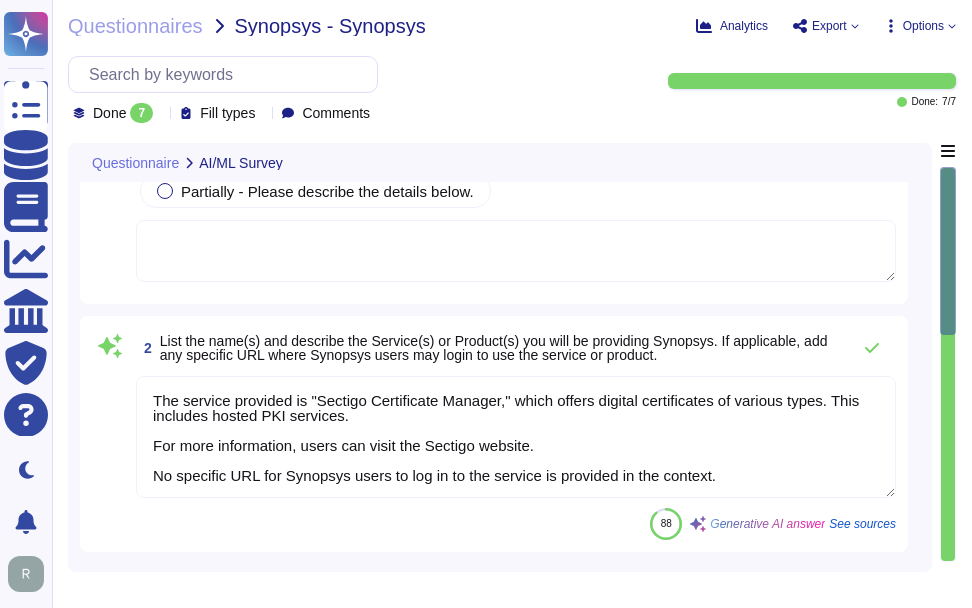 scroll, scrollTop: 300, scrollLeft: 0, axis: vertical 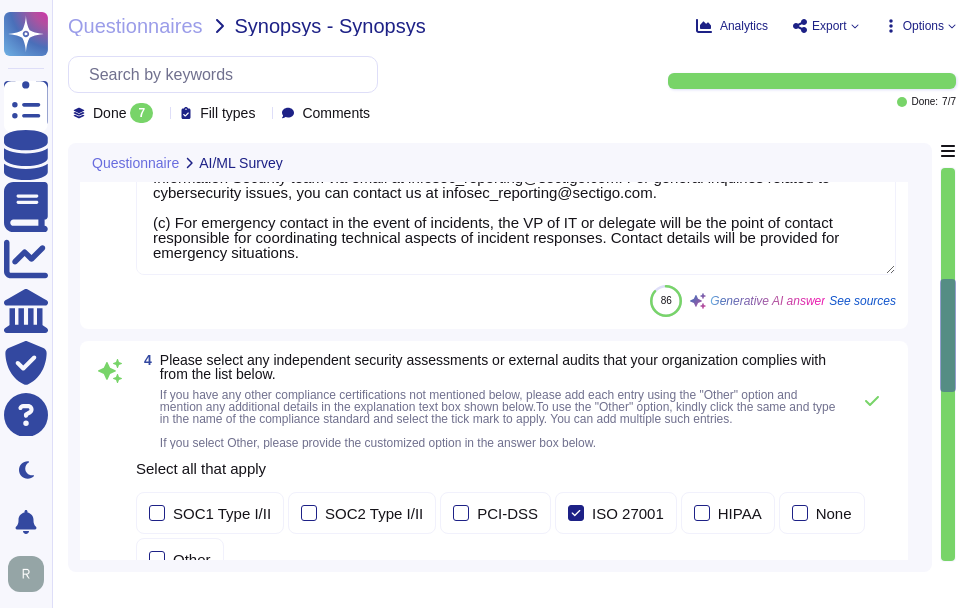 type on "No, our application or system does not use Artificial Intelligence (AI), and we do not currently offer AI solutions in our customer-facing products. Therefore, AI tools or products will not have access to Synopsys data." 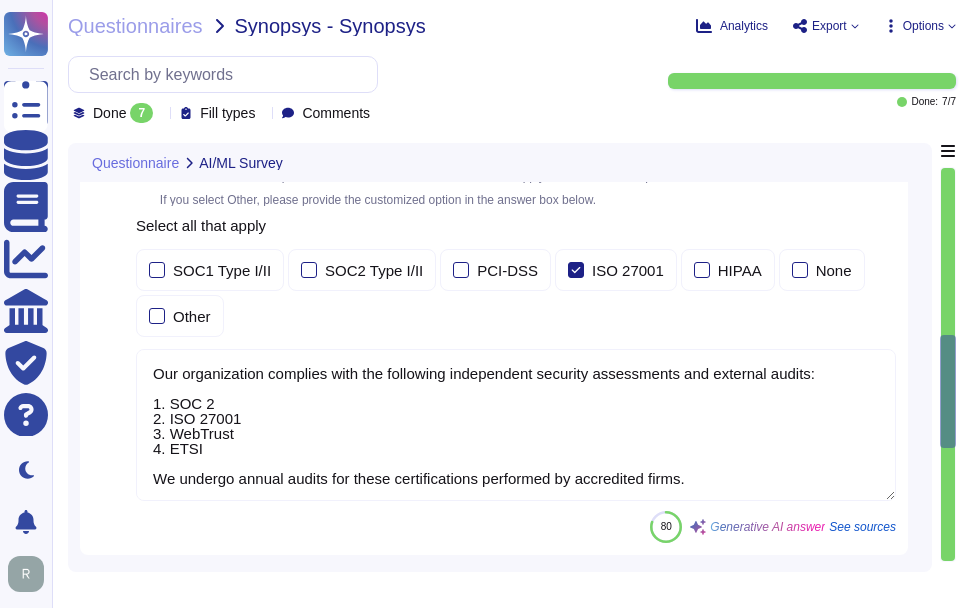 type on "Cybersecurity: The use of AI tools may introduce new opportunities for cyber-attacks. Hackers can manipulate Large Language Models to give away information they shouldn’t, including personal or sensitive information." 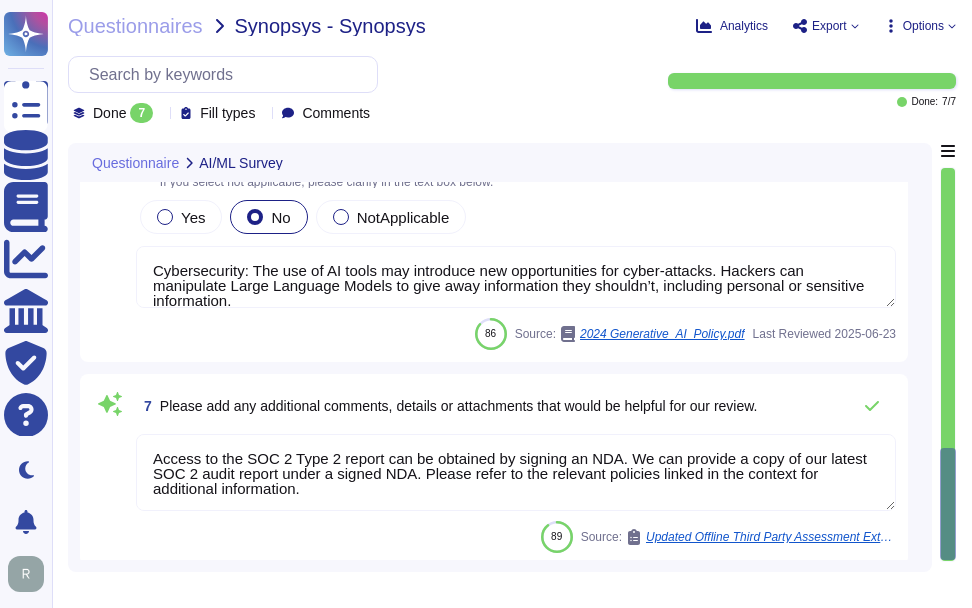 scroll, scrollTop: 1624, scrollLeft: 0, axis: vertical 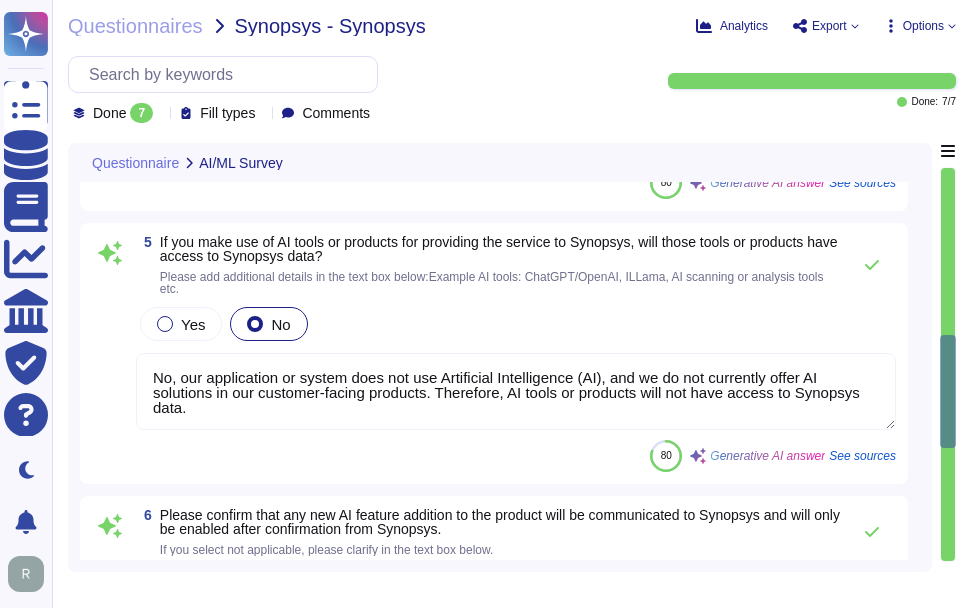 type on "(a) For questions about Services or Products, please reach out to your enterprise sales representative, who will provide the necessary details for the Primary Point of Contact (POC).
(b) For Information Security questions, you can contact Jason Scott, the Chief Information Security Officer (CISO). For reporting information security incidents or suspected incidents, please reach out to the Information Security team via email at infosec_reporting@sectigo.com. For general inquiries related to cybersecurity issues, you can contact us at infosec_reporting@sectigo.com.
(c) For emergency contact in the event of incidents, the VP of IT or delegate will be the point of contact responsible for coordinating technical aspects of incident responses. Contact details will be provided for emergency situations." 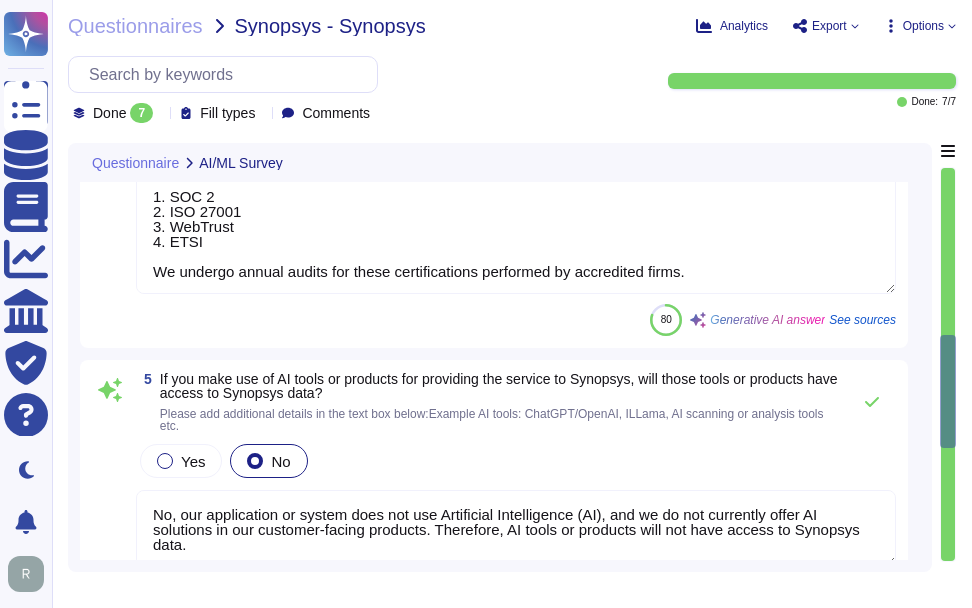 scroll, scrollTop: 1124, scrollLeft: 0, axis: vertical 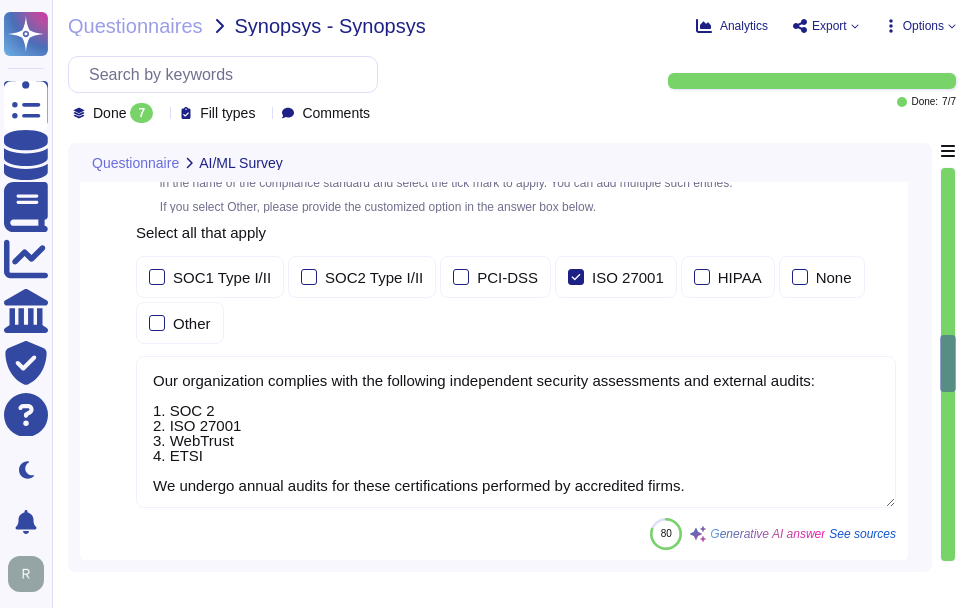 type on "The service provided is "Sectigo Certificate Manager," which offers digital certificates of various types. This includes hosted PKI services.
For more information, users can visit the Sectigo website.
No specific URL for Synopsys users to log in to the service is provided in the context." 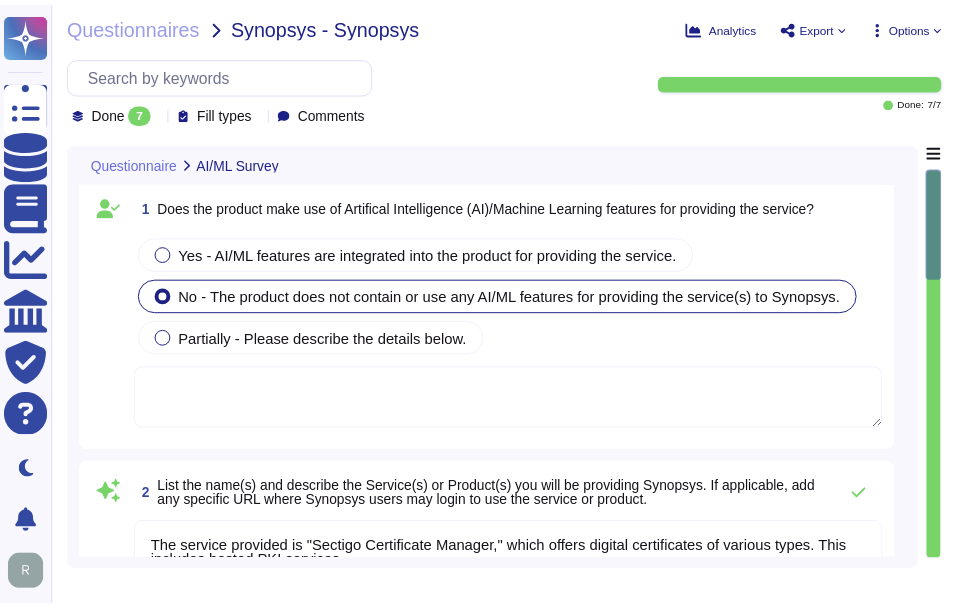scroll, scrollTop: 0, scrollLeft: 0, axis: both 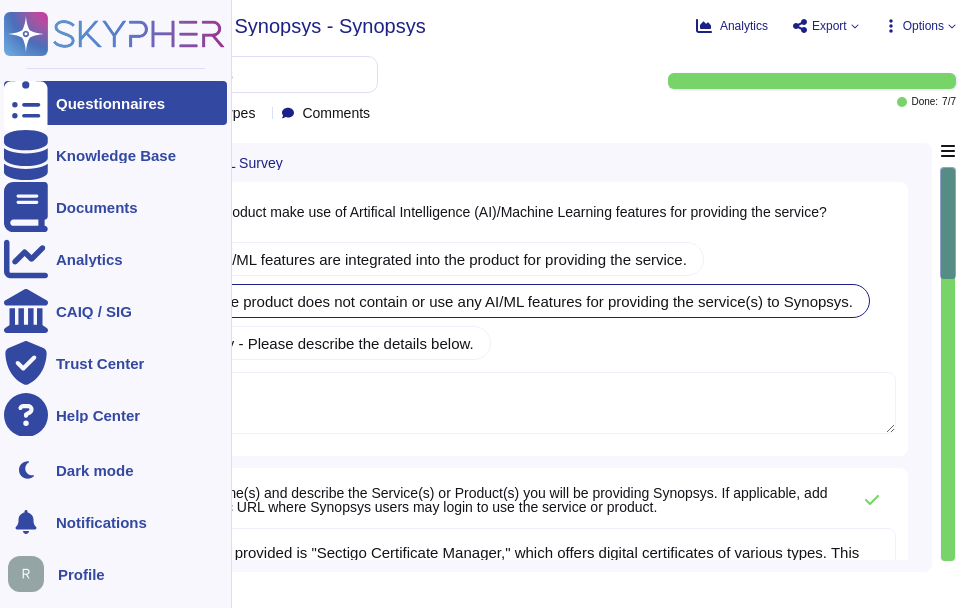 click on "Questionnaires" at bounding box center (110, 103) 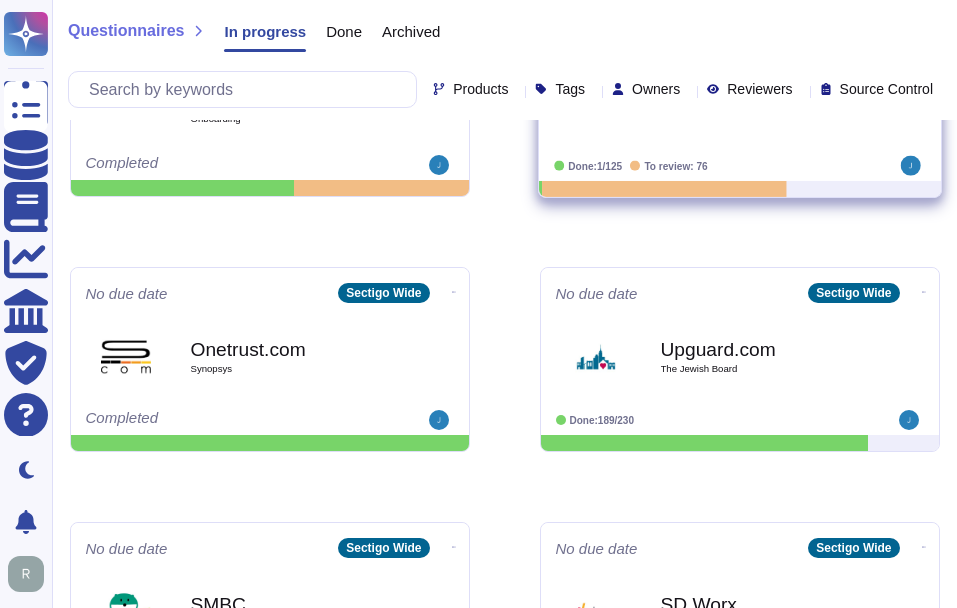 scroll, scrollTop: 500, scrollLeft: 0, axis: vertical 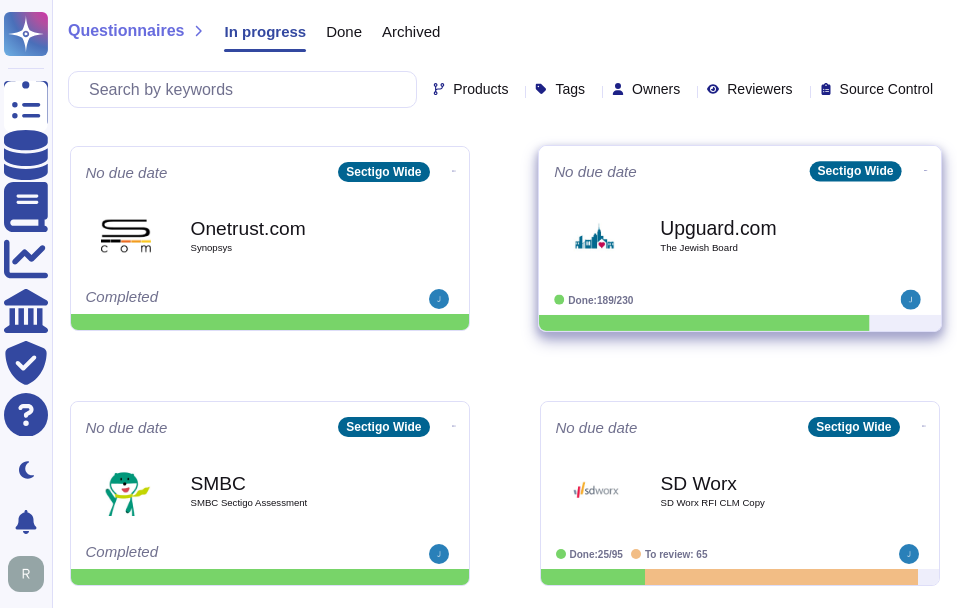 click on "Upguard.com" at bounding box center [761, 227] 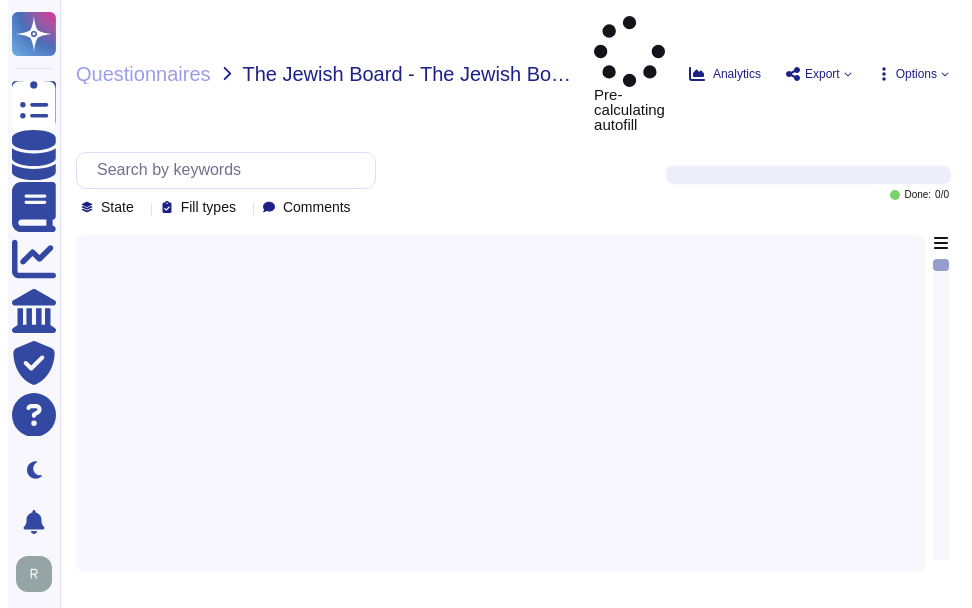 scroll, scrollTop: 0, scrollLeft: 0, axis: both 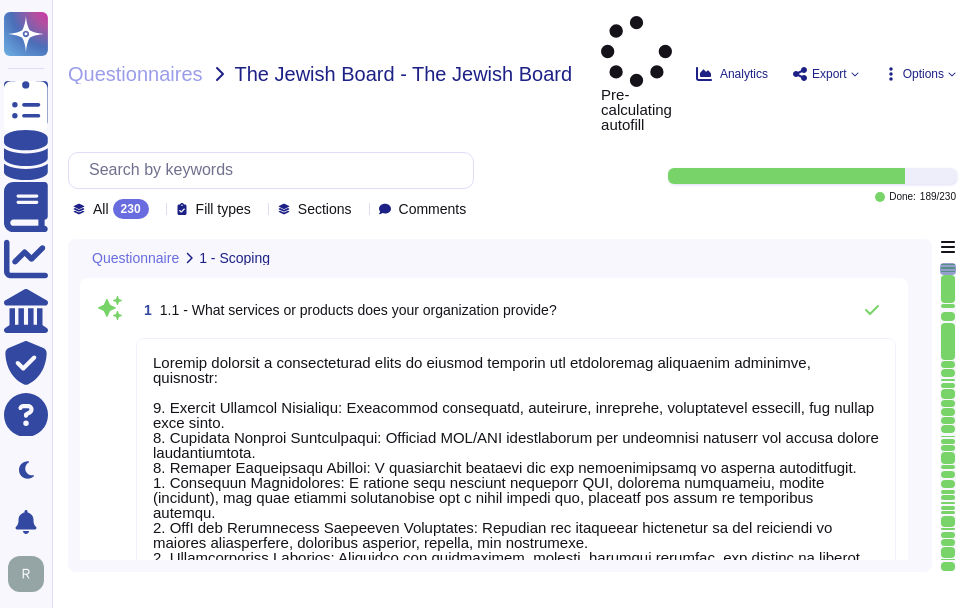 type on "Sectigo provides a comprehensive range of digital identity and certificate management solutions, including:
1. Digital Identity Solutions: Protecting businesses, employees, customers, intellectual property, and brands from fraud.
2. Publicly Trusted Certificates: Offering SSL/TLS certificates and management software for secure online communications.
3. Sectigo Certificate Manager: A centralized platform for the administration of digital certificates.
4. Unlimited Certificates: A service that includes unlimited SSL, extended validation, client (personal), and code signing certificates for a fixed annual fee, covering all owned or controlled domains.
5. SaaS for Certificate Lifecycle Management: Software for efficient management of the lifecycle of digital certificates, including issuance, renewal, and retirement.
6. Authentication Services: Solutions for individuals, devices, business websites, and content to enhance security and trust in online interactions.
Sectigo operates as a Public Certificate Auth..." 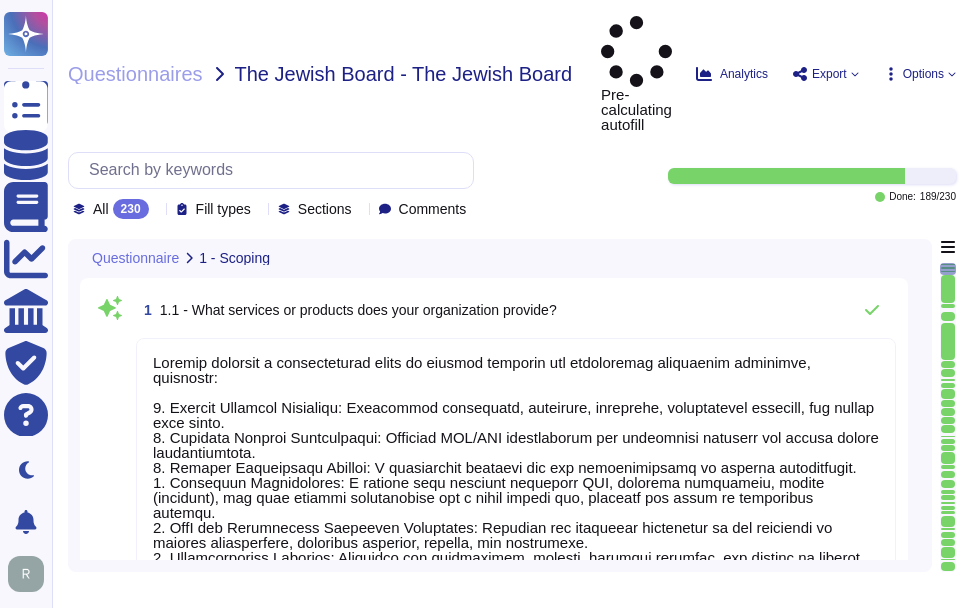 click 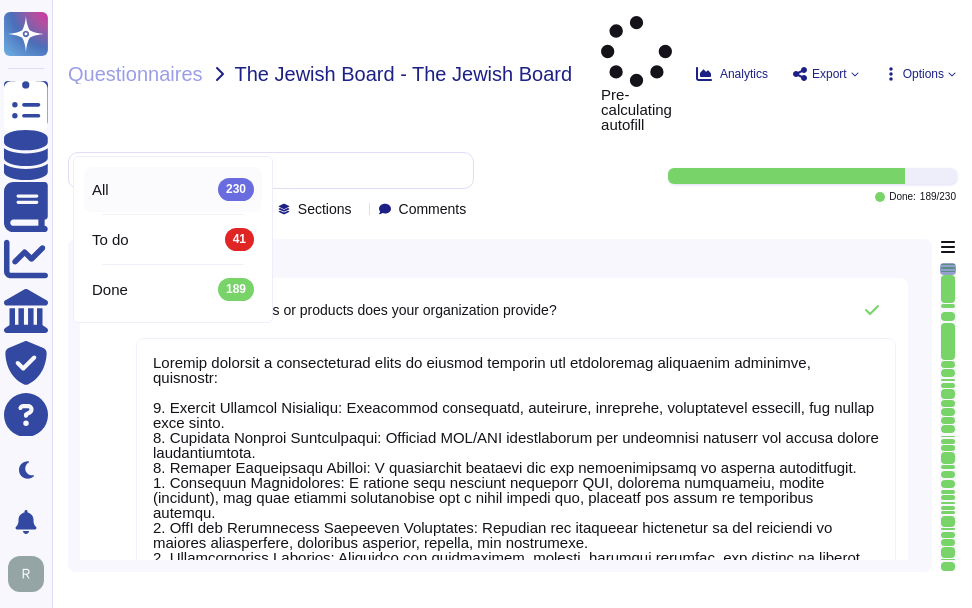 click 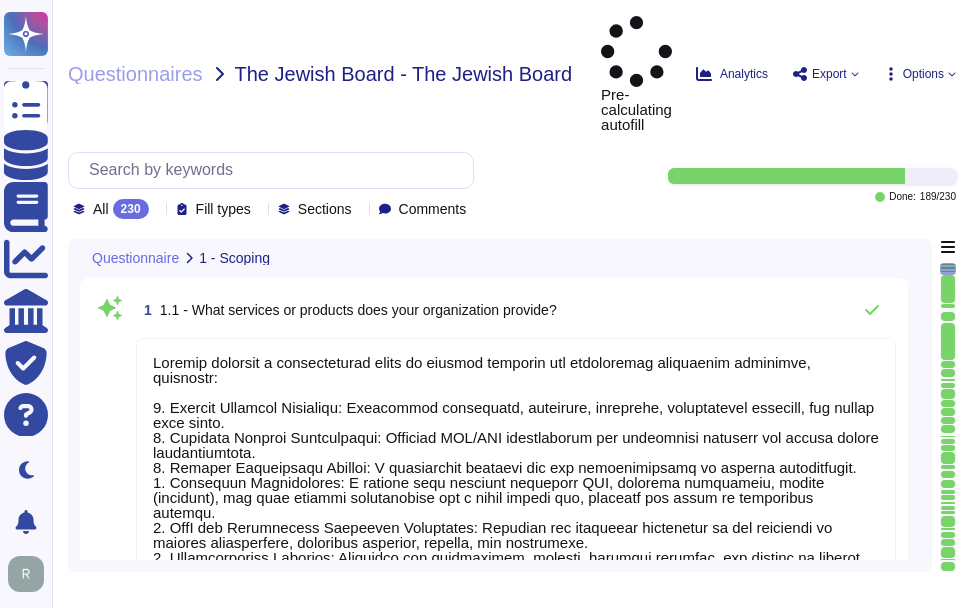 scroll, scrollTop: 2, scrollLeft: 0, axis: vertical 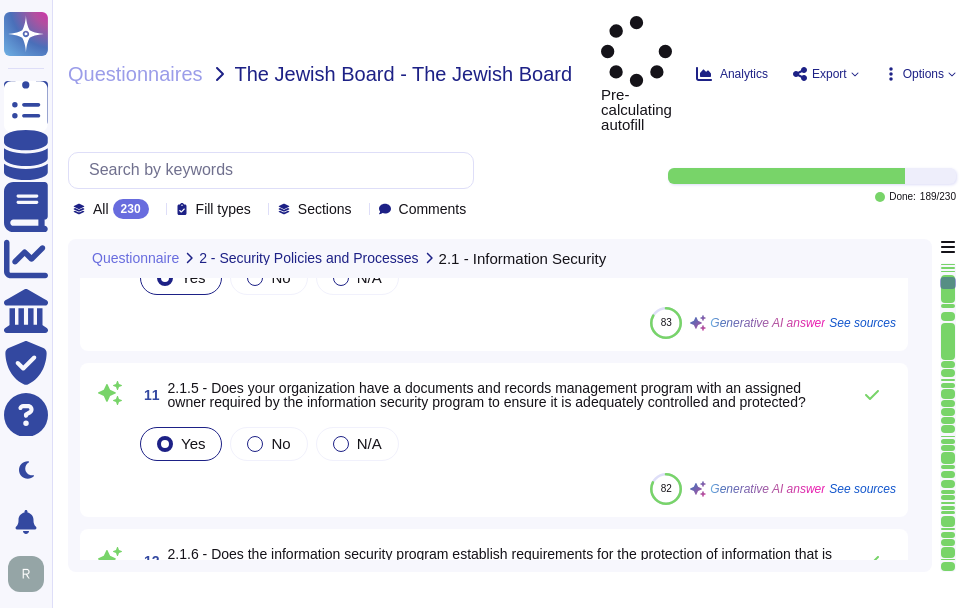 click on "82 Generative AI answer See sources" at bounding box center [516, 489] 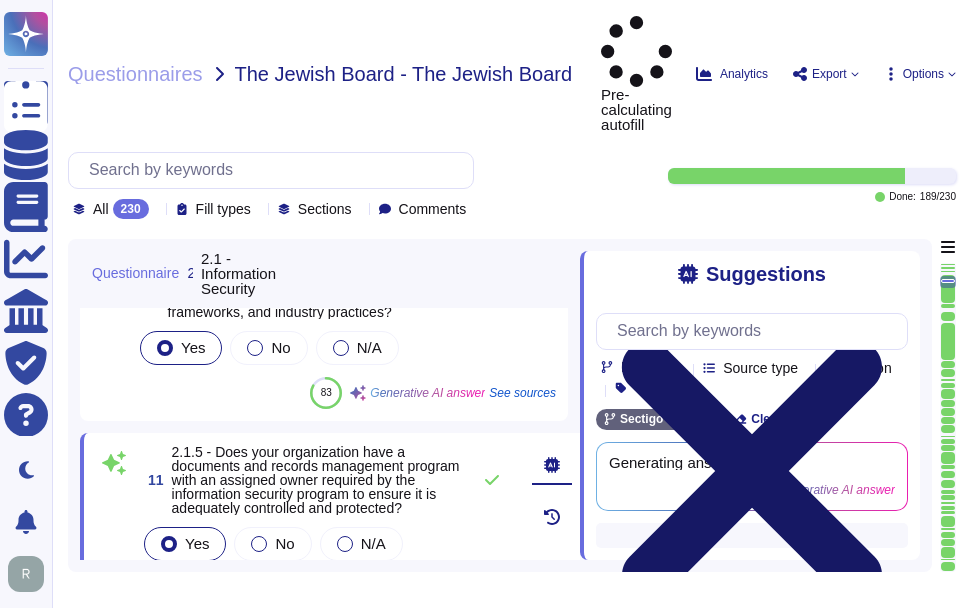 click 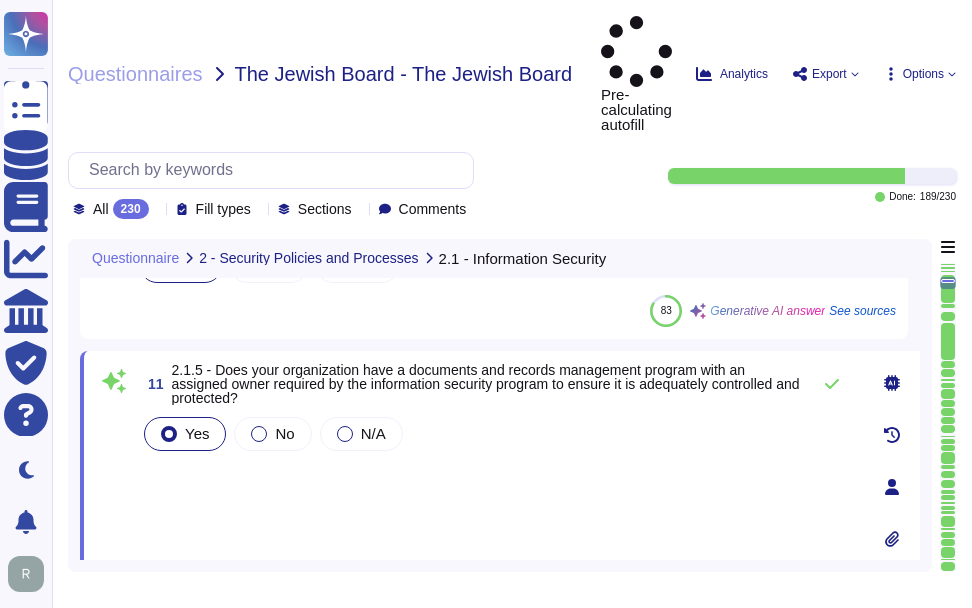 click on "Yes No N/A" at bounding box center [498, 484] 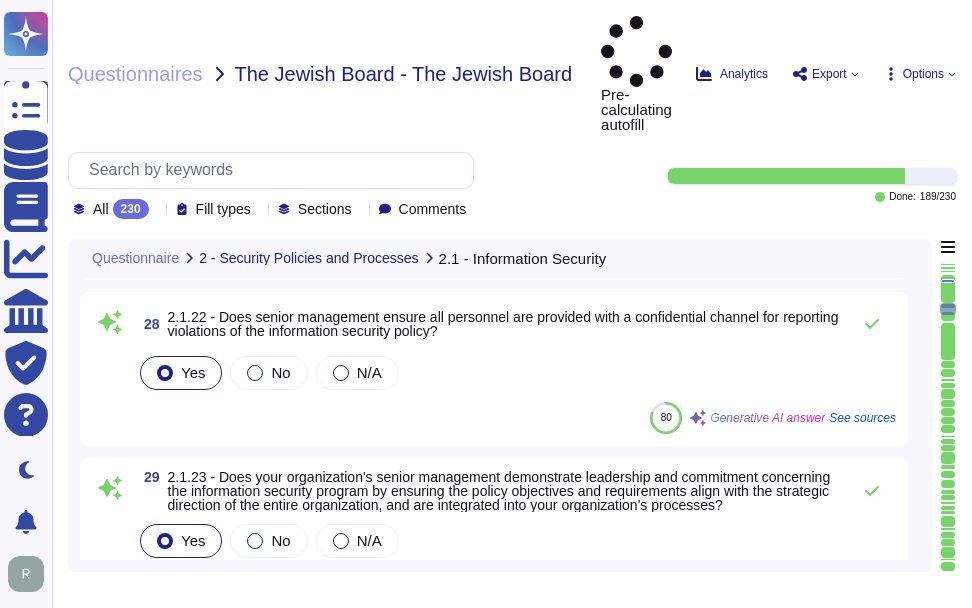 scroll, scrollTop: 4500, scrollLeft: 0, axis: vertical 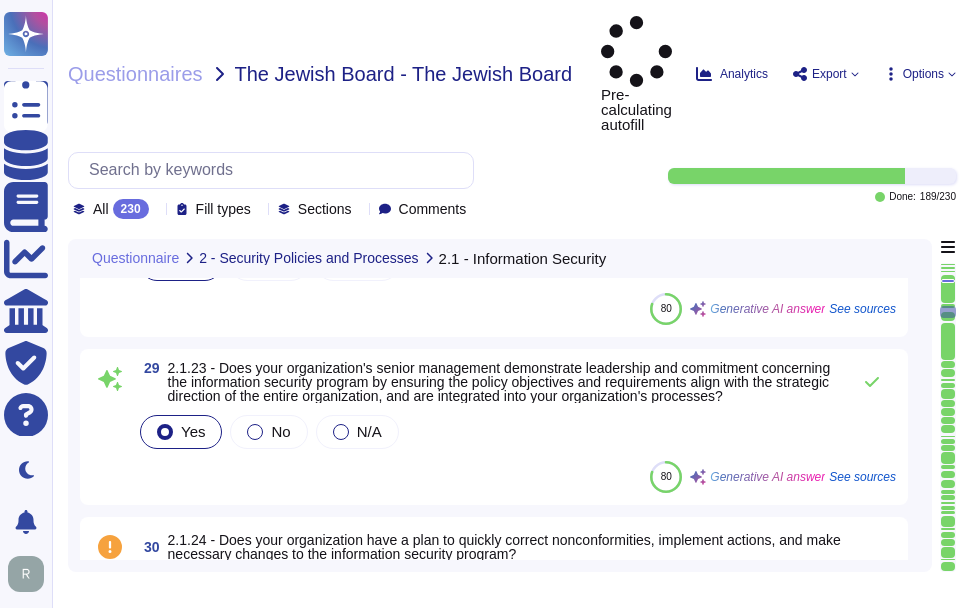 drag, startPoint x: 948, startPoint y: 240, endPoint x: 935, endPoint y: 305, distance: 66.287254 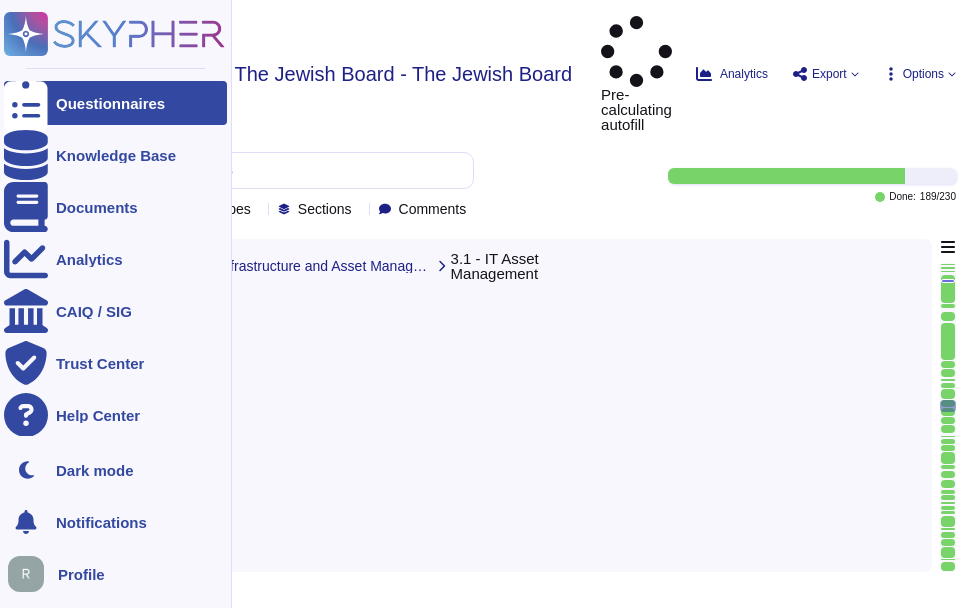type on "We have compensating controls in place that mitigate the relevance or severity of reported vulnerabilities. Our comprehensive security program includes role-based access permissions, continuous monitoring, regular vulnerability scans, and mandatory security training for employees.
We acknowledge that scans can be inaccurate and may misattribute vulnerabilities, particularly those related to legacy issues from our previous association with Comodo. We recommend verifying findings against our official advisories and trusted vulnerability databases to ensure accuracy.
We continuously assess and remediate vulnerabilities, and any identified risks are documented and tracked to ensure effective resolution. If any specific issues arise, we will work diligently to address them and implement reasonable corrective actions.
As for the expected resolution date, we will provide updates as we work through any identified issues." 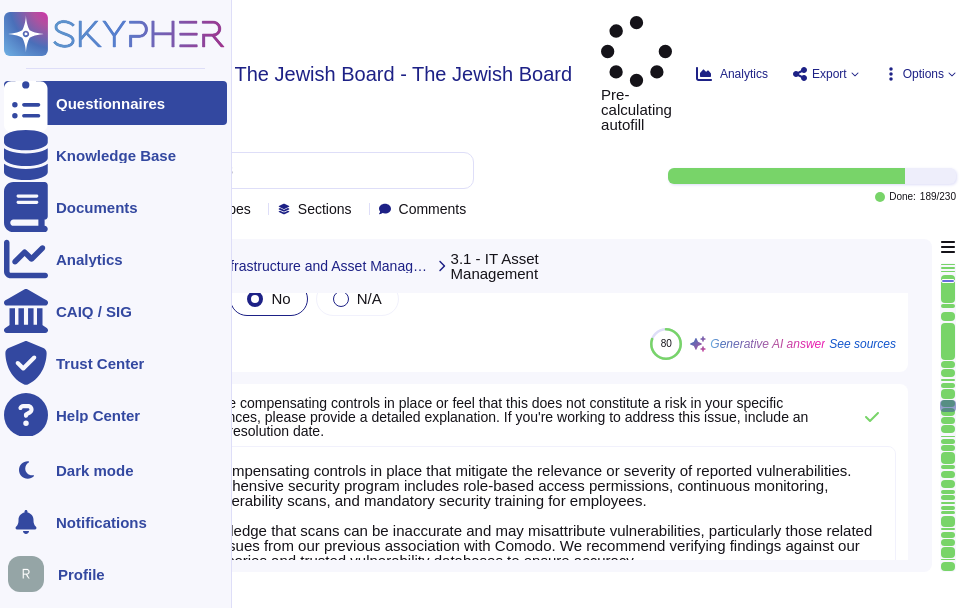 type on "We have compensating controls in place that mitigate the relevance or severity of reported vulnerabilities. Our comprehensive security program includes role-based access permissions, continuous monitoring, regular vulnerability scans, and mandatory security training for employees.
We acknowledge that scans can be inaccurate and may misattribute vulnerabilities, particularly those related to legacy issues from our previous association with Comodo. We recommend verifying findings against our official advisories and trusted vulnerability databases to ensure accuracy.
We continuously assess and remediate vulnerabilities, and any identified risks are documented and tracked to ensure effective resolution. If any specific issues arise, we will work diligently to address them and implement reasonable corrective actions.
As for the expected resolution date, we will provide updates as we work through any identified issues." 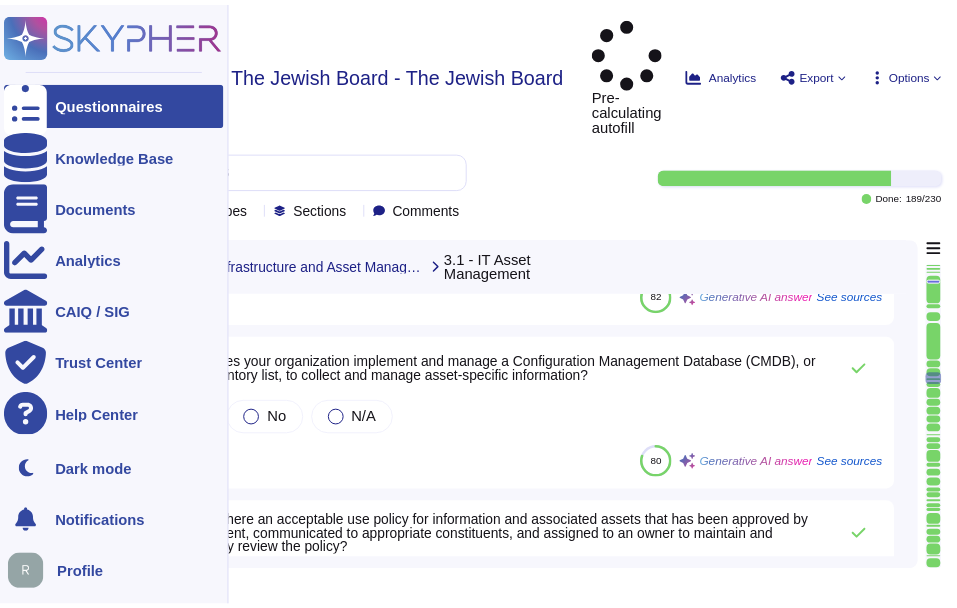 scroll, scrollTop: 14442, scrollLeft: 0, axis: vertical 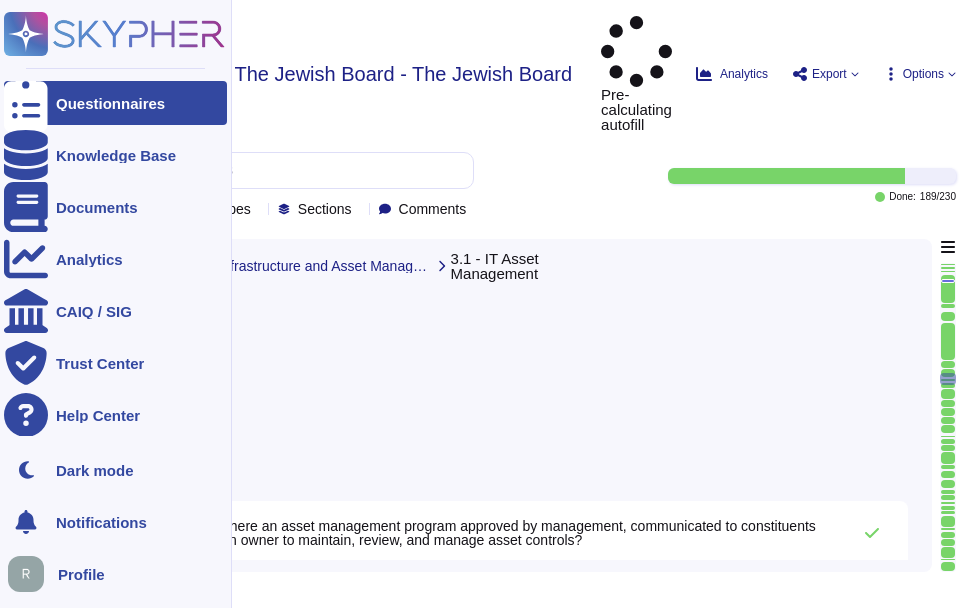click 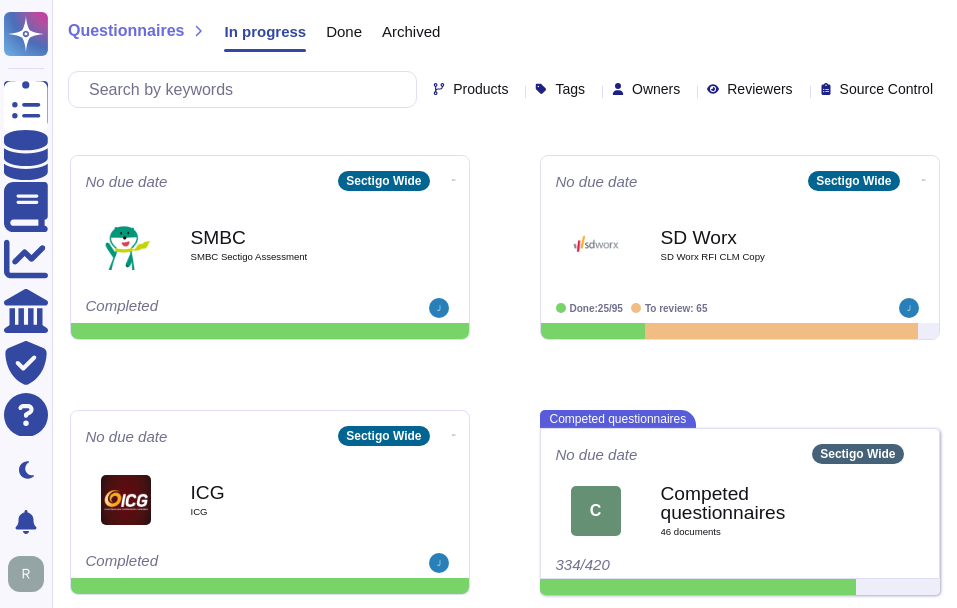 scroll, scrollTop: 749, scrollLeft: 0, axis: vertical 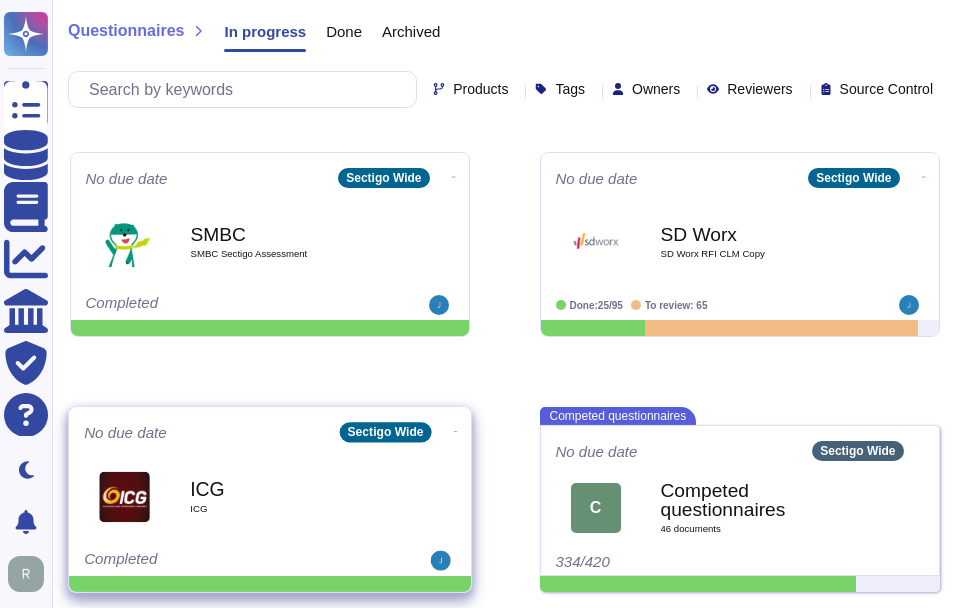 click on "ICG ICG" at bounding box center (291, 496) 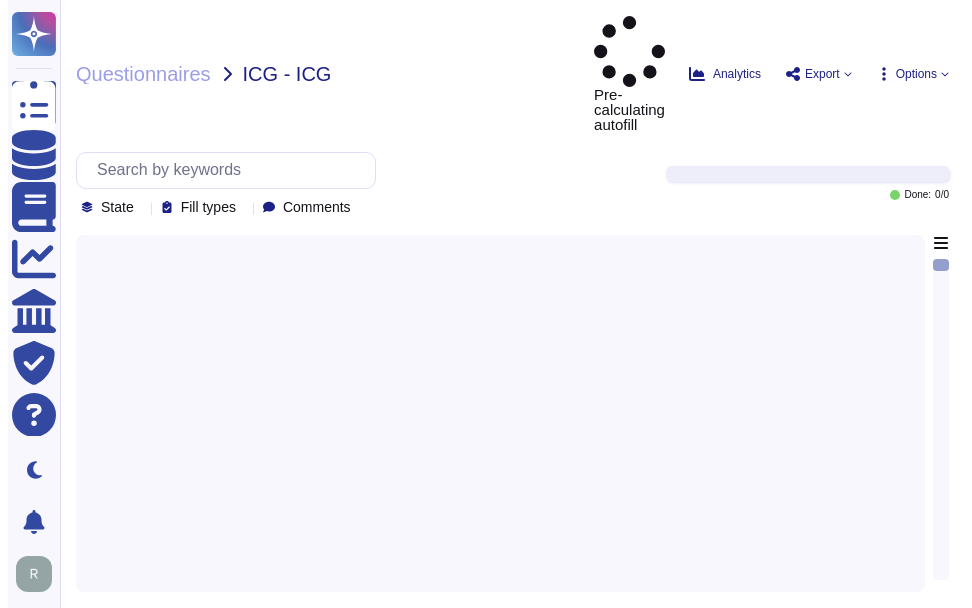 scroll, scrollTop: 0, scrollLeft: 0, axis: both 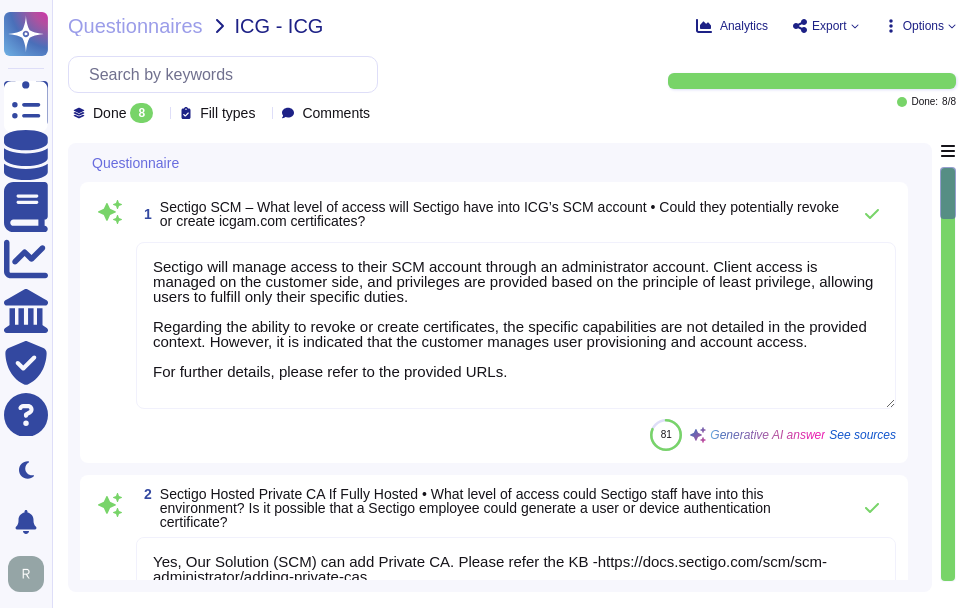 type on "Sectigo will manage access to their SCM account through an administrator account. Client access is managed on the customer side, and privileges are provided based on the principle of least privilege, allowing users to fulfill only their specific duties.
Regarding the ability to revoke or create certificates, the specific capabilities are not detailed in the provided context. However, it is indicated that the customer manages user provisioning and account access.
For further details, please refer to the provided URLs." 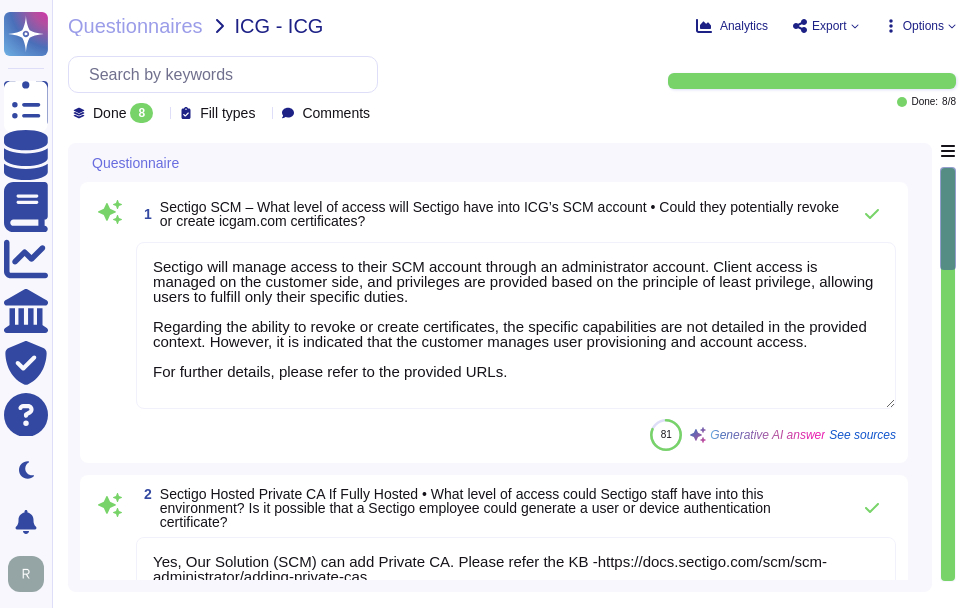 click 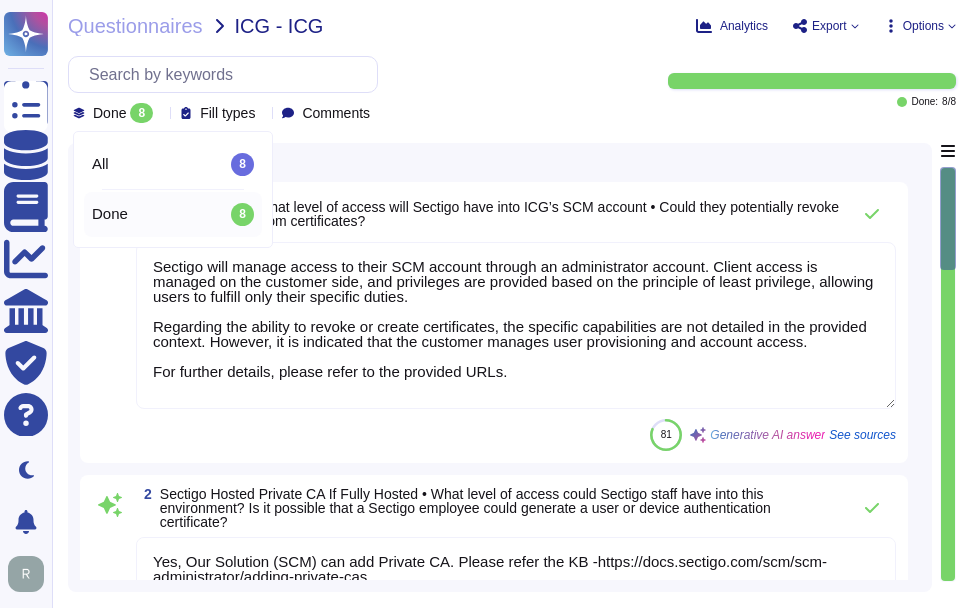 click 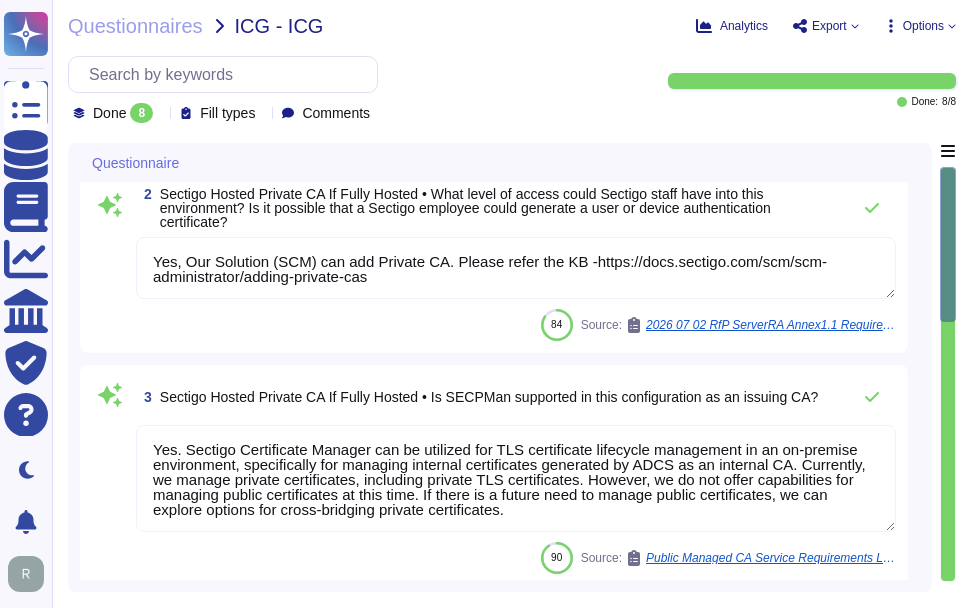 type on "We have examined Sectigo management’s assertion that for its Certification Authority ("CA") operations in the locations as enumerated in Attachment B, for its CAs as enumerated in Attachment C, Sectigo has: disclosed its S/MIME certificate lifecycle management business practices in the applicable versions of its Sectigo WebPKI S/MIME Certification Practice Statement ("S/MIME CPS") and Sectigo Limited Certificate Policy ("CP") enumerated in Attachment A, including its commitment to provide S/MIME certificates in conformity with the CA/Browser Forum Requirements on the Sectigo repository, and provided such services in accordance with its disclosed practices maintained effective controls to provide reasonable assurance that: o the integrity of keys and S/MIME certificates it manages is established and protected throughout their lifecycles; and o" 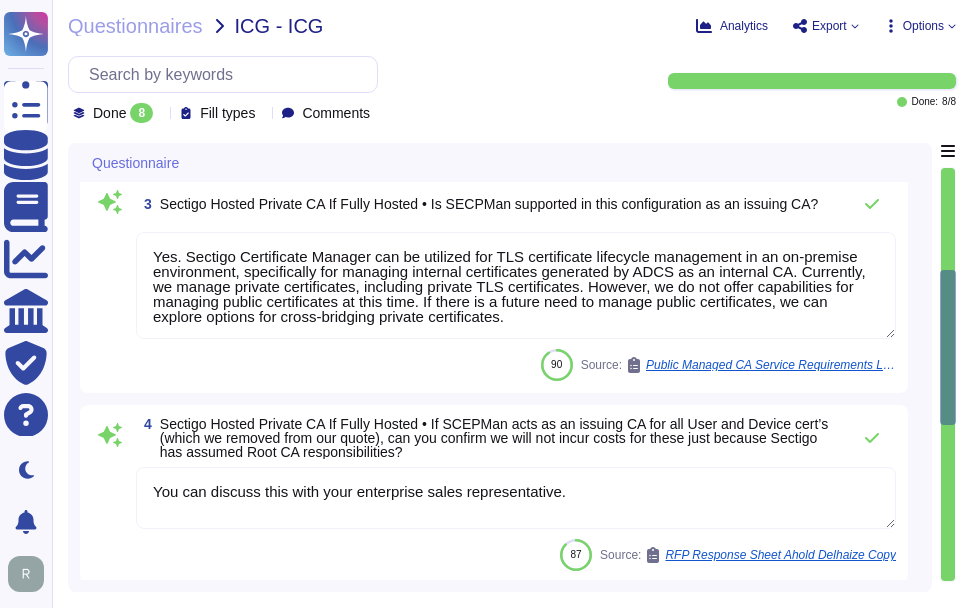 type on "Sectigo Certificate Manager supports discovery of internal certificates through network agents. Employees will be able to see and access the internal certificates generated by ADCS as an internal CA. The agents will communicate internally by accessing the network to initiate a TLS handshake to request the certificate and certificate chain.
Regarding the data being sent to Sectigo, the platform does not require access to any type of sensitive data. All certificate data is publicly available through Certificate Transparency logs and is not considered sensitive or personally identifiable information (PII). The certificate information will remain available for the full term of the certificates, and customers can download this information in popular file formats using the reporting capability of the platform.
For further details, please refer to the Certificate Practice Statement (CPS) and the provided URLs." 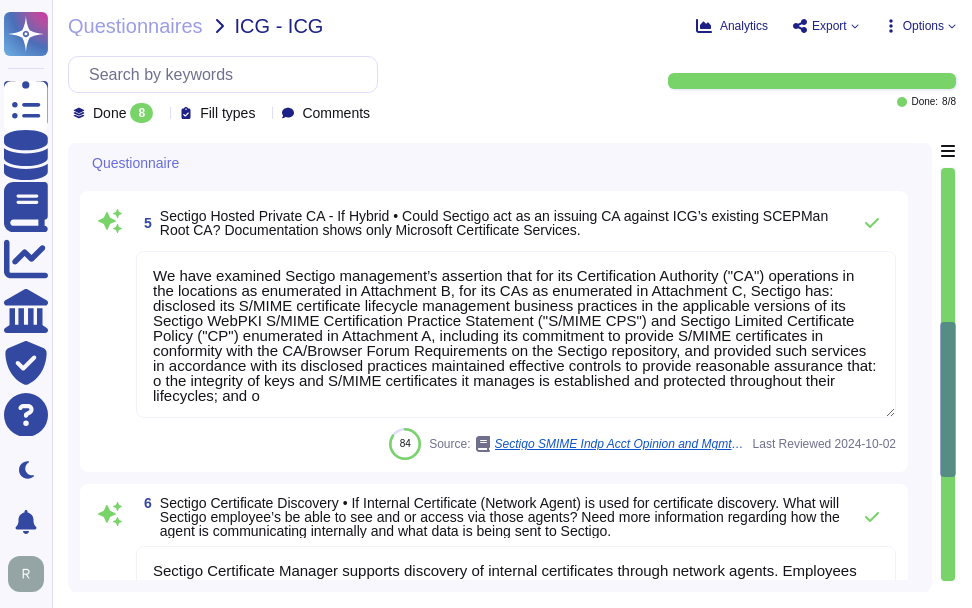 type on "Sectigo employees do not have access to client data in the Certificate Management system, and access to production data is restricted to a very small number of senior trusted employees. Therefore, Sectigo has limited access to the Certificate Management Agents, primarily ensuring that no party other than the customer will have access to customer data." 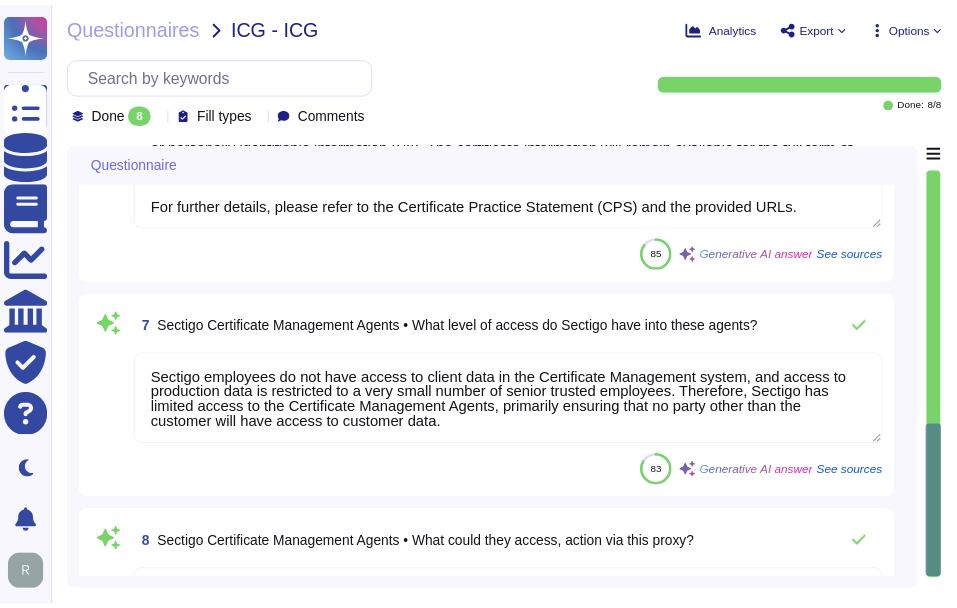 scroll, scrollTop: 1487, scrollLeft: 0, axis: vertical 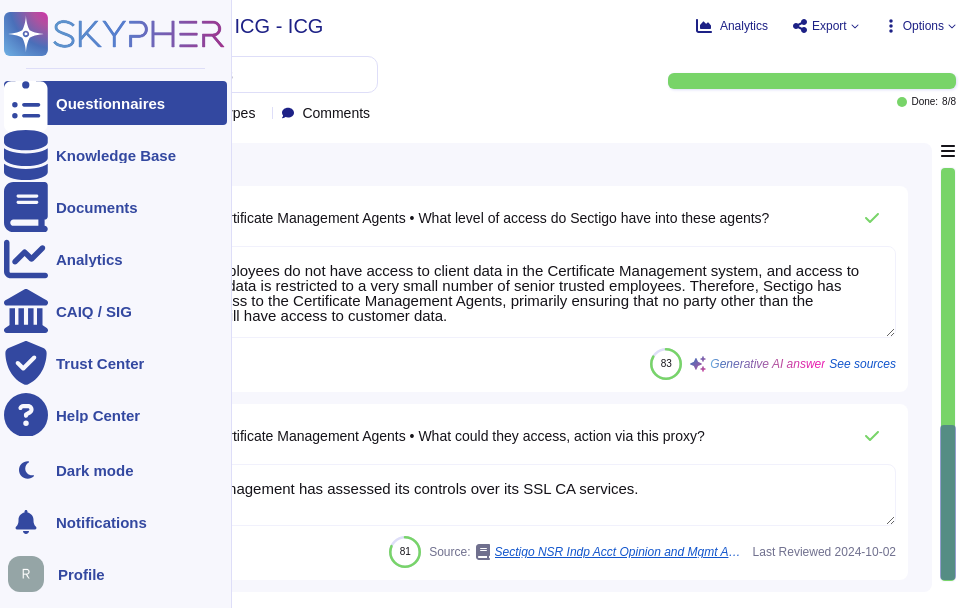click at bounding box center (26, 103) 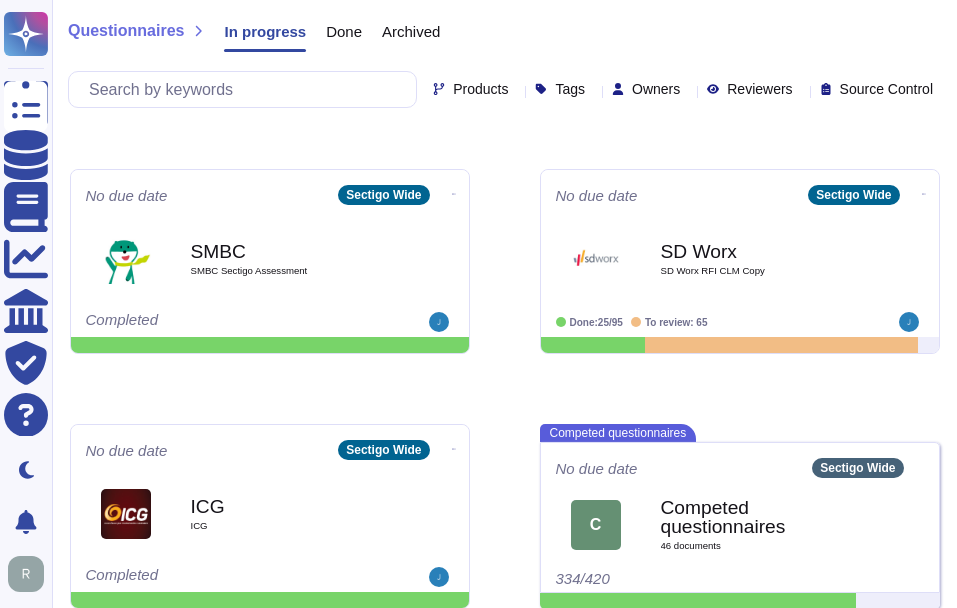 scroll, scrollTop: 749, scrollLeft: 0, axis: vertical 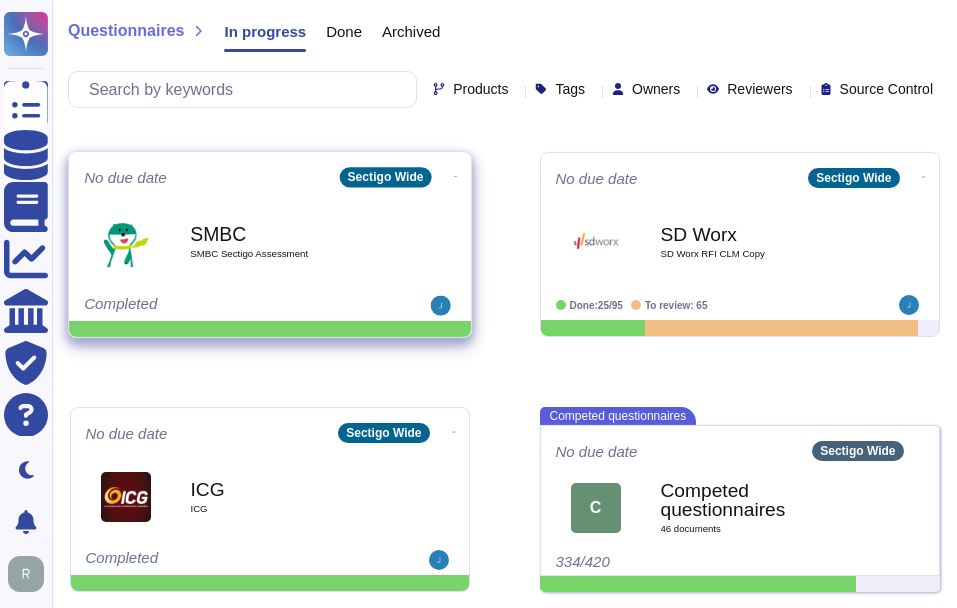 click on "SMBC SMBC Sectigo Assessment" at bounding box center (291, 241) 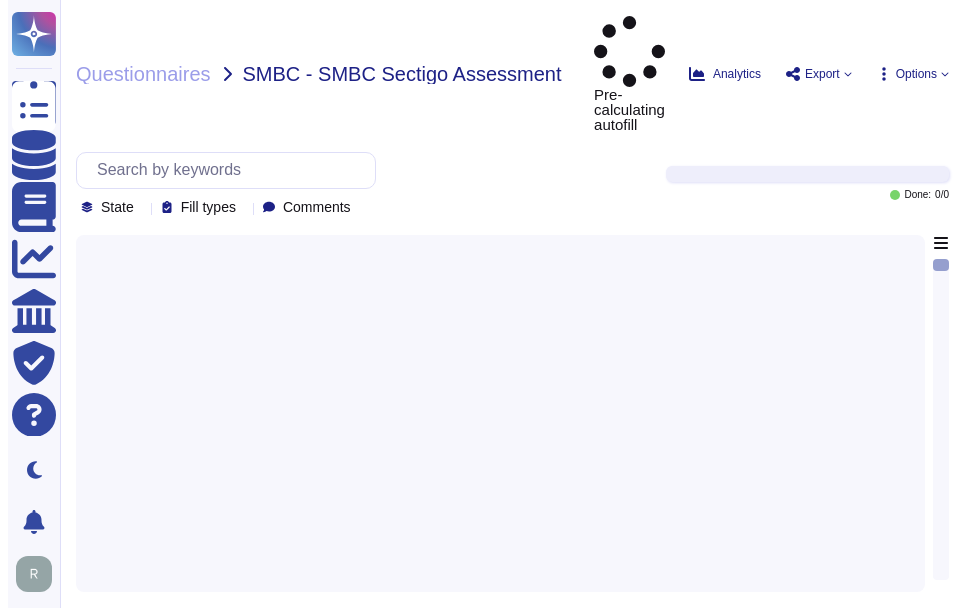 scroll, scrollTop: 0, scrollLeft: 0, axis: both 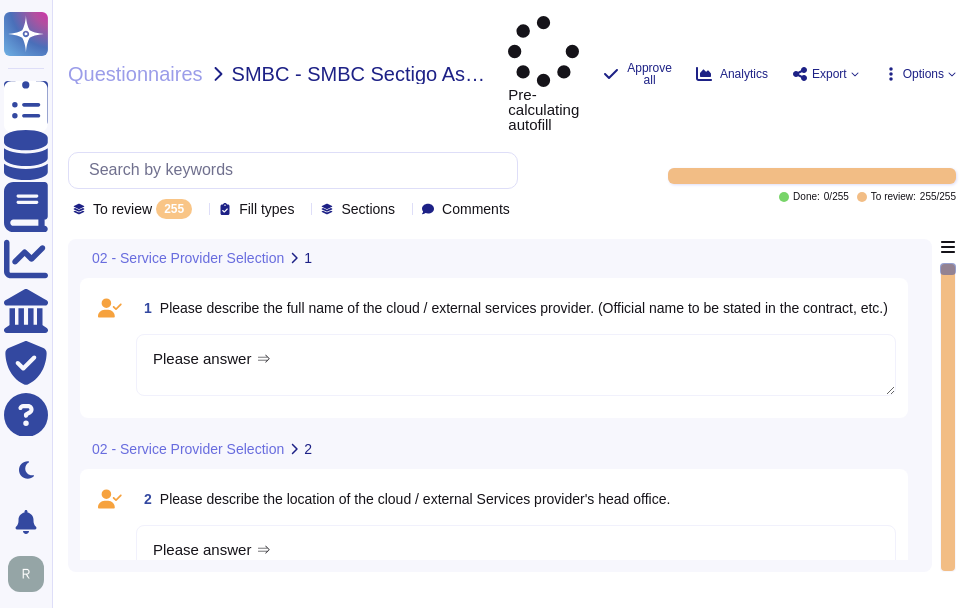 type on "Please answer ⇒" 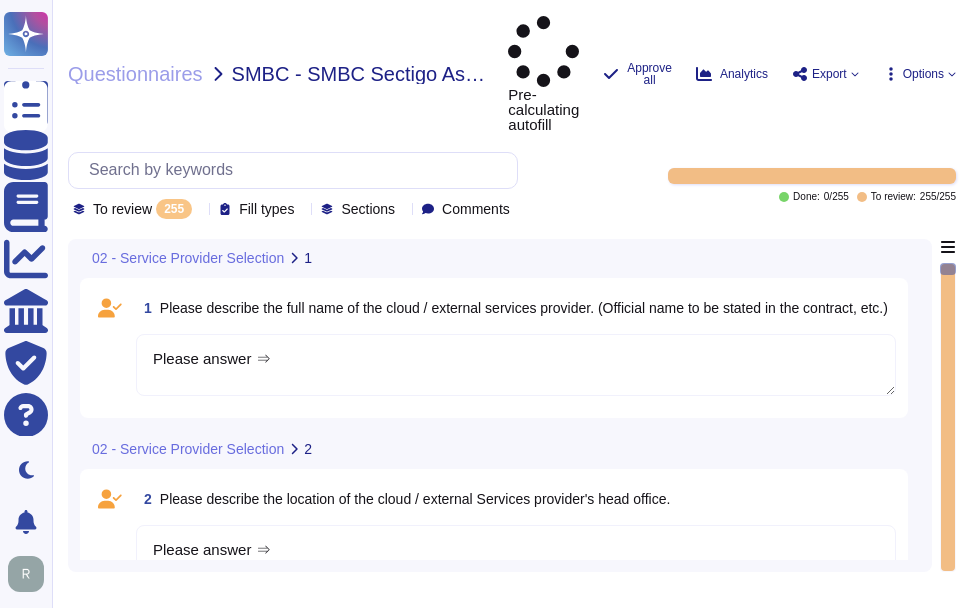 click 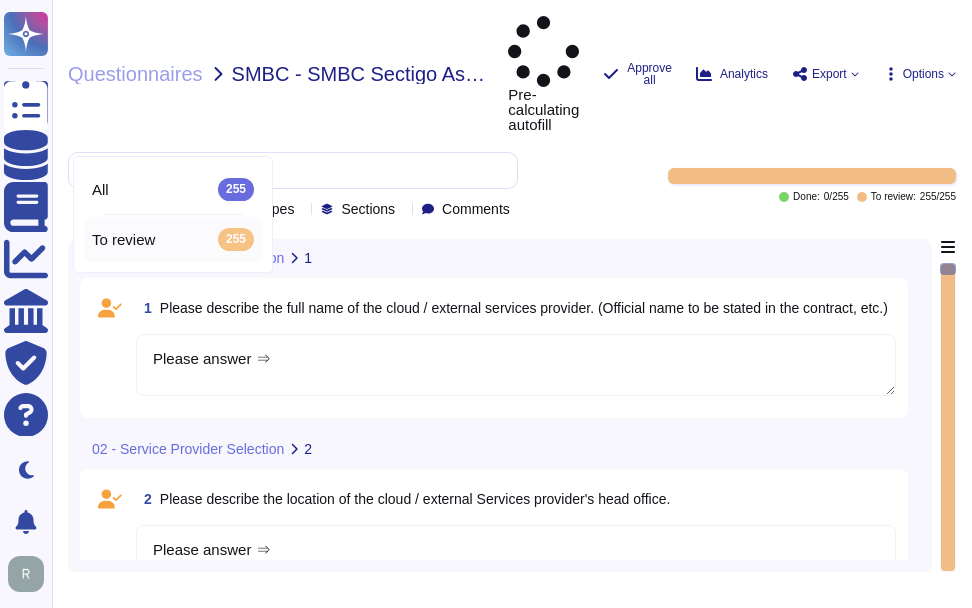 click 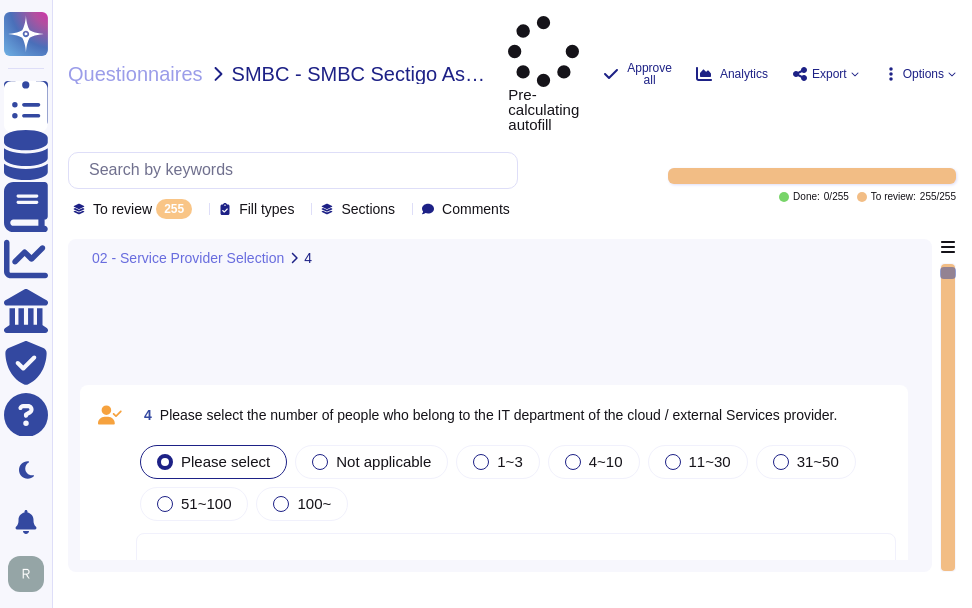 type on "Please answer ⇒" 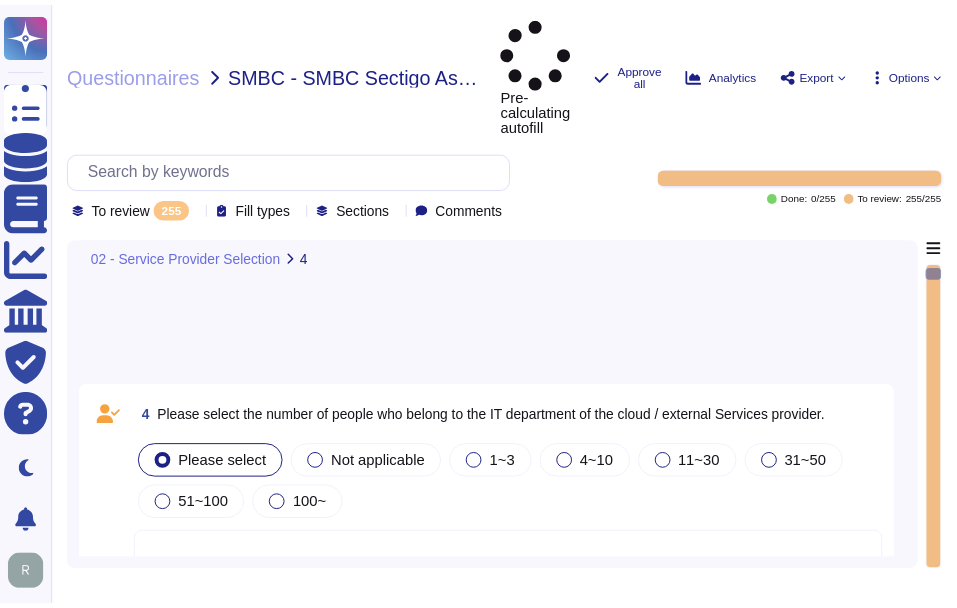 scroll, scrollTop: 700, scrollLeft: 0, axis: vertical 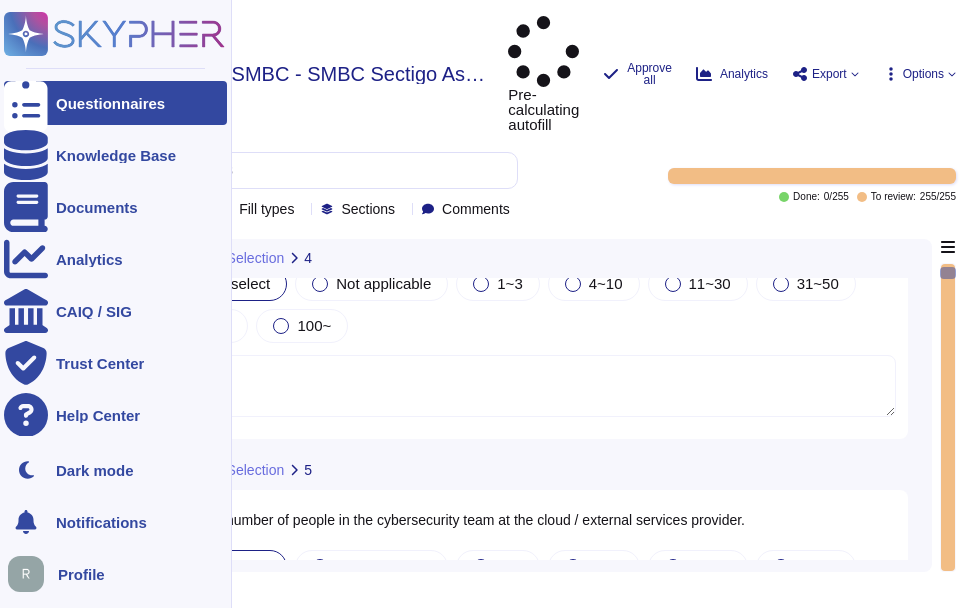 click at bounding box center (26, 103) 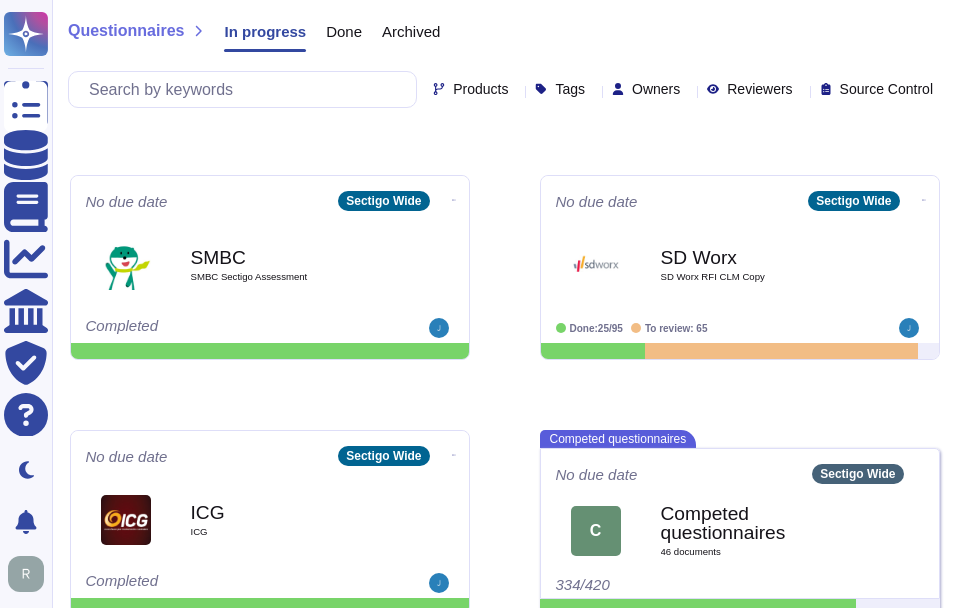 scroll, scrollTop: 749, scrollLeft: 0, axis: vertical 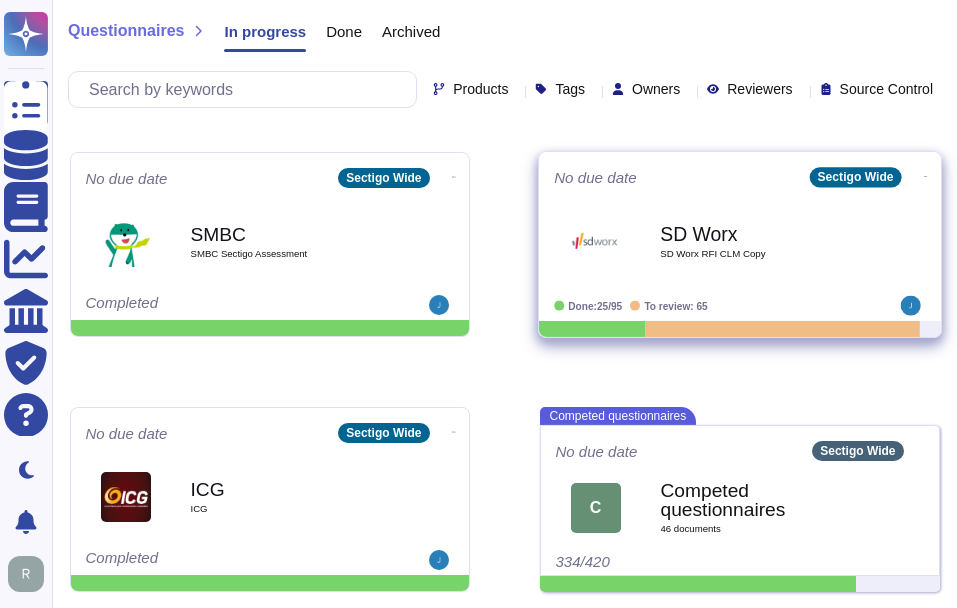 click on "SD Worx SD Worx RFI CLM Copy" at bounding box center (740, 241) 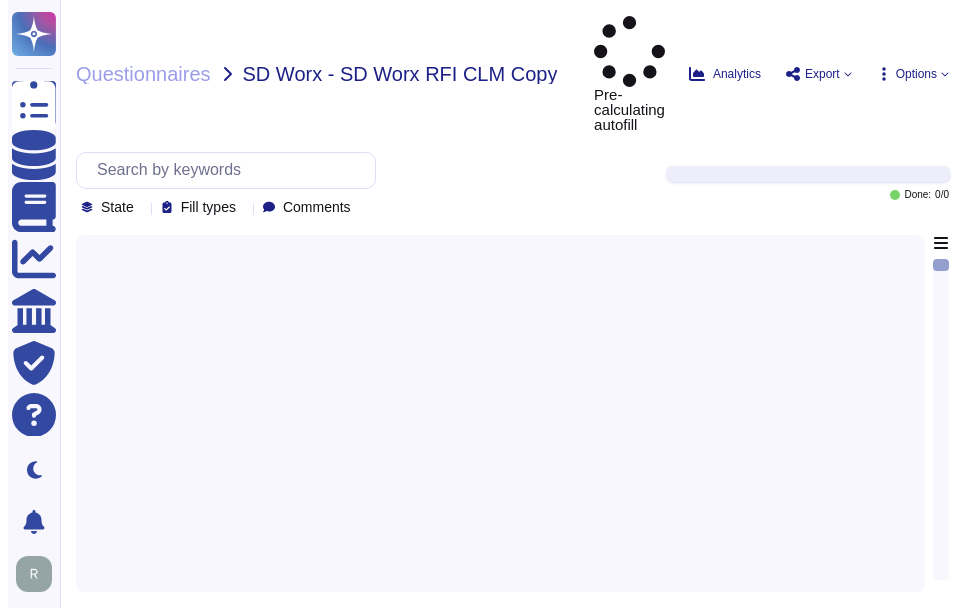 scroll, scrollTop: 0, scrollLeft: 0, axis: both 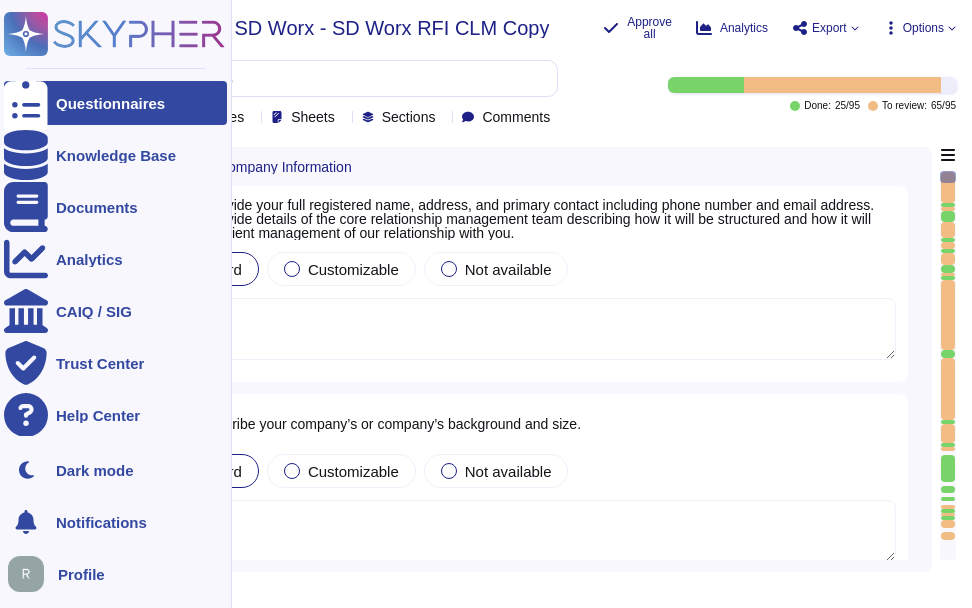 drag, startPoint x: 40, startPoint y: 112, endPoint x: 92, endPoint y: 112, distance: 52 